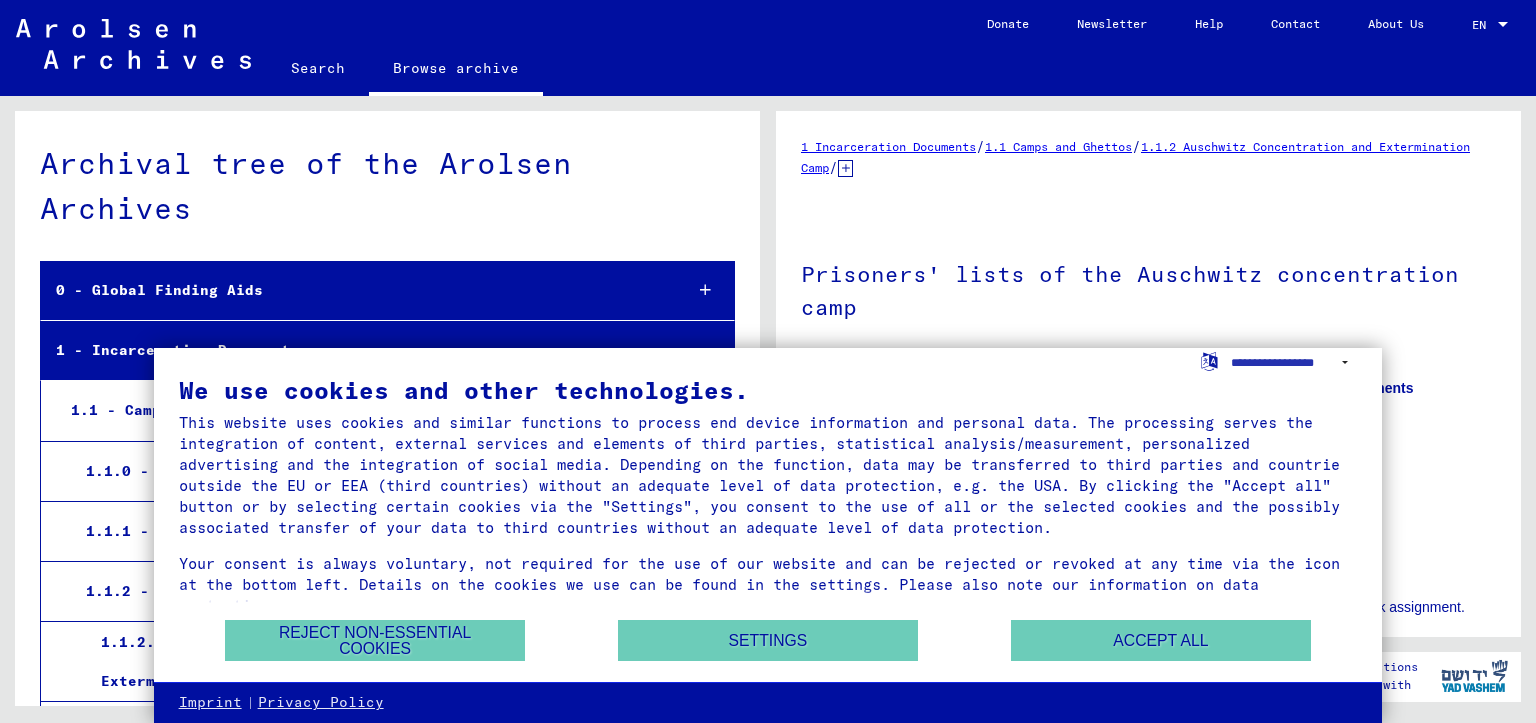 scroll, scrollTop: 0, scrollLeft: 0, axis: both 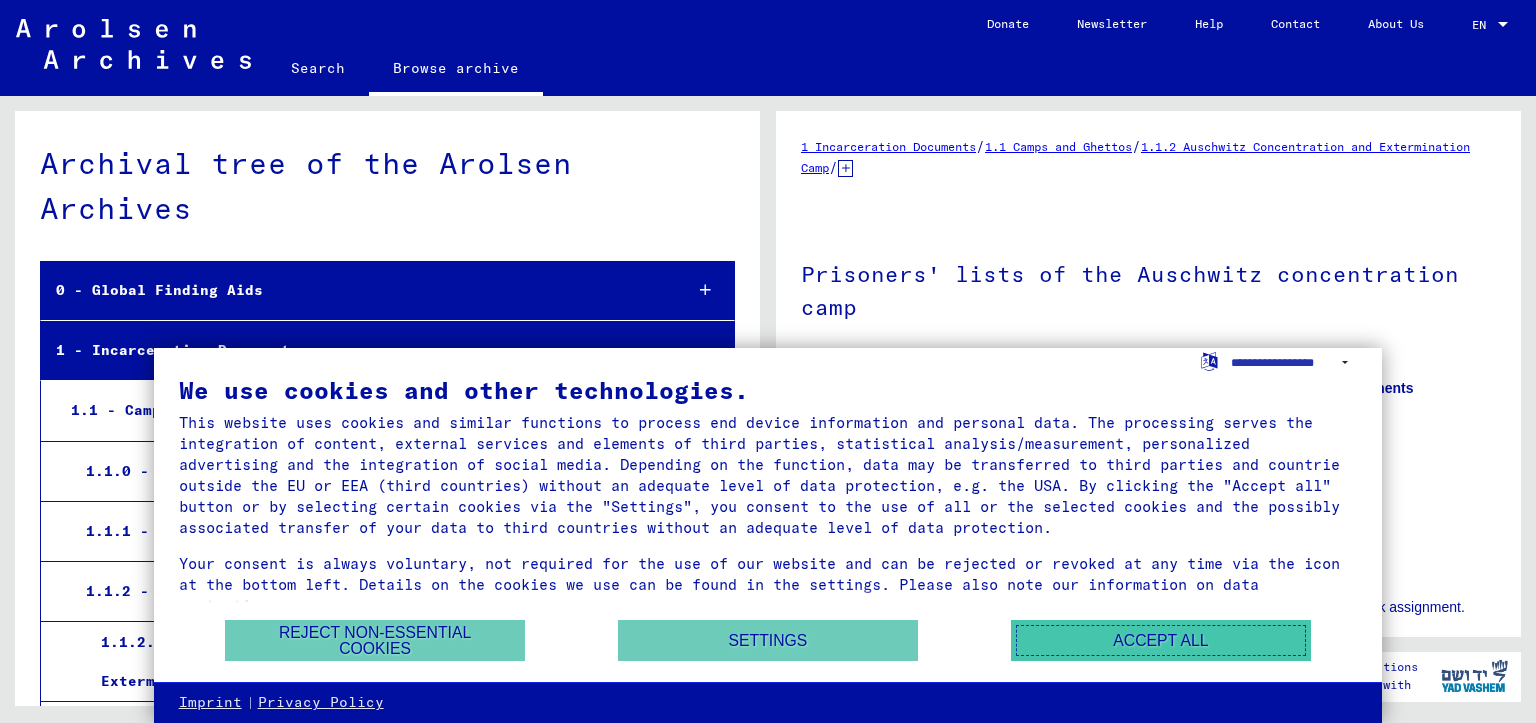 click on "Accept all" at bounding box center (1161, 640) 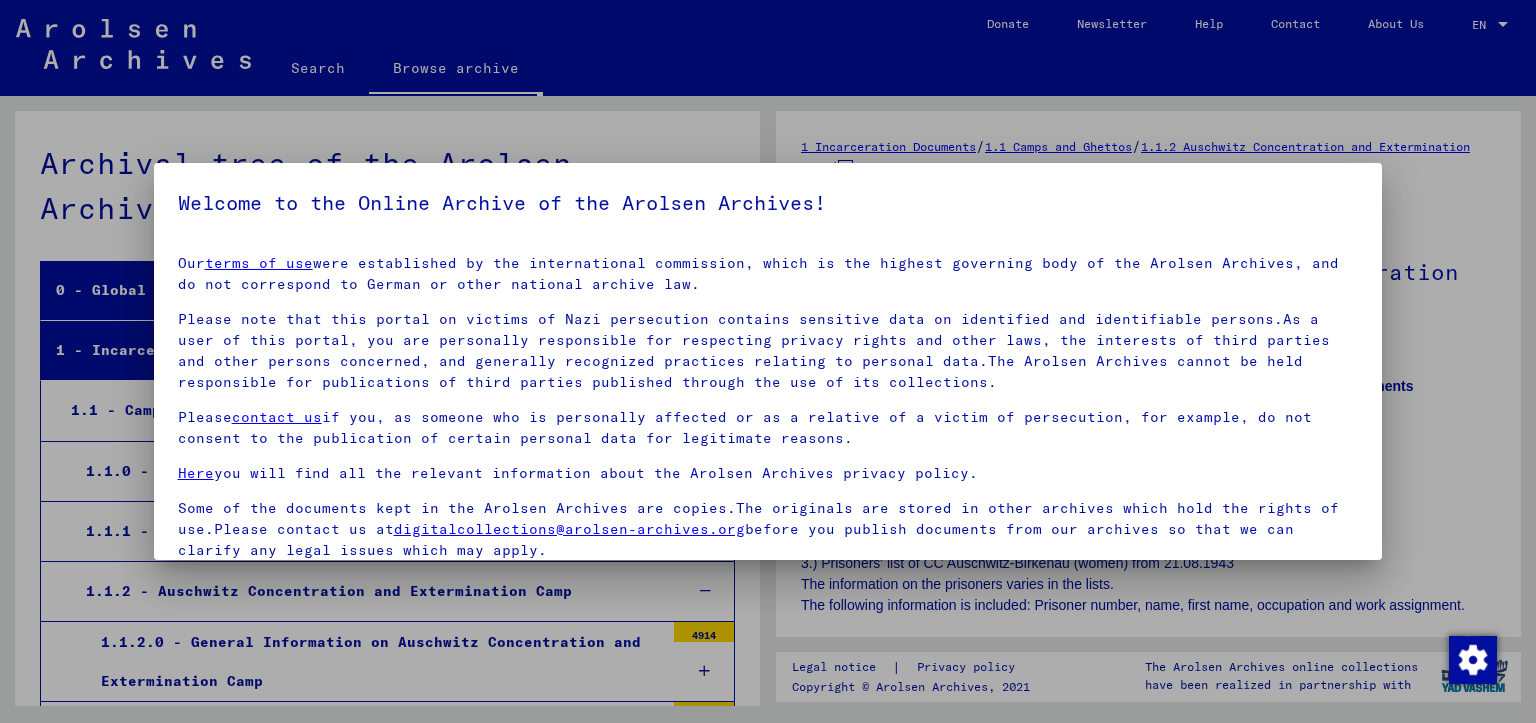 scroll, scrollTop: 2965, scrollLeft: 0, axis: vertical 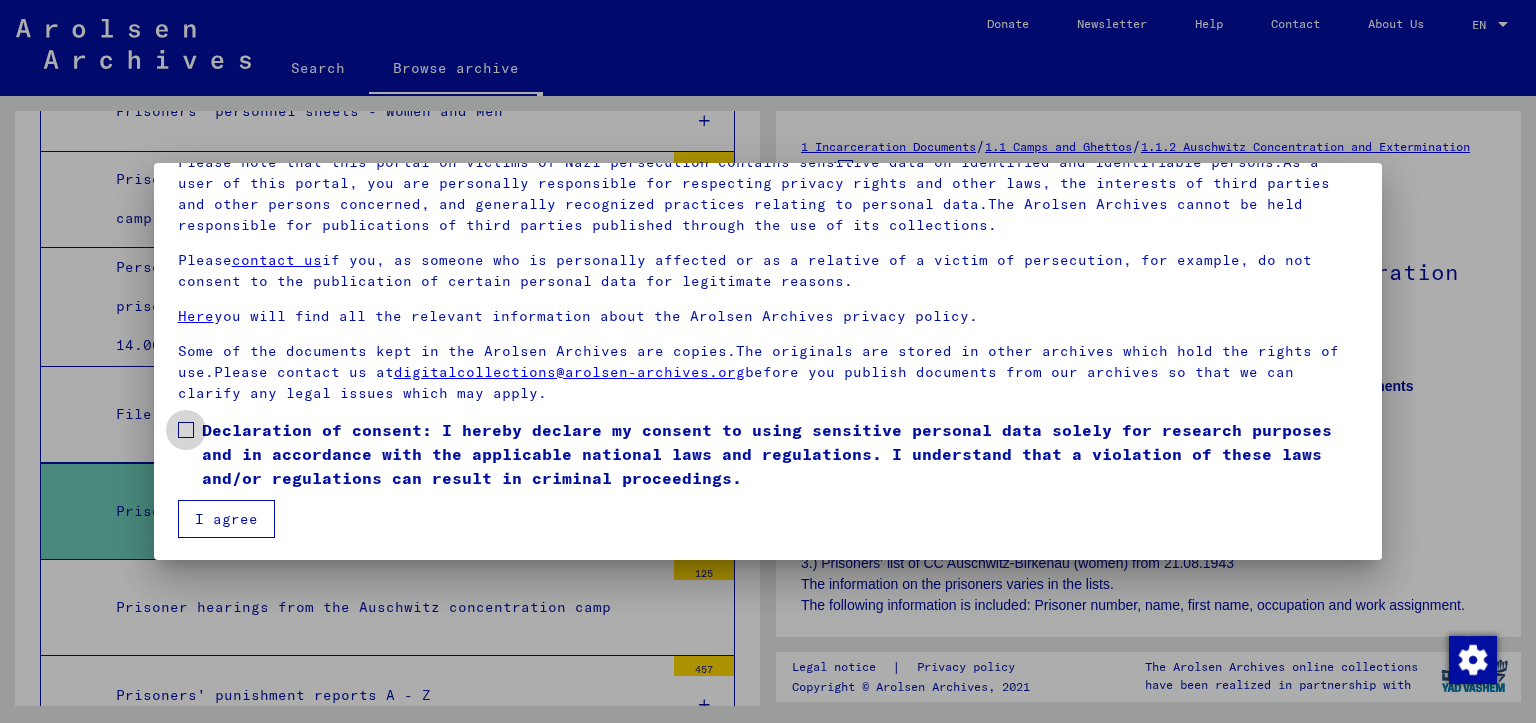 click at bounding box center [186, 430] 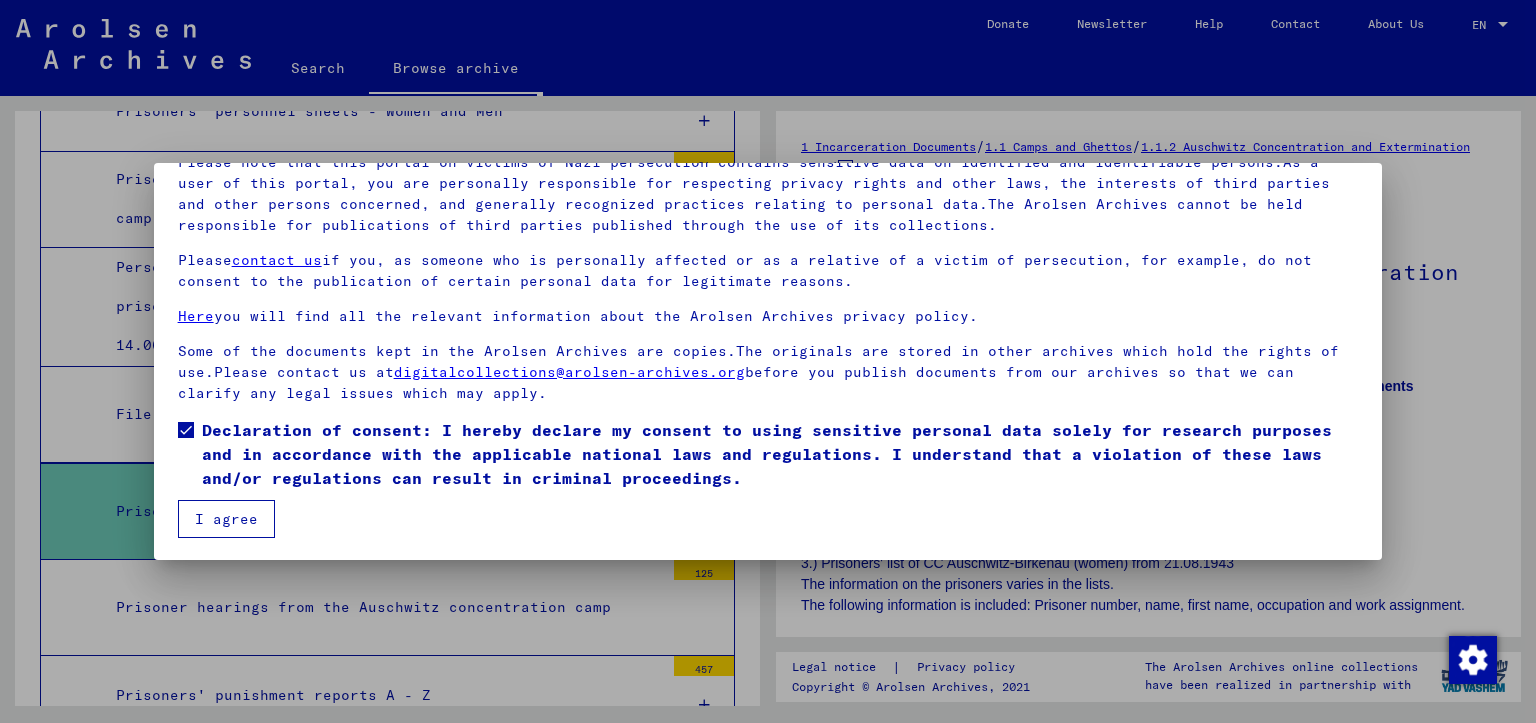 click on "I agree" at bounding box center [226, 519] 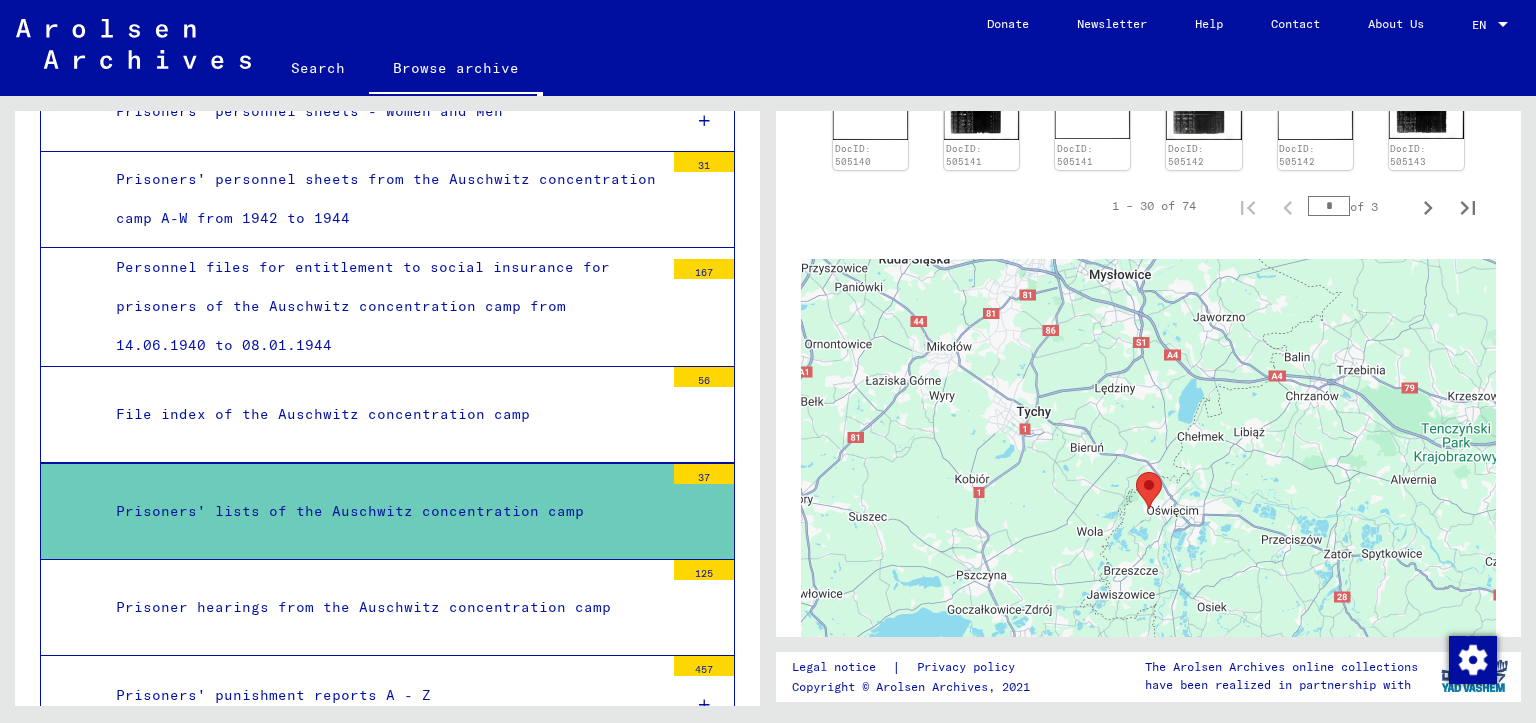 scroll, scrollTop: 1700, scrollLeft: 0, axis: vertical 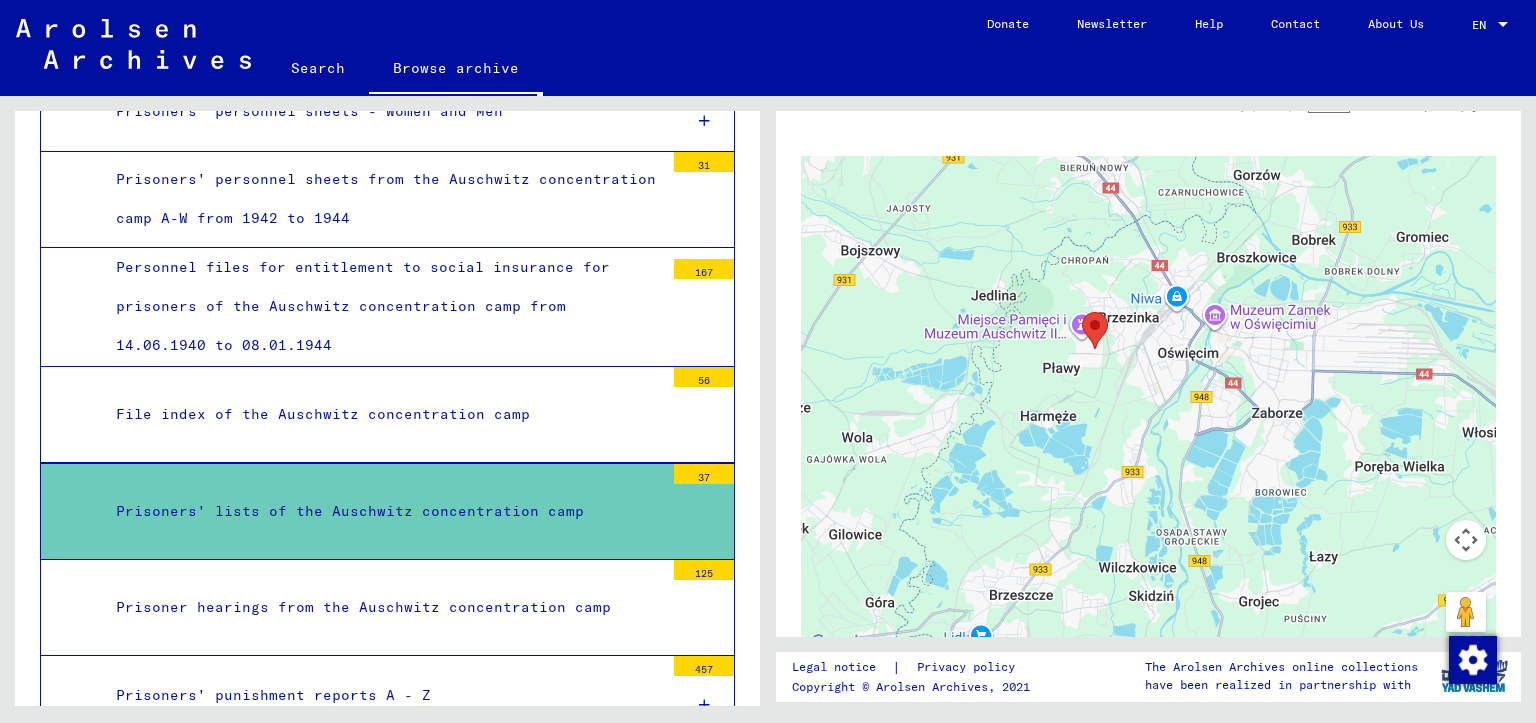 drag, startPoint x: 1224, startPoint y: 310, endPoint x: 1086, endPoint y: 610, distance: 330.2181 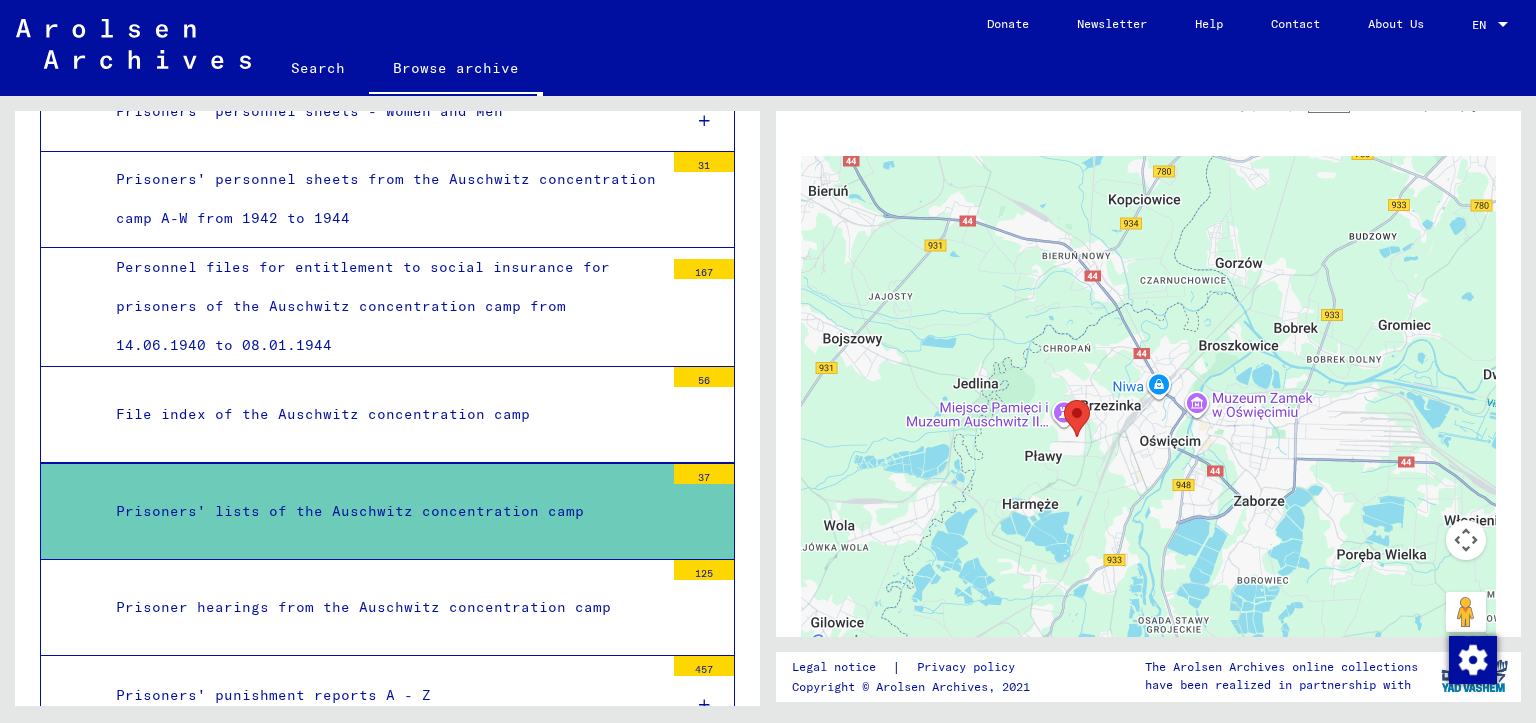 drag, startPoint x: 1079, startPoint y: 402, endPoint x: 1060, endPoint y: 508, distance: 107.68937 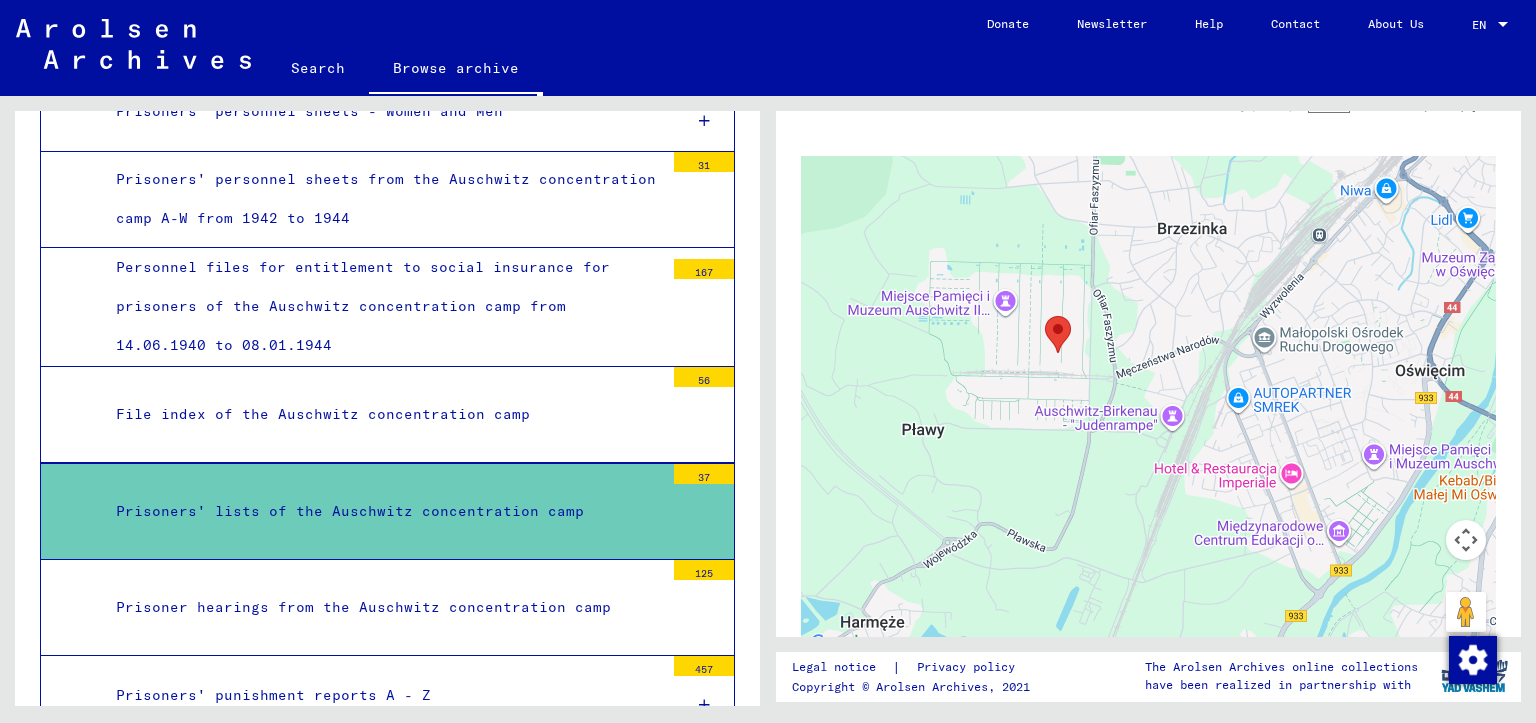 drag, startPoint x: 1028, startPoint y: 467, endPoint x: 1030, endPoint y: 478, distance: 11.18034 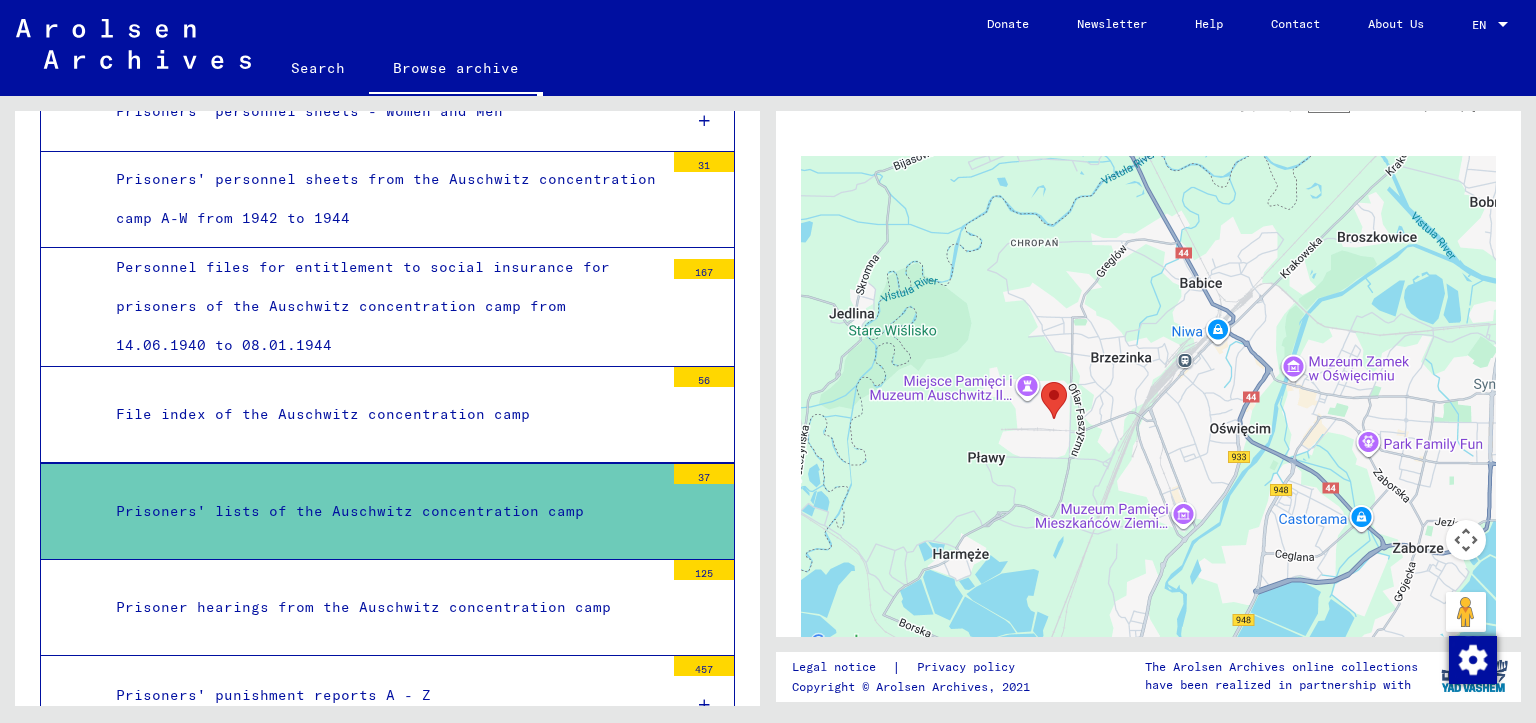 click on "Prisoners' lists of the Auschwitz concentration camp" at bounding box center (382, 511) 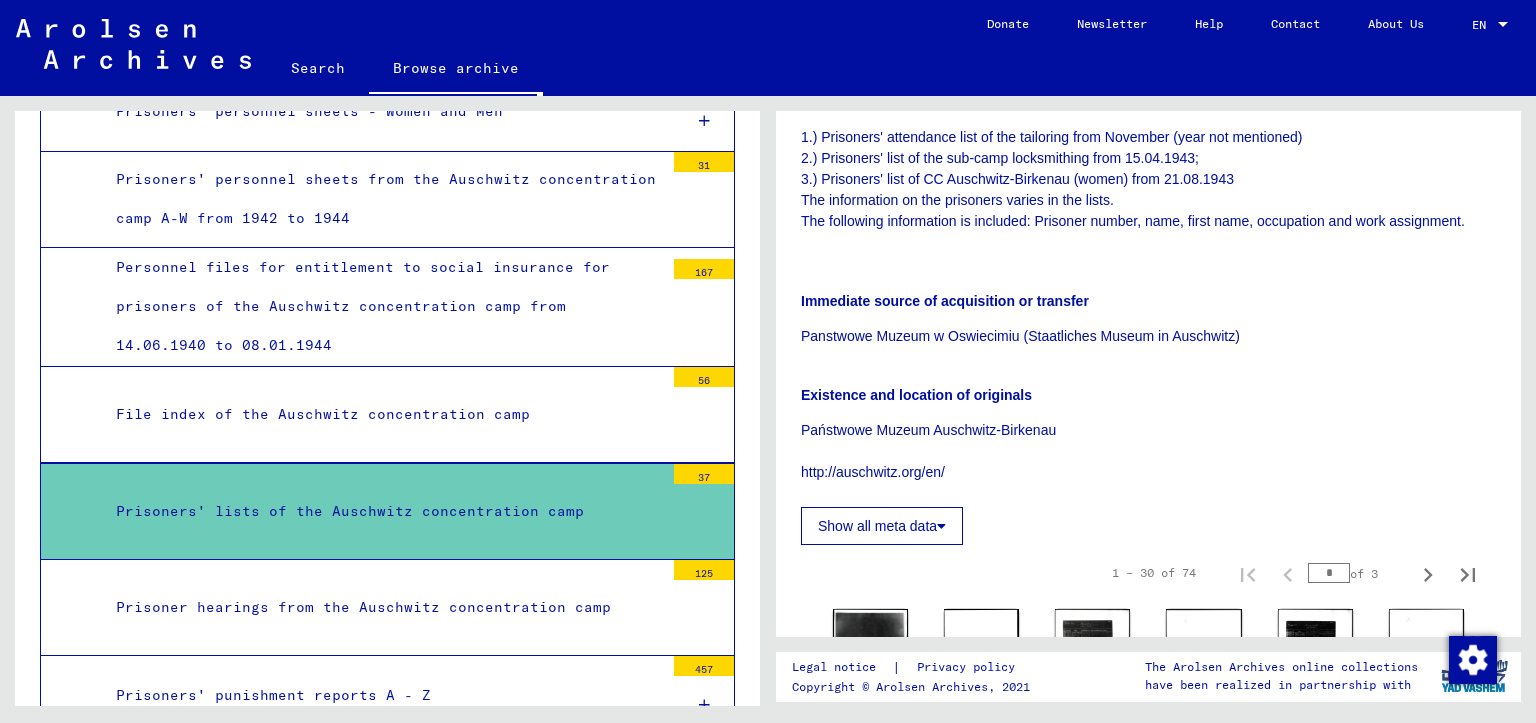 scroll, scrollTop: 0, scrollLeft: 0, axis: both 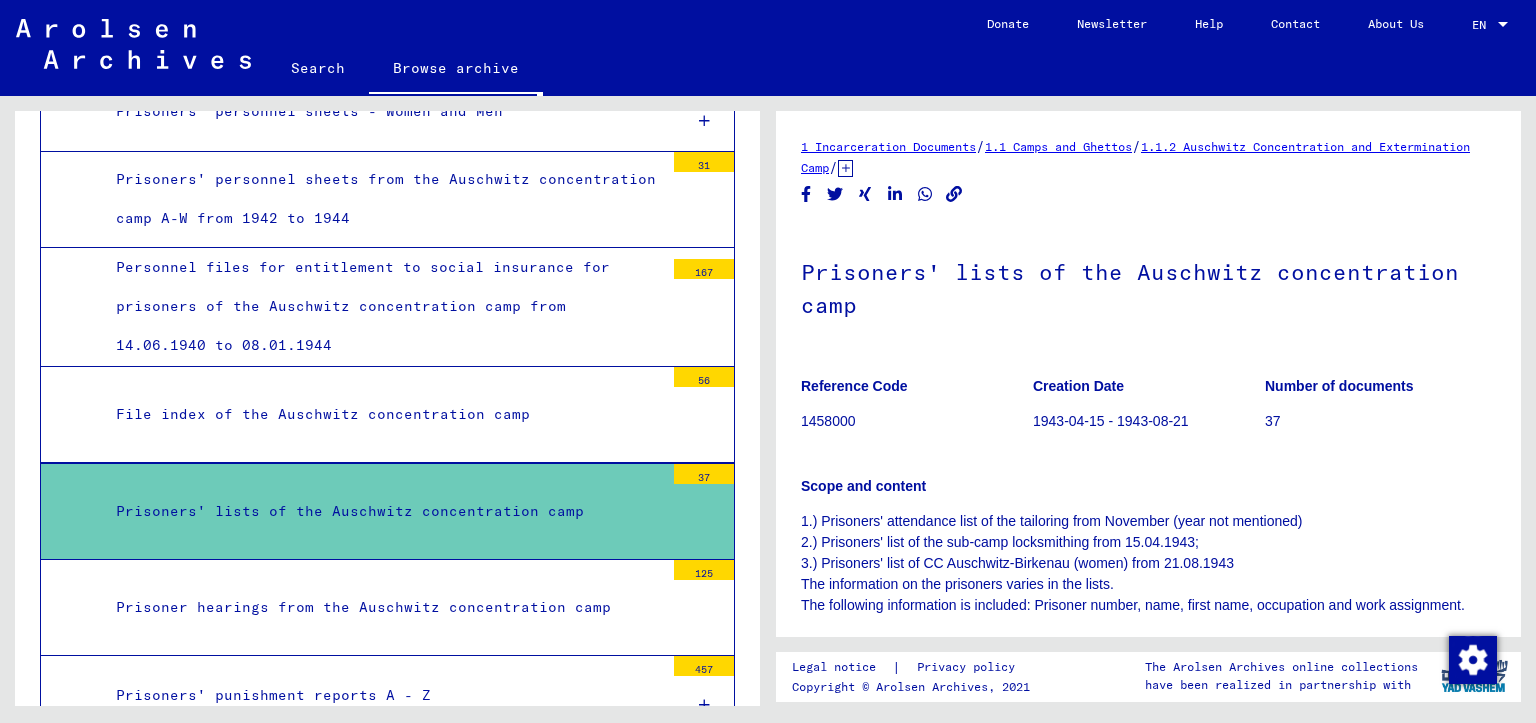 click on "Search" 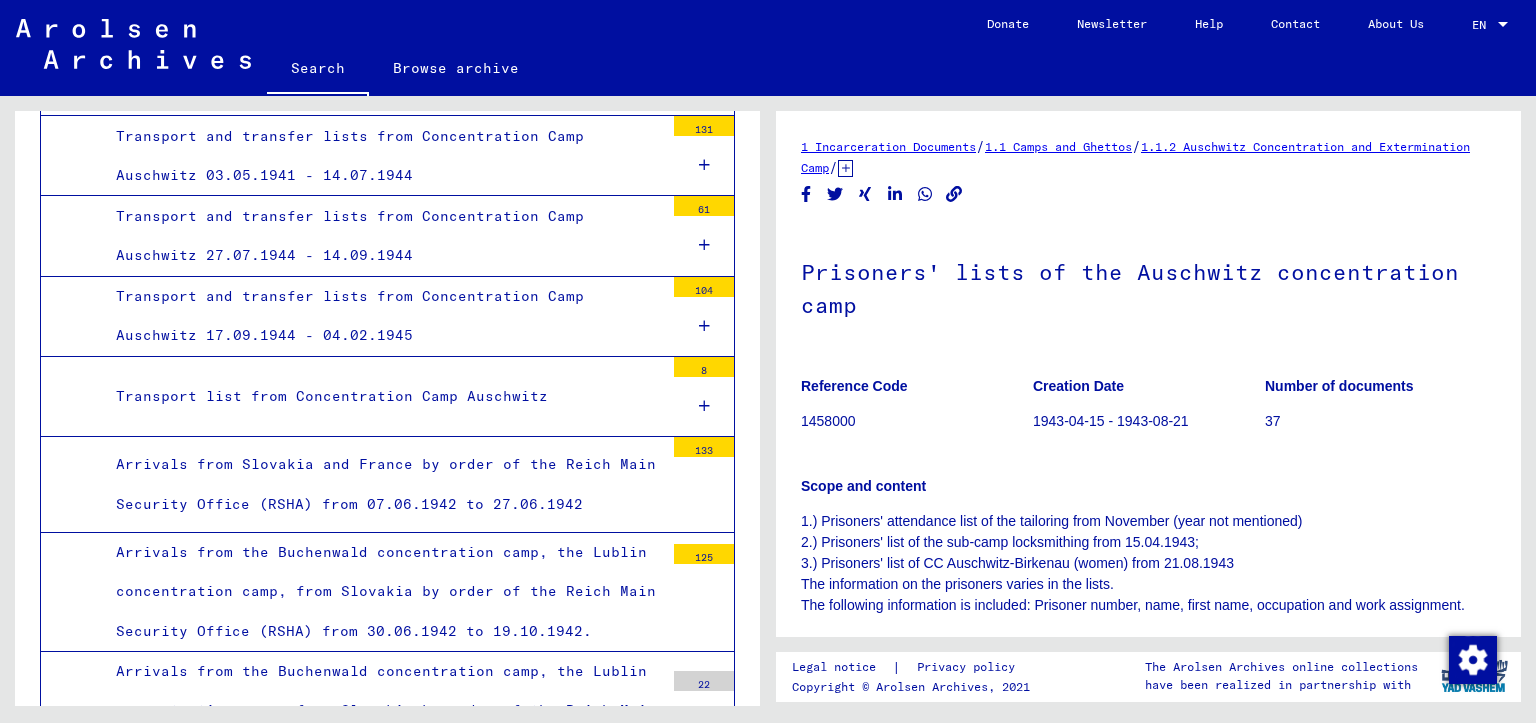 scroll, scrollTop: 474, scrollLeft: 0, axis: vertical 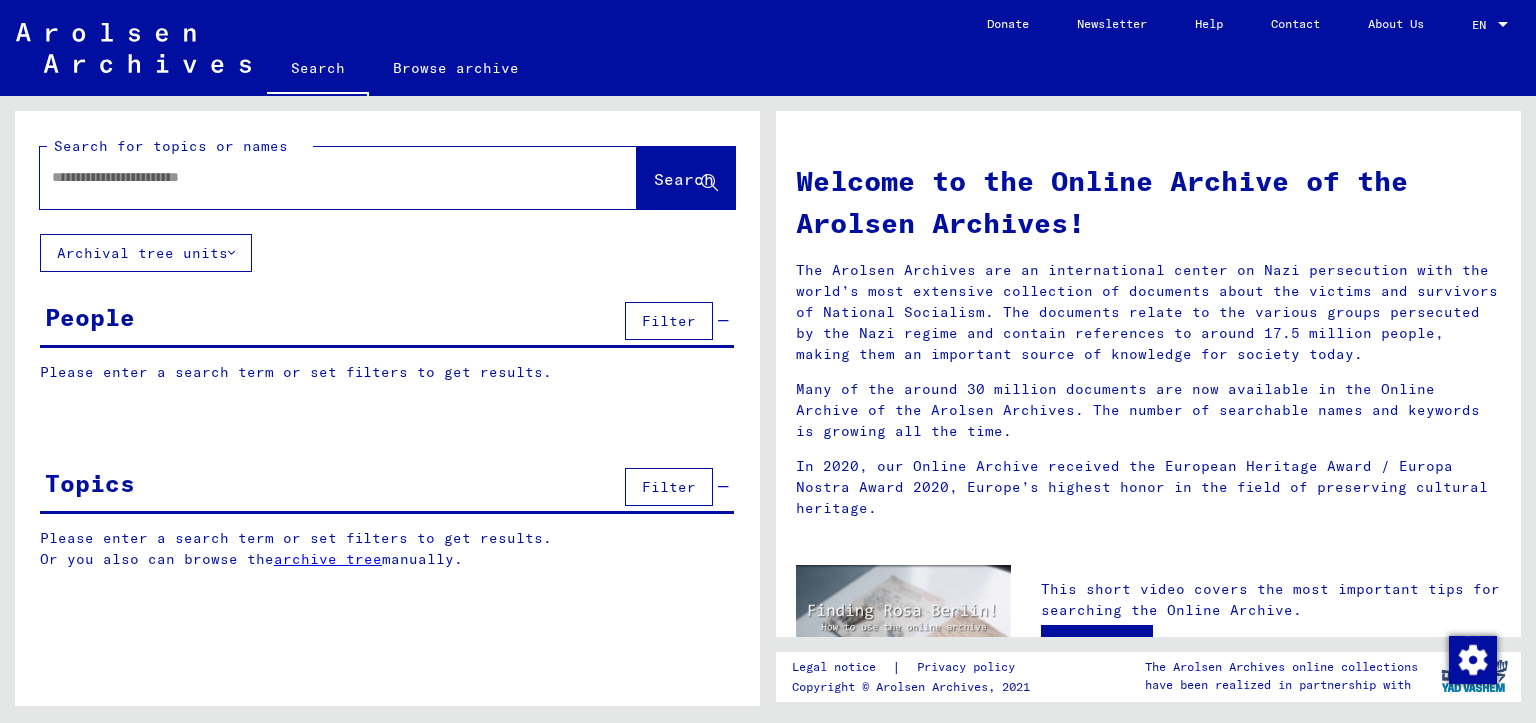 click on "Archival tree units" 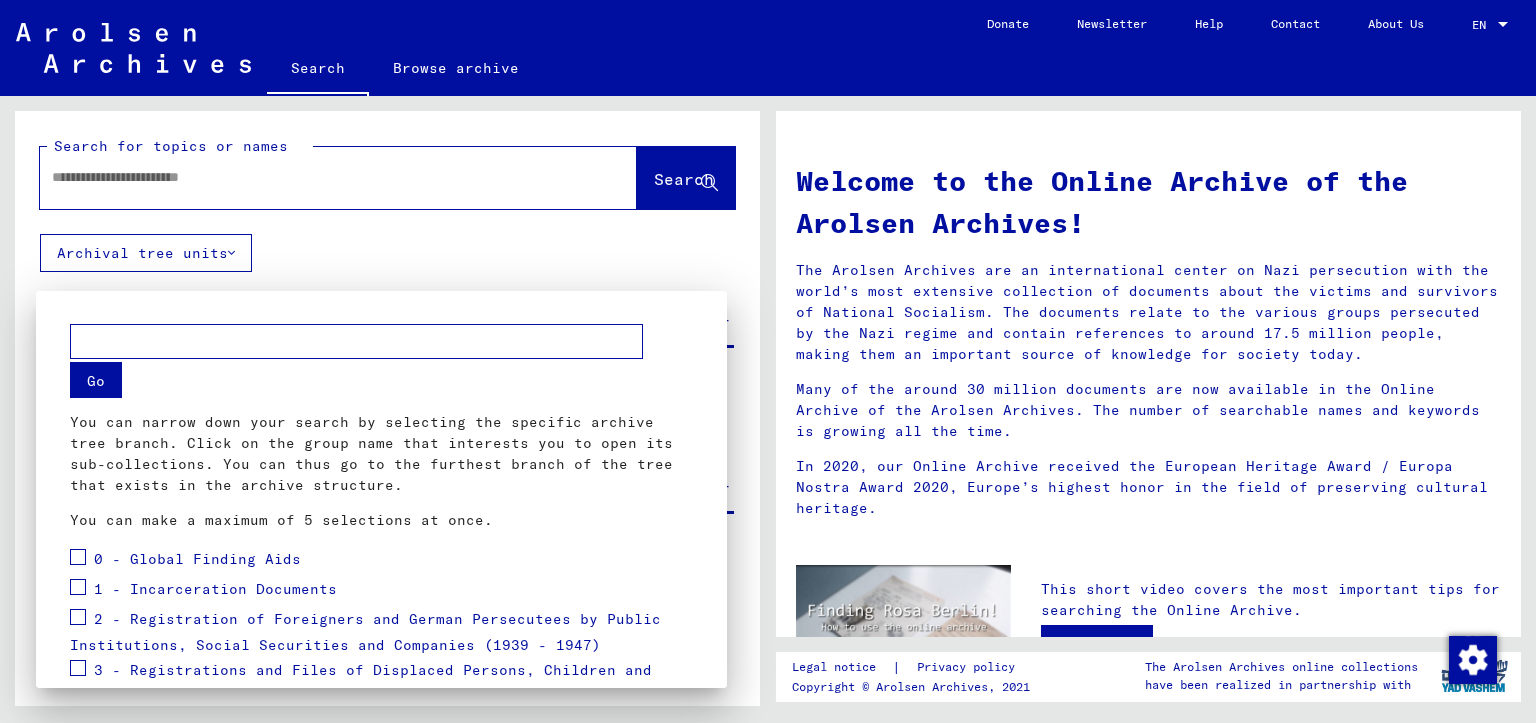 click at bounding box center (768, 361) 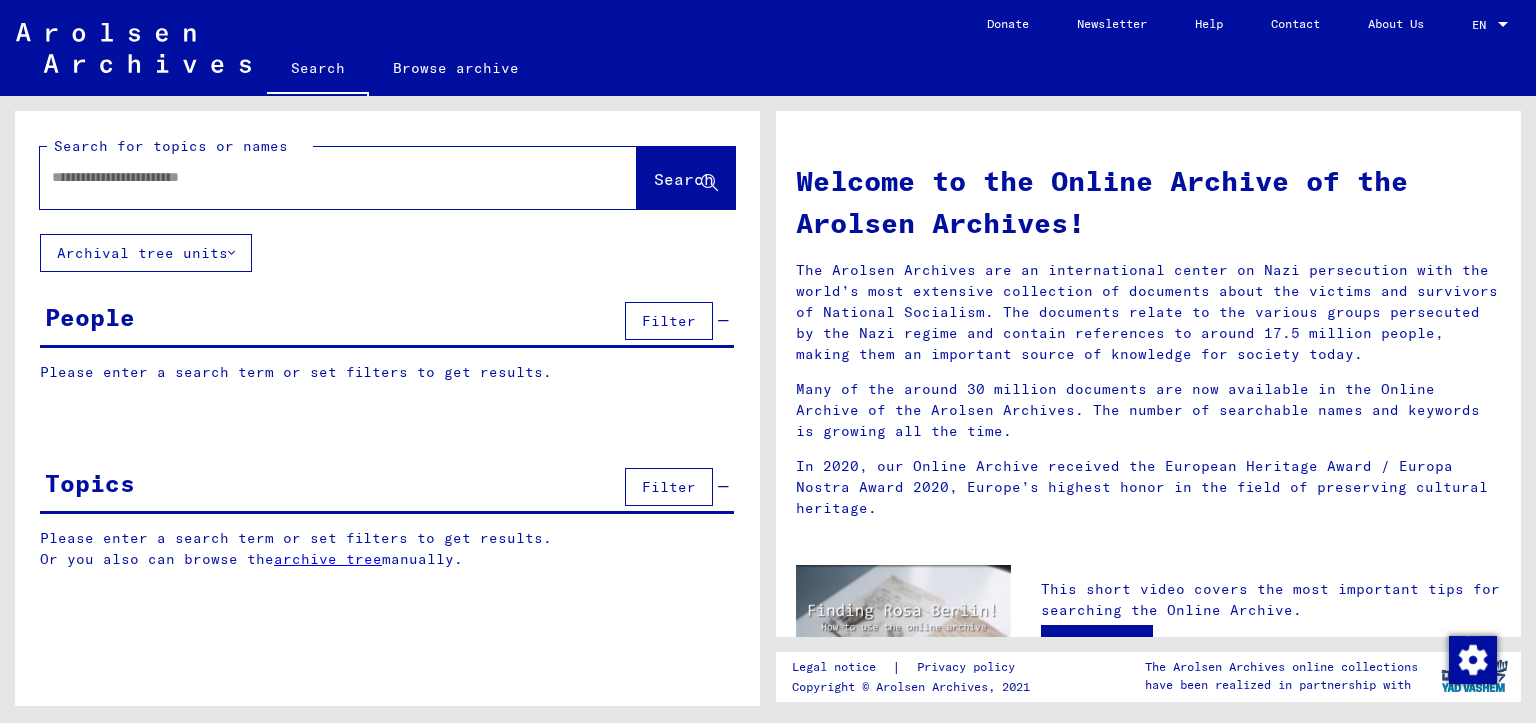 click 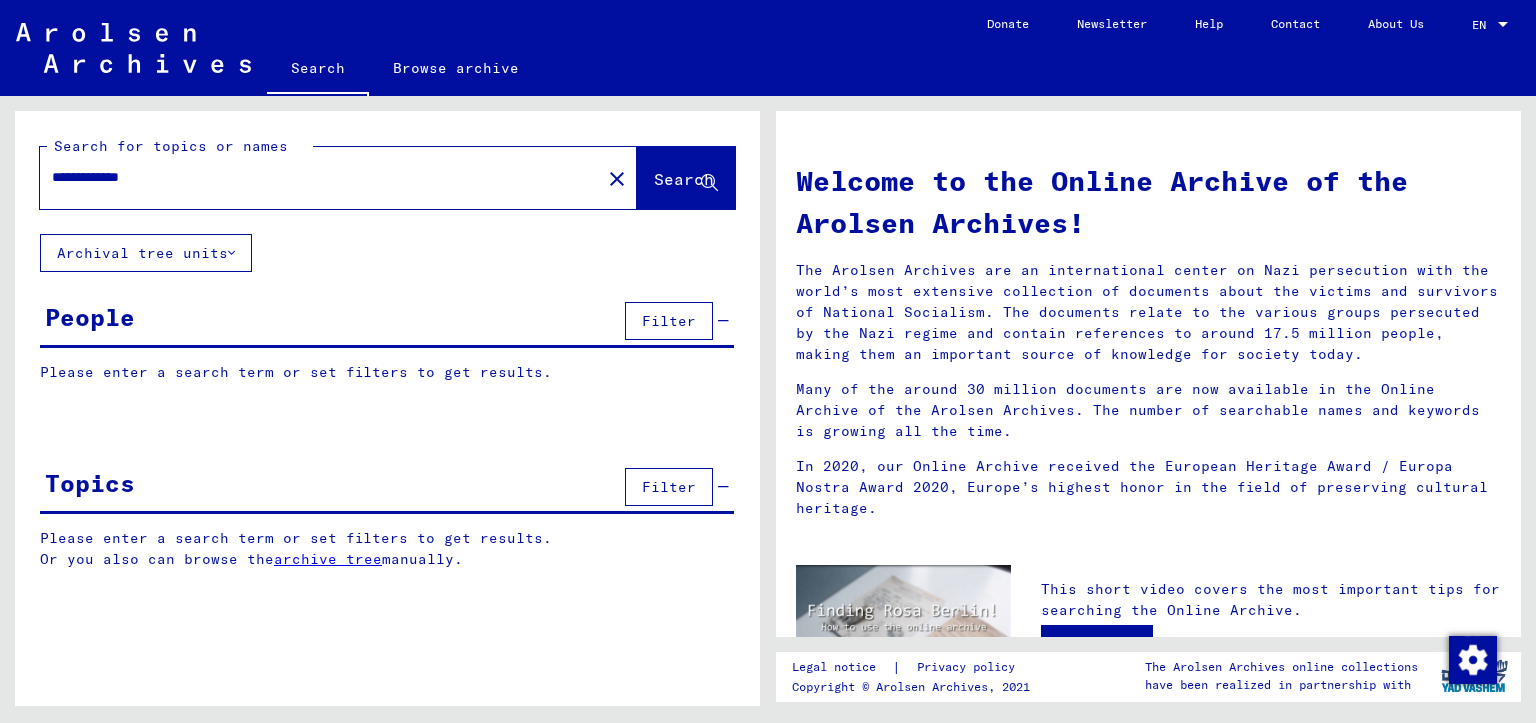 type on "**********" 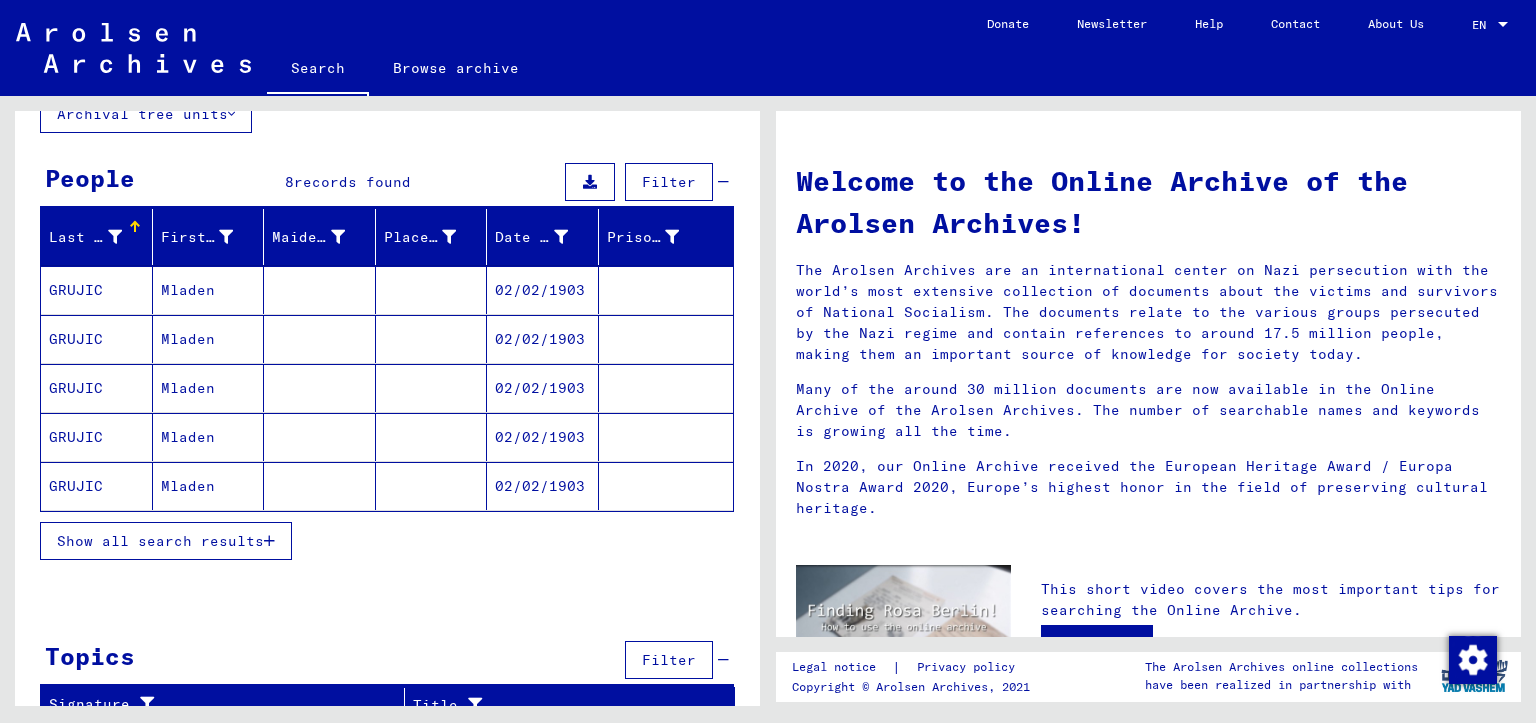 scroll, scrollTop: 160, scrollLeft: 0, axis: vertical 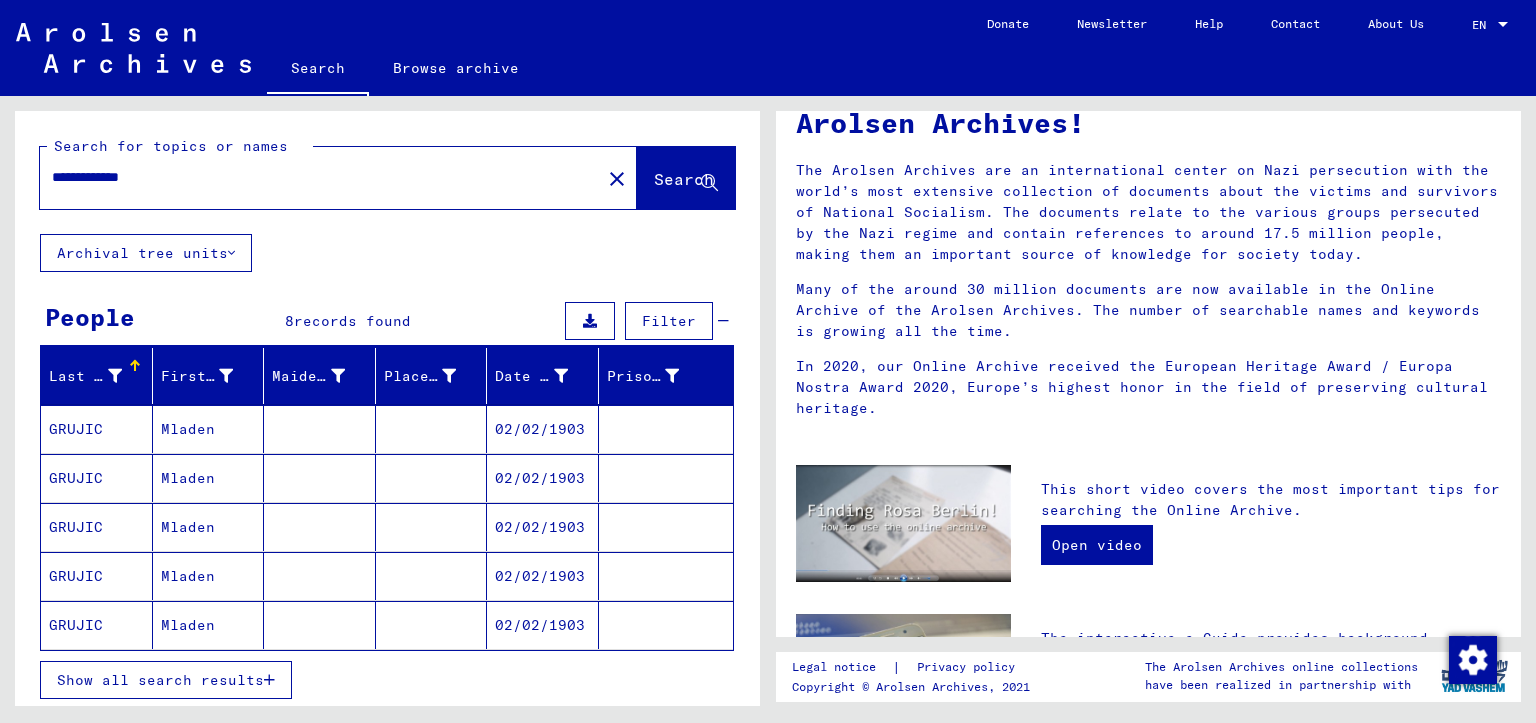 click on "02/02/1903" at bounding box center (543, 478) 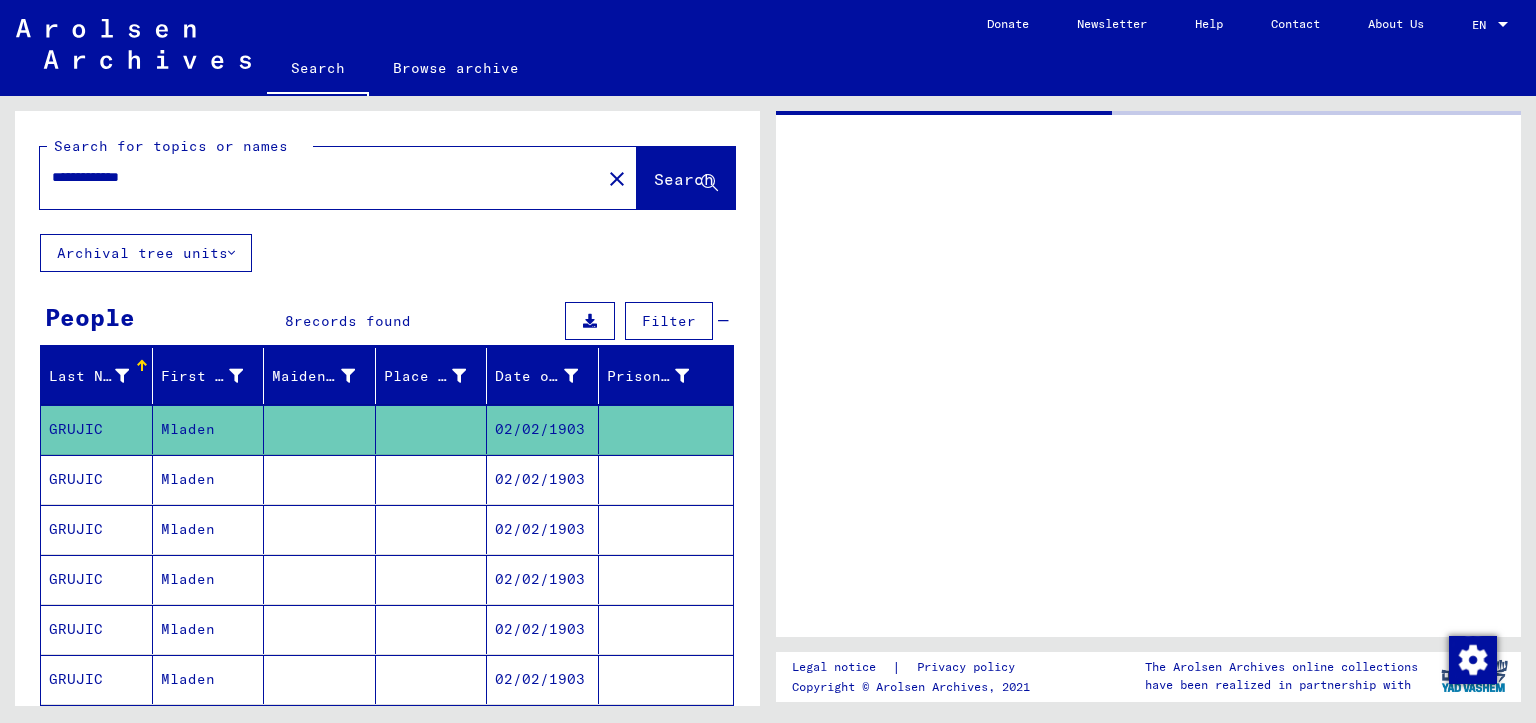 scroll, scrollTop: 0, scrollLeft: 0, axis: both 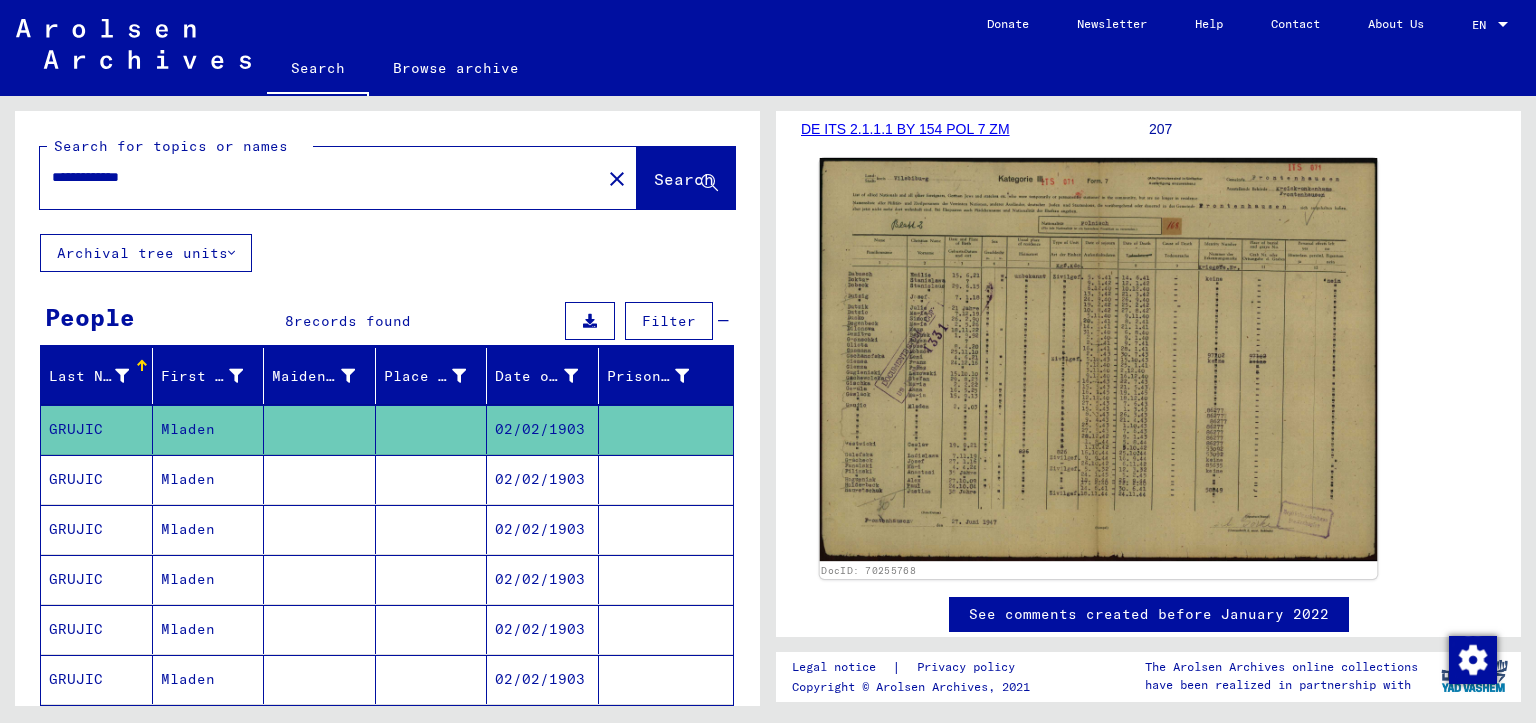 click 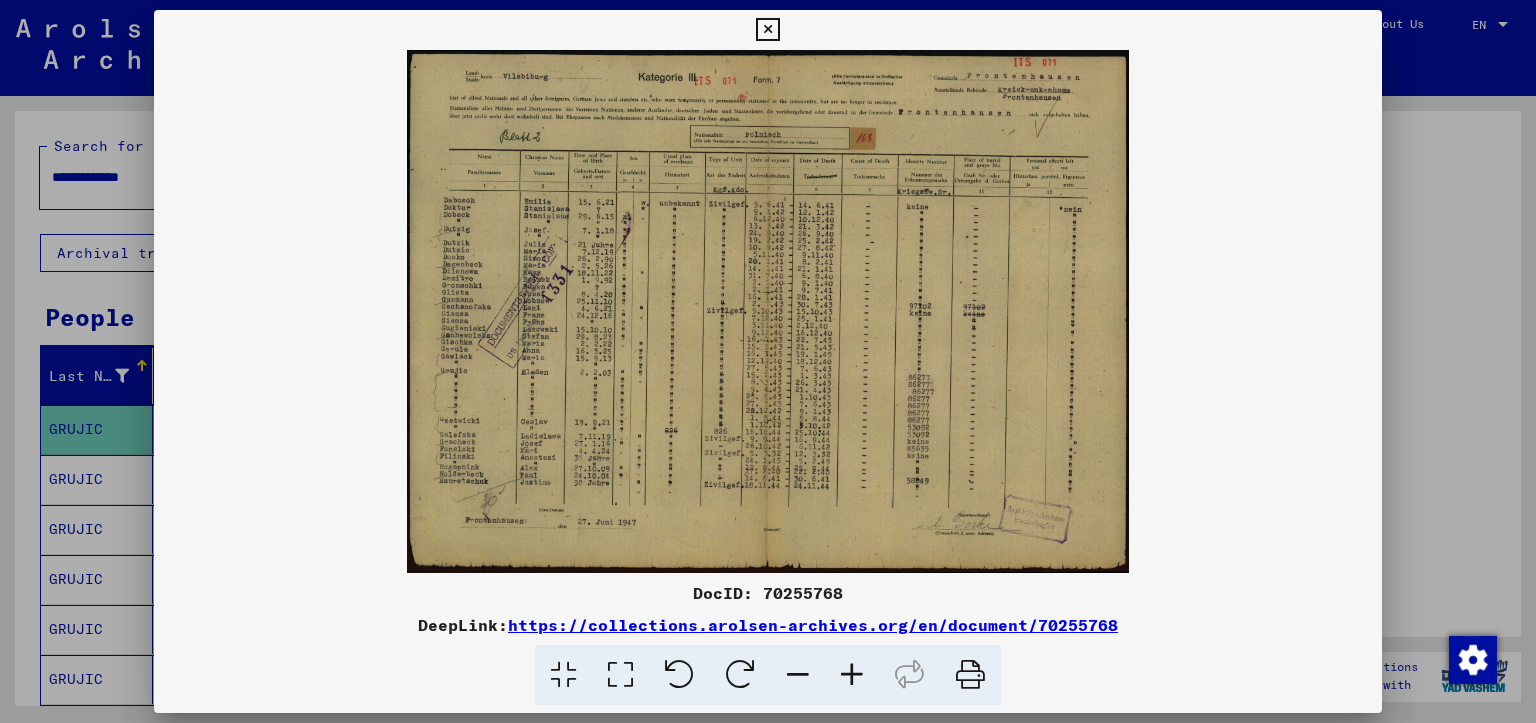 click at bounding box center [852, 675] 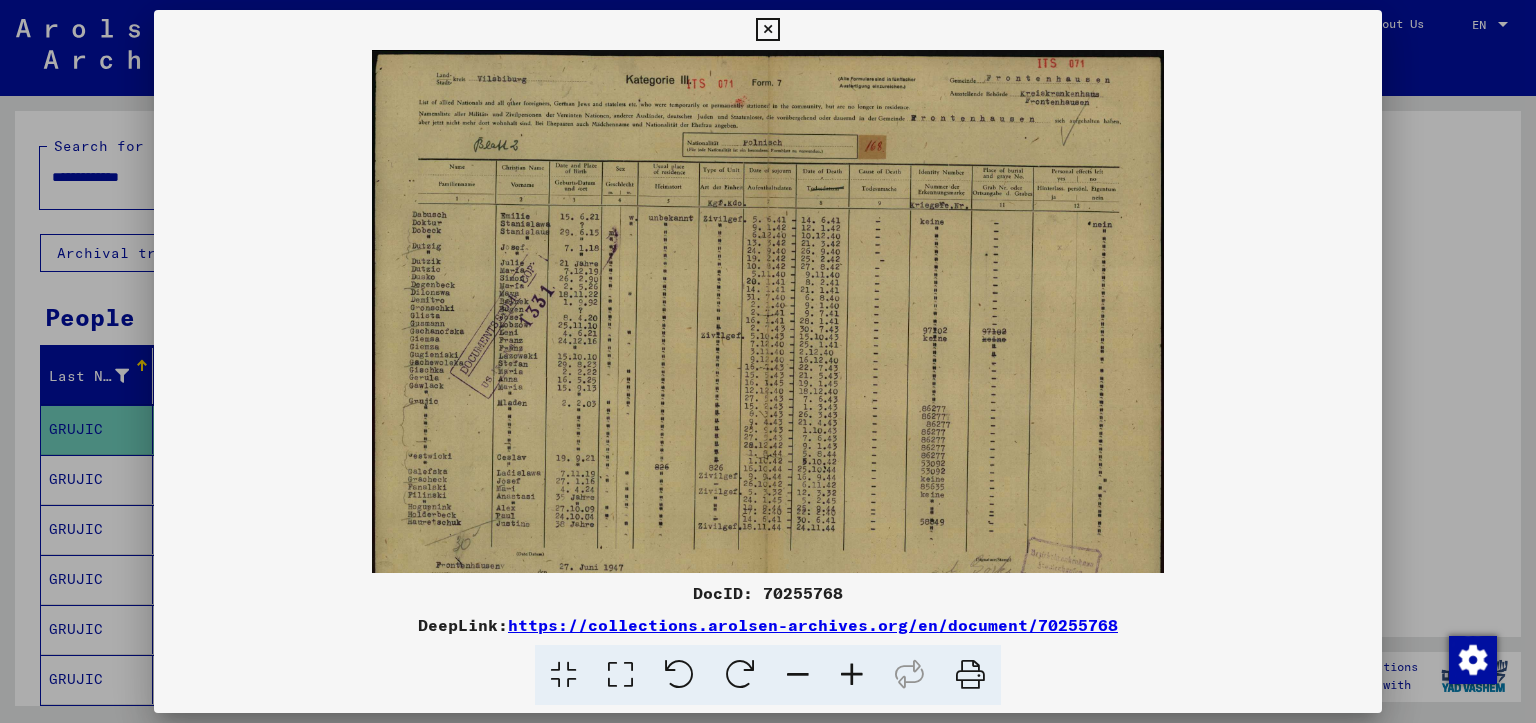 click at bounding box center (852, 675) 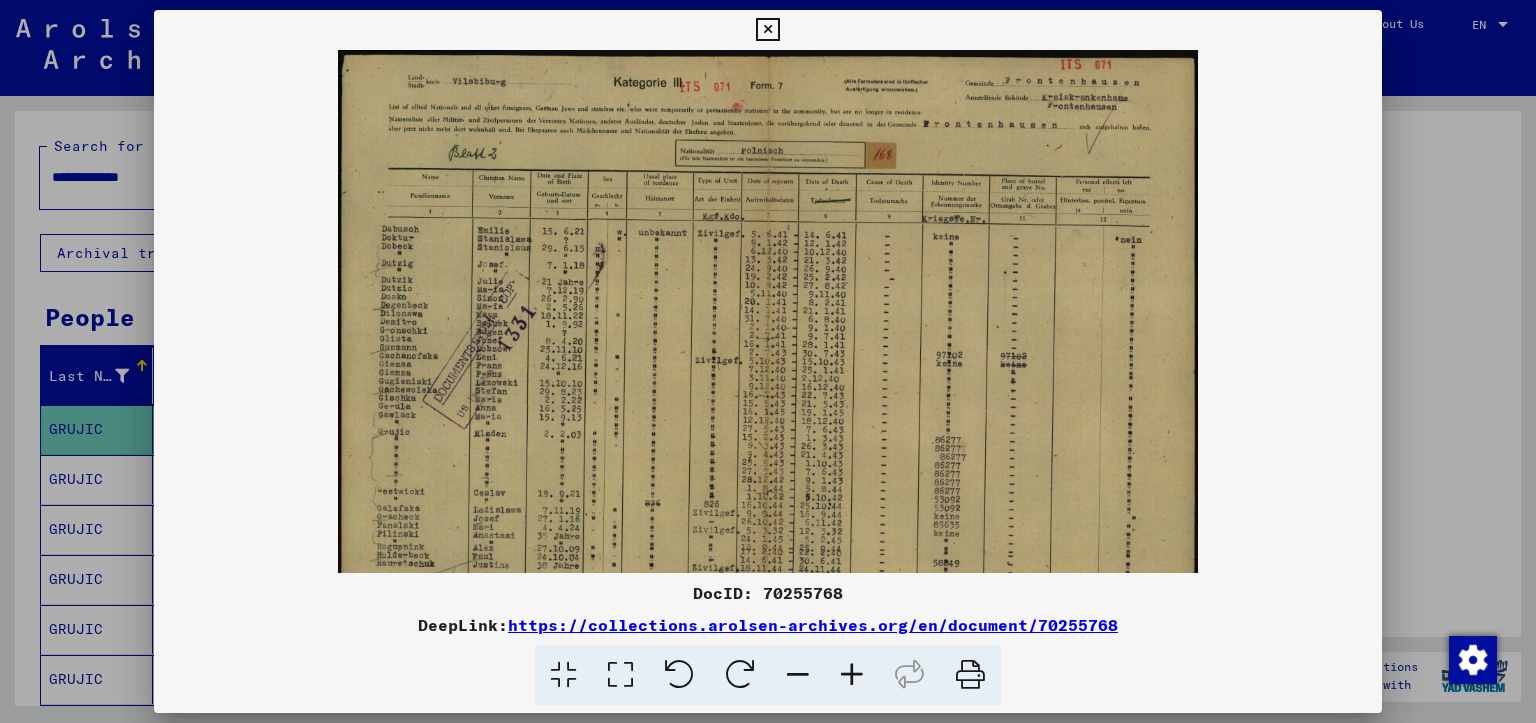 click at bounding box center (852, 675) 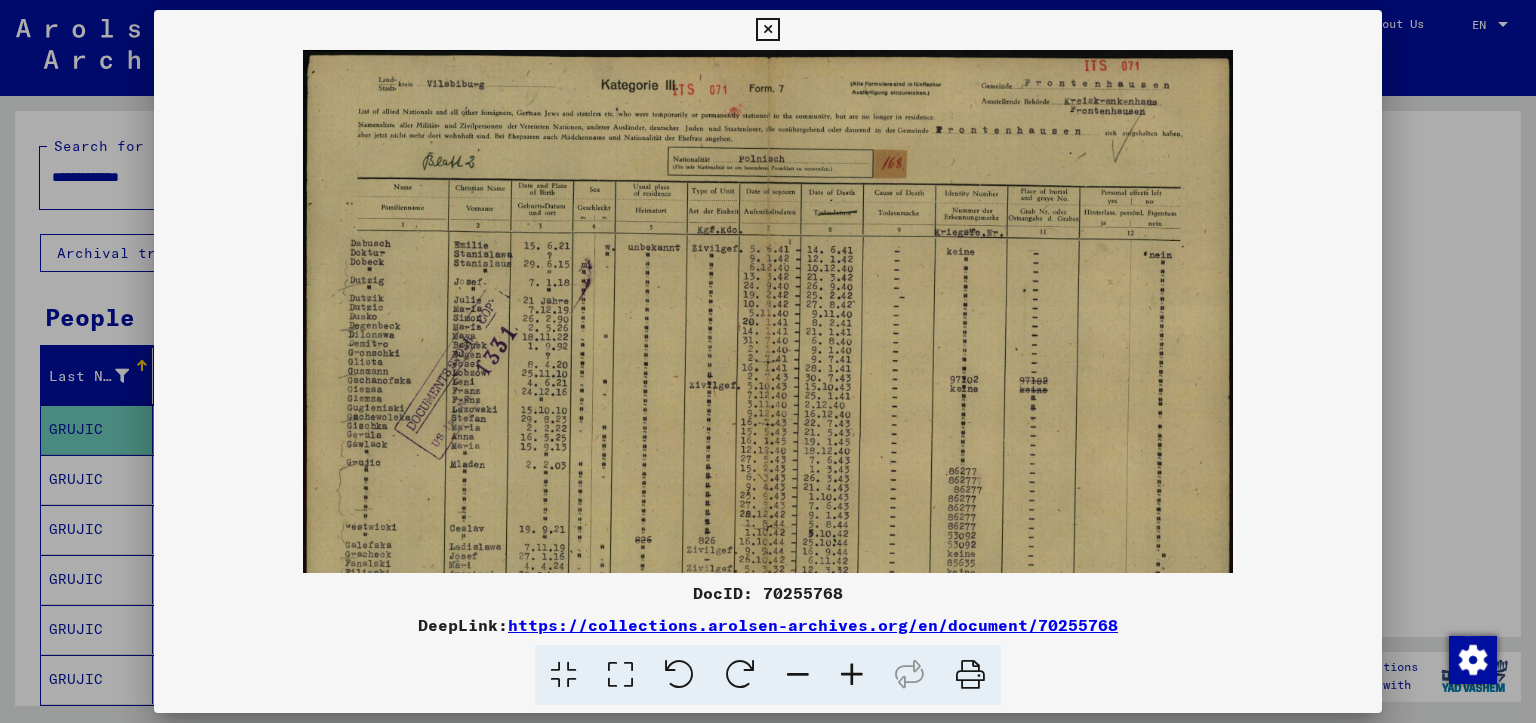 click at bounding box center (852, 675) 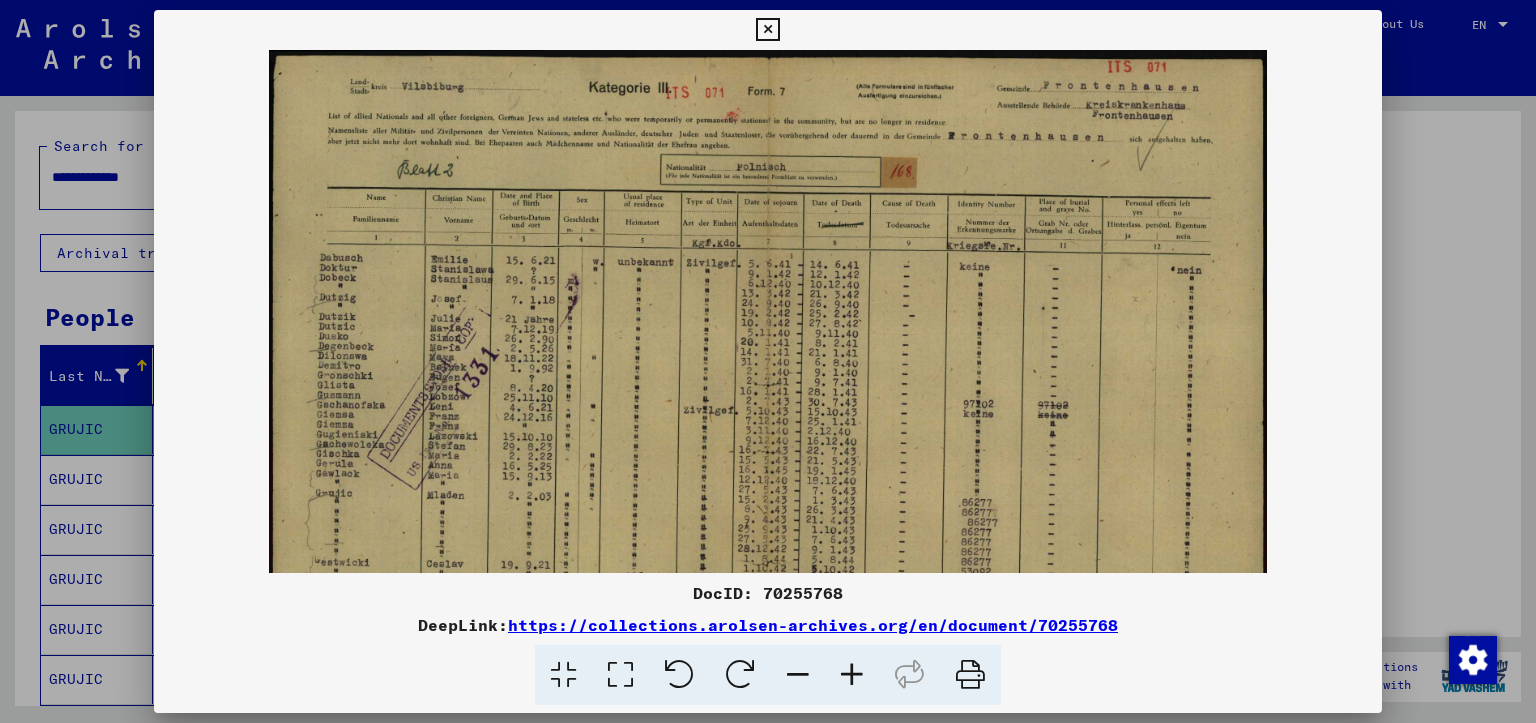 click at bounding box center (852, 675) 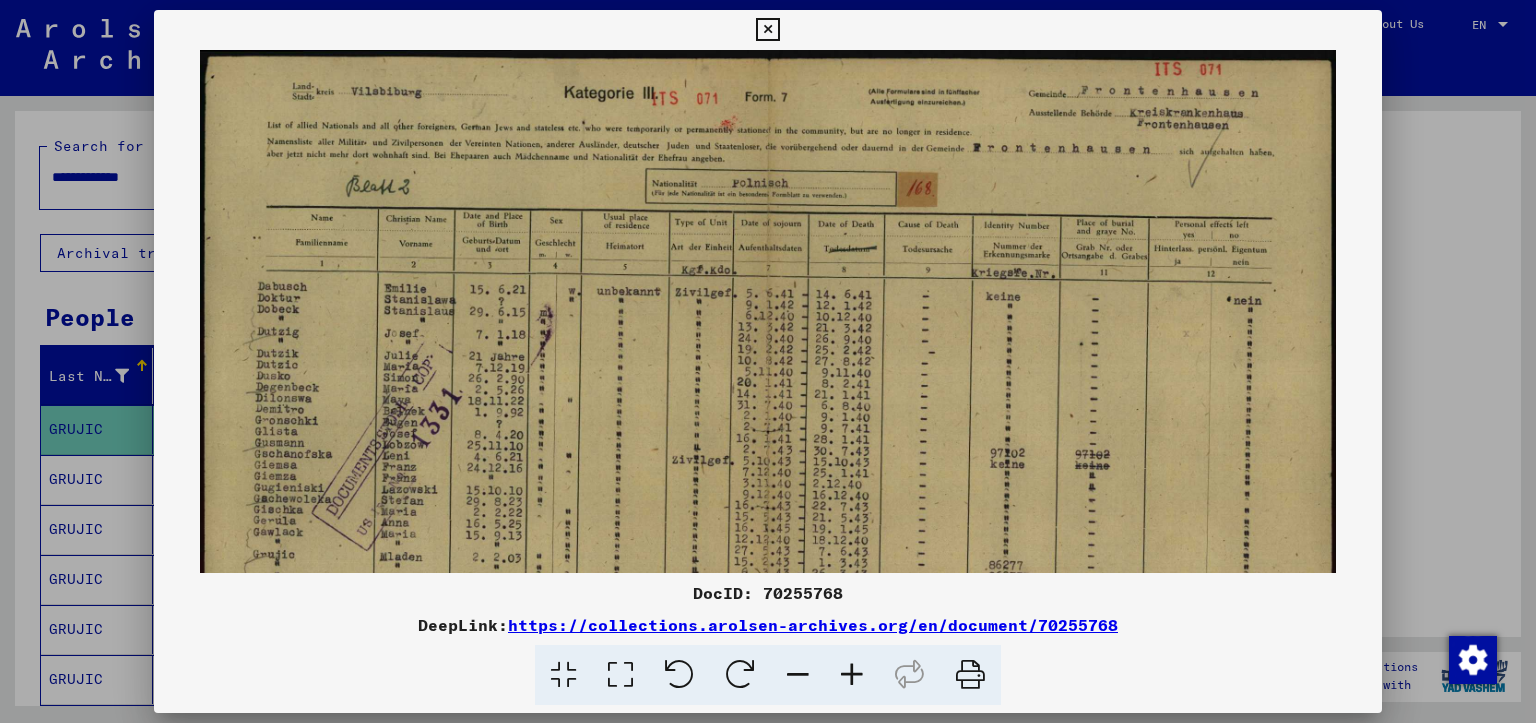 click at bounding box center [852, 675] 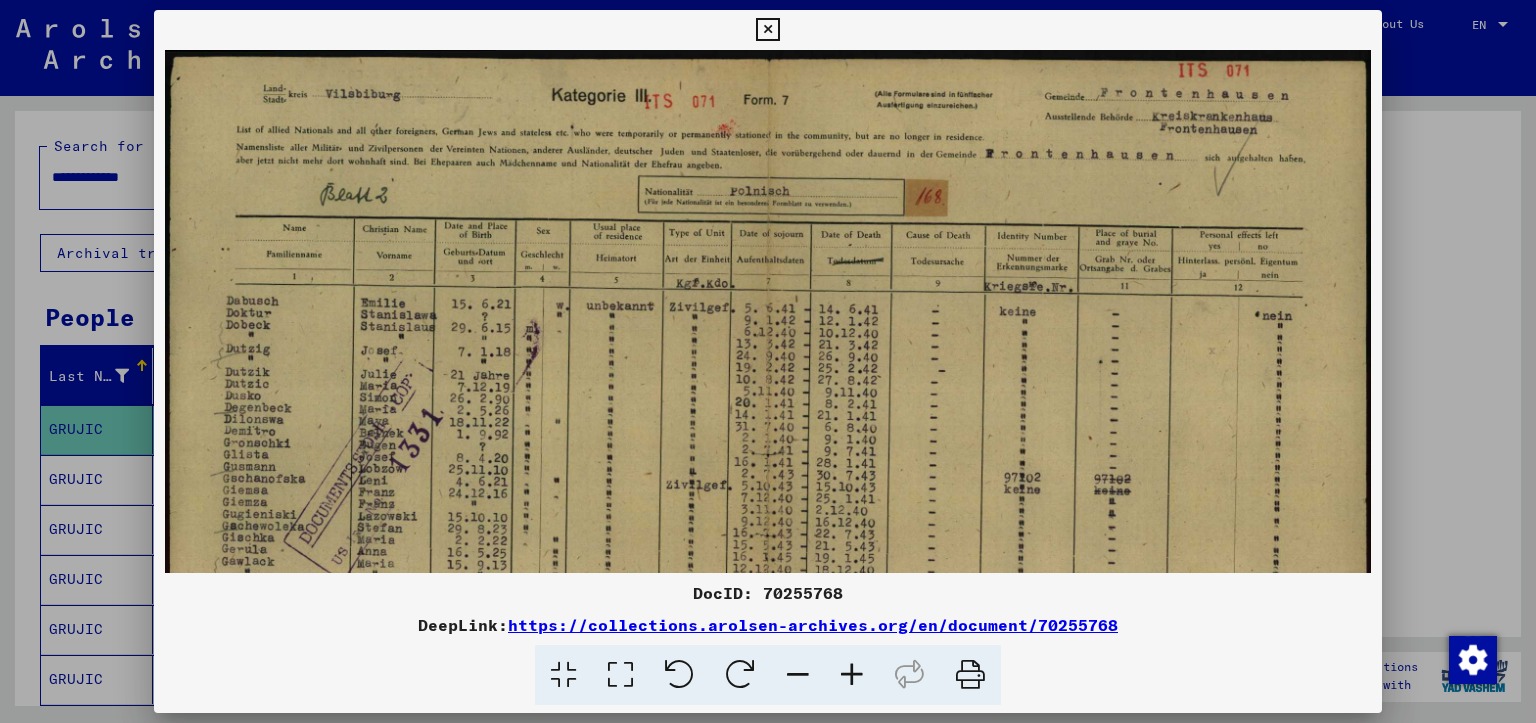 click at bounding box center (852, 675) 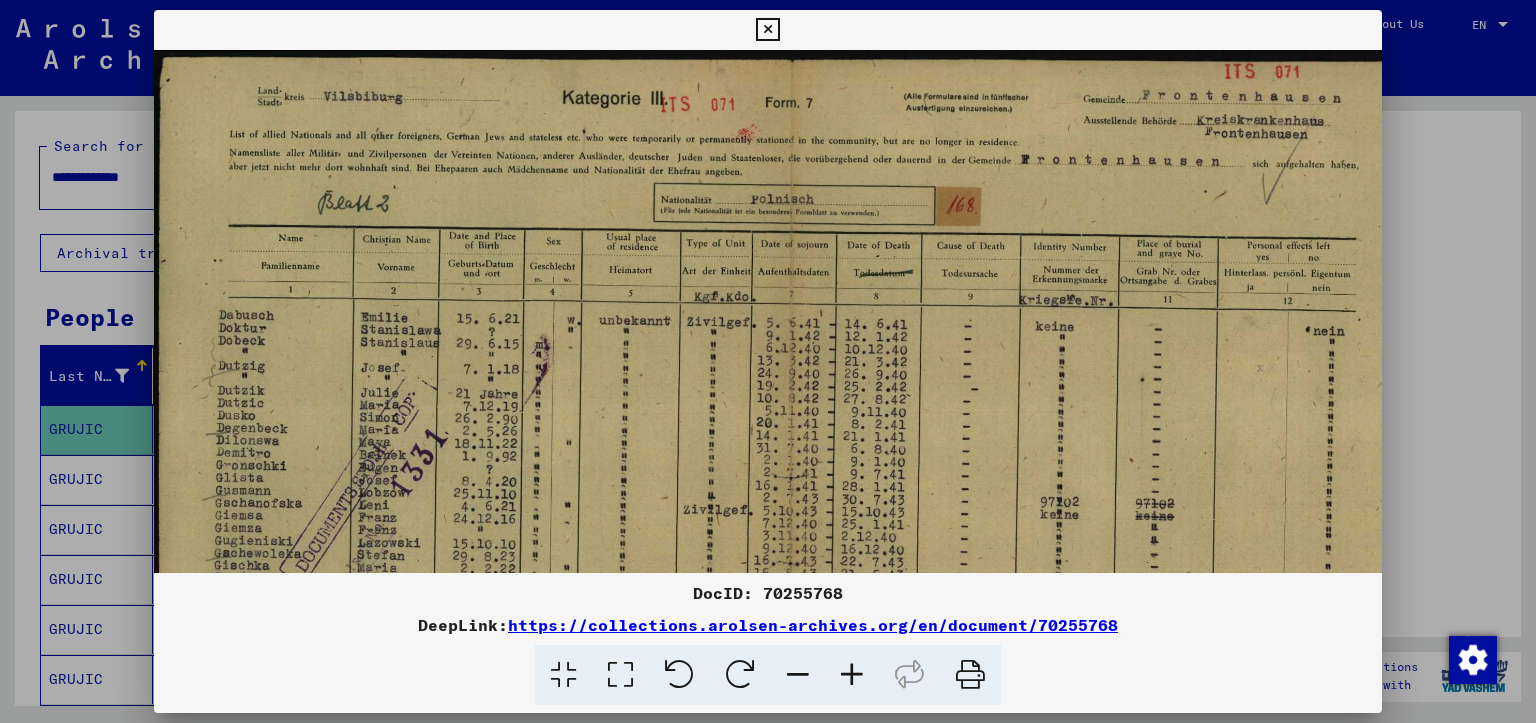 click at bounding box center (852, 675) 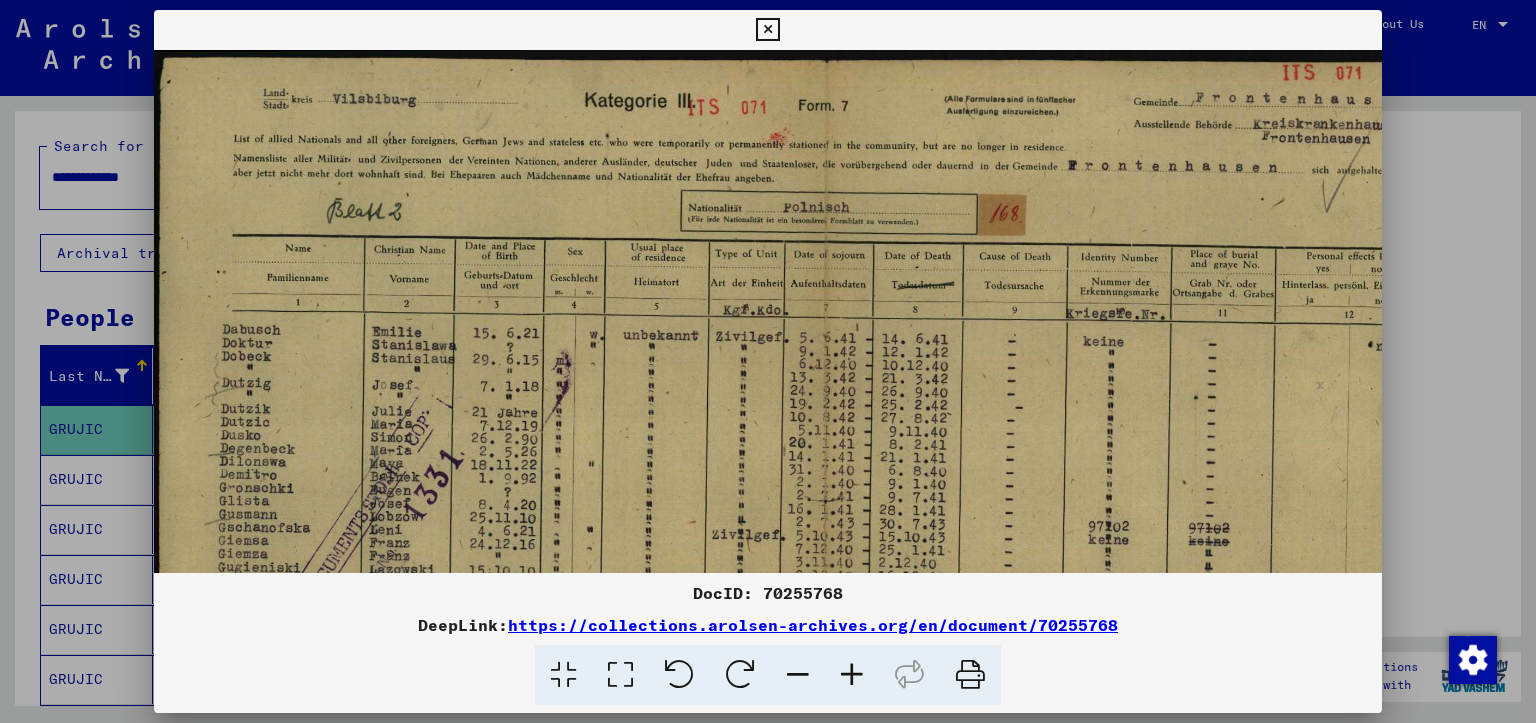 click at bounding box center (852, 675) 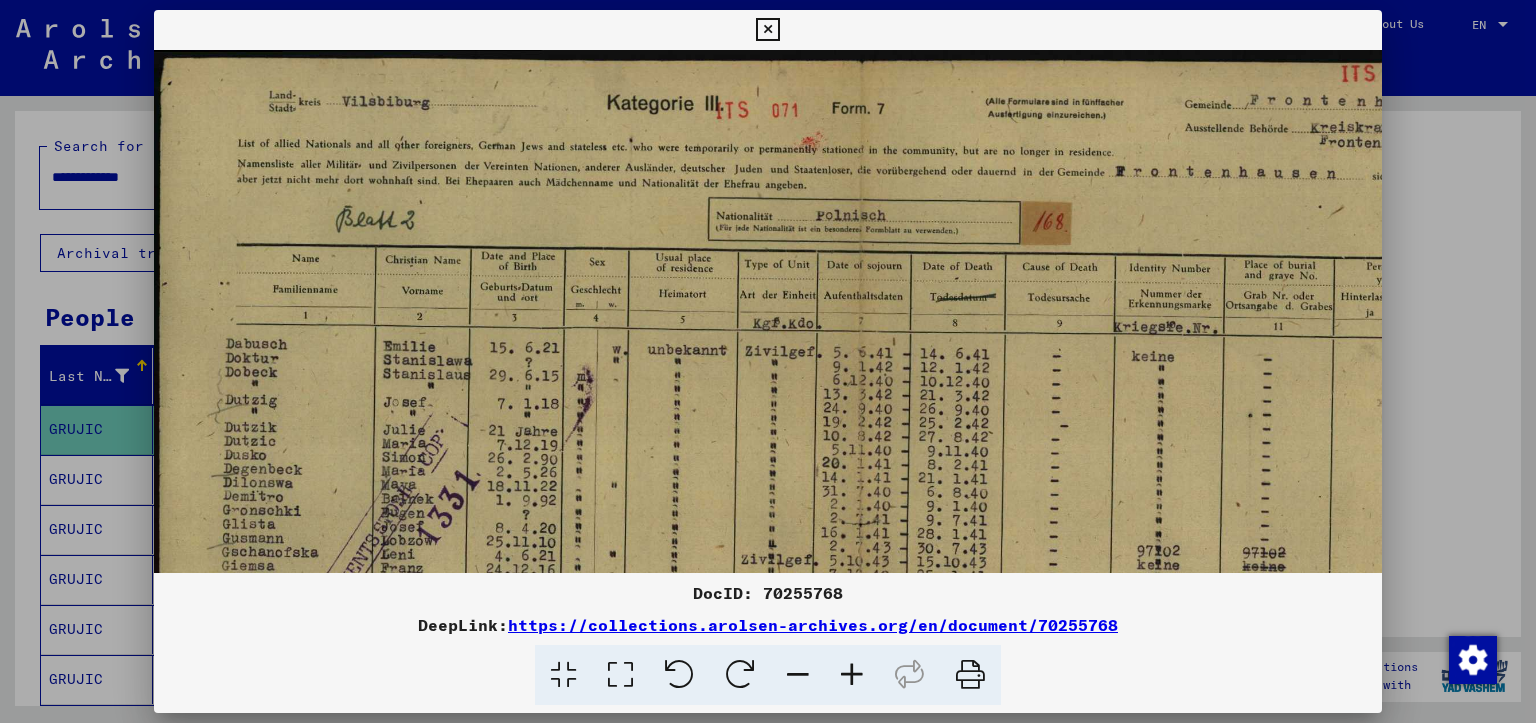 click at bounding box center [852, 675] 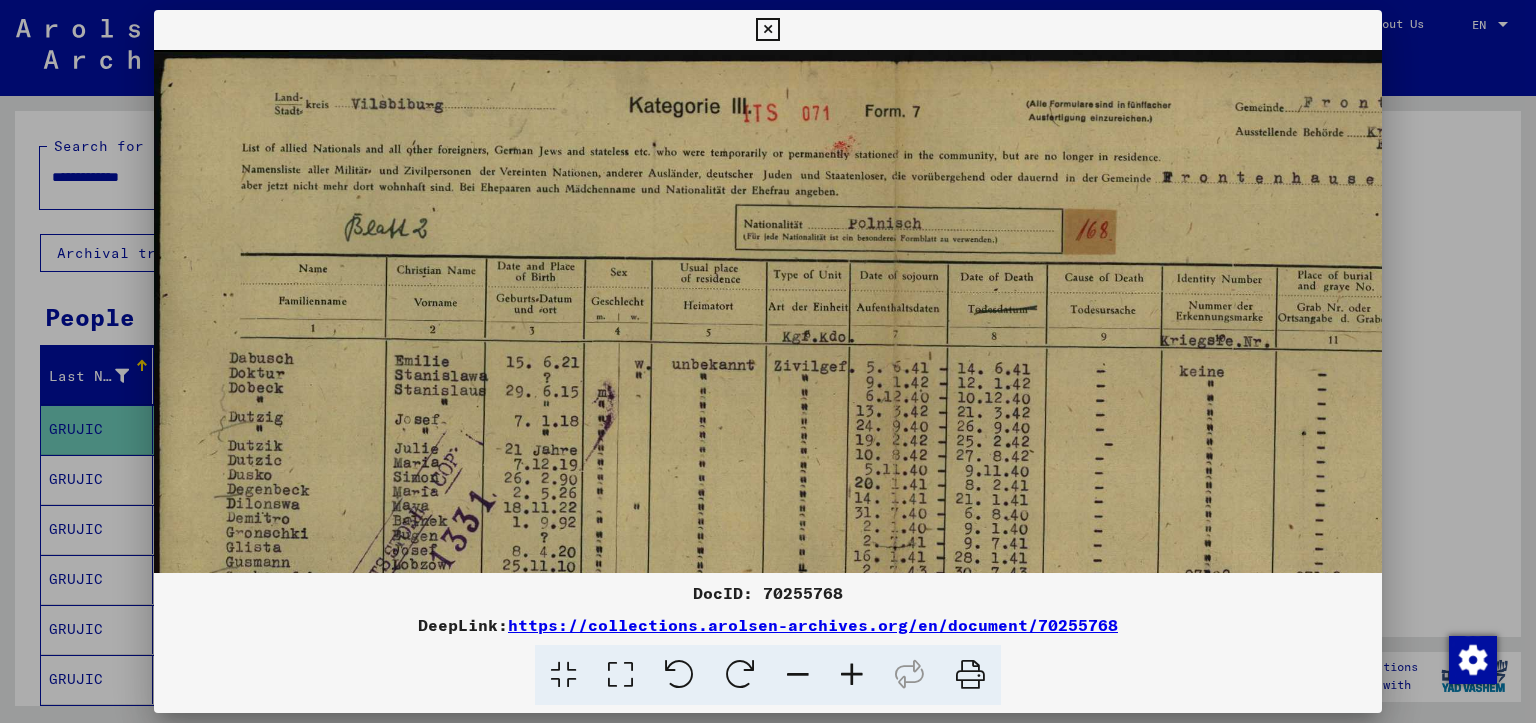 click at bounding box center [852, 675] 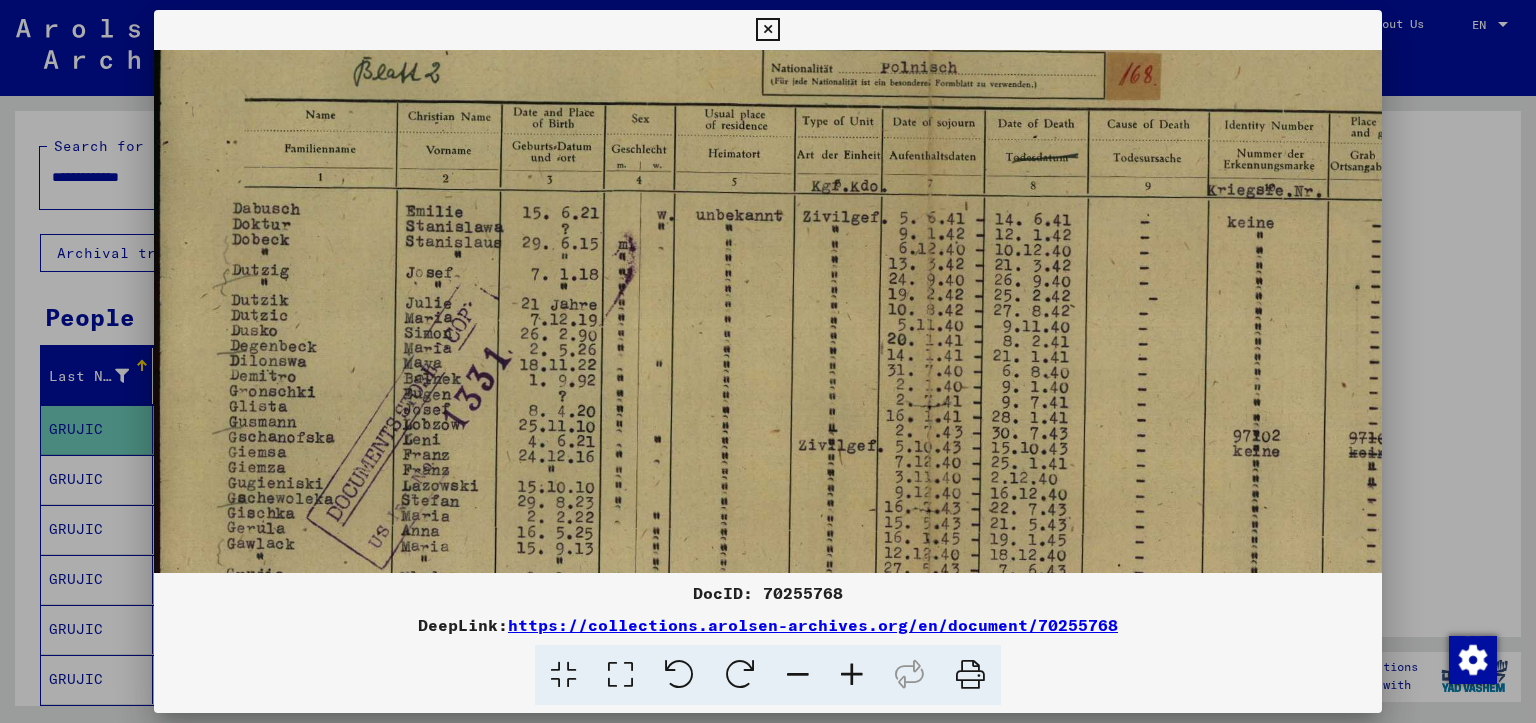 scroll, scrollTop: 184, scrollLeft: 0, axis: vertical 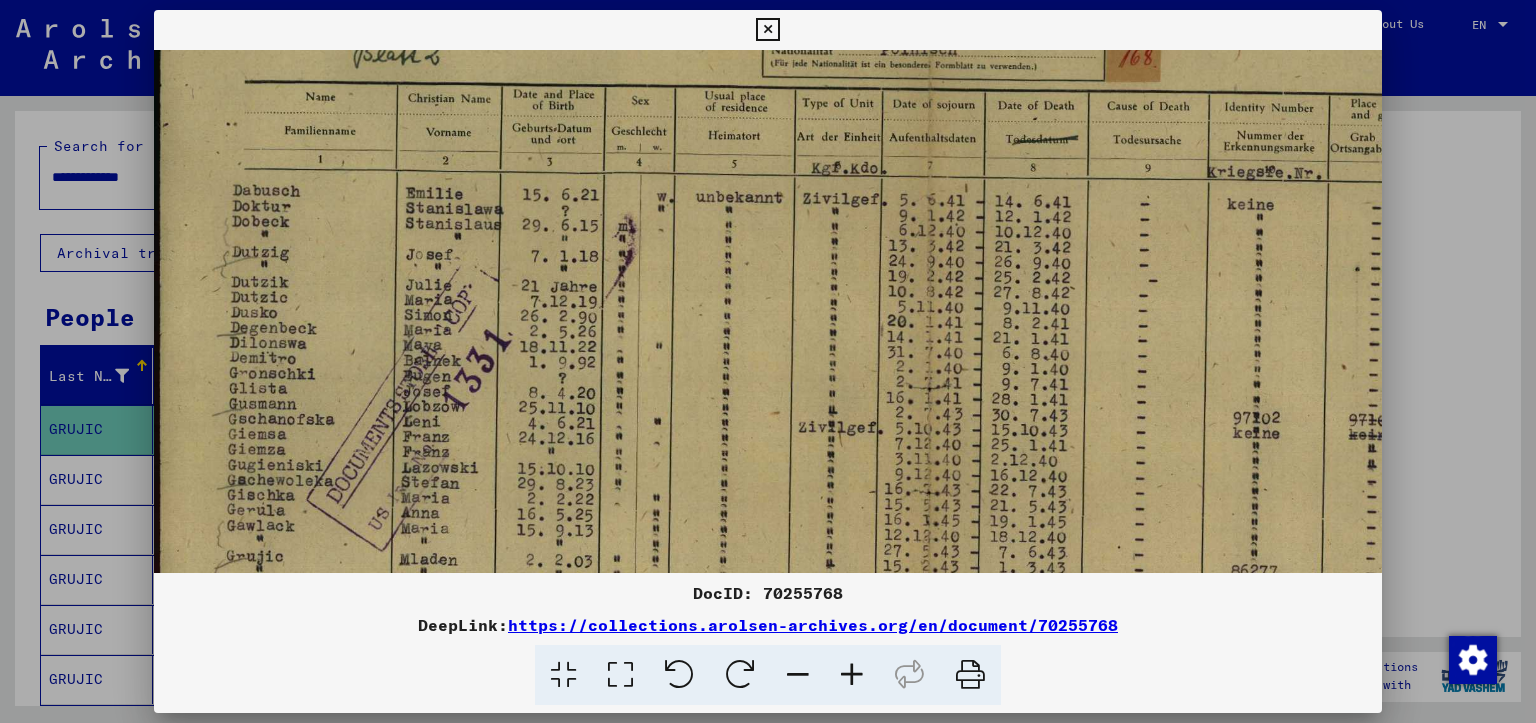 drag, startPoint x: 620, startPoint y: 342, endPoint x: 626, endPoint y: 221, distance: 121.14867 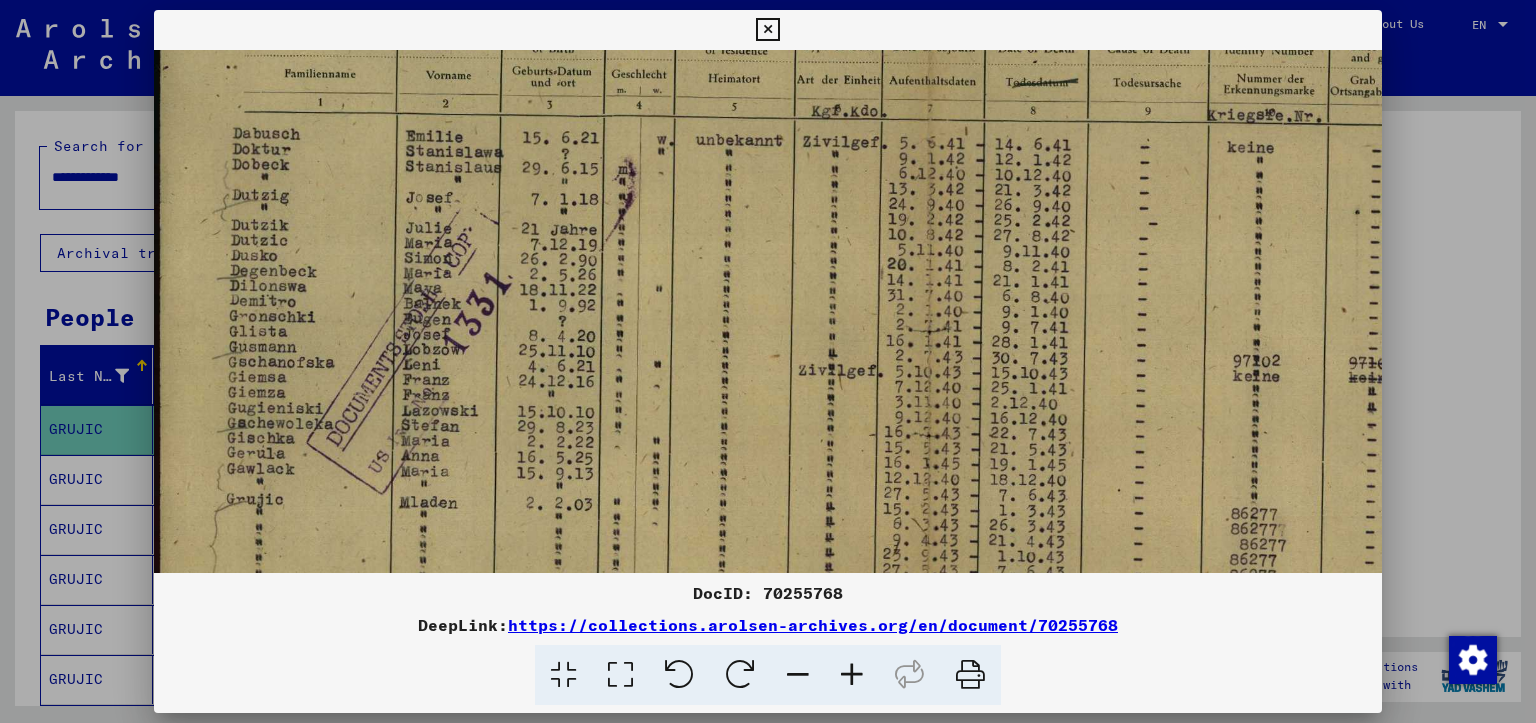 drag, startPoint x: 579, startPoint y: 269, endPoint x: 597, endPoint y: 203, distance: 68.41052 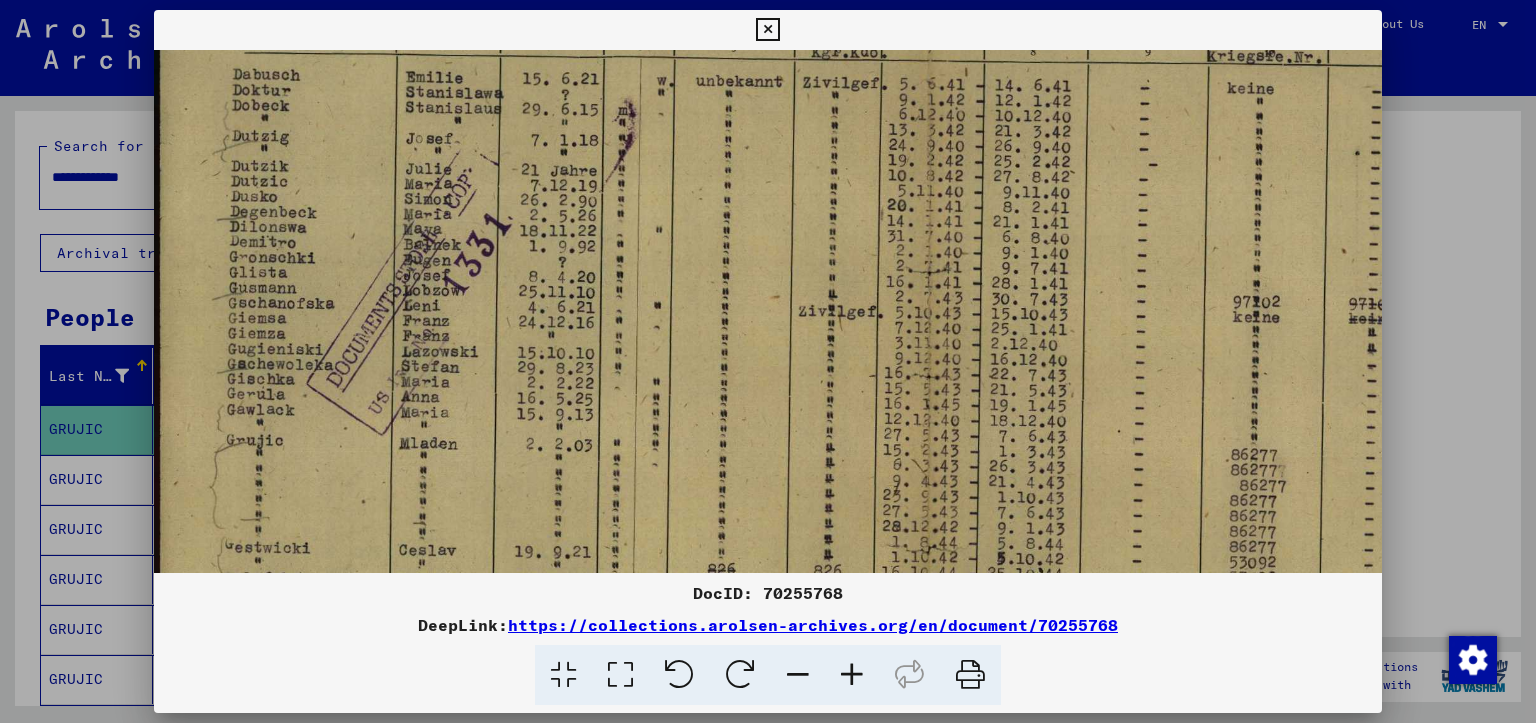drag, startPoint x: 592, startPoint y: 266, endPoint x: 601, endPoint y: 199, distance: 67.601776 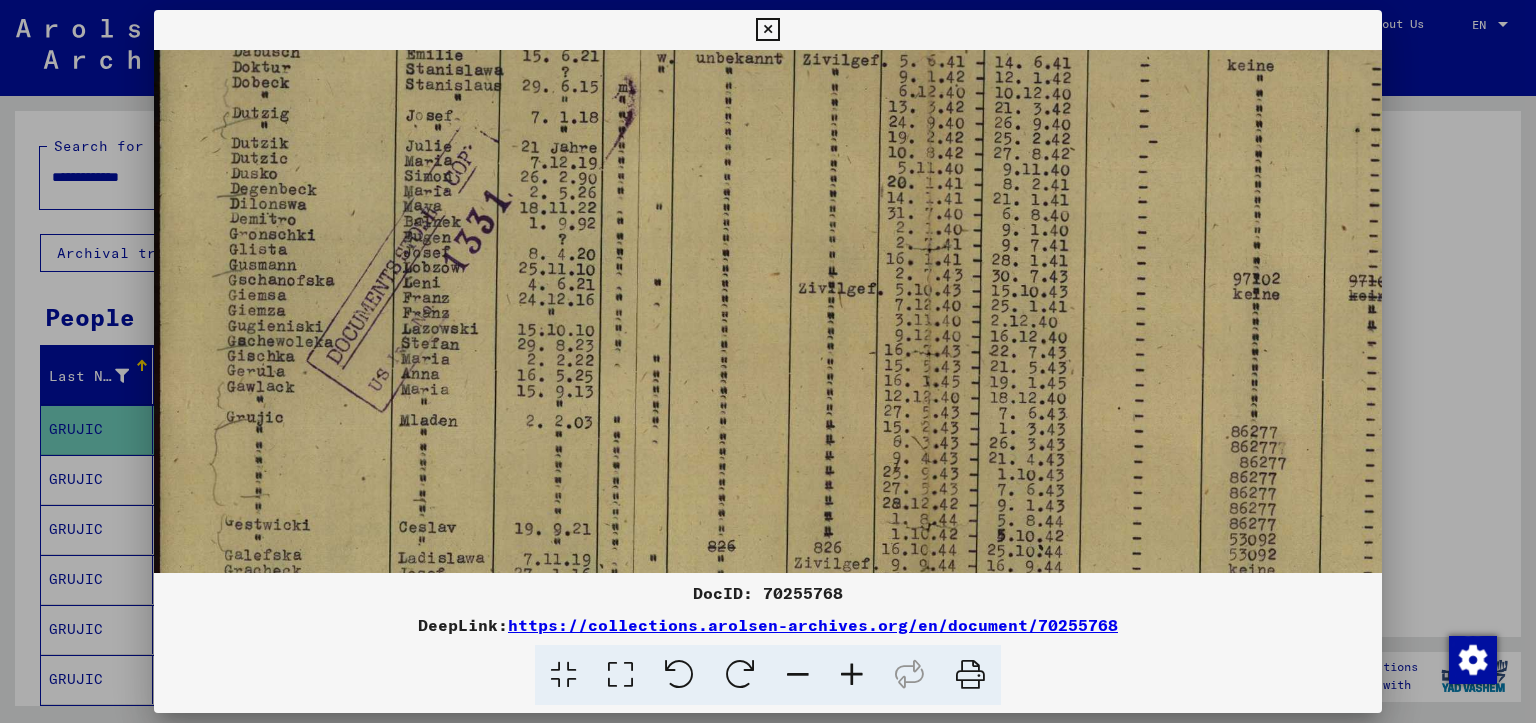 scroll, scrollTop: 324, scrollLeft: 0, axis: vertical 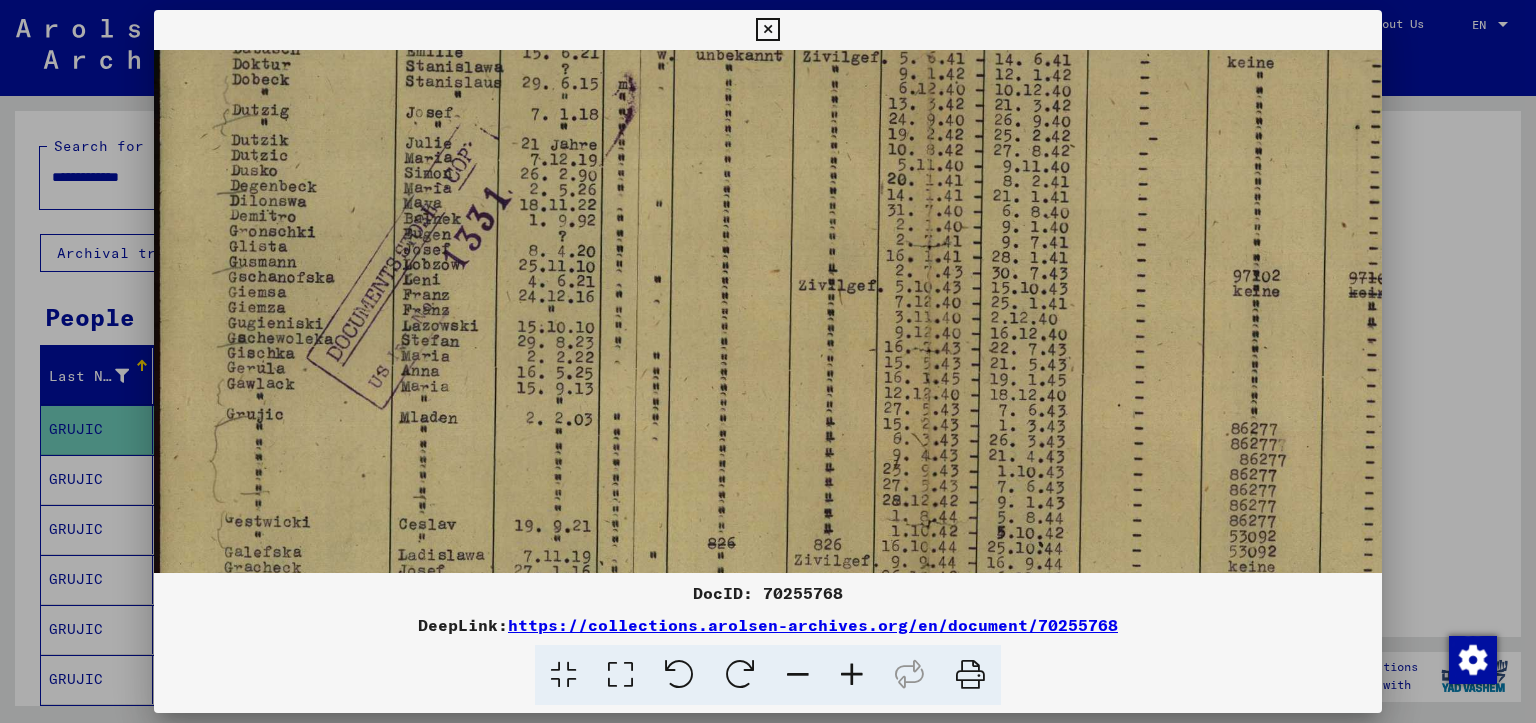 drag, startPoint x: 581, startPoint y: 261, endPoint x: 587, endPoint y: 231, distance: 30.594116 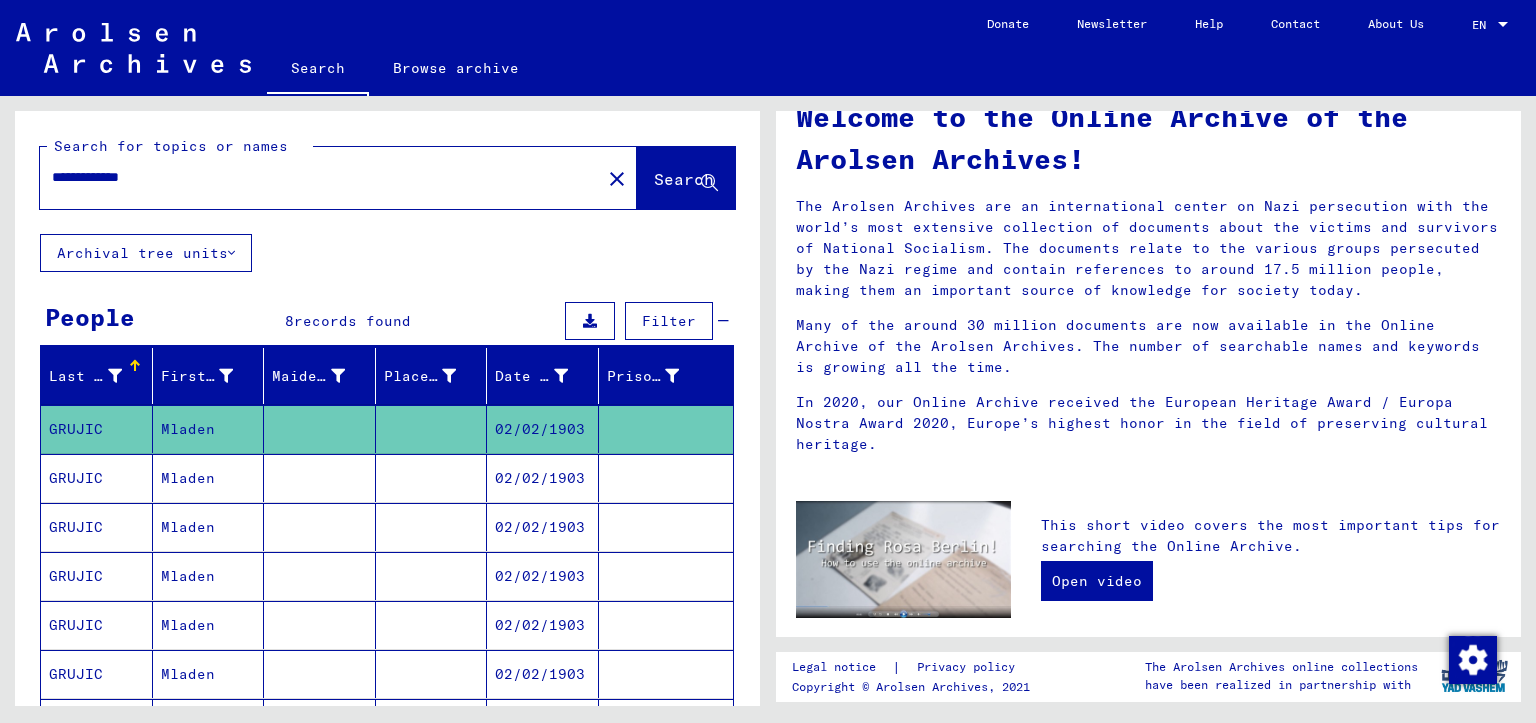 scroll, scrollTop: 100, scrollLeft: 0, axis: vertical 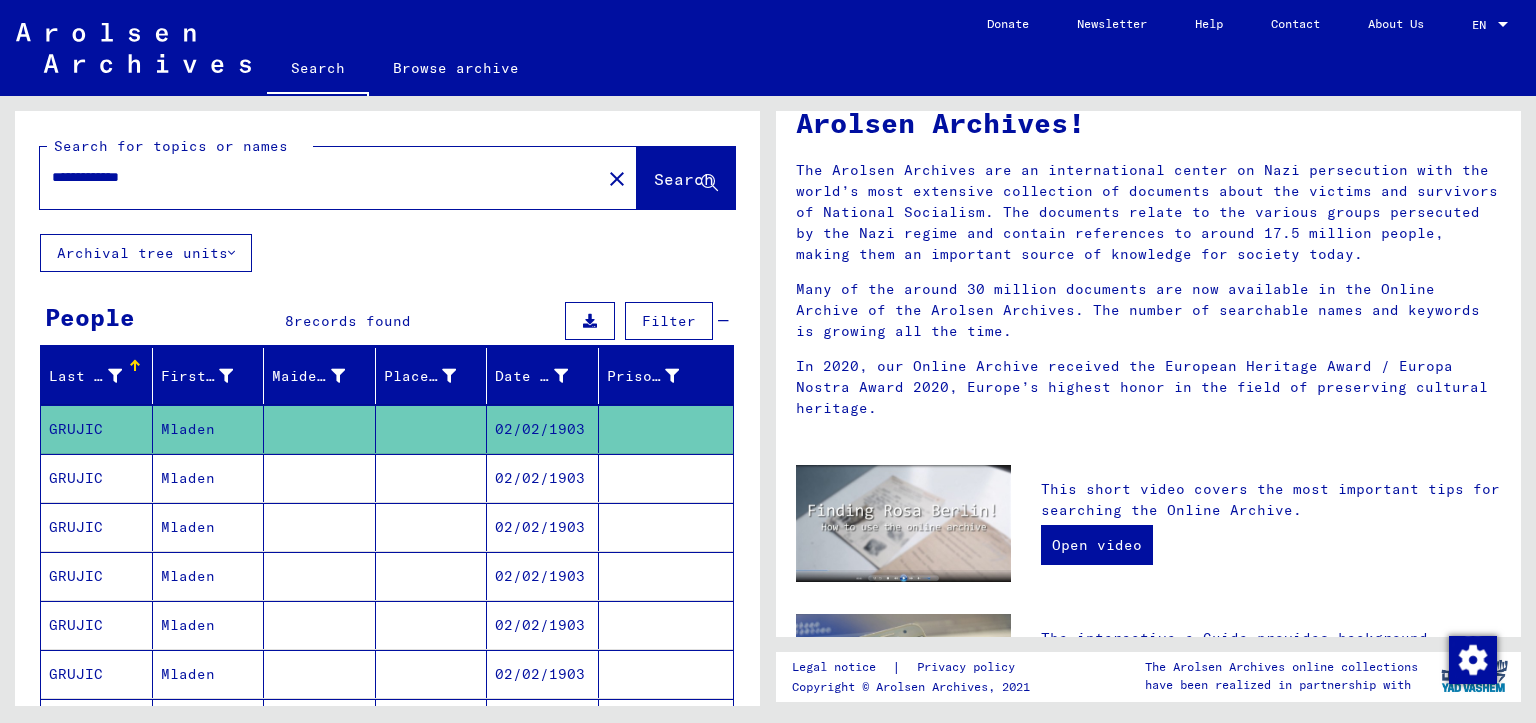 click on "02/02/1903" 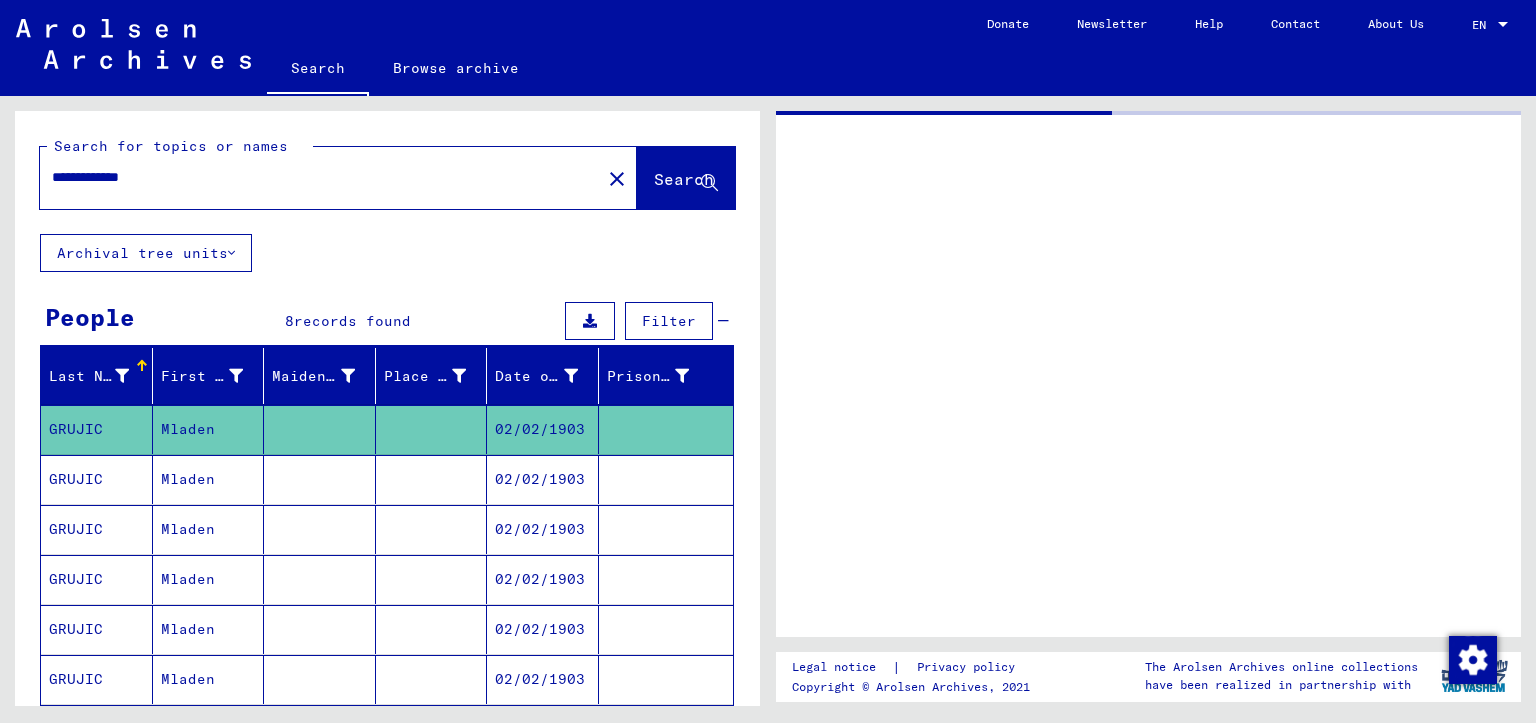 scroll, scrollTop: 0, scrollLeft: 0, axis: both 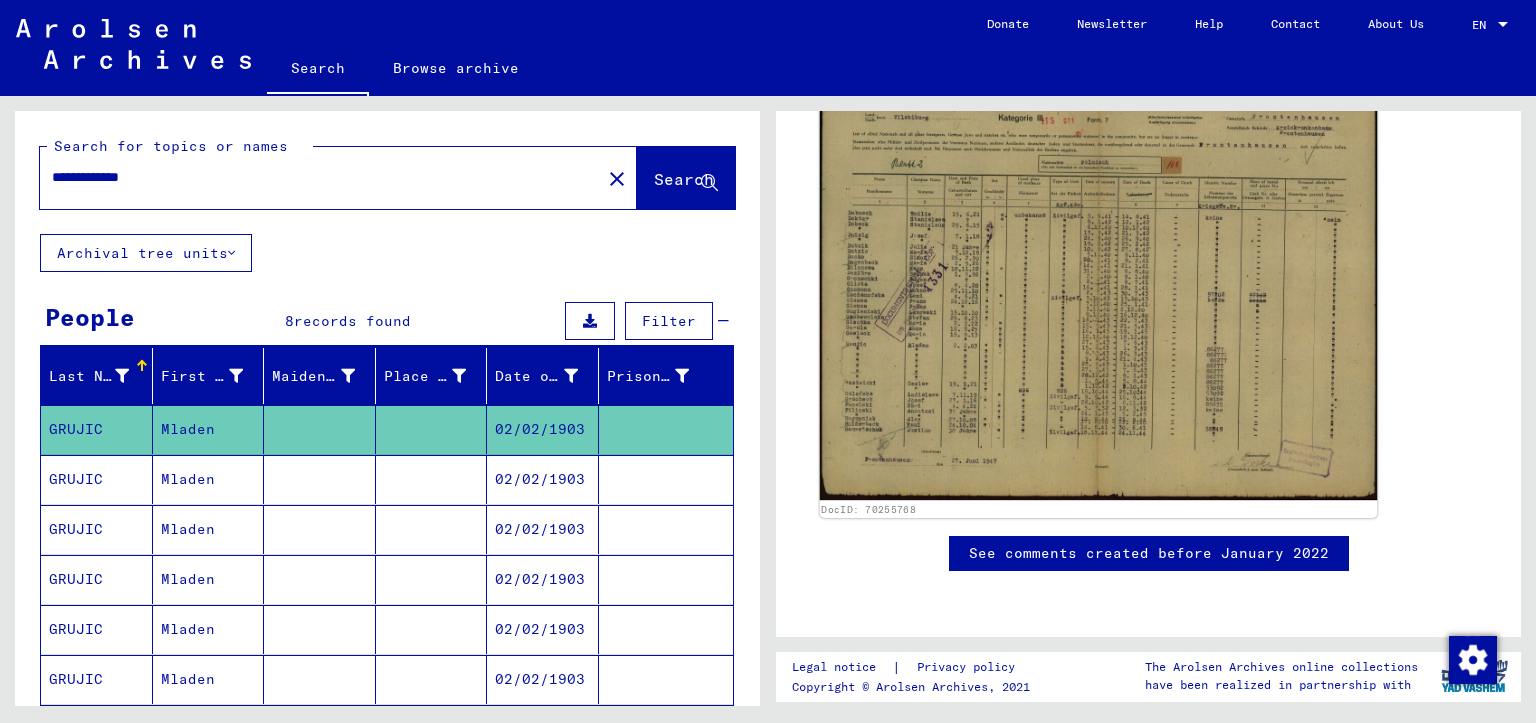 click 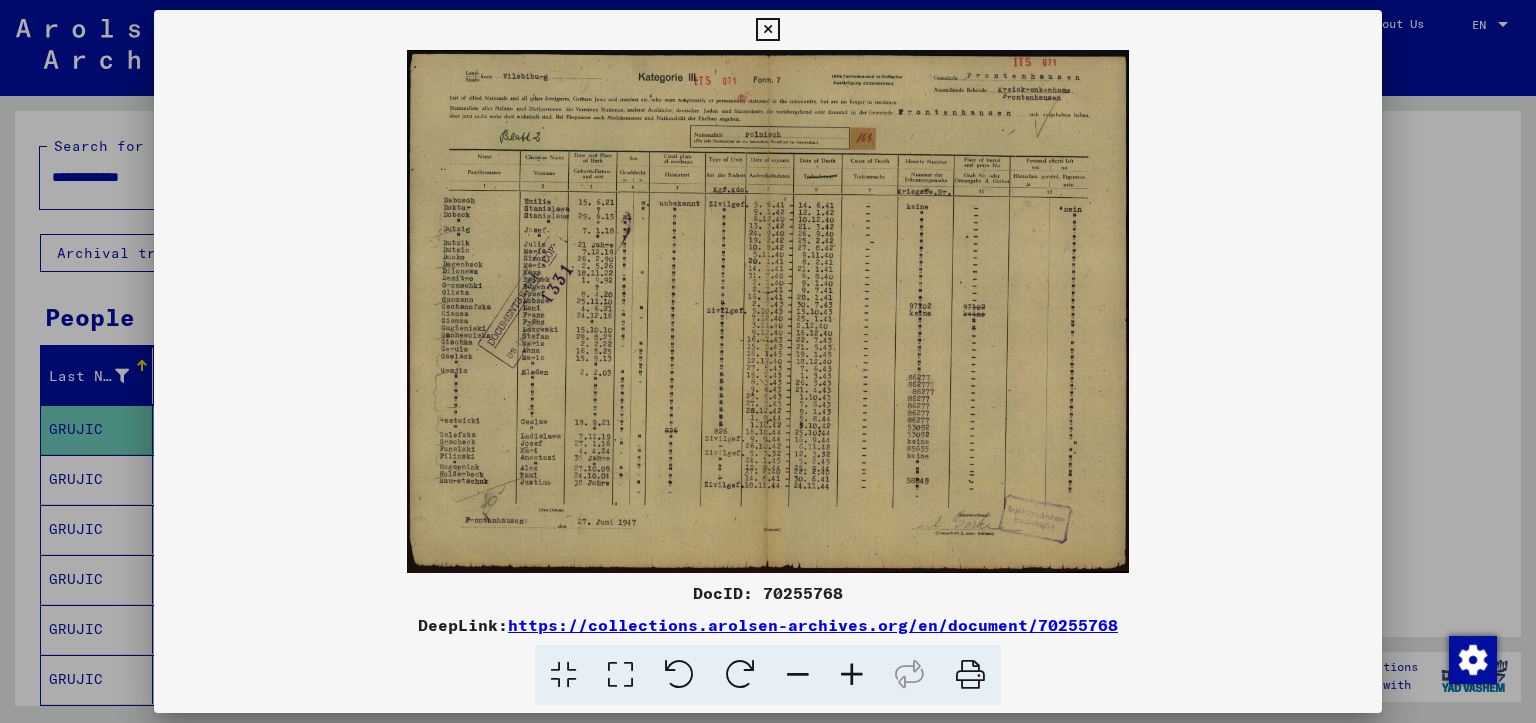 click at bounding box center (852, 675) 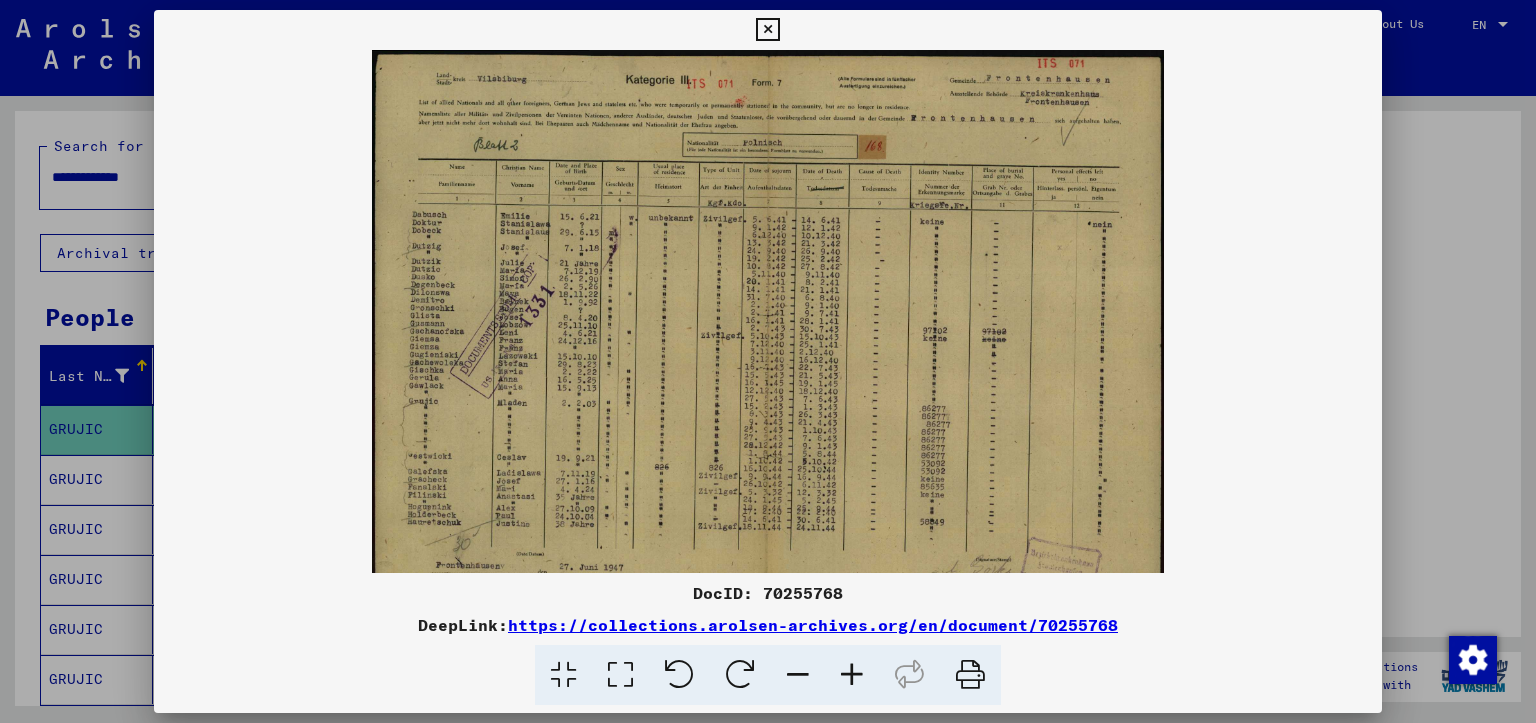 click at bounding box center [852, 675] 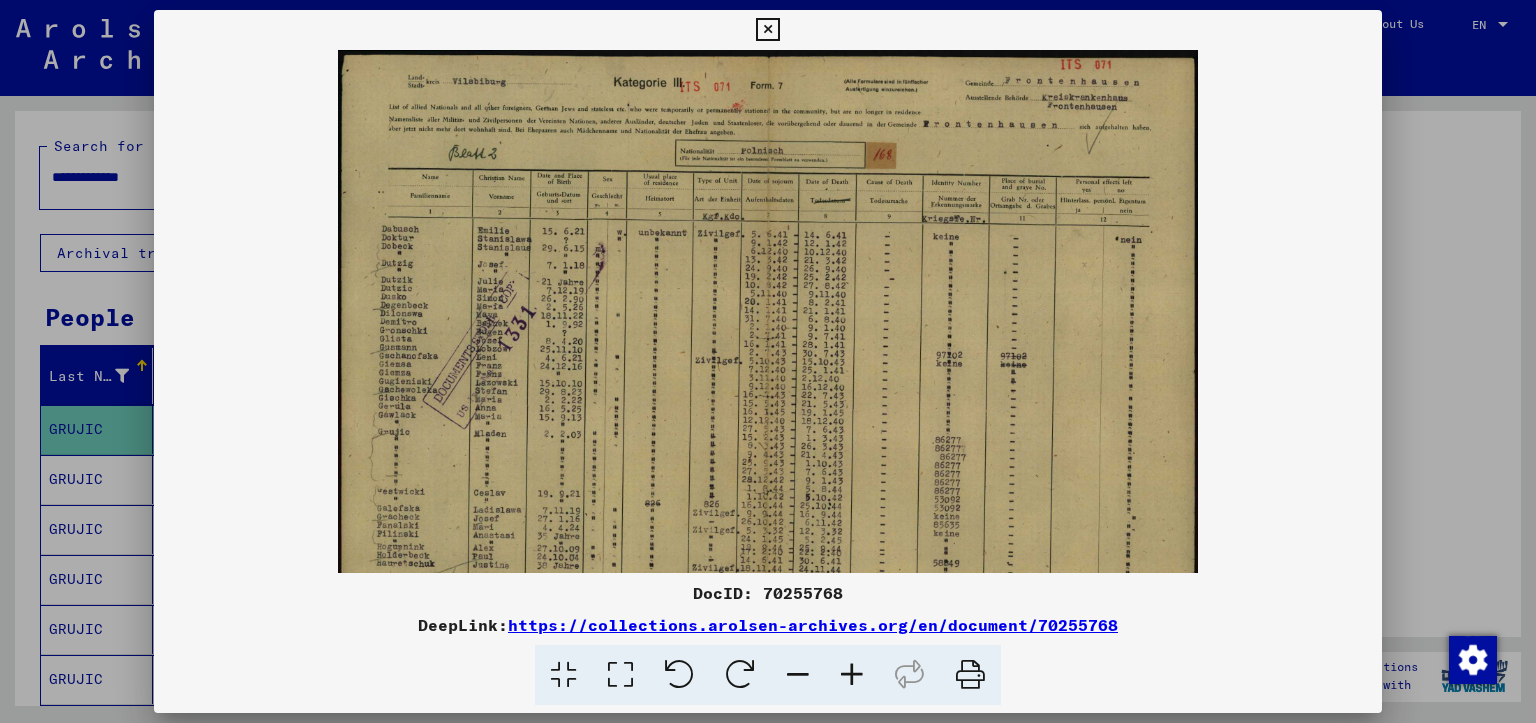 click at bounding box center [852, 675] 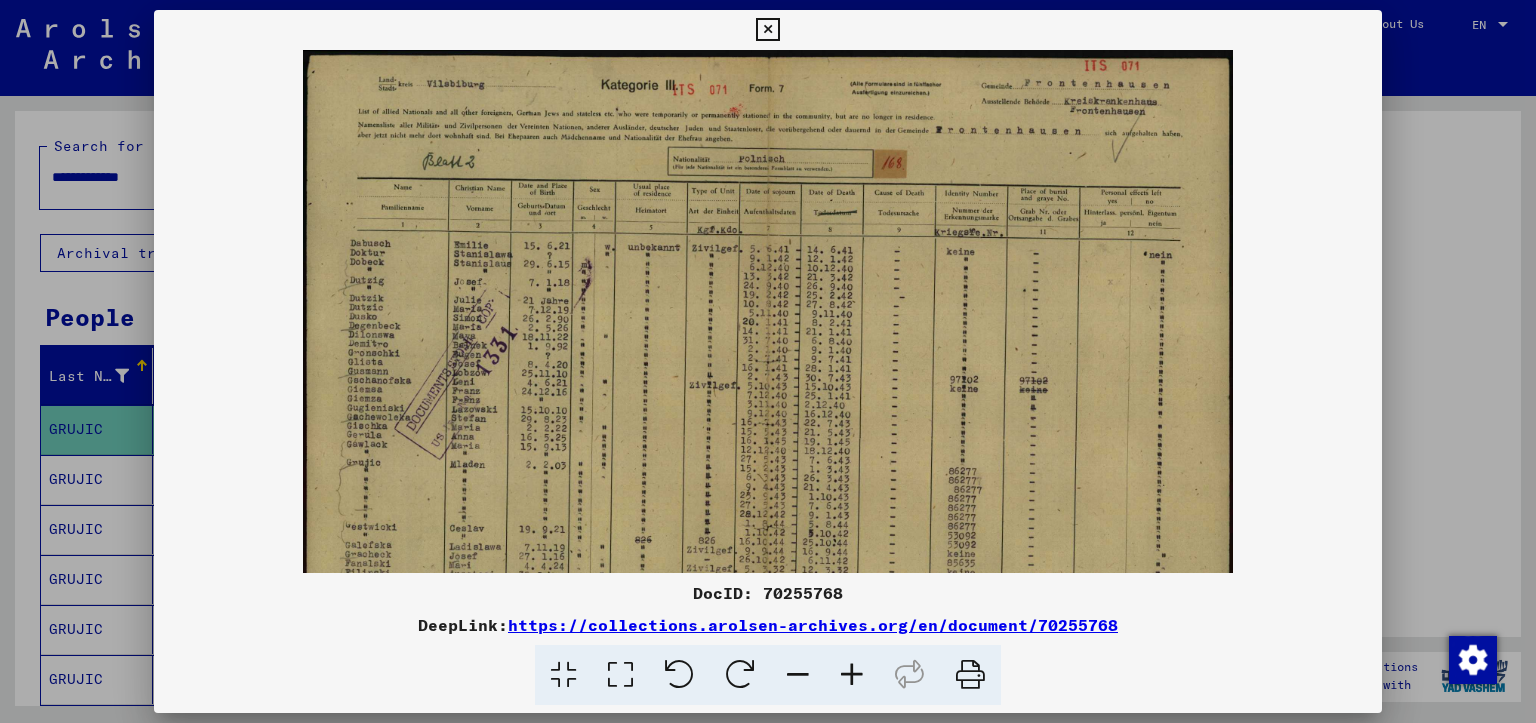 click at bounding box center [852, 675] 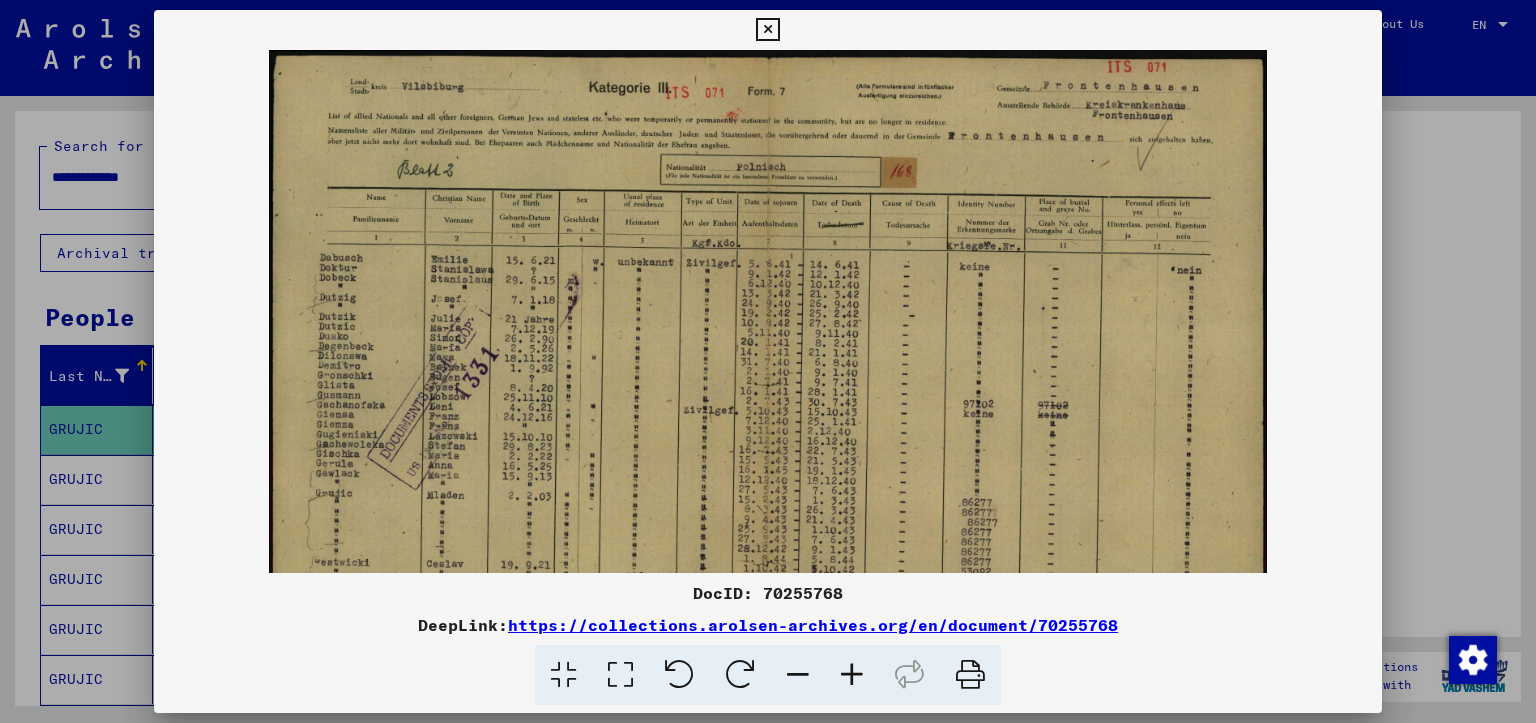 click at bounding box center (852, 675) 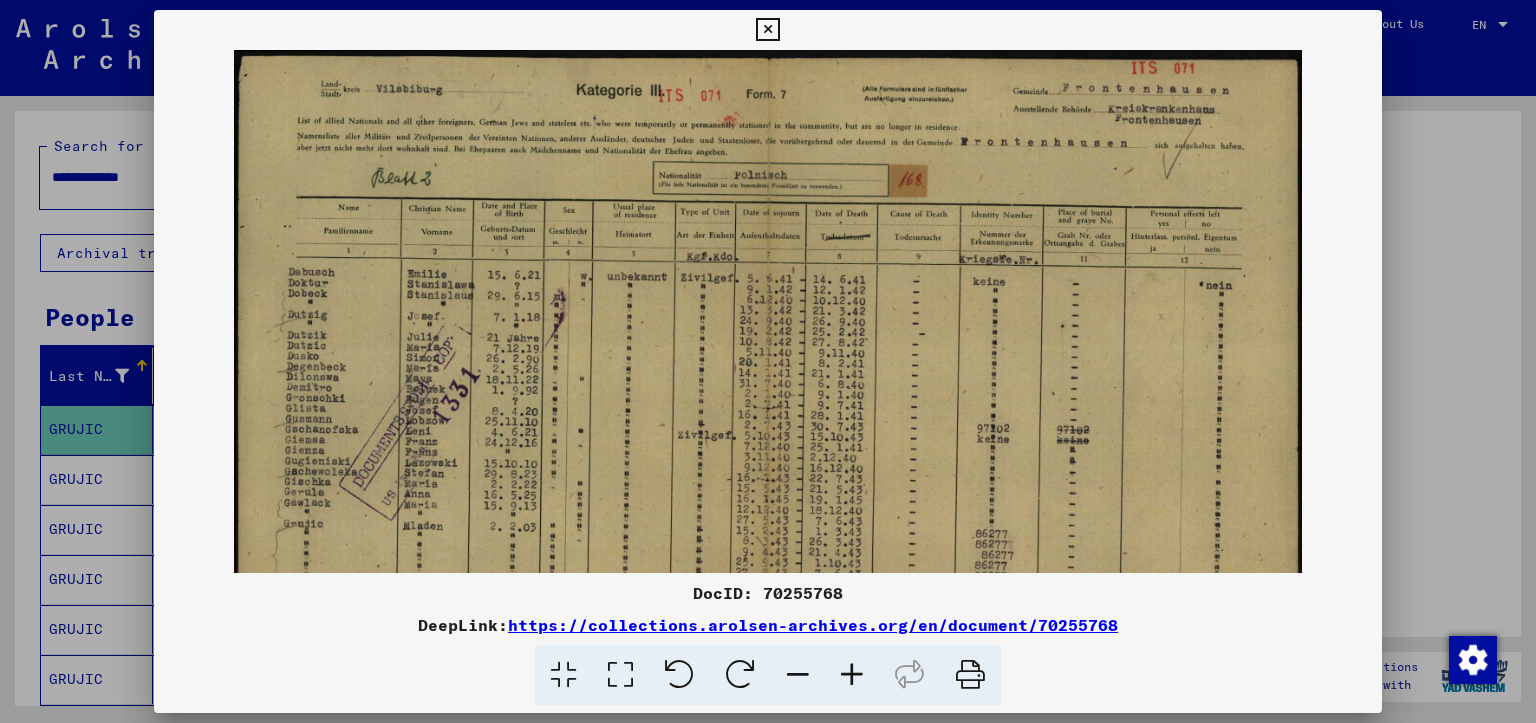 click at bounding box center [852, 675] 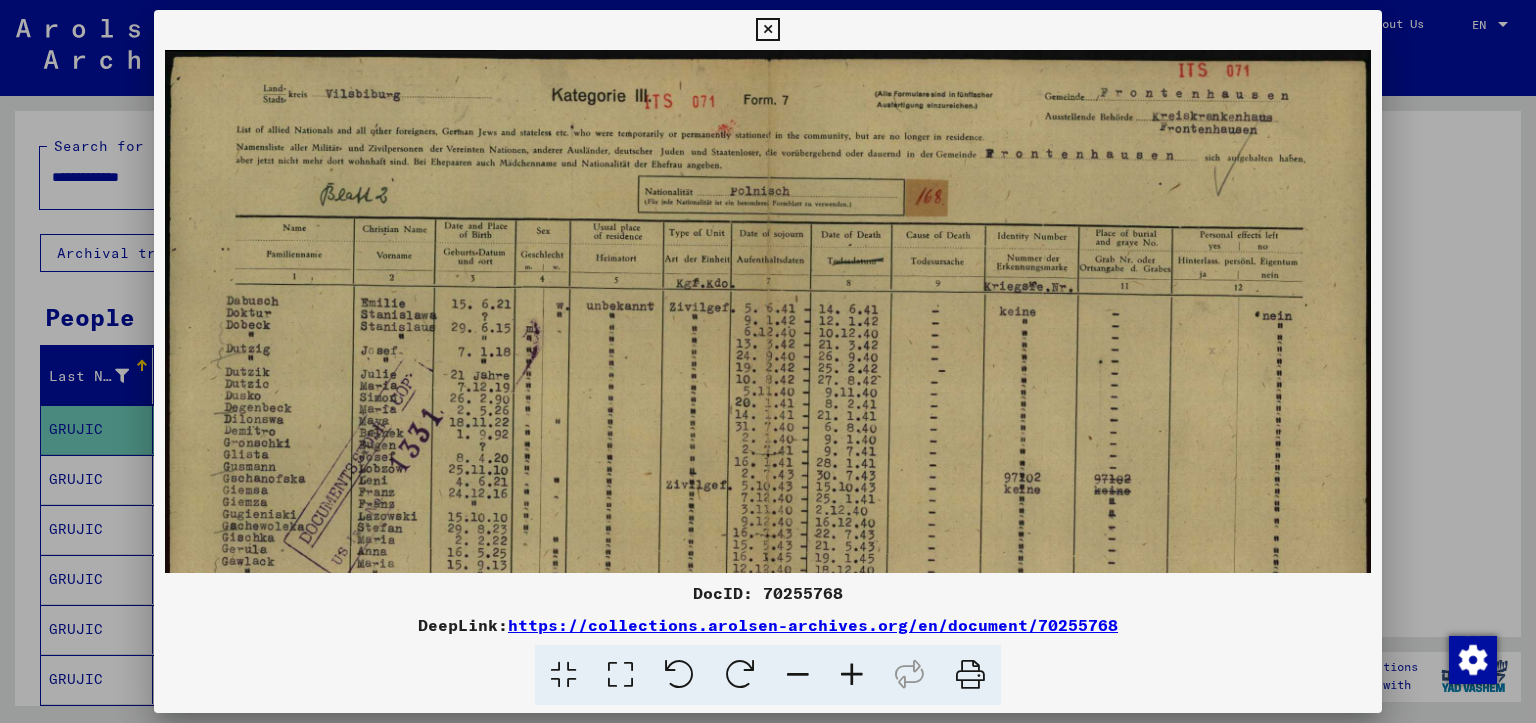 click at bounding box center (852, 675) 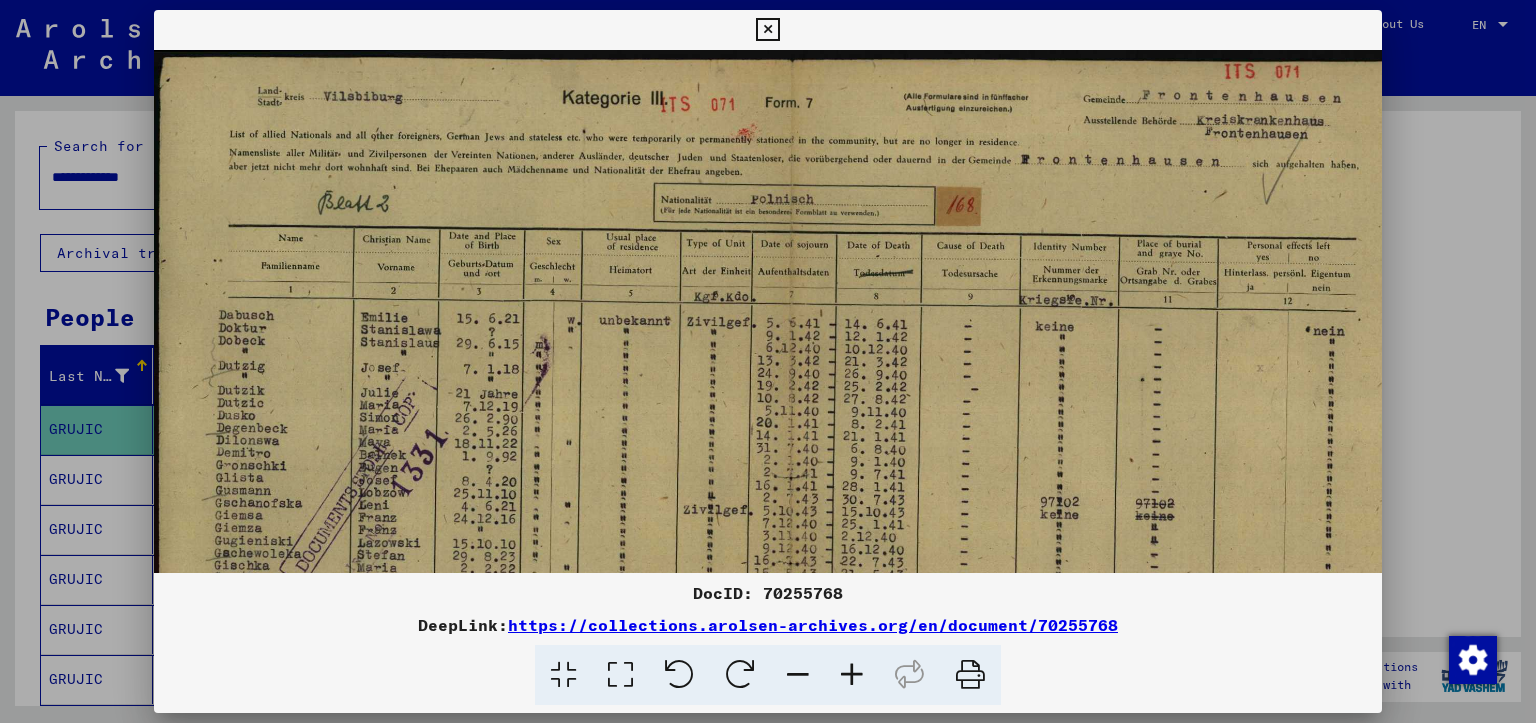 click at bounding box center [852, 675] 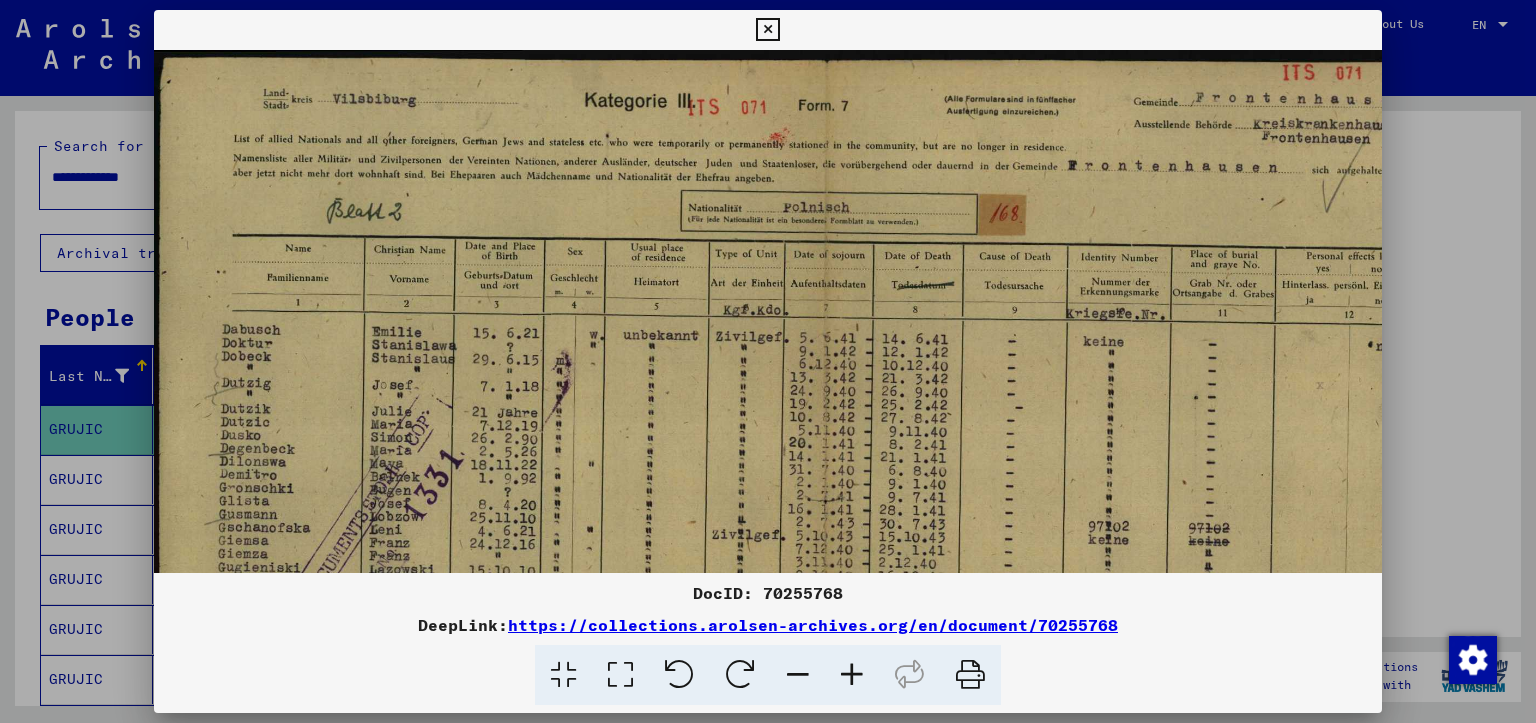 click at bounding box center (852, 675) 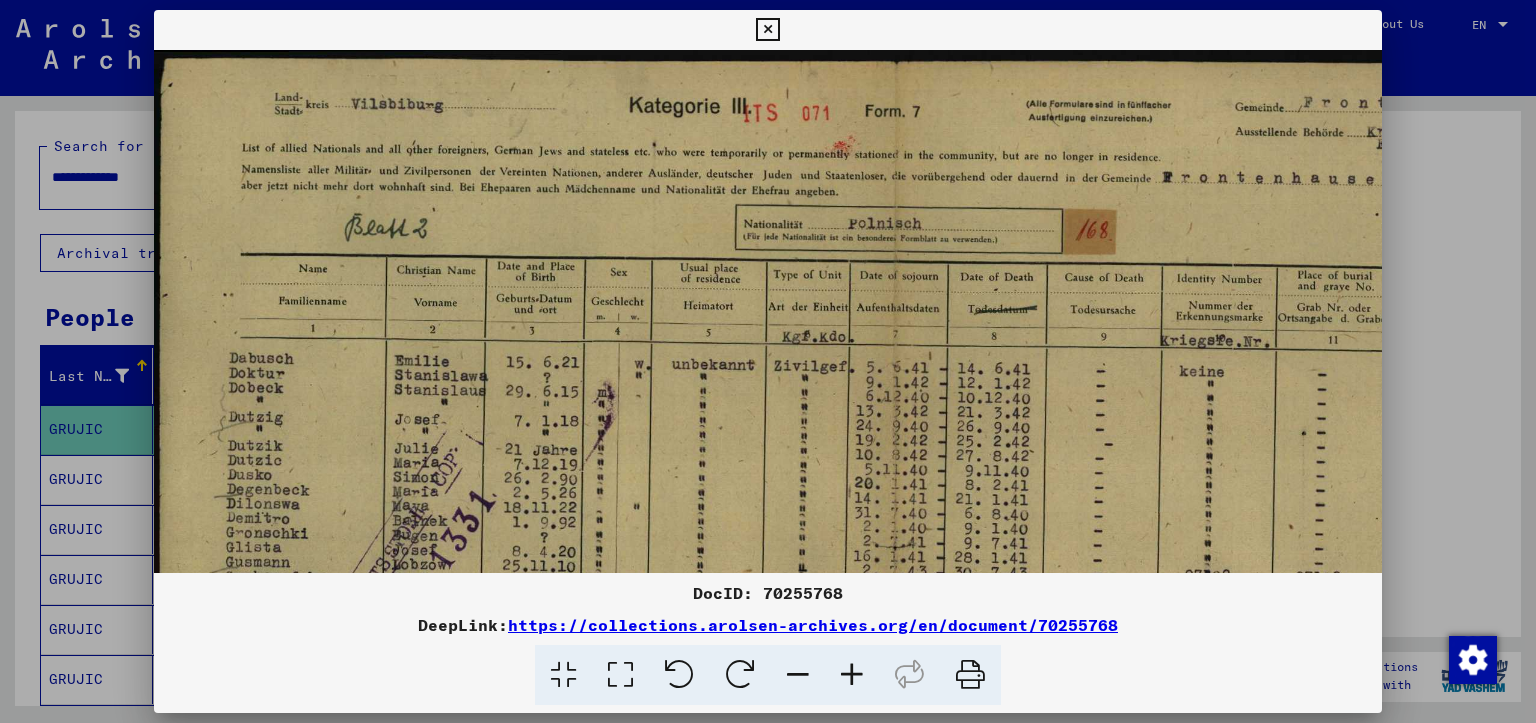 click at bounding box center (852, 675) 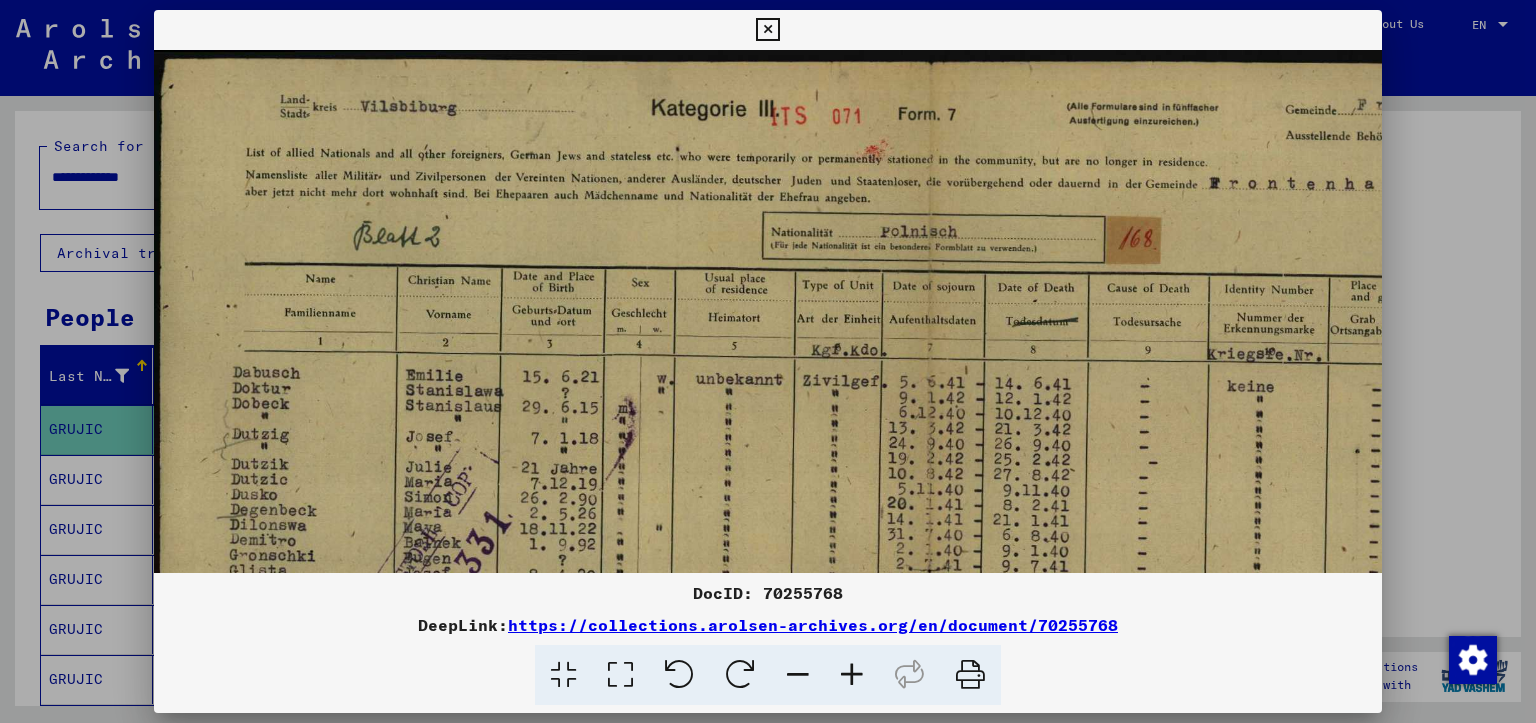 click at bounding box center [852, 675] 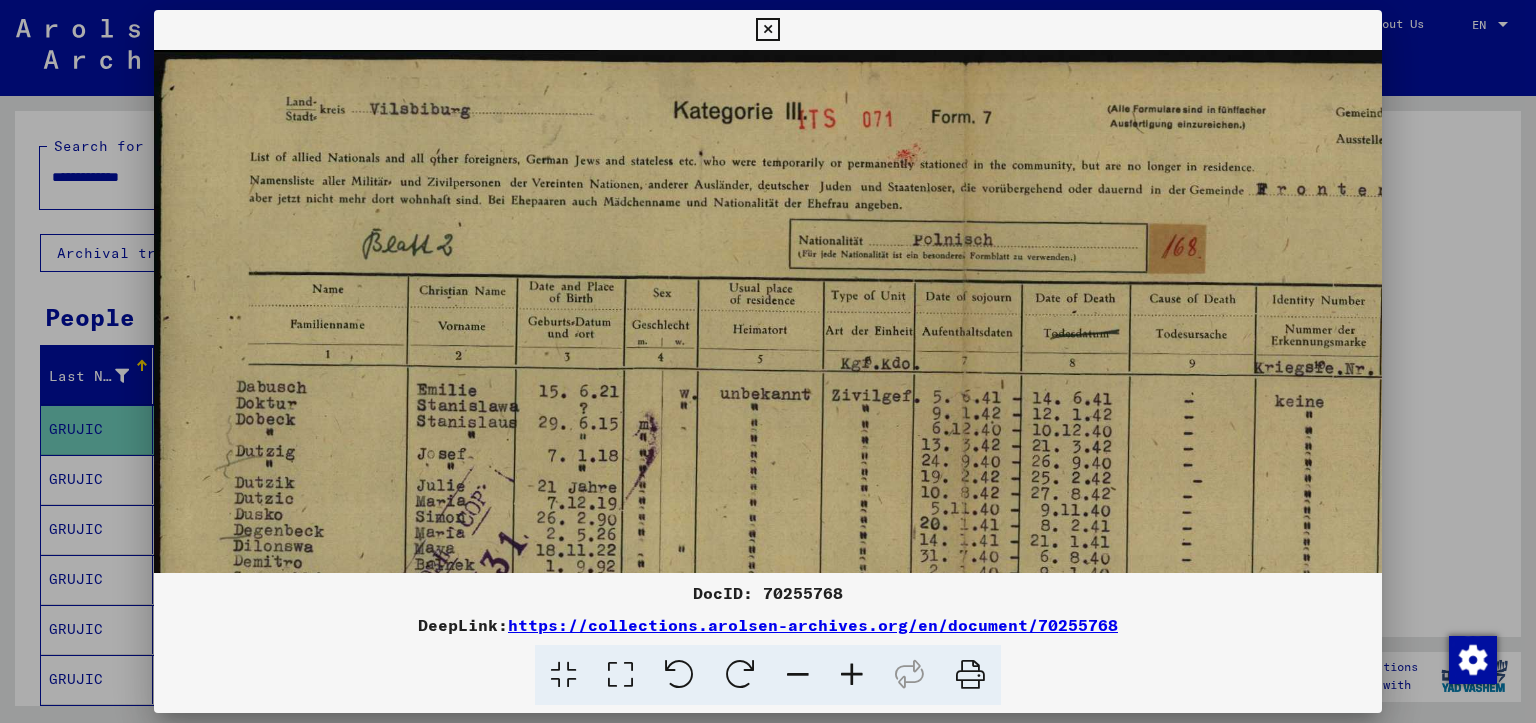 click at bounding box center [852, 675] 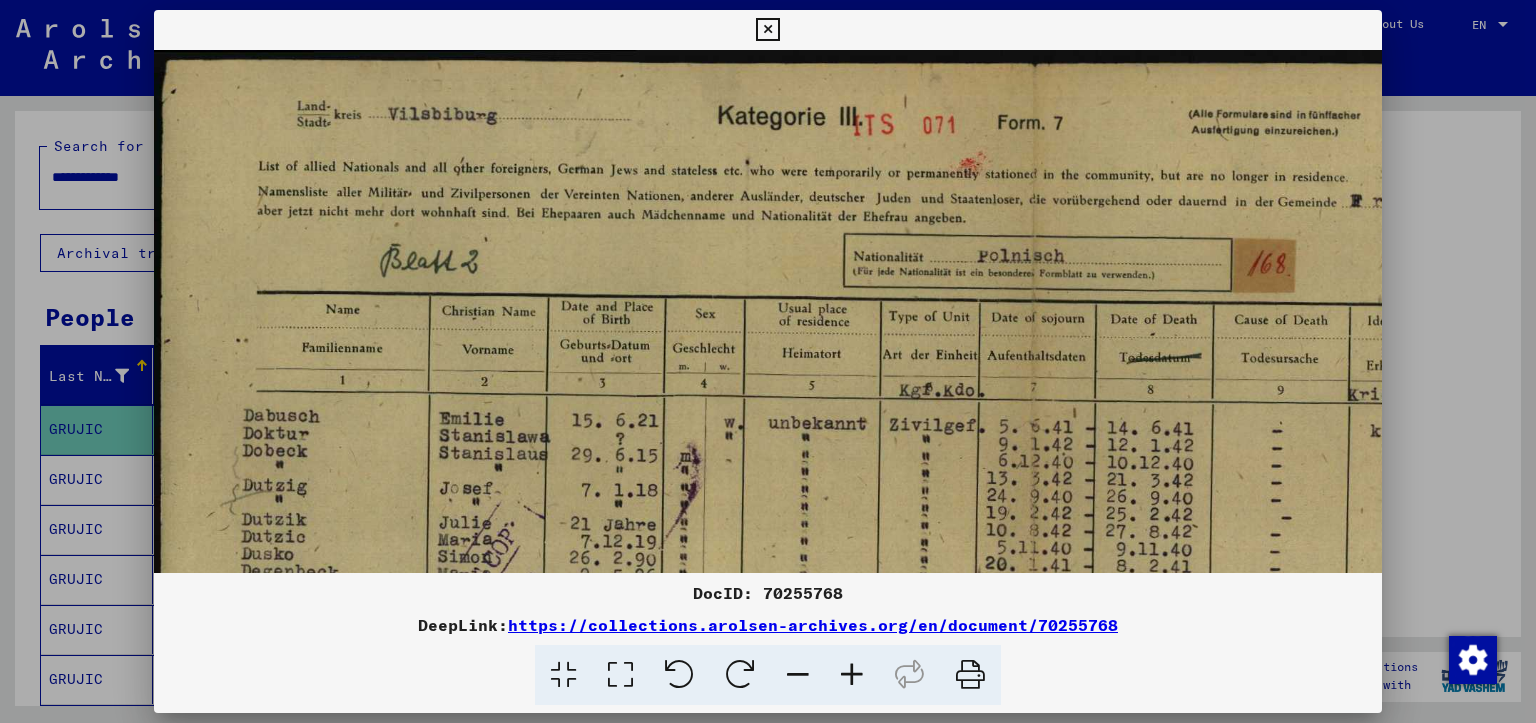 click at bounding box center (852, 675) 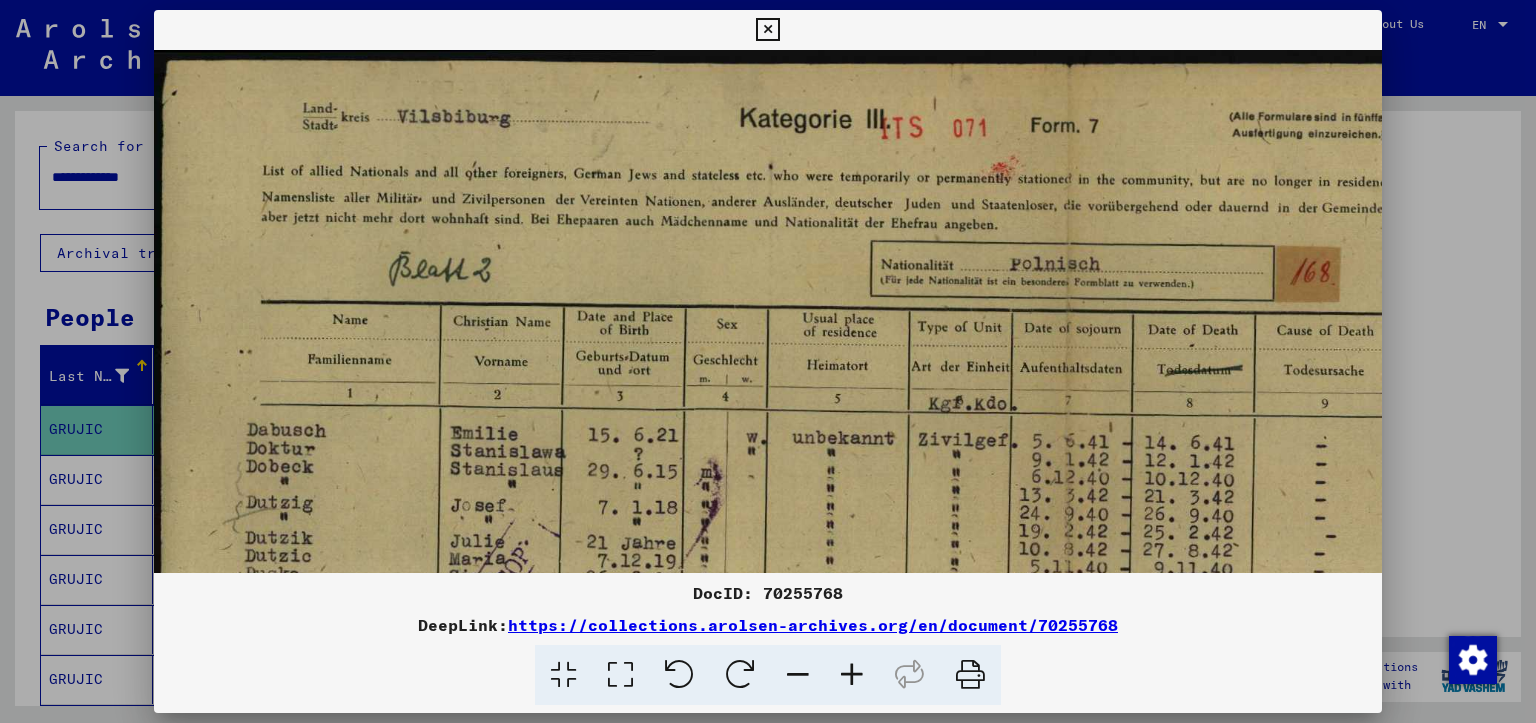 click at bounding box center (852, 675) 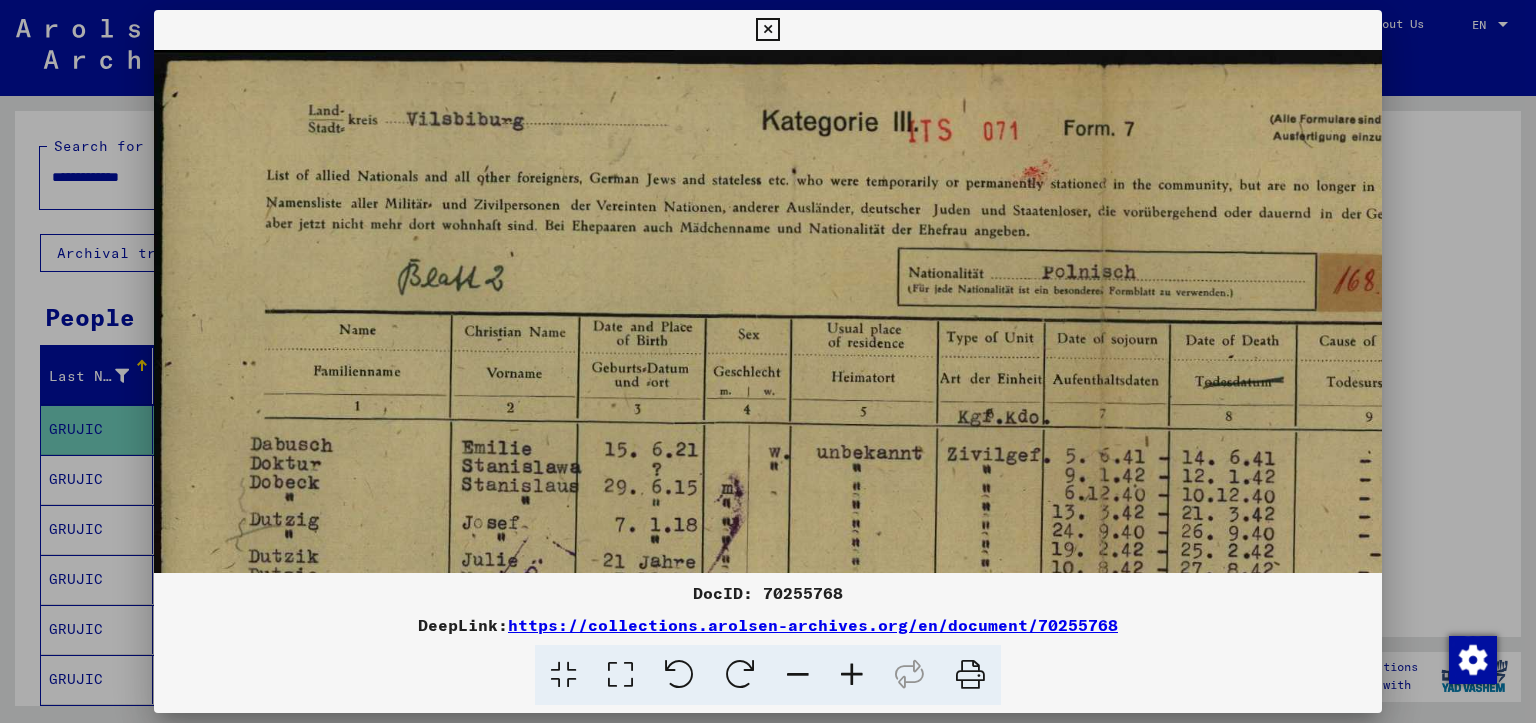 drag, startPoint x: 912, startPoint y: 274, endPoint x: 904, endPoint y: 213, distance: 61.522354 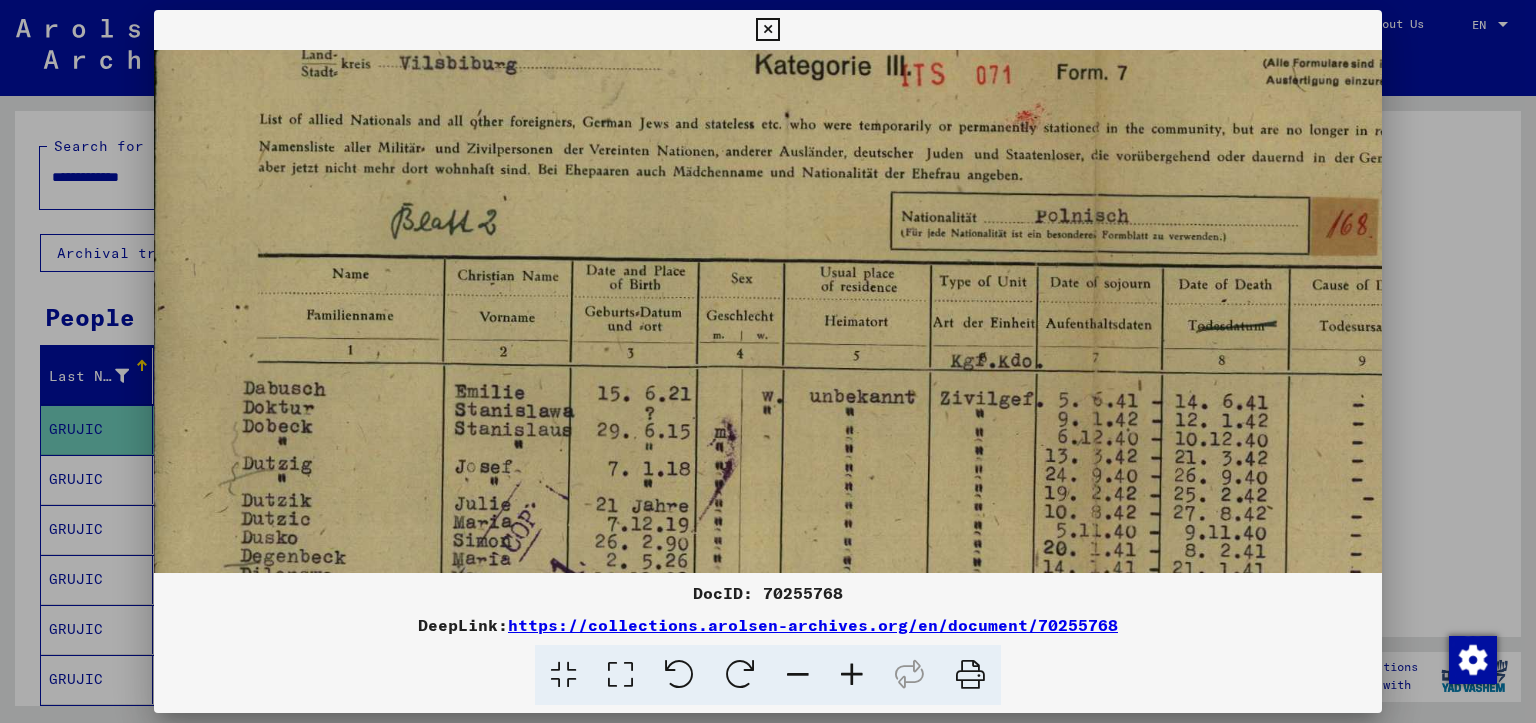 drag, startPoint x: 772, startPoint y: 358, endPoint x: 873, endPoint y: 241, distance: 154.5639 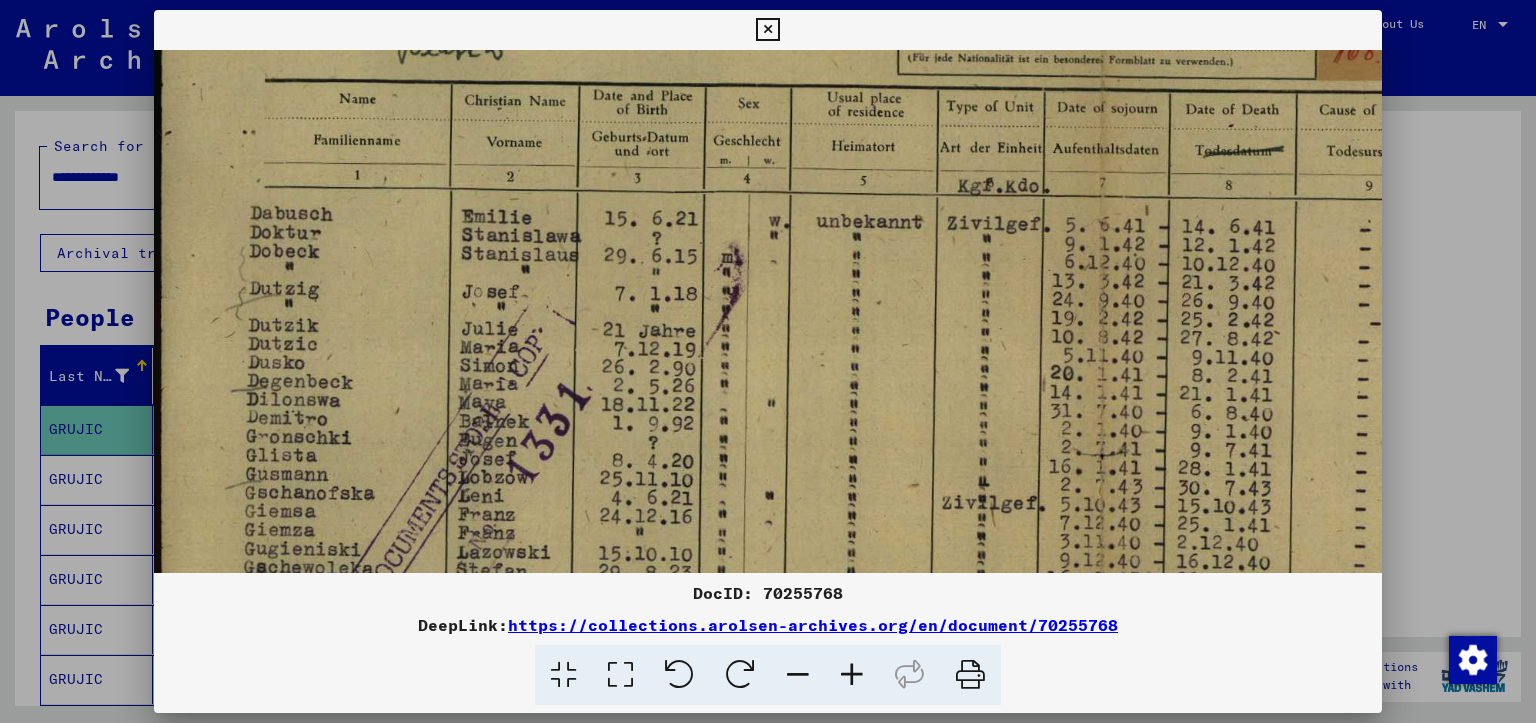 click at bounding box center [1102, 505] 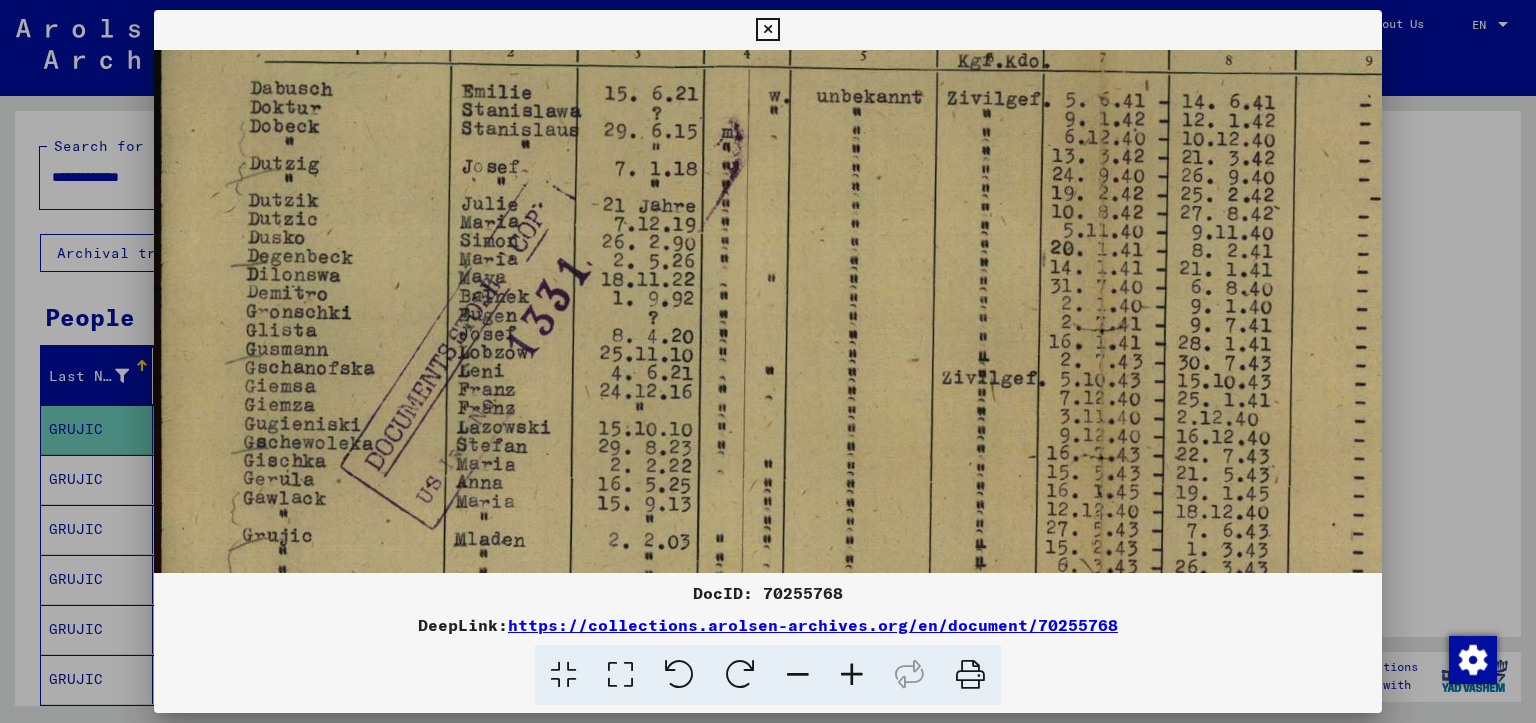 scroll, scrollTop: 358, scrollLeft: 0, axis: vertical 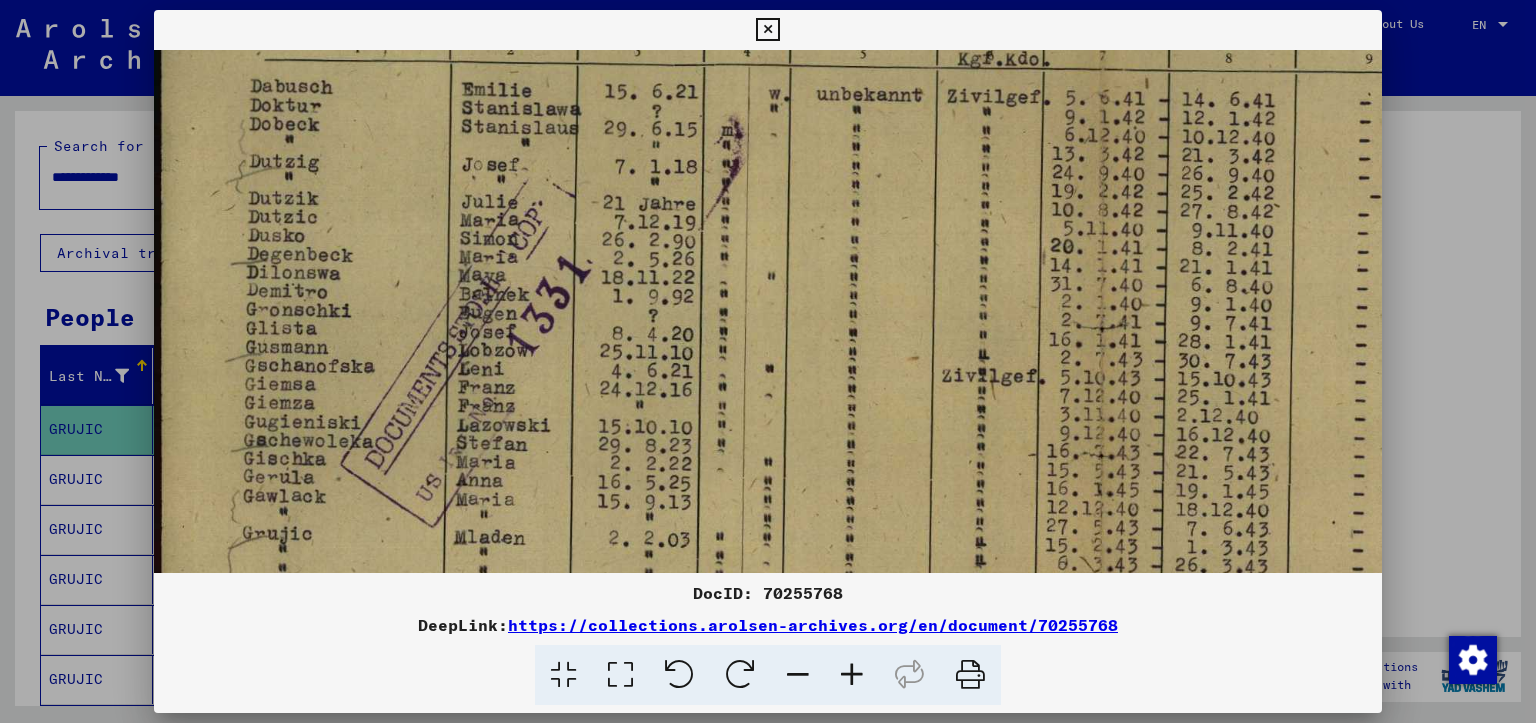 drag, startPoint x: 663, startPoint y: 261, endPoint x: 601, endPoint y: 264, distance: 62.072536 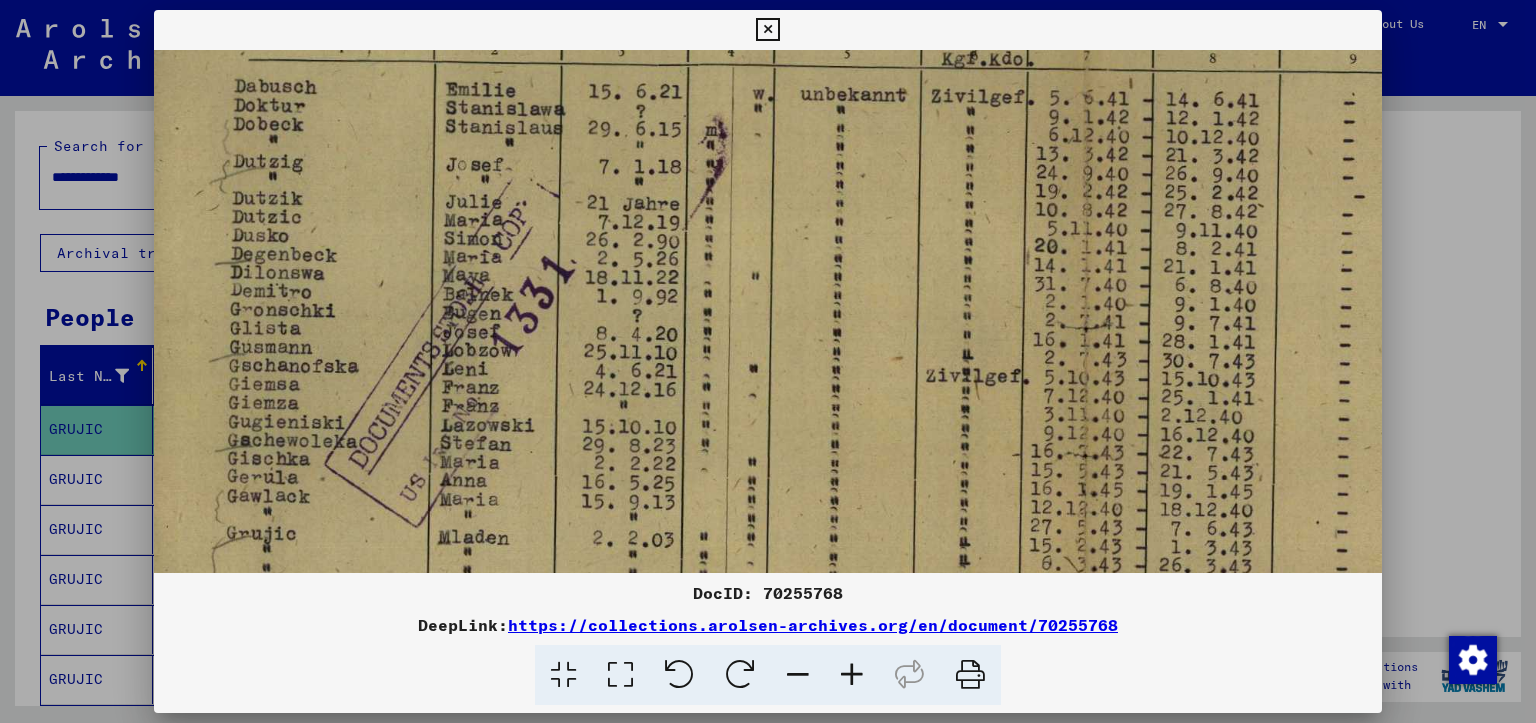 drag, startPoint x: 444, startPoint y: 326, endPoint x: 460, endPoint y: 285, distance: 44.011364 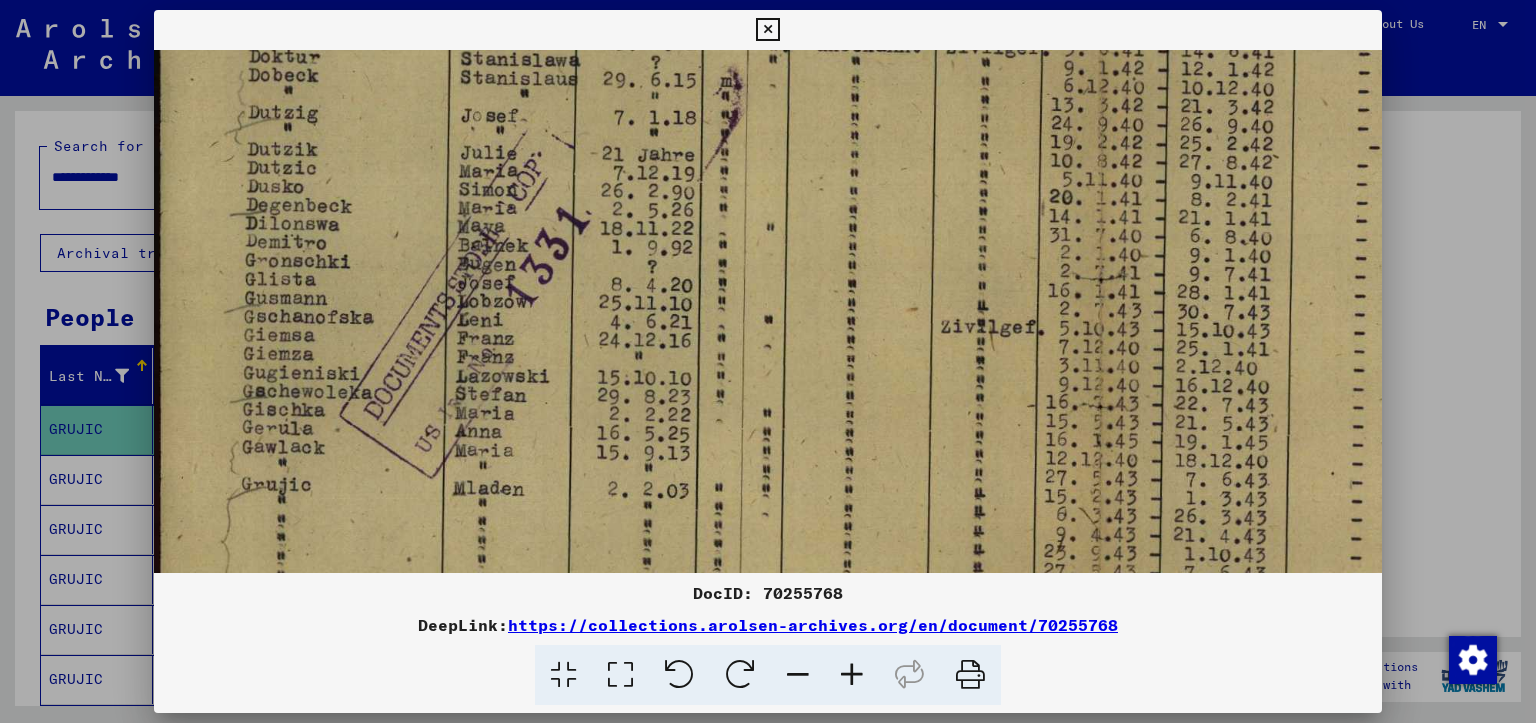 drag, startPoint x: 507, startPoint y: 427, endPoint x: 503, endPoint y: 395, distance: 32.24903 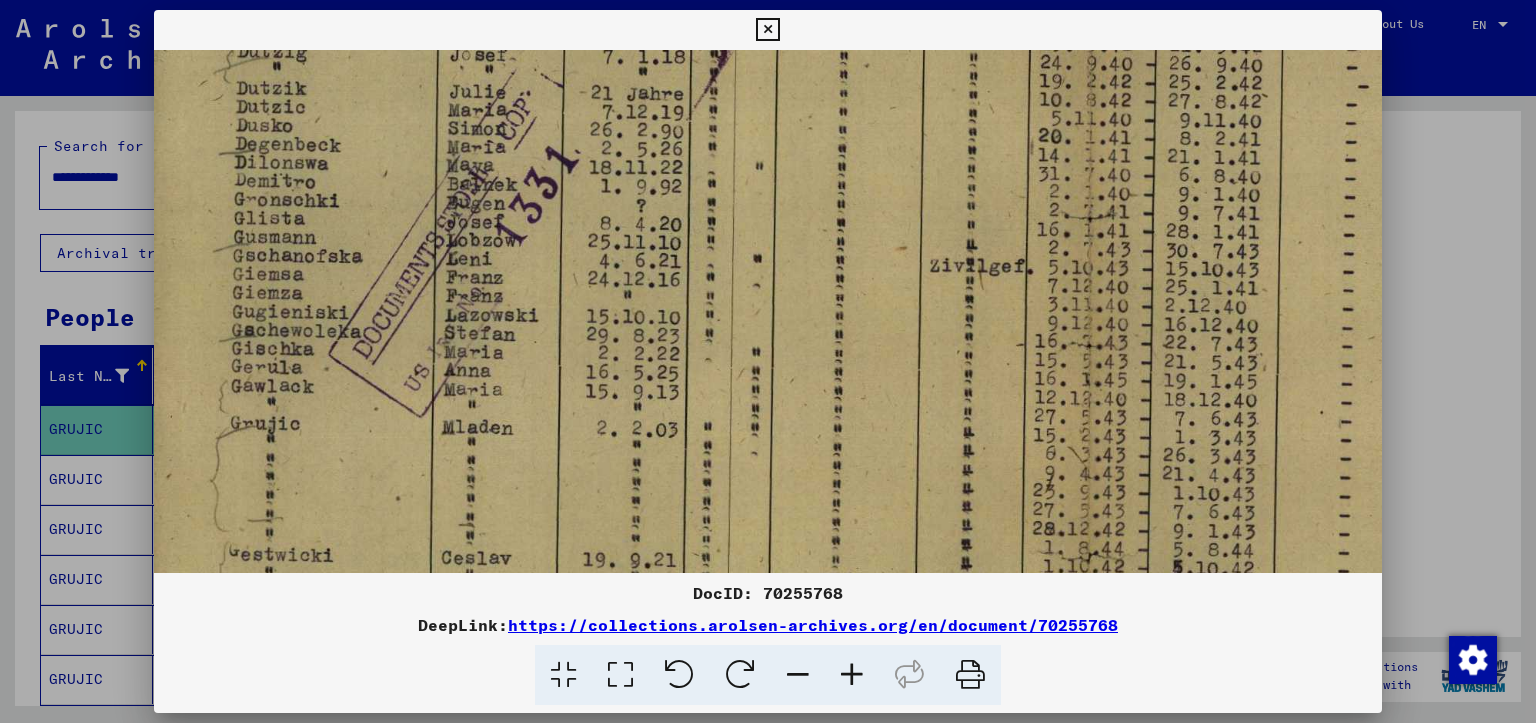 drag, startPoint x: 532, startPoint y: 465, endPoint x: 600, endPoint y: 439, distance: 72.8011 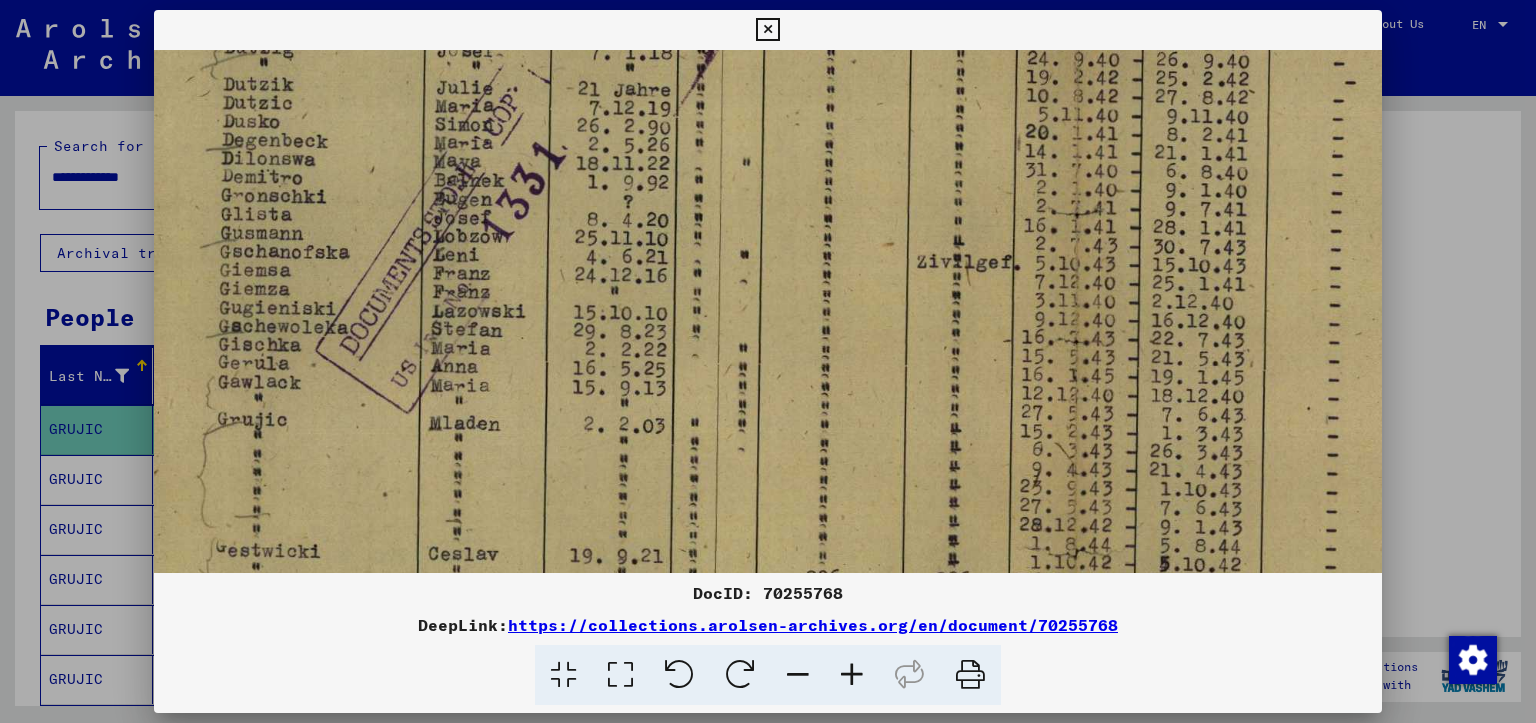 click at bounding box center [1077, 264] 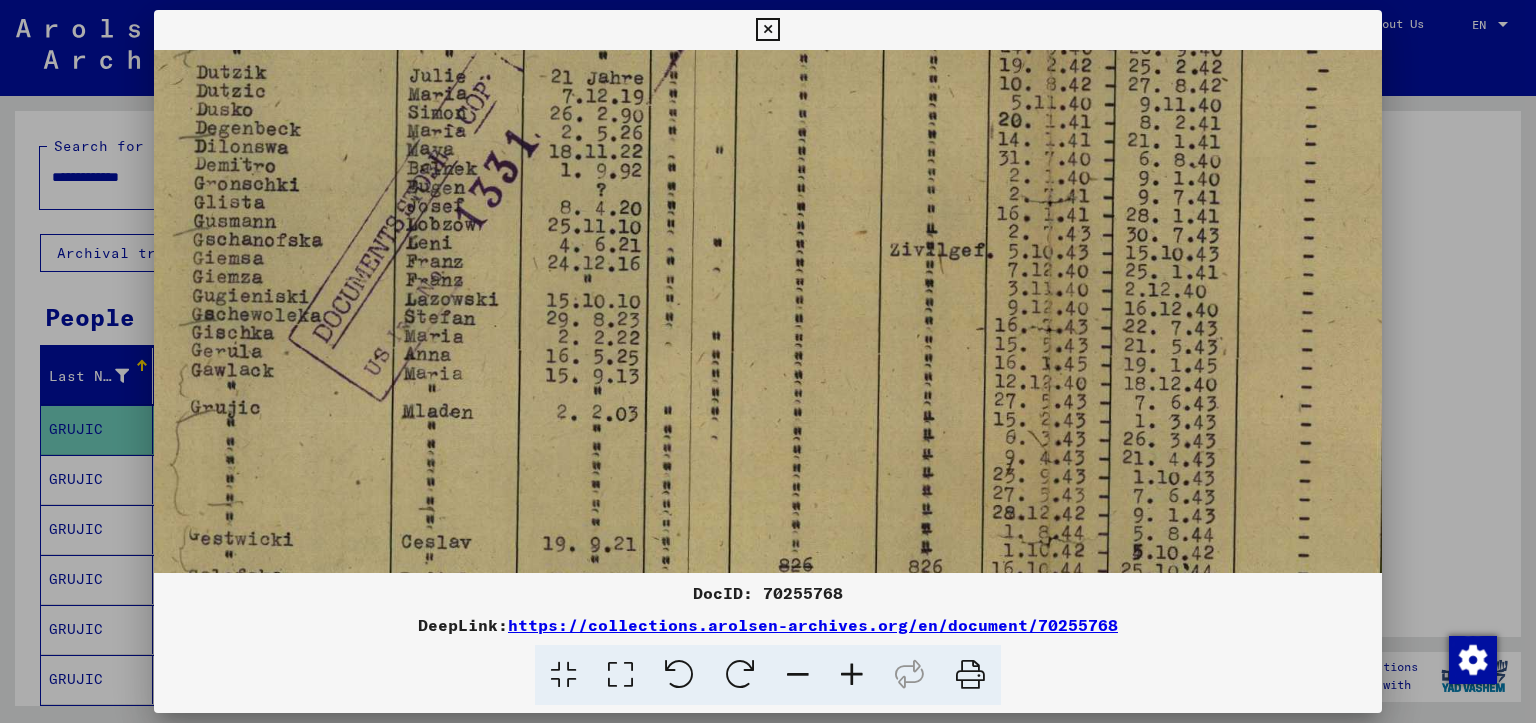 drag, startPoint x: 654, startPoint y: 433, endPoint x: 635, endPoint y: 421, distance: 22.472204 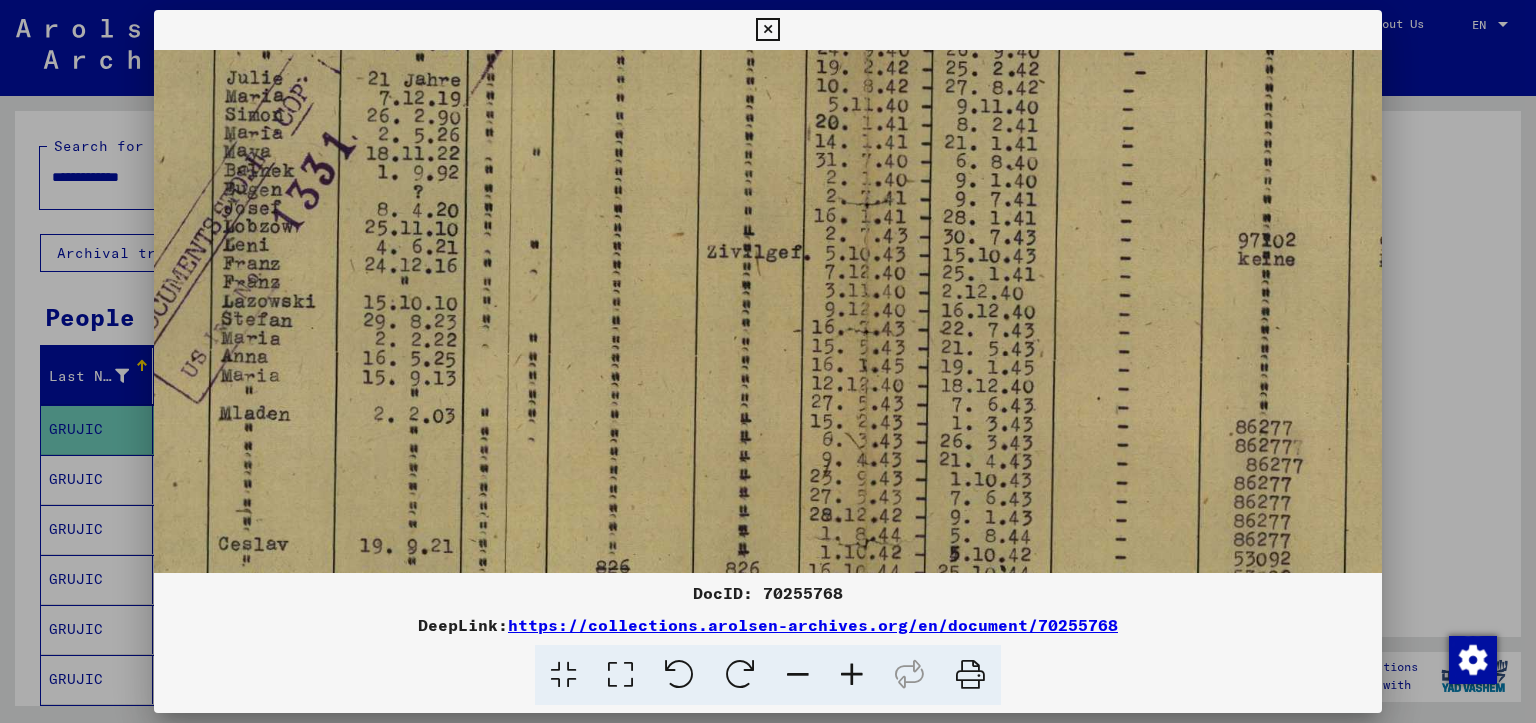 drag, startPoint x: 1012, startPoint y: 404, endPoint x: 816, endPoint y: 406, distance: 196.01021 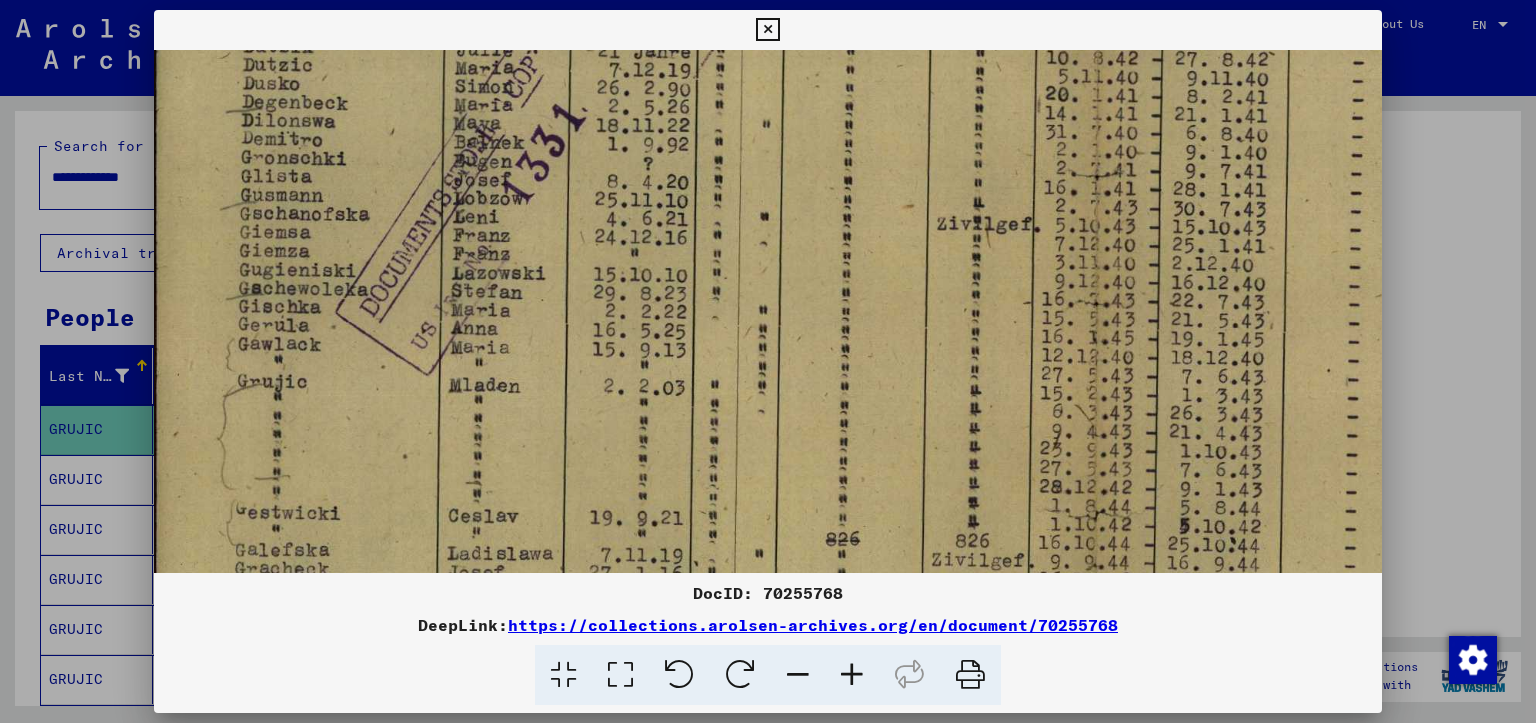 drag, startPoint x: 1002, startPoint y: 404, endPoint x: 1176, endPoint y: 366, distance: 178.10109 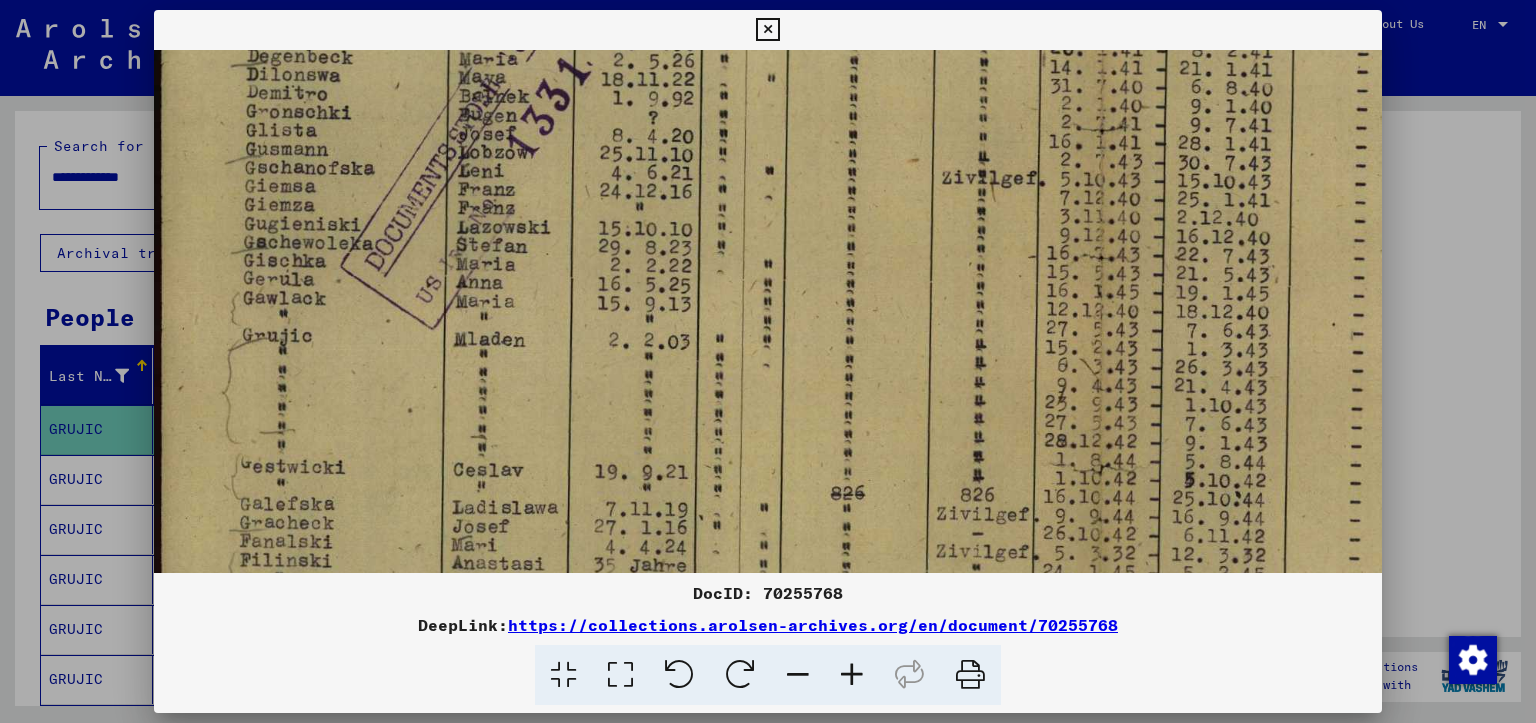 scroll, scrollTop: 556, scrollLeft: 0, axis: vertical 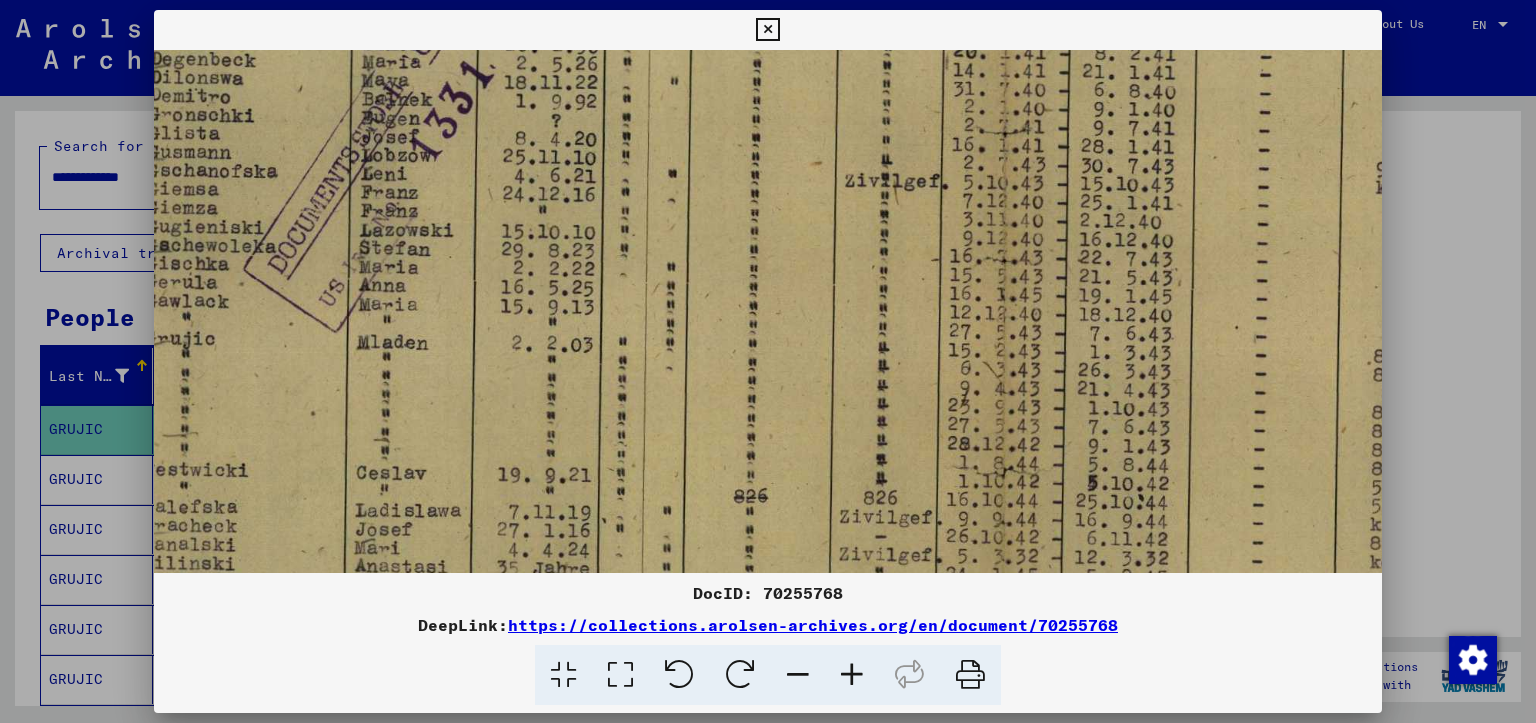 drag, startPoint x: 732, startPoint y: 388, endPoint x: 633, endPoint y: 390, distance: 99.0202 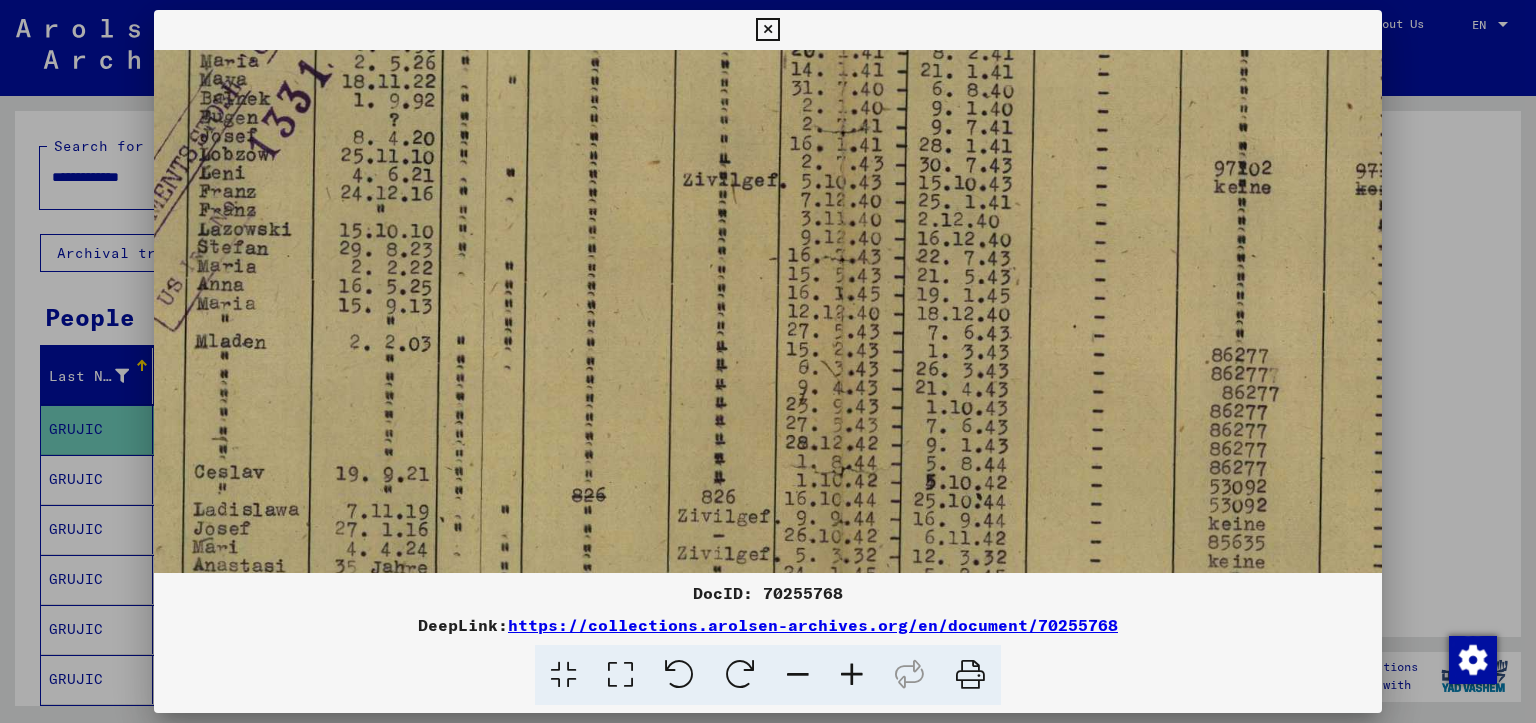 drag, startPoint x: 886, startPoint y: 382, endPoint x: 721, endPoint y: 380, distance: 165.01212 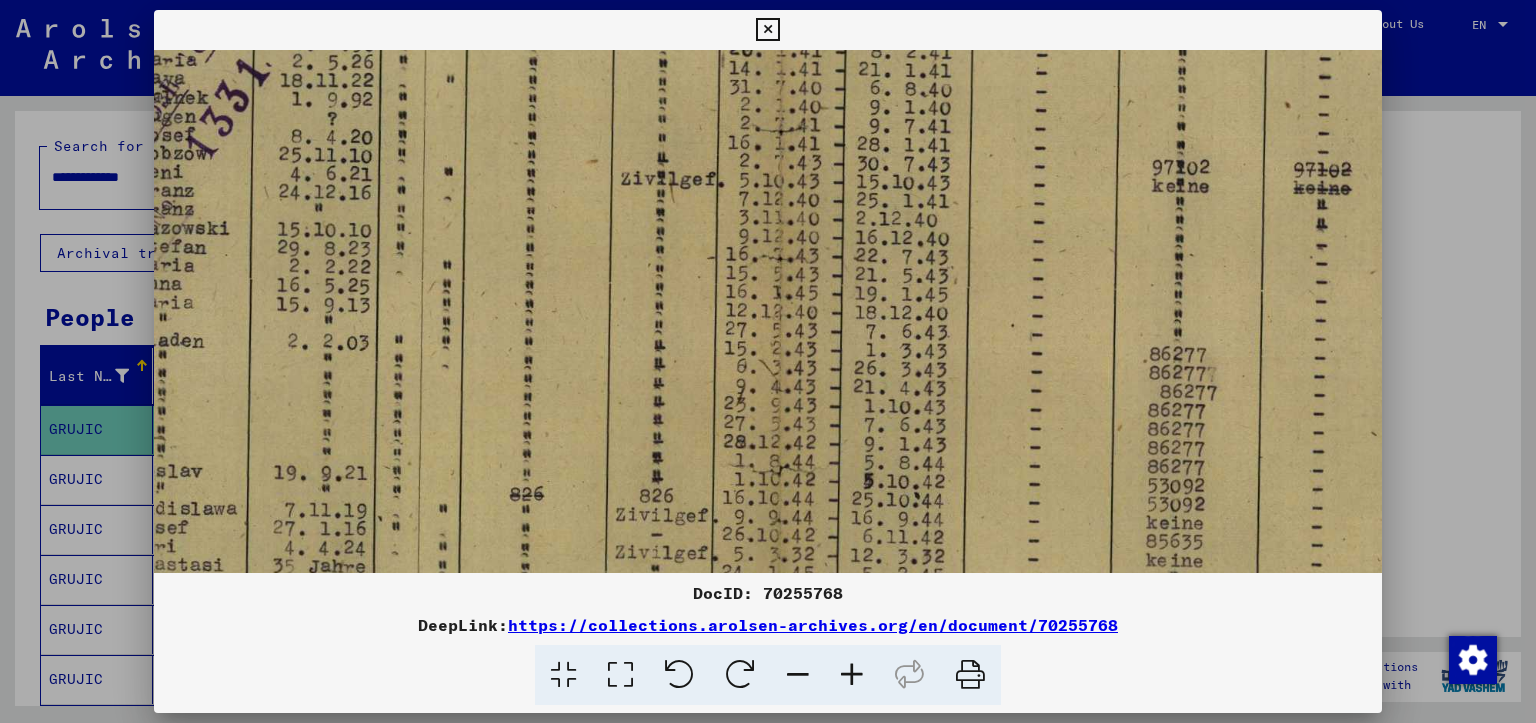 drag, startPoint x: 994, startPoint y: 385, endPoint x: 929, endPoint y: 383, distance: 65.03076 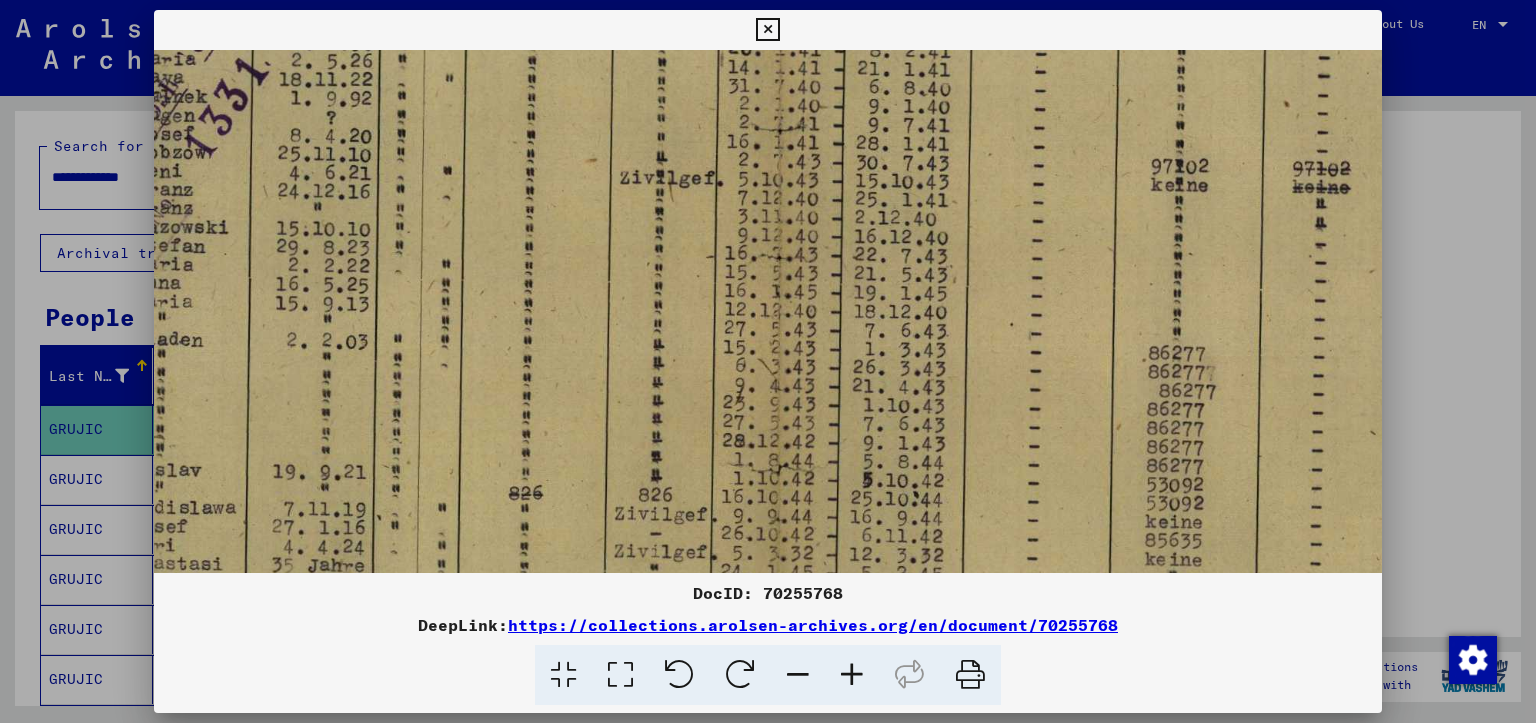 scroll, scrollTop: 558, scrollLeft: 103, axis: both 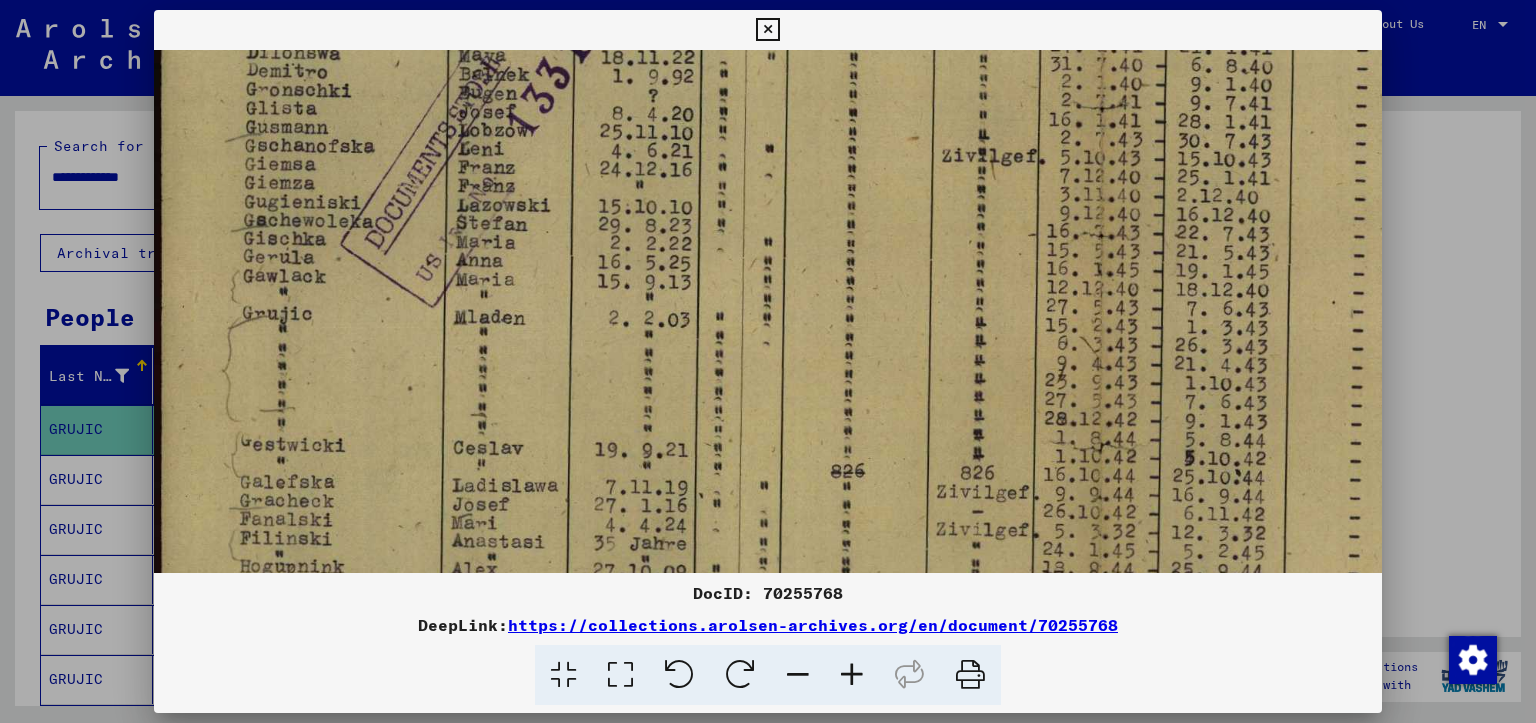 drag, startPoint x: 592, startPoint y: 390, endPoint x: 920, endPoint y: 365, distance: 328.95135 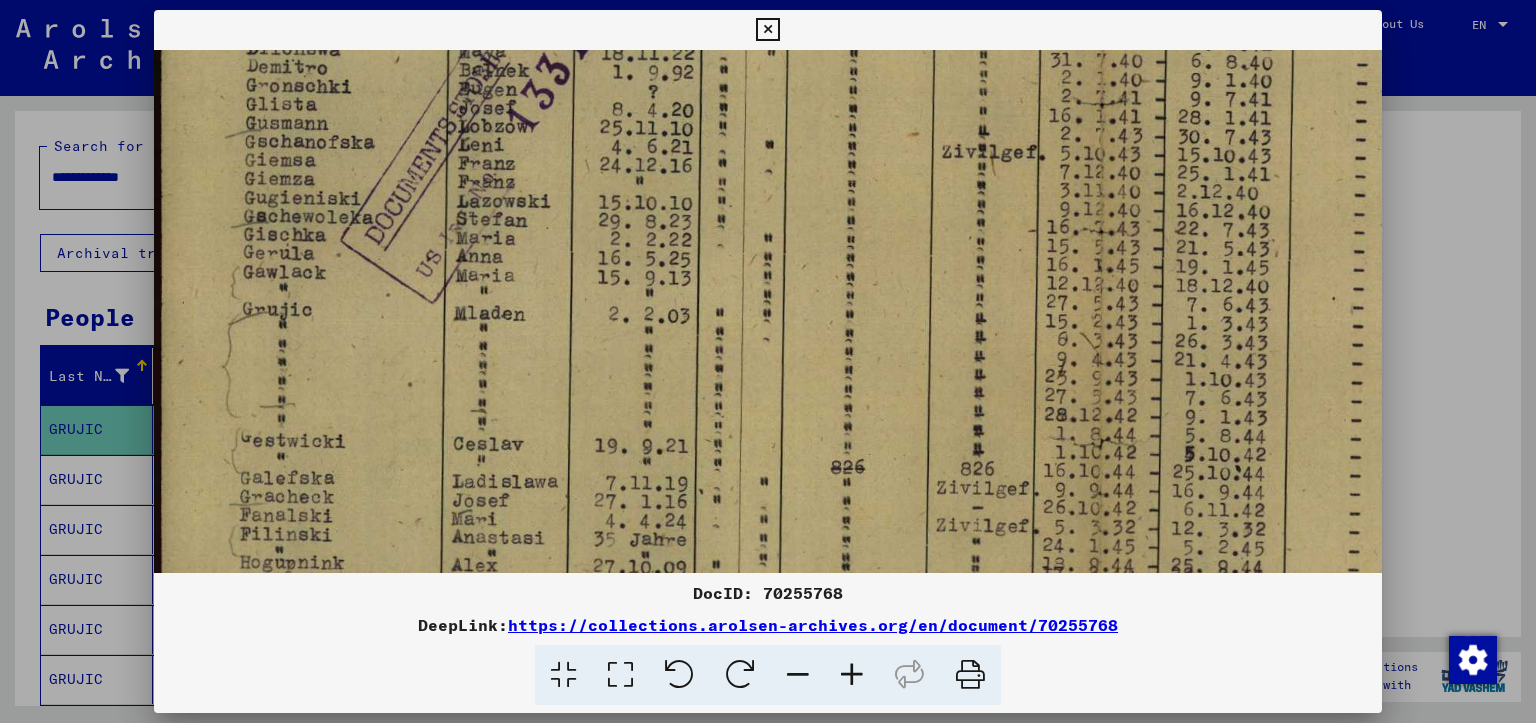 drag, startPoint x: 689, startPoint y: 384, endPoint x: 712, endPoint y: 379, distance: 23.537205 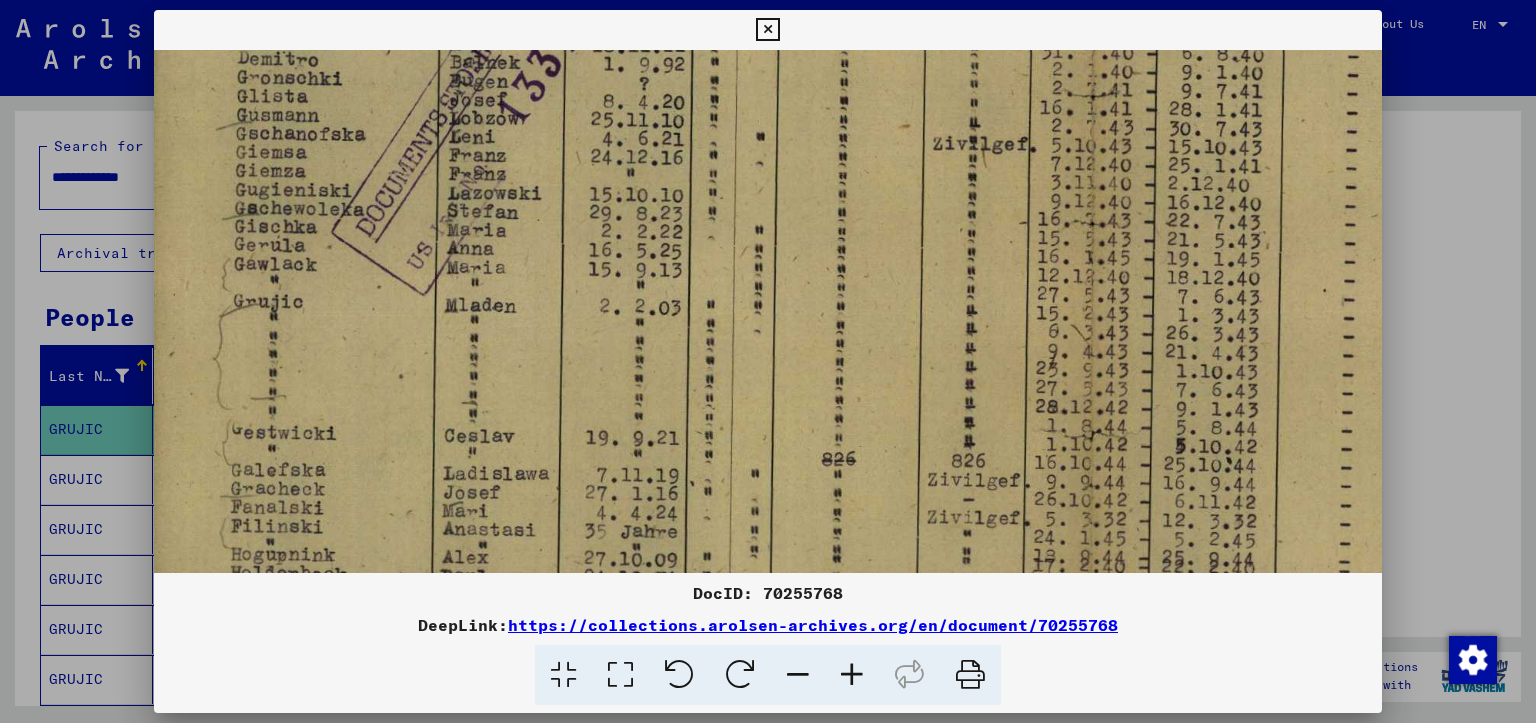 drag, startPoint x: 748, startPoint y: 374, endPoint x: 736, endPoint y: 361, distance: 17.691807 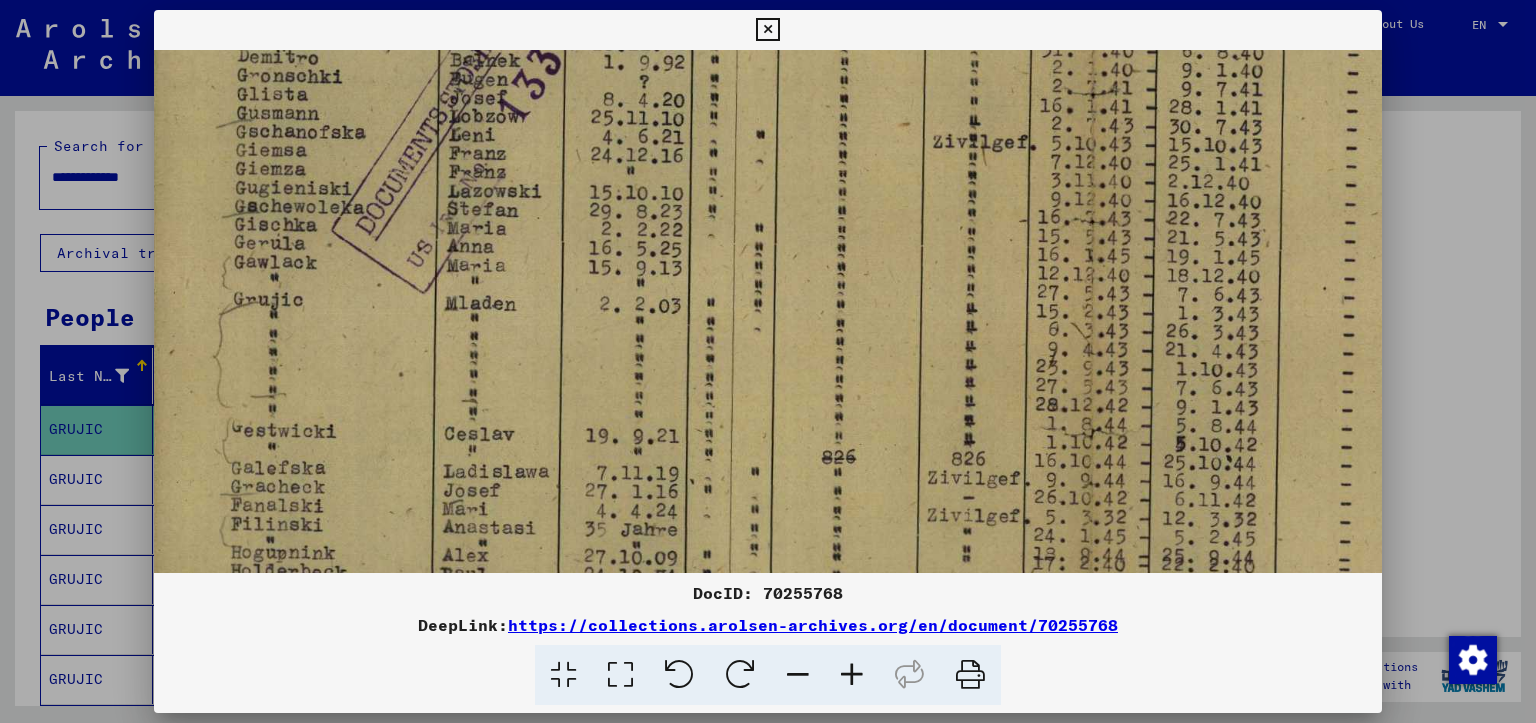 drag, startPoint x: 1080, startPoint y: 30, endPoint x: 1145, endPoint y: 42, distance: 66.09841 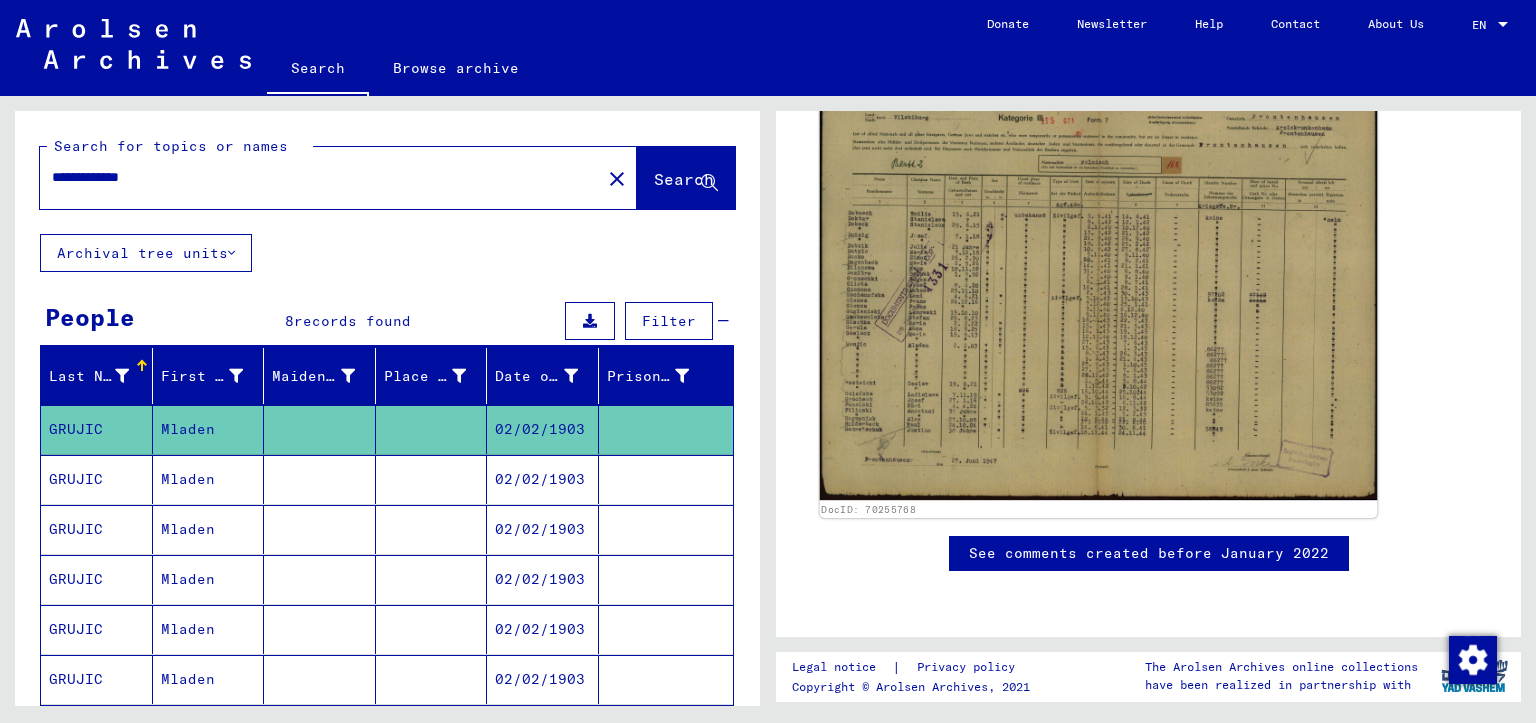 drag, startPoint x: 1092, startPoint y: 316, endPoint x: 1019, endPoint y: 347, distance: 79.30952 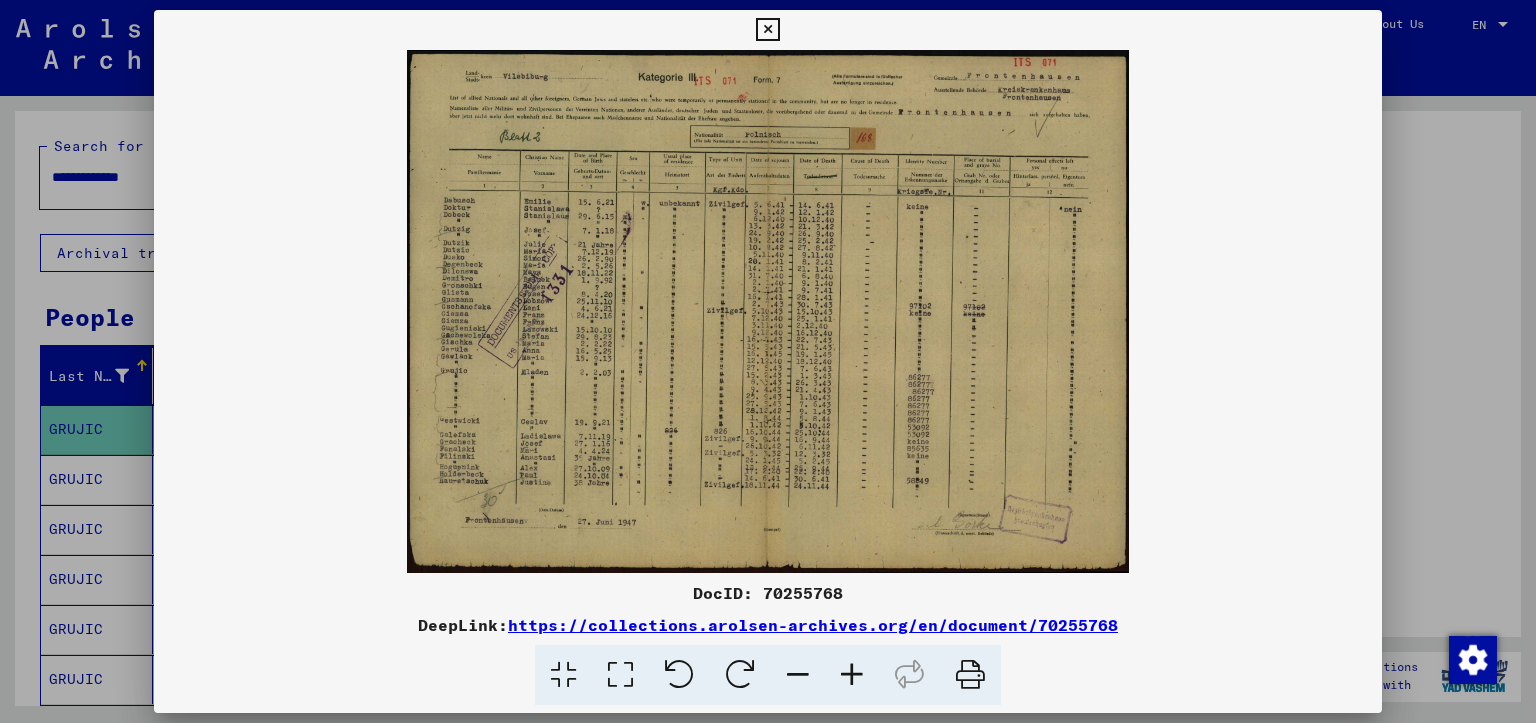 click at bounding box center [852, 675] 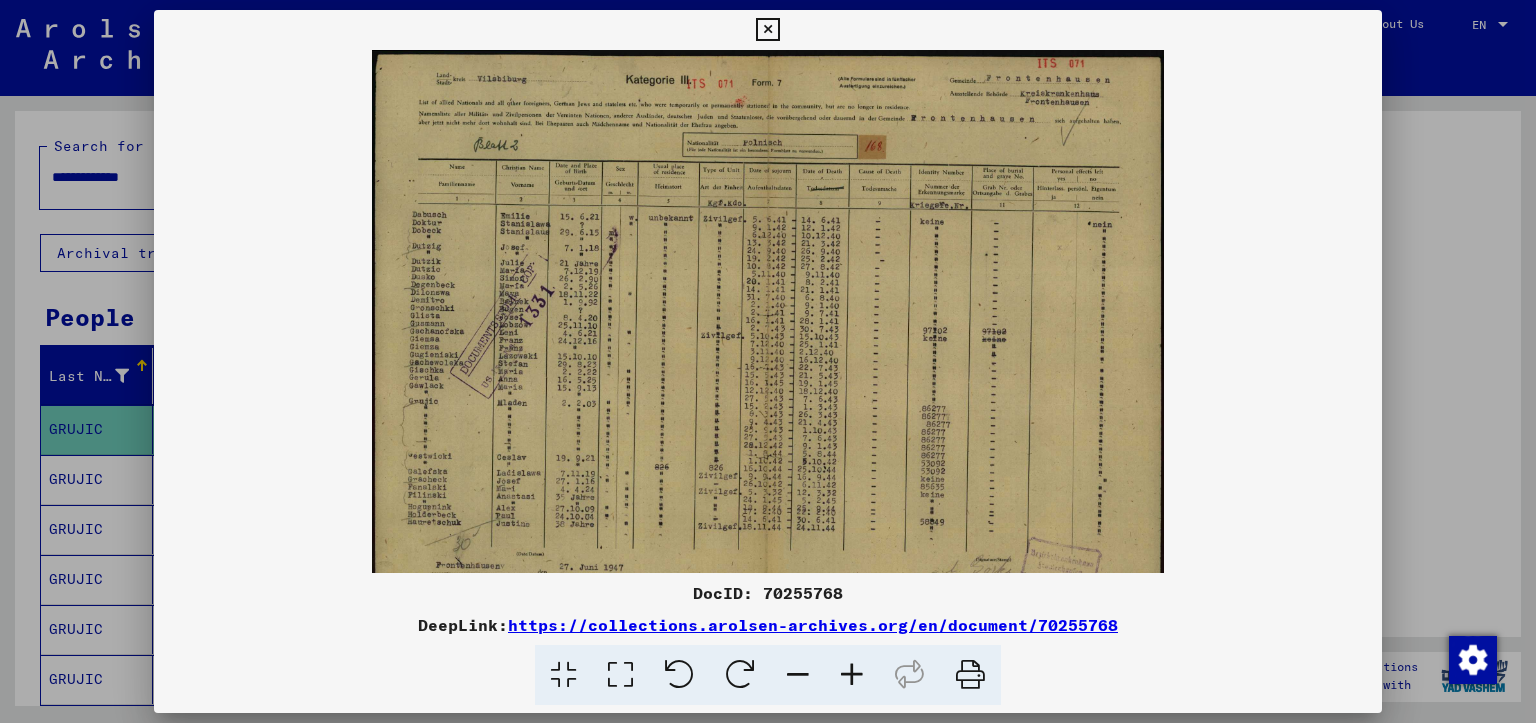 click at bounding box center (852, 675) 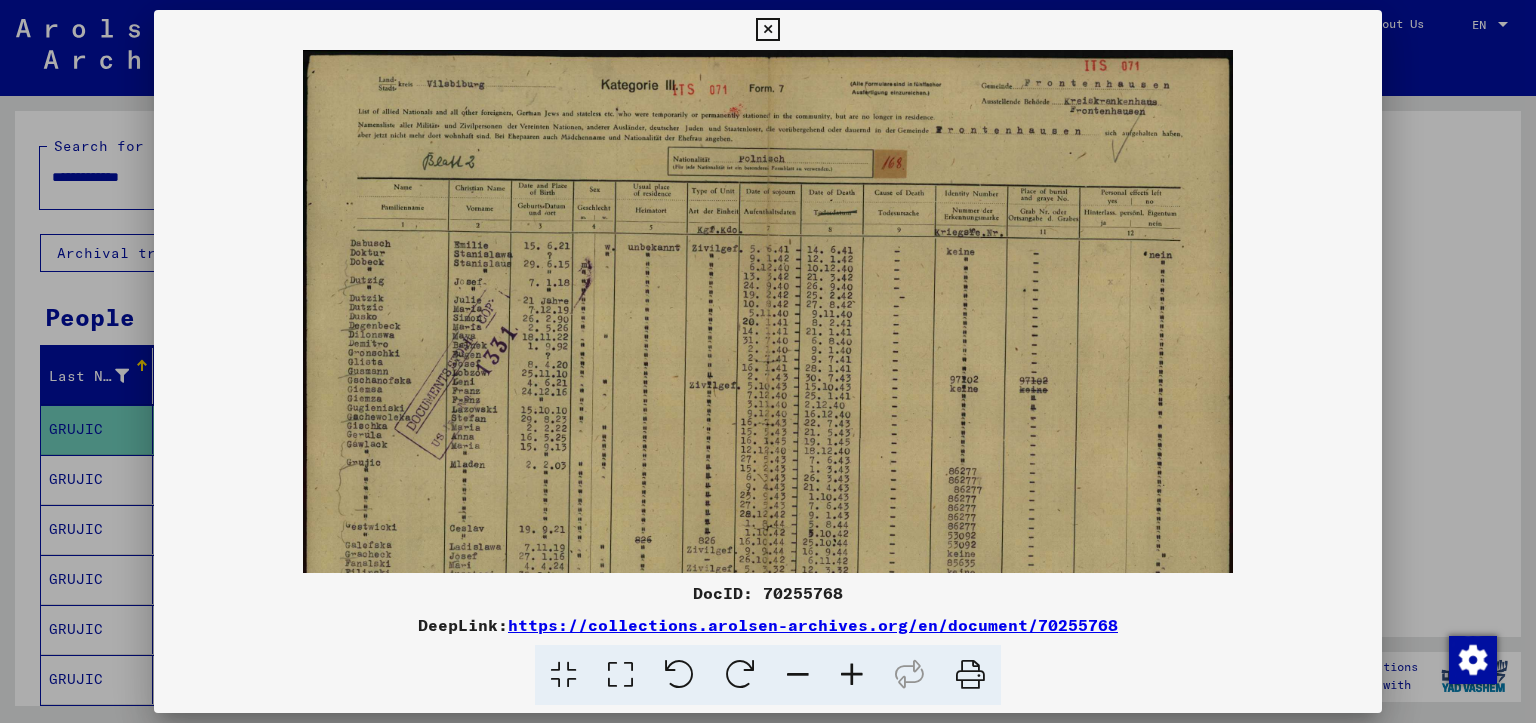 click at bounding box center [852, 675] 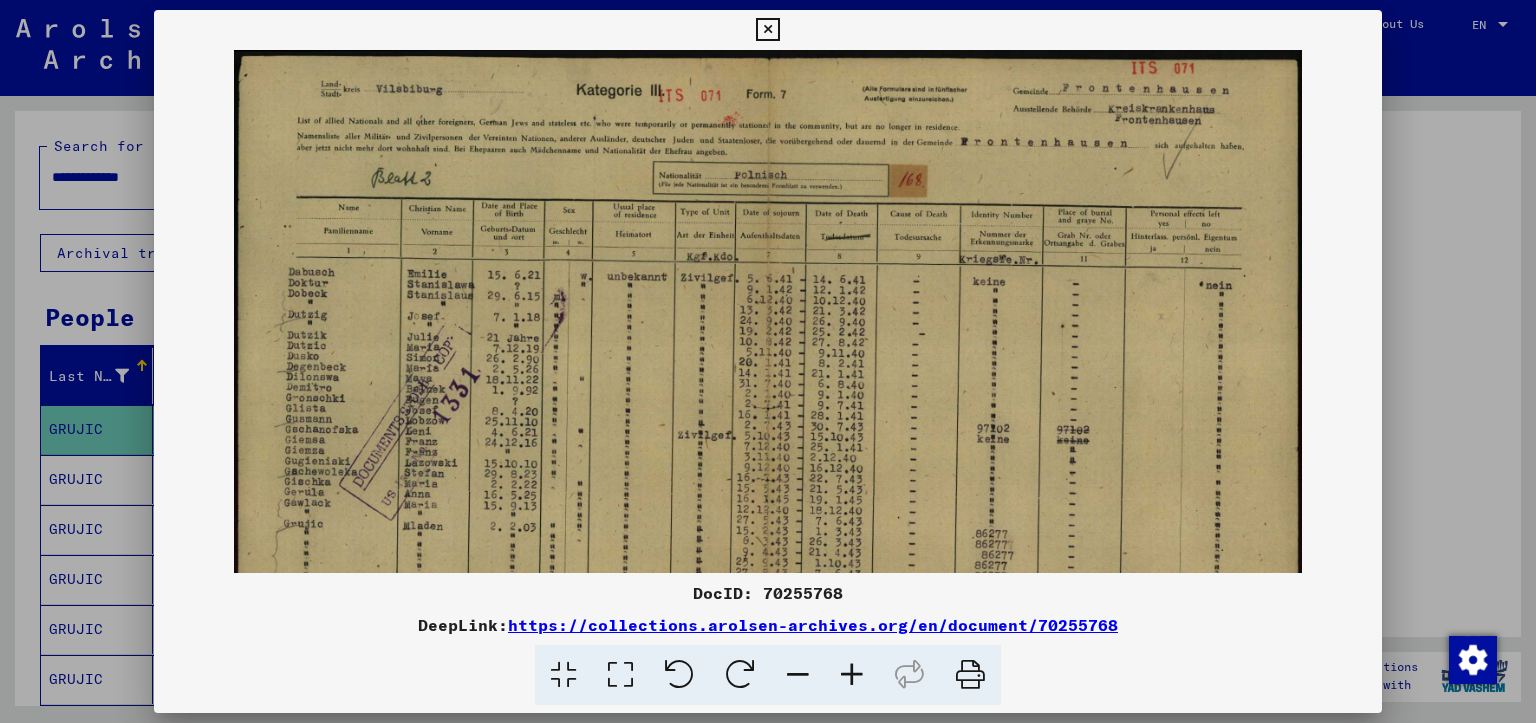 click at bounding box center [852, 675] 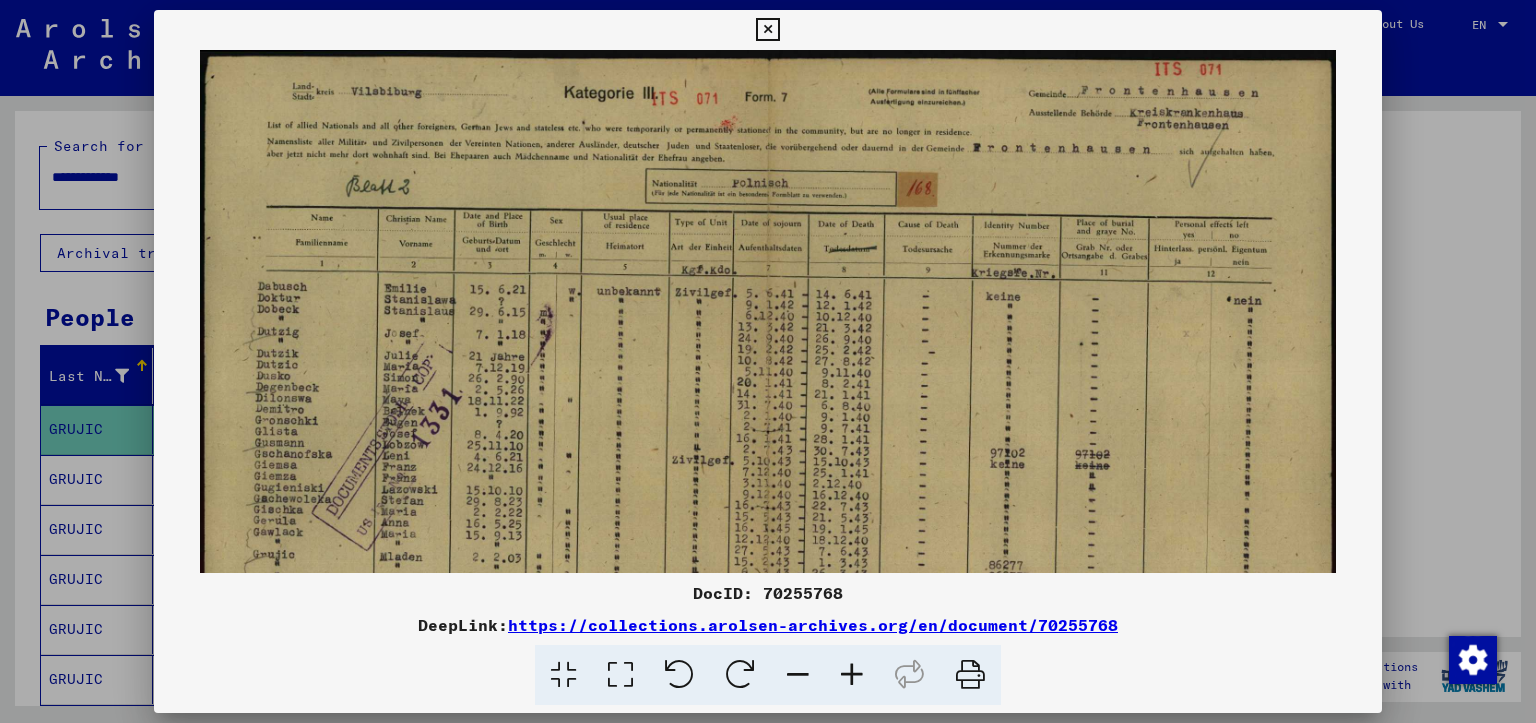 click at bounding box center [852, 675] 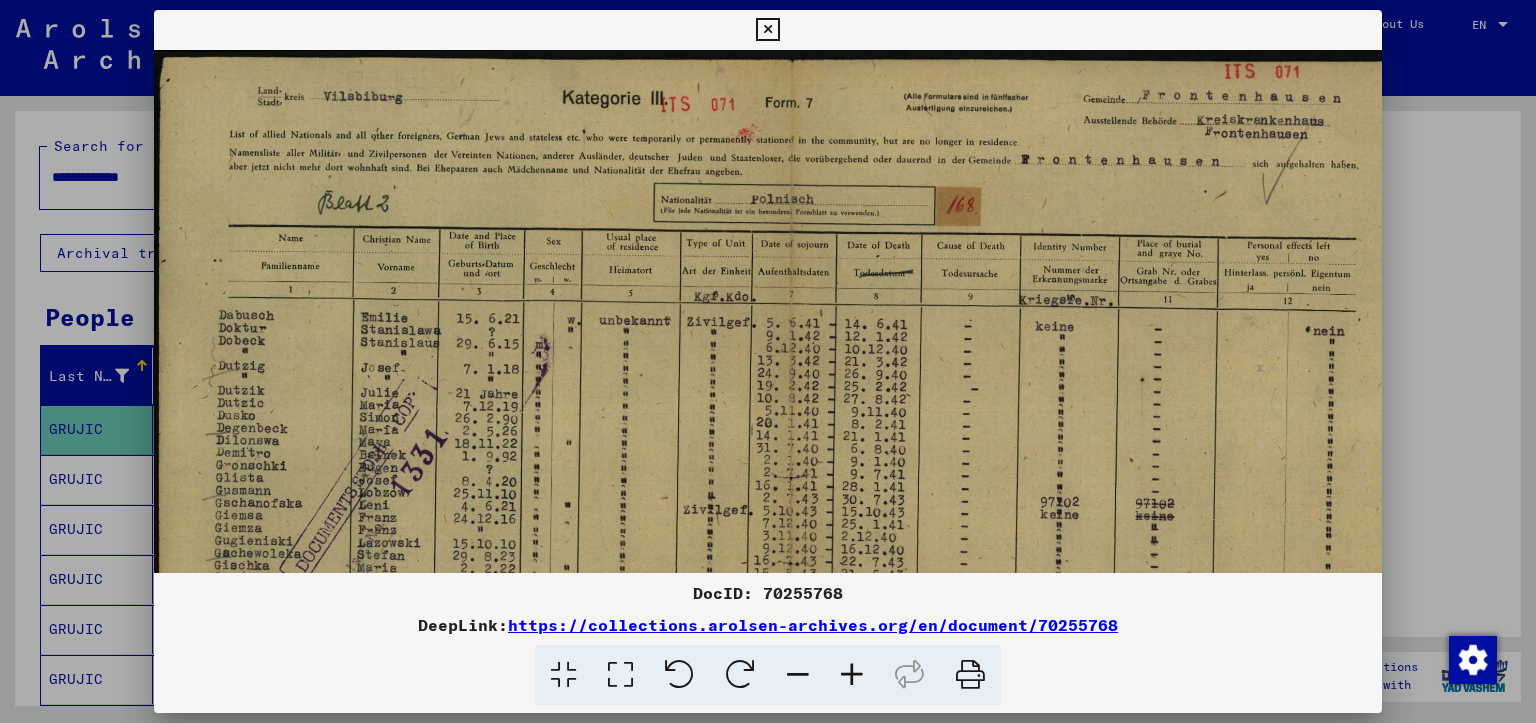 click at bounding box center [852, 675] 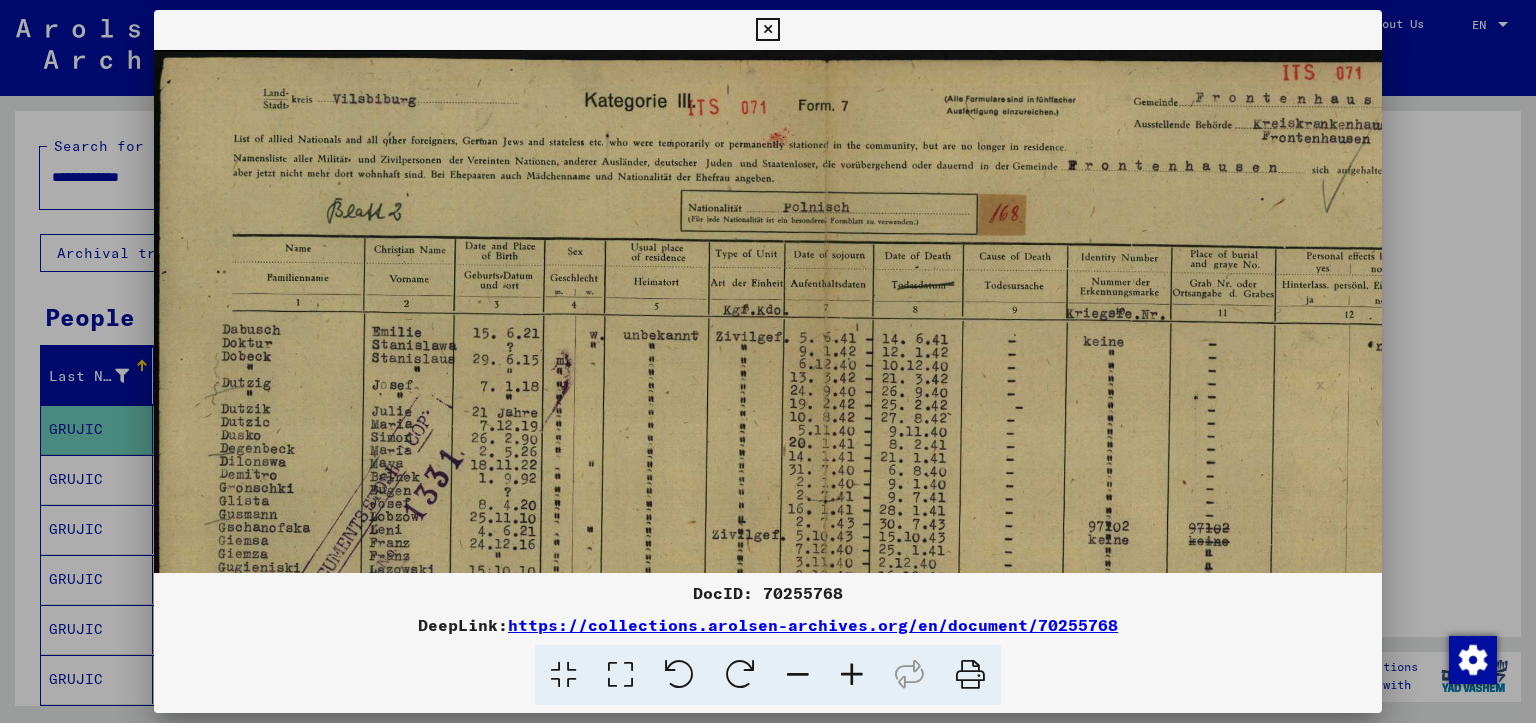click at bounding box center [852, 675] 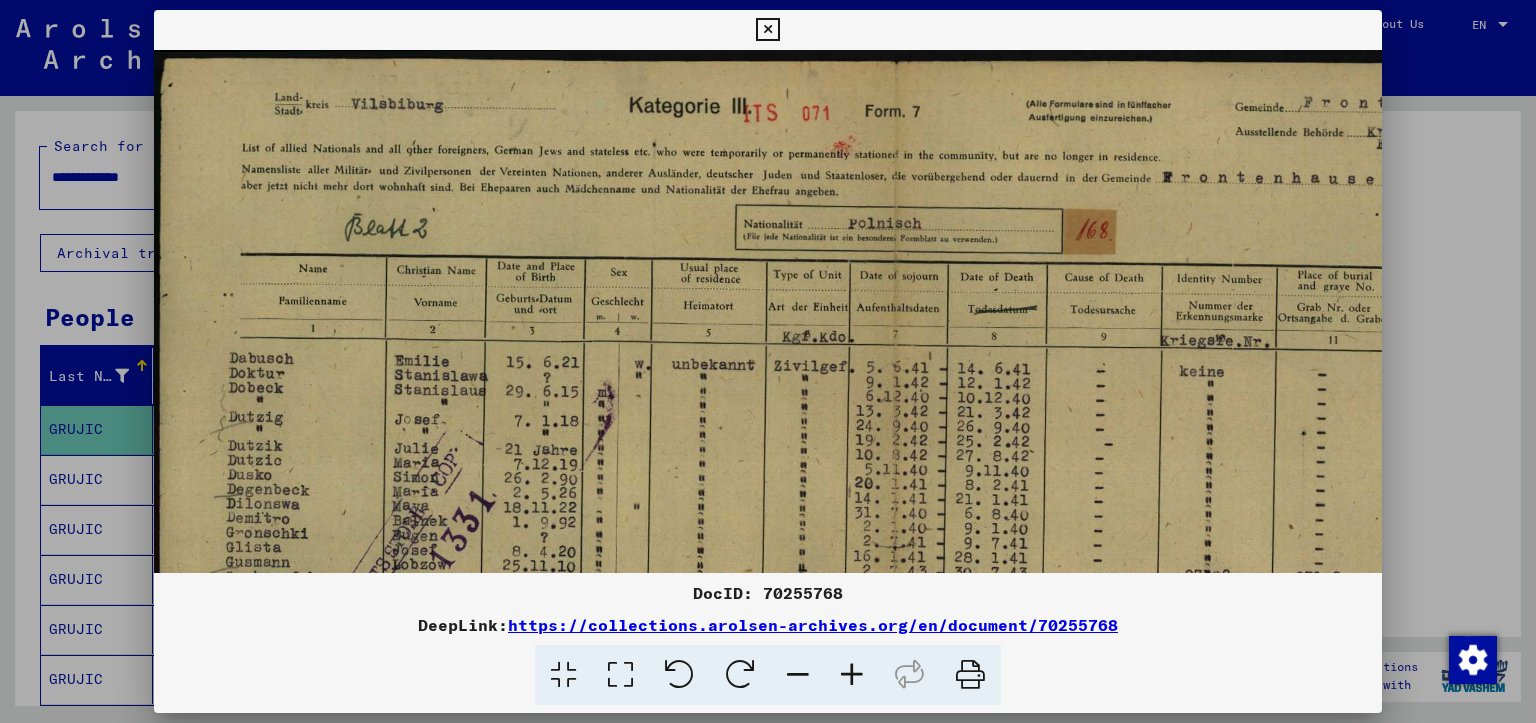 click at bounding box center [852, 675] 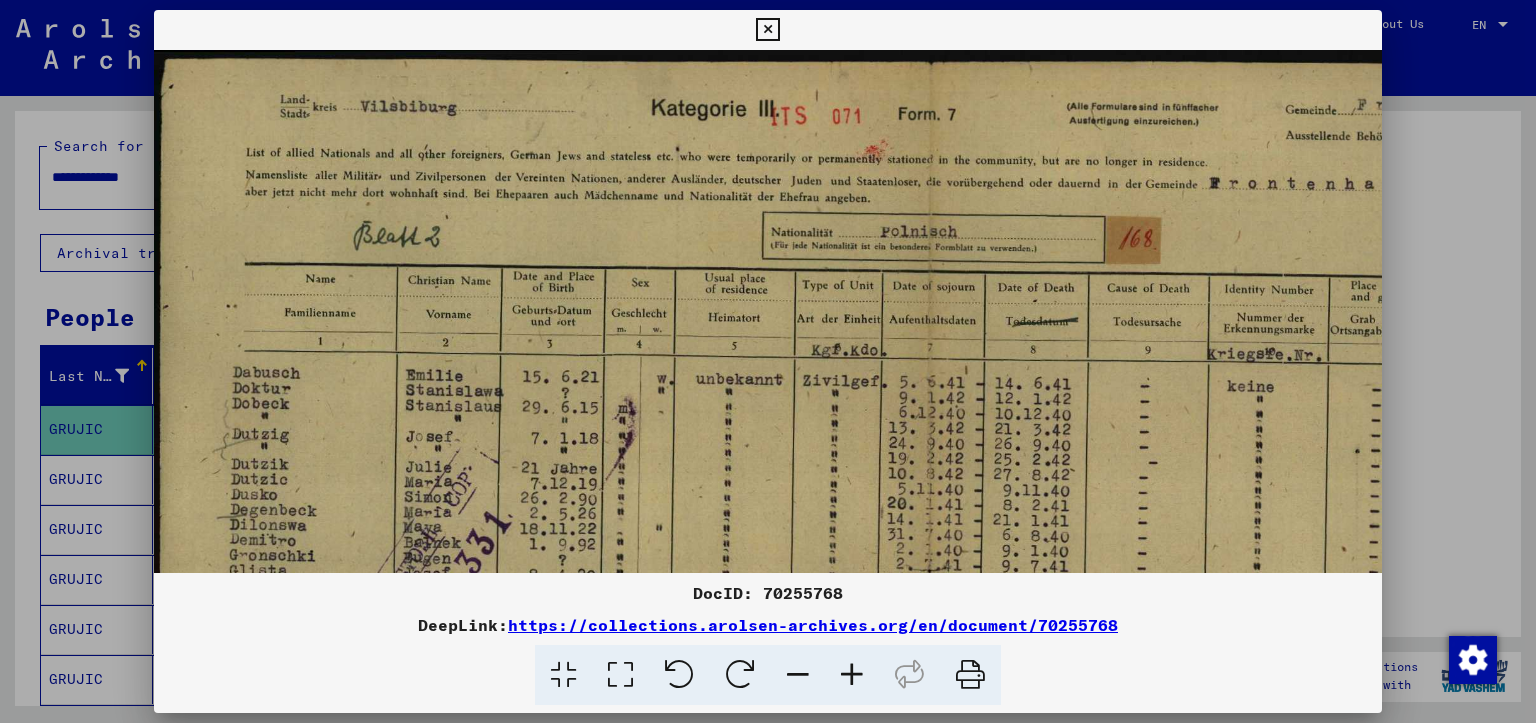 click at bounding box center [852, 675] 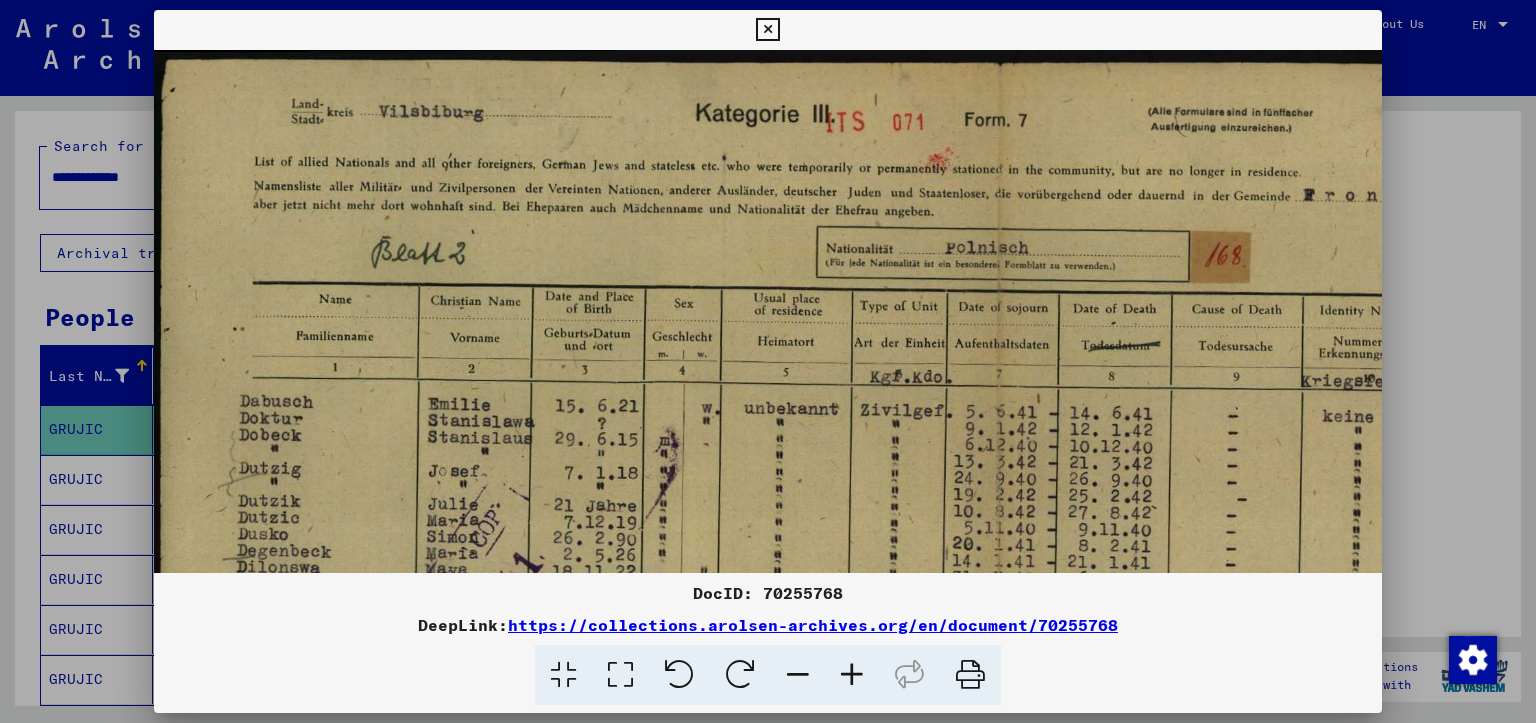 click at bounding box center (852, 675) 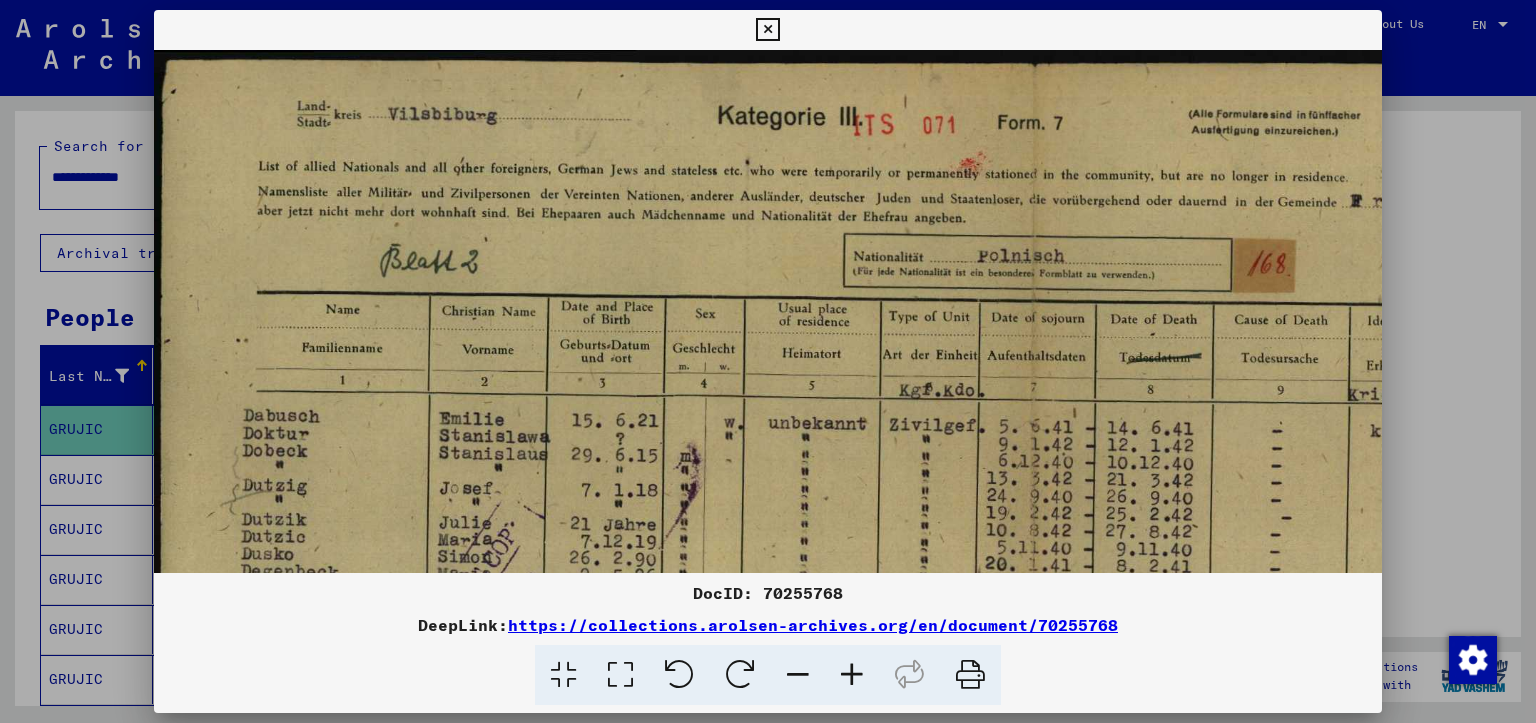 click at bounding box center (852, 675) 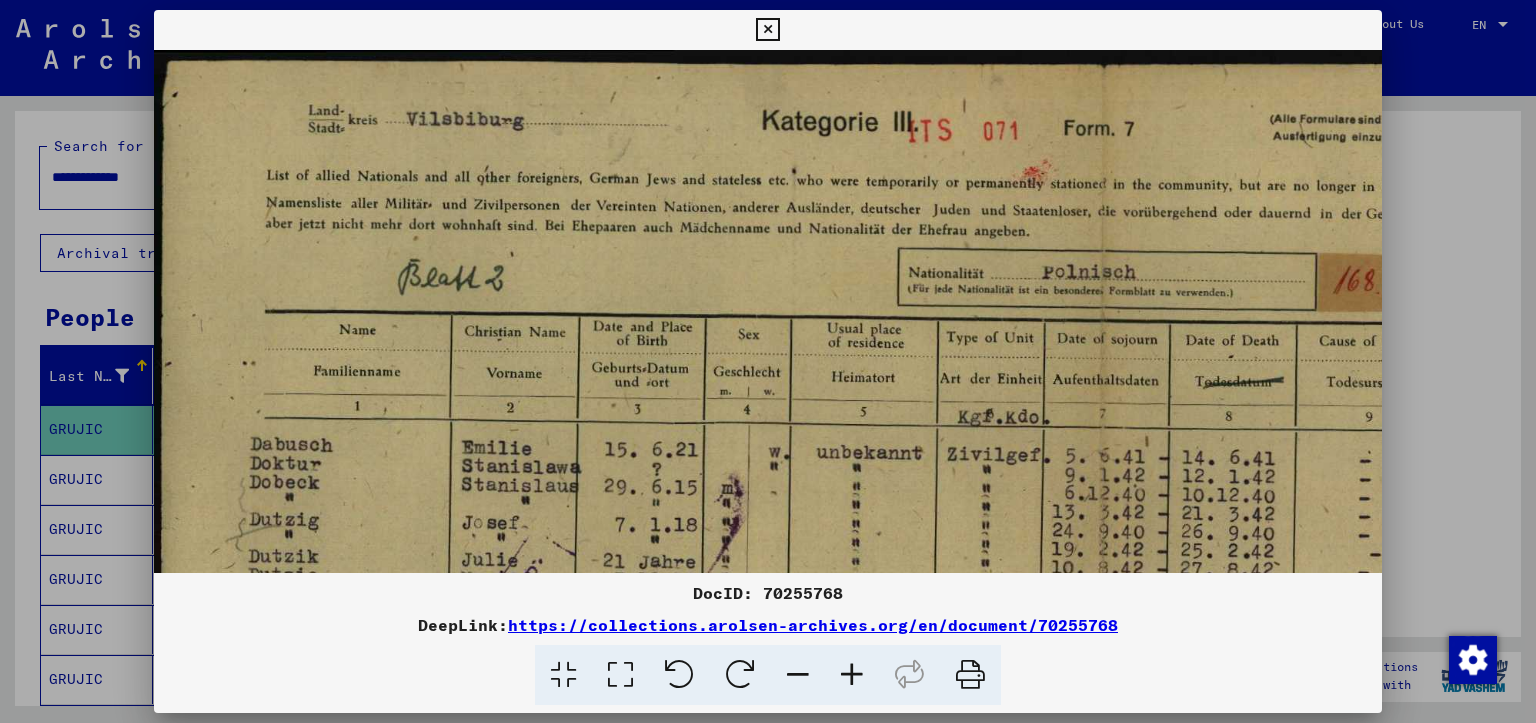 drag, startPoint x: 555, startPoint y: 440, endPoint x: 669, endPoint y: 338, distance: 152.97058 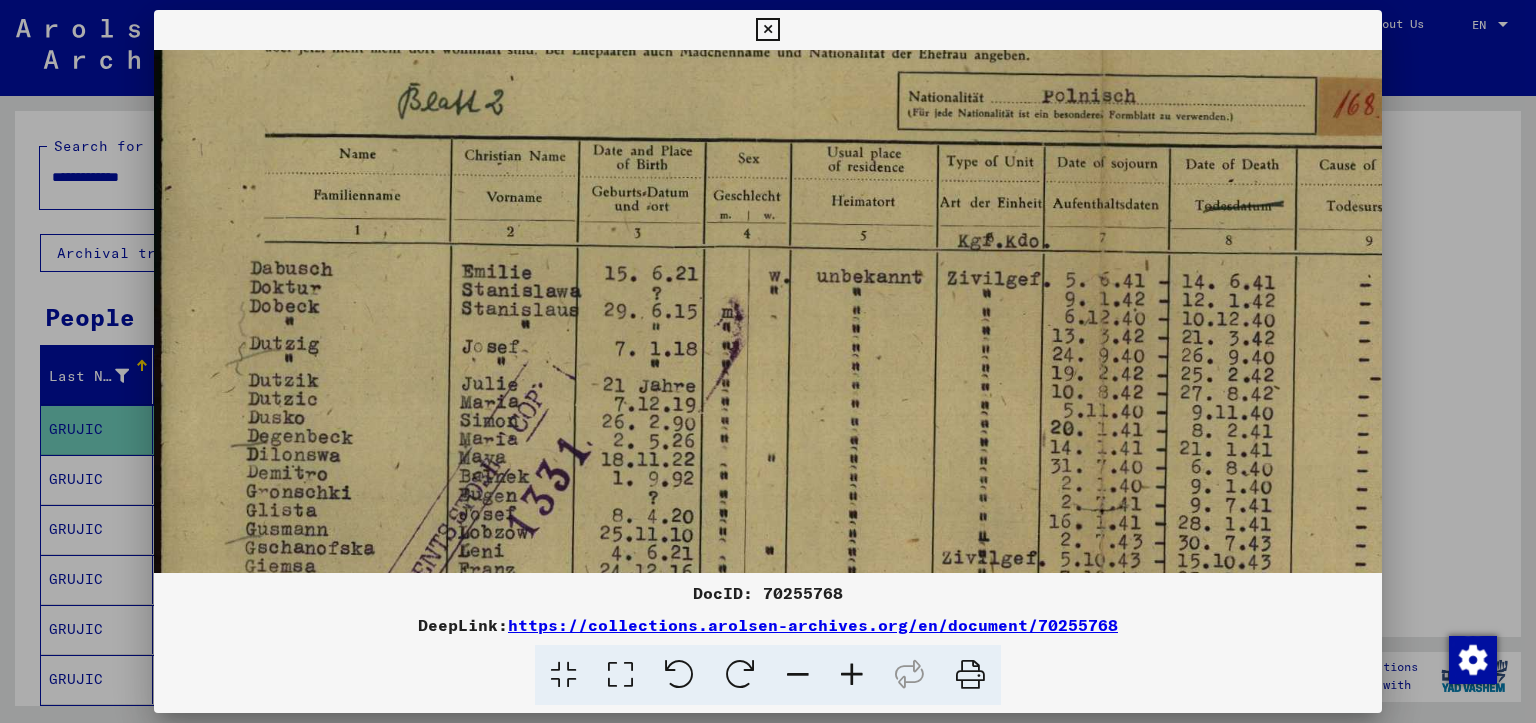 drag, startPoint x: 776, startPoint y: 262, endPoint x: 786, endPoint y: 272, distance: 14.142136 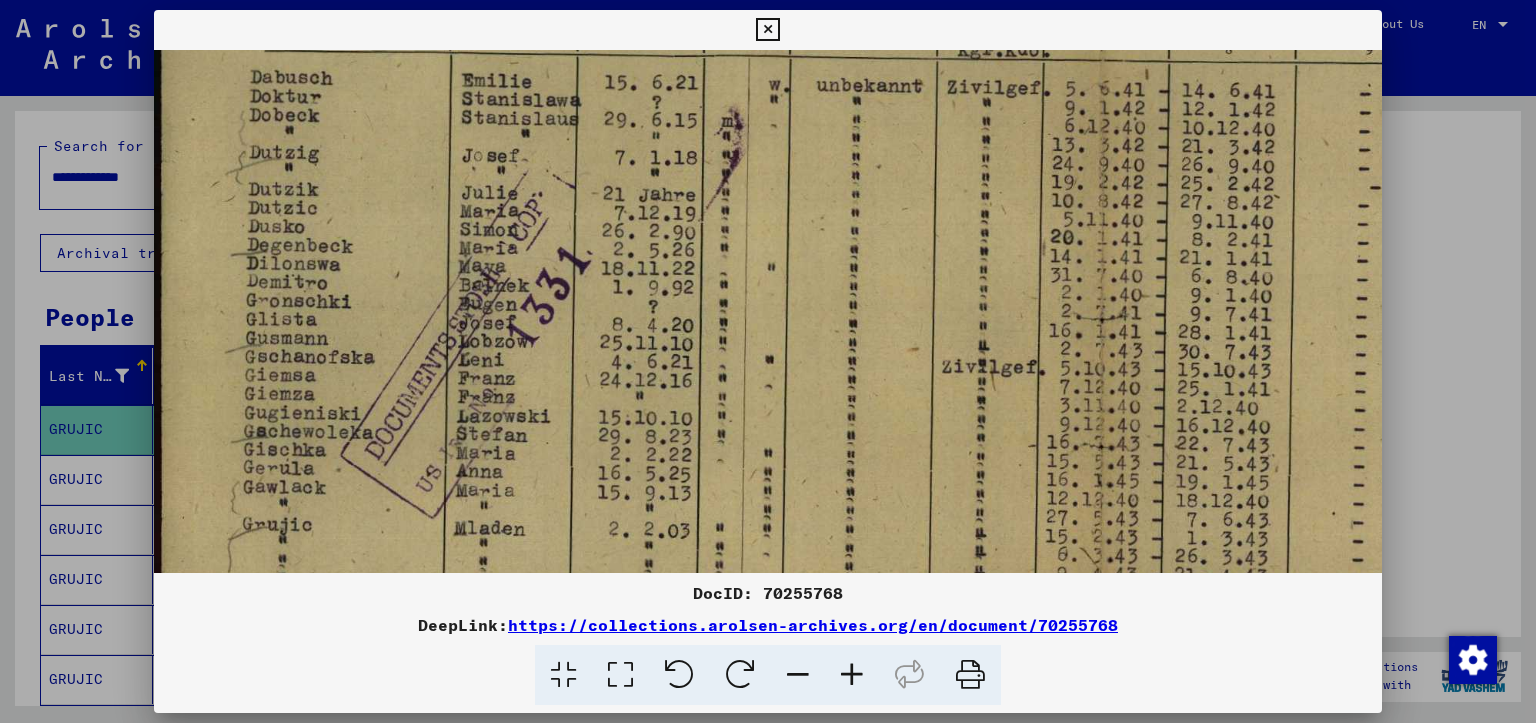 drag, startPoint x: 707, startPoint y: 409, endPoint x: 736, endPoint y: 339, distance: 75.76939 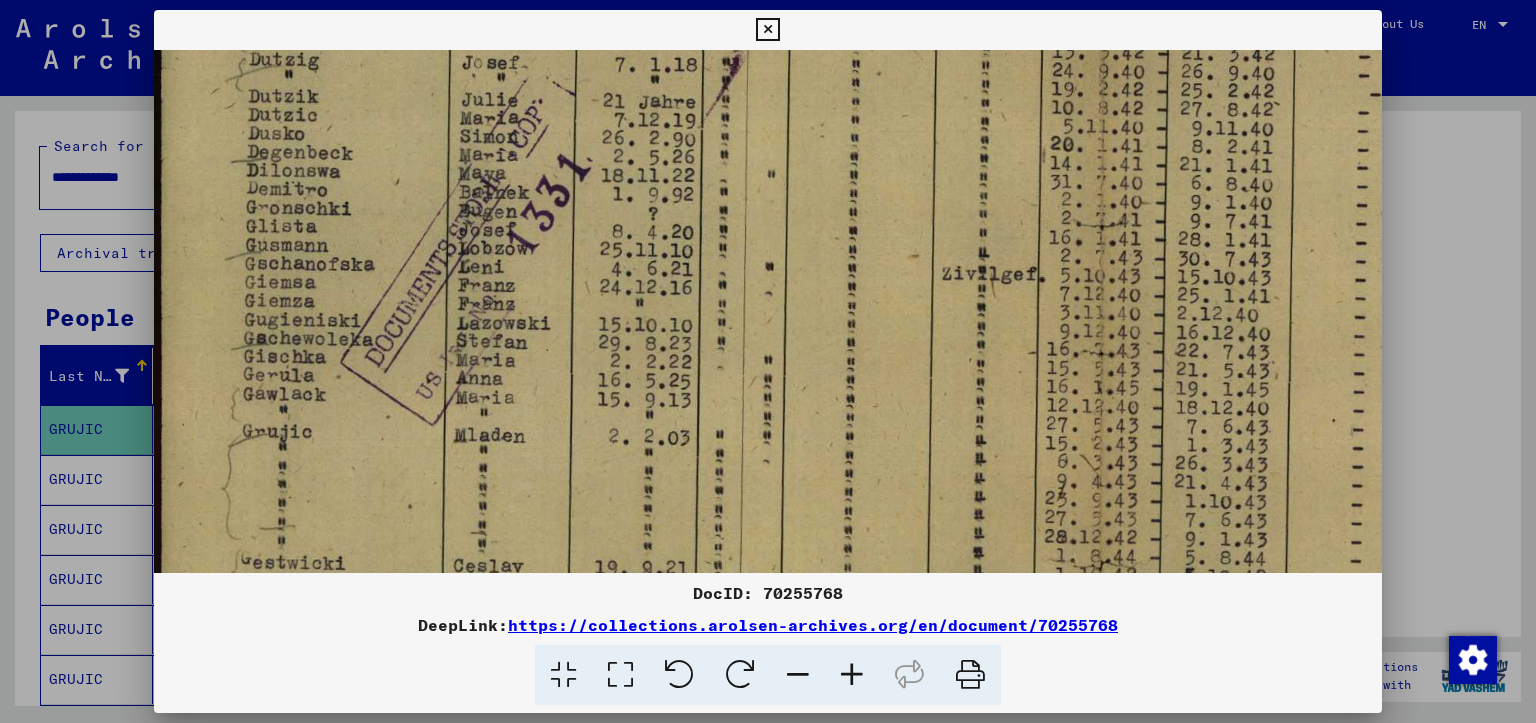 drag, startPoint x: 730, startPoint y: 398, endPoint x: 752, endPoint y: 346, distance: 56.462376 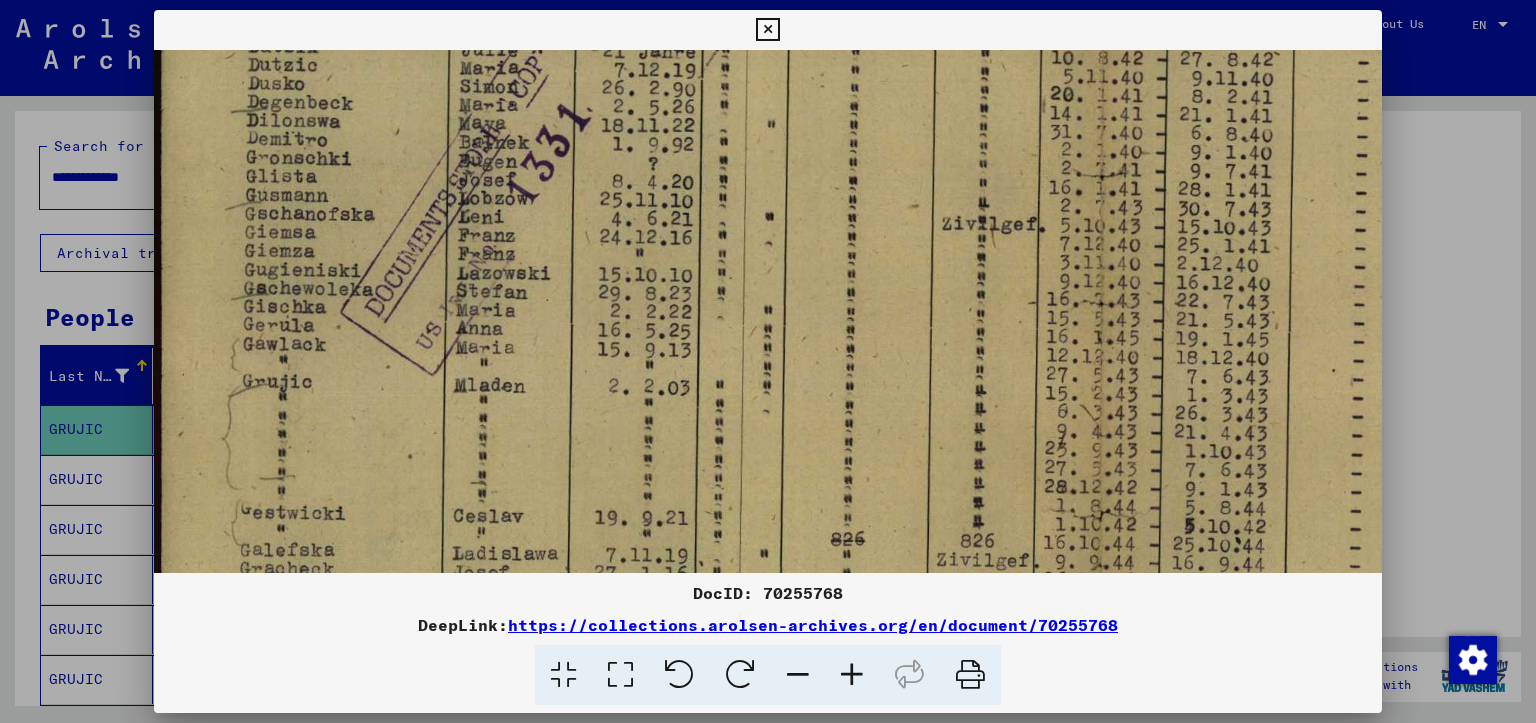 drag, startPoint x: 773, startPoint y: 374, endPoint x: 788, endPoint y: 346, distance: 31.764761 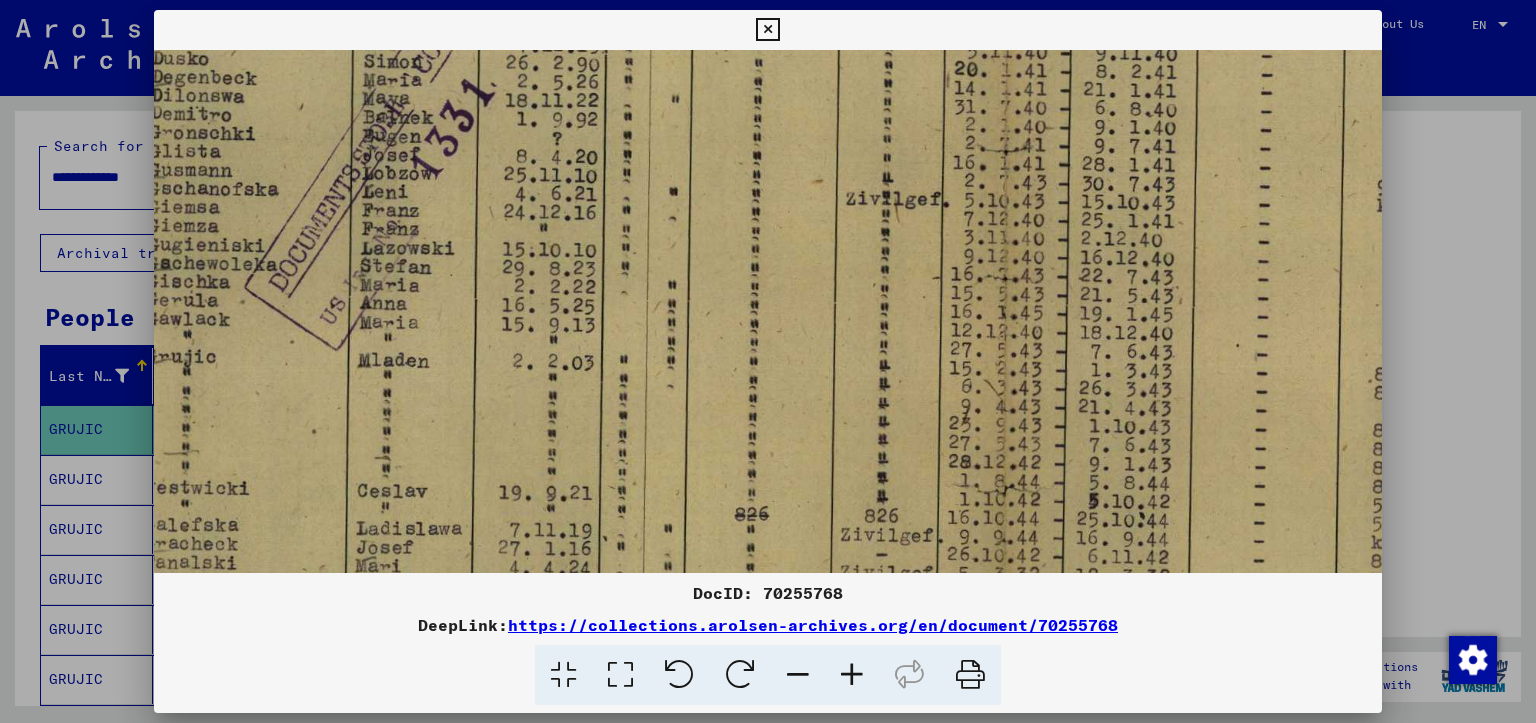 drag, startPoint x: 1087, startPoint y: 354, endPoint x: 988, endPoint y: 354, distance: 99 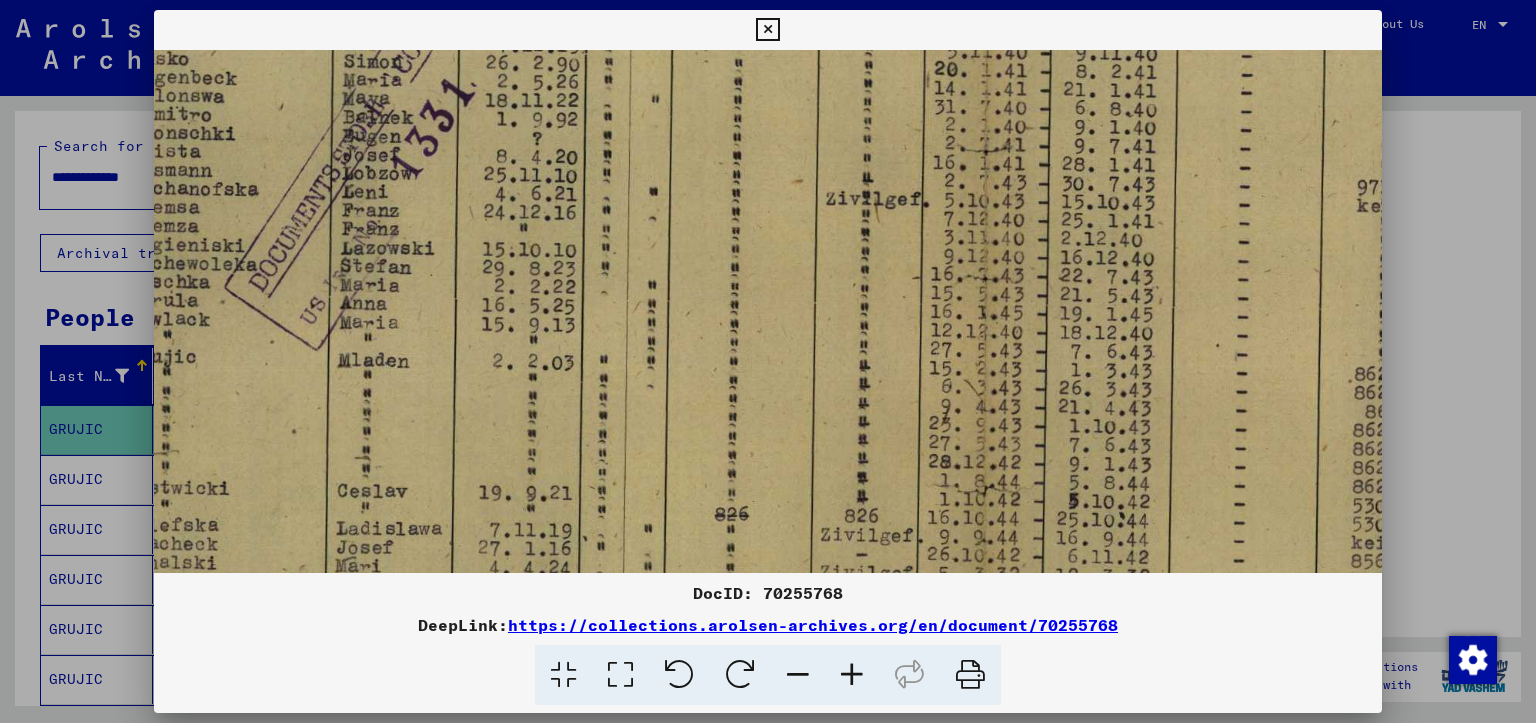 drag, startPoint x: 1004, startPoint y: 366, endPoint x: 986, endPoint y: 366, distance: 18 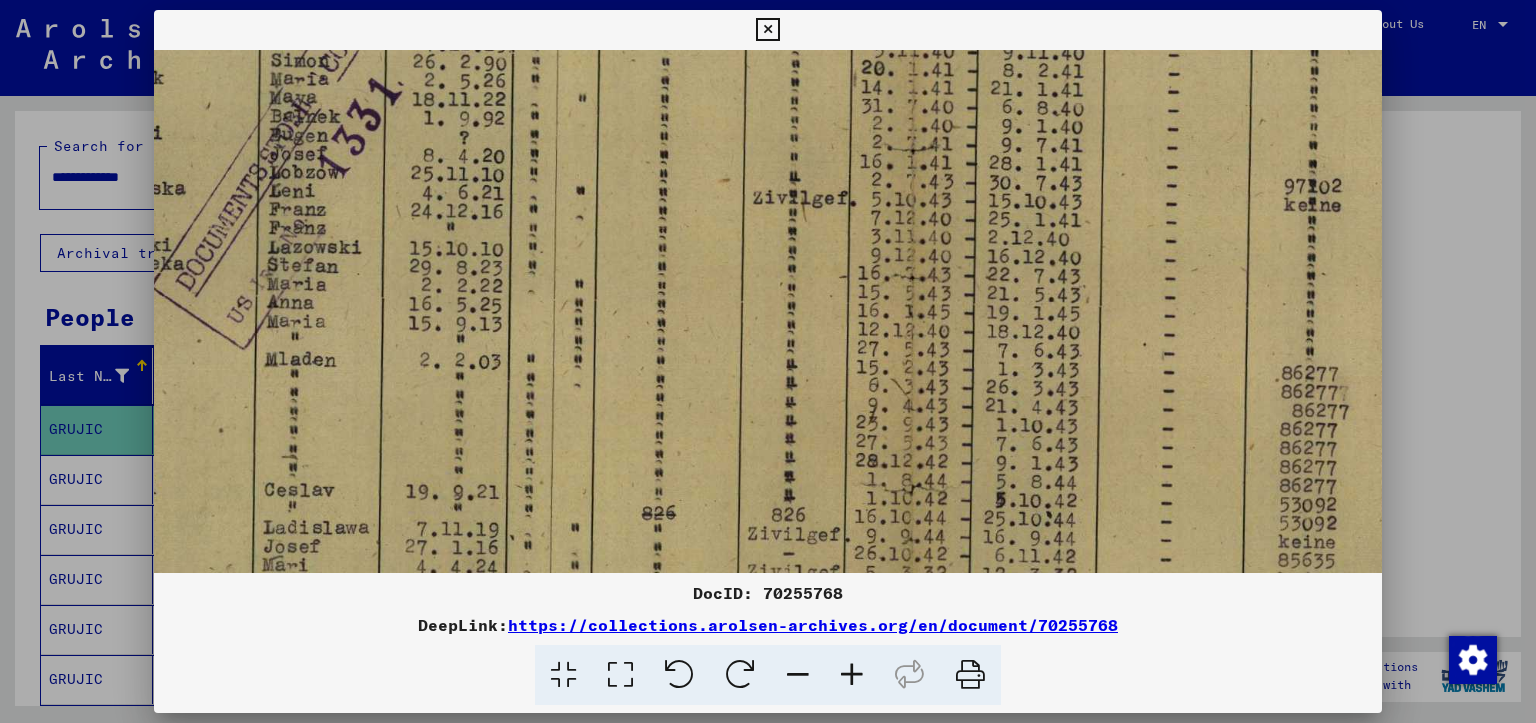 drag, startPoint x: 1056, startPoint y: 374, endPoint x: 992, endPoint y: 370, distance: 64.12488 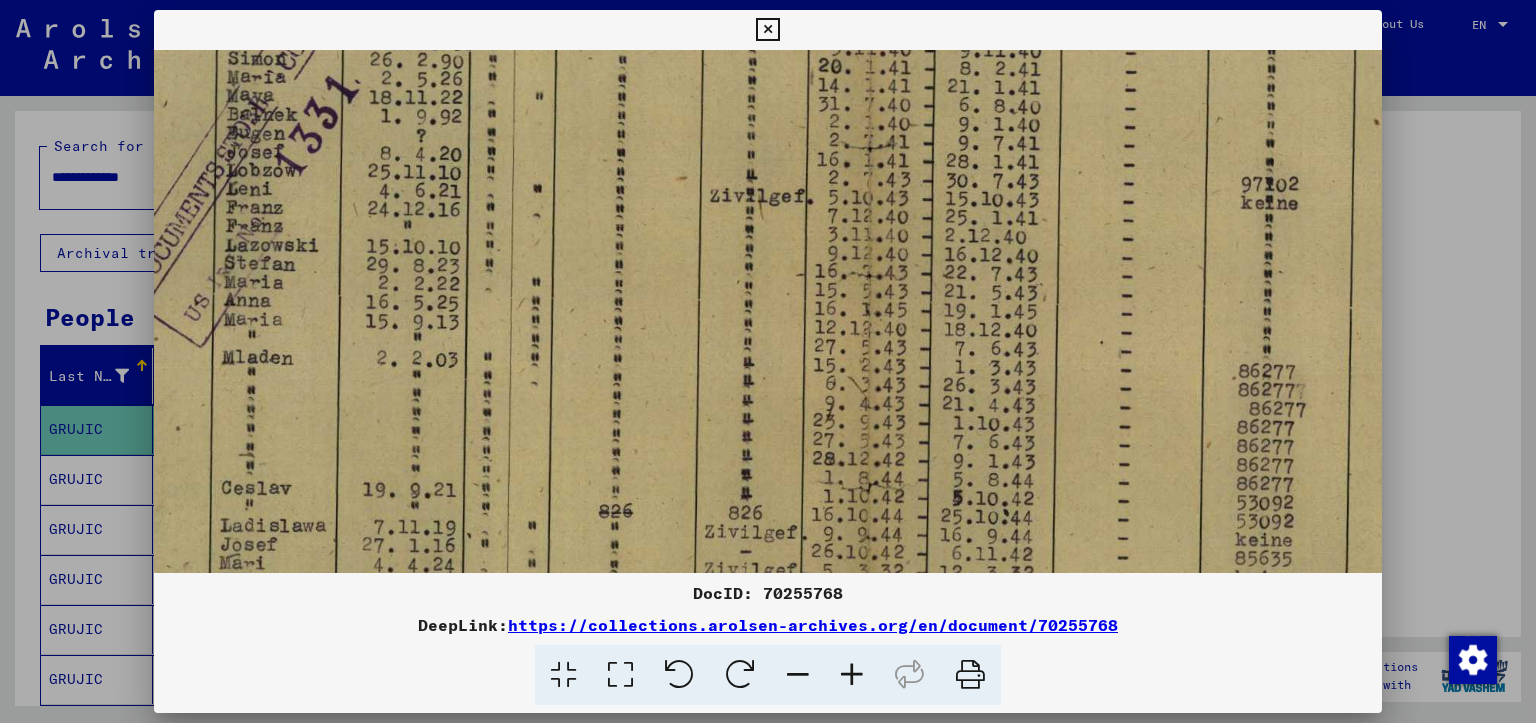 drag, startPoint x: 992, startPoint y: 369, endPoint x: 974, endPoint y: 369, distance: 18 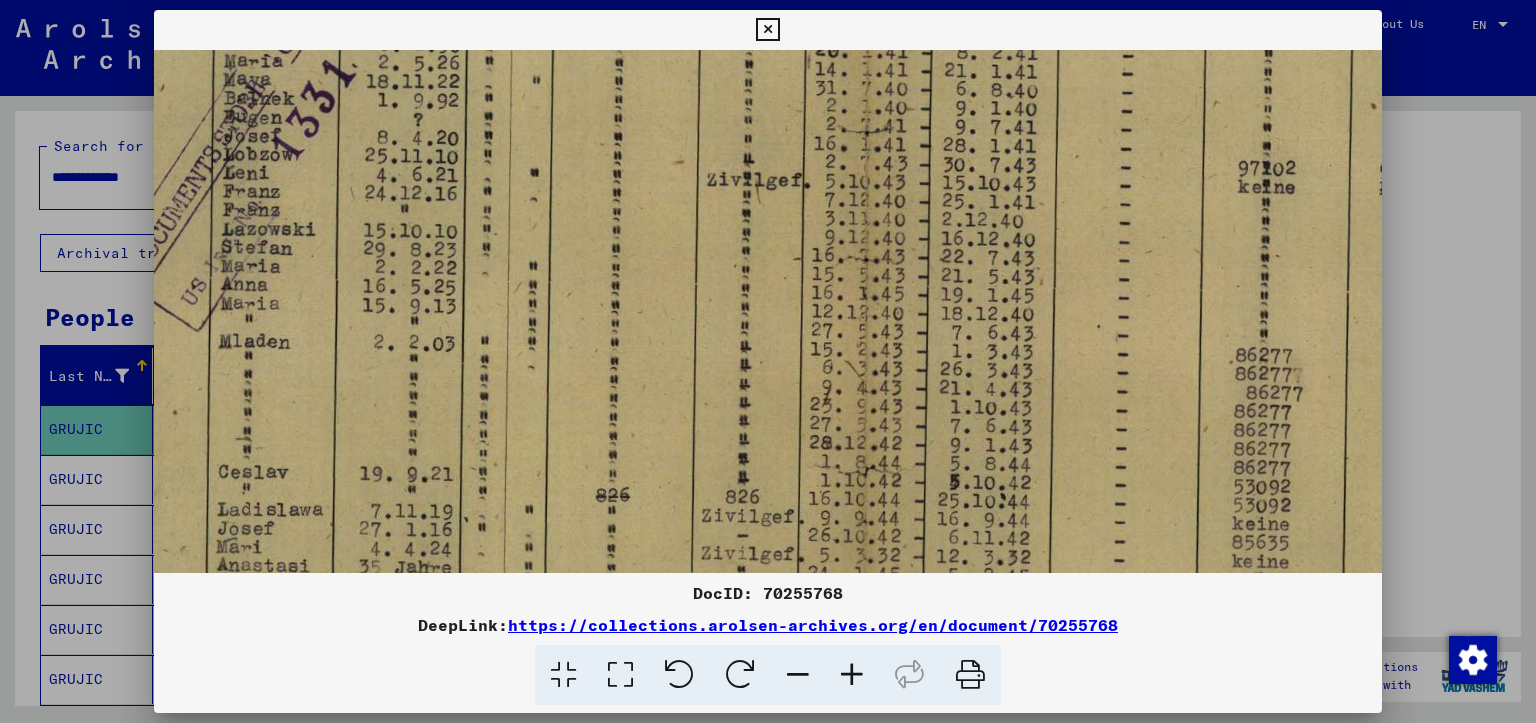 scroll, scrollTop: 554, scrollLeft: 232, axis: both 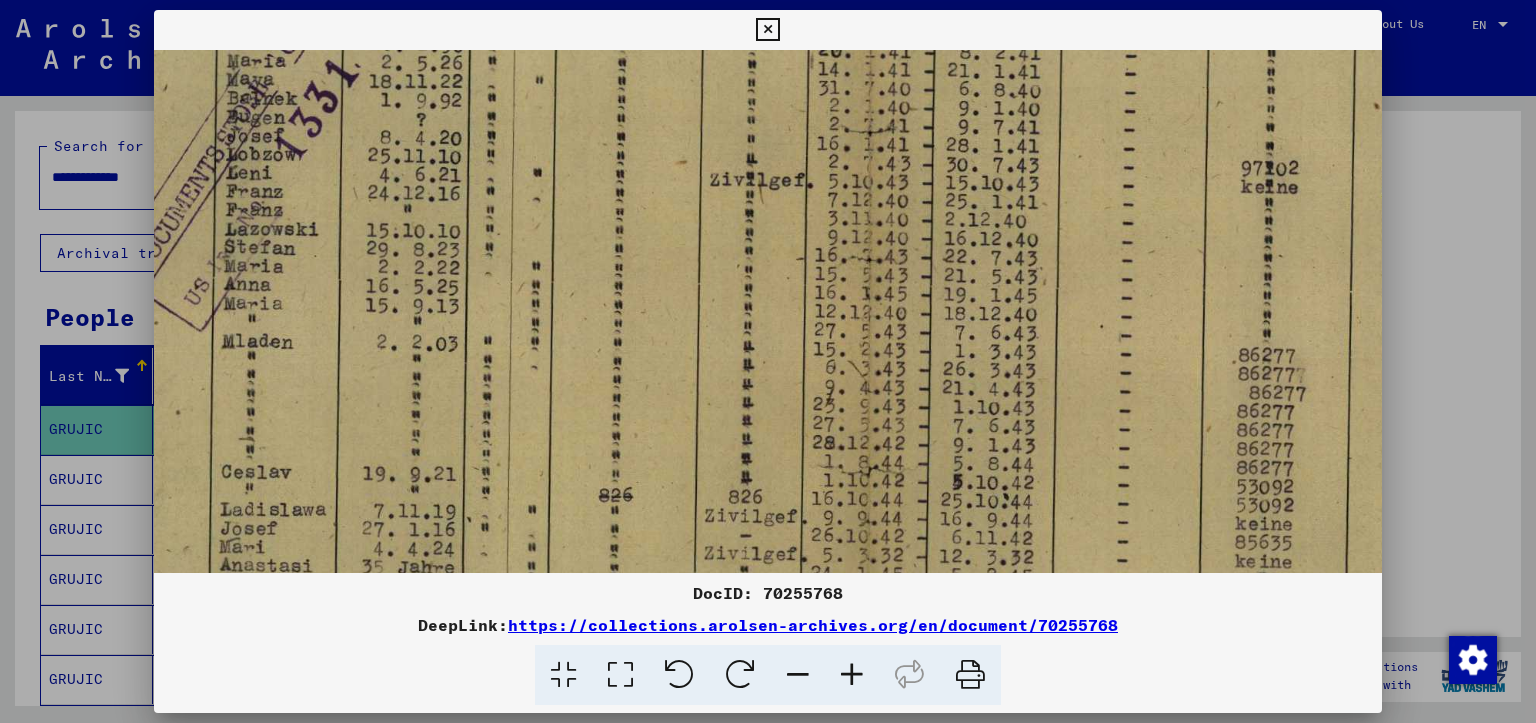 drag, startPoint x: 895, startPoint y: 382, endPoint x: 904, endPoint y: 363, distance: 21.023796 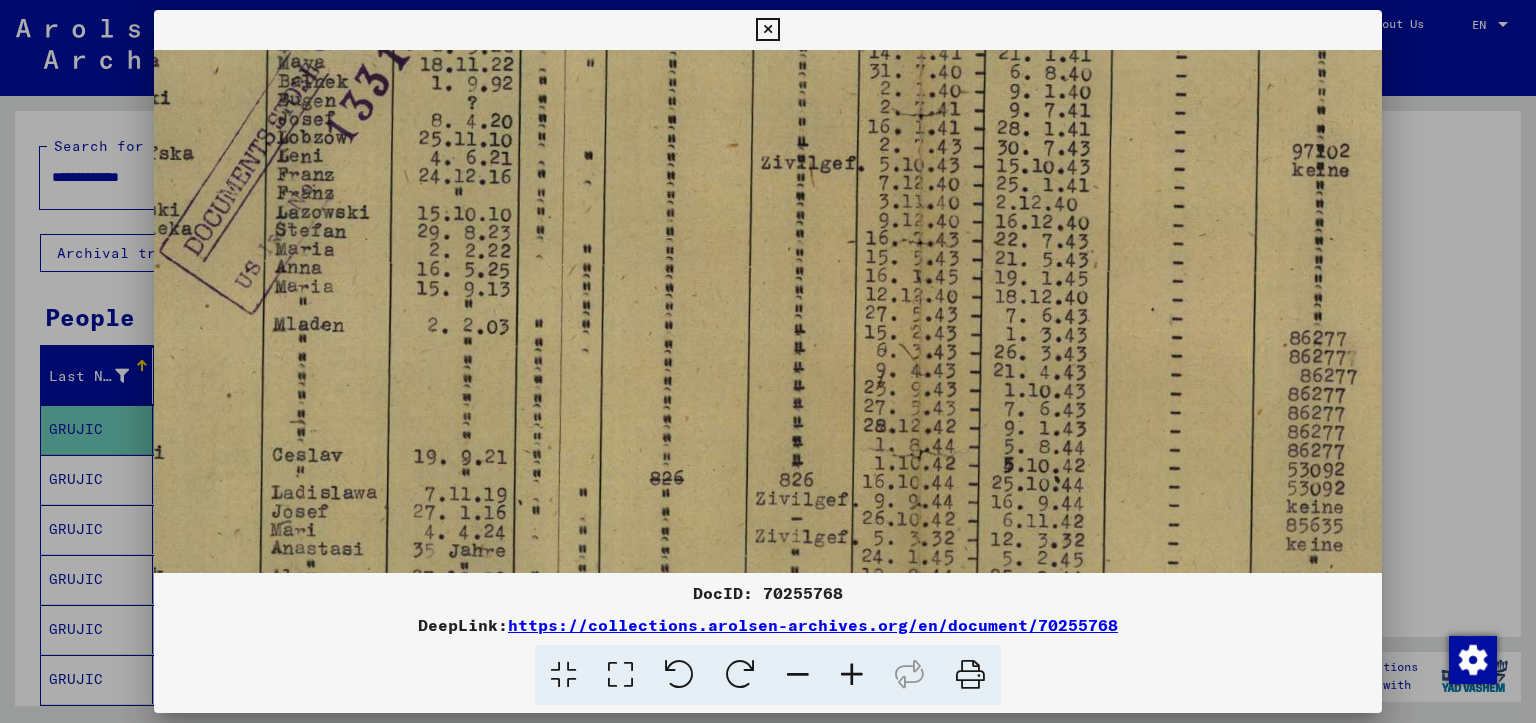 drag, startPoint x: 968, startPoint y: 372, endPoint x: 1008, endPoint y: 350, distance: 45.65085 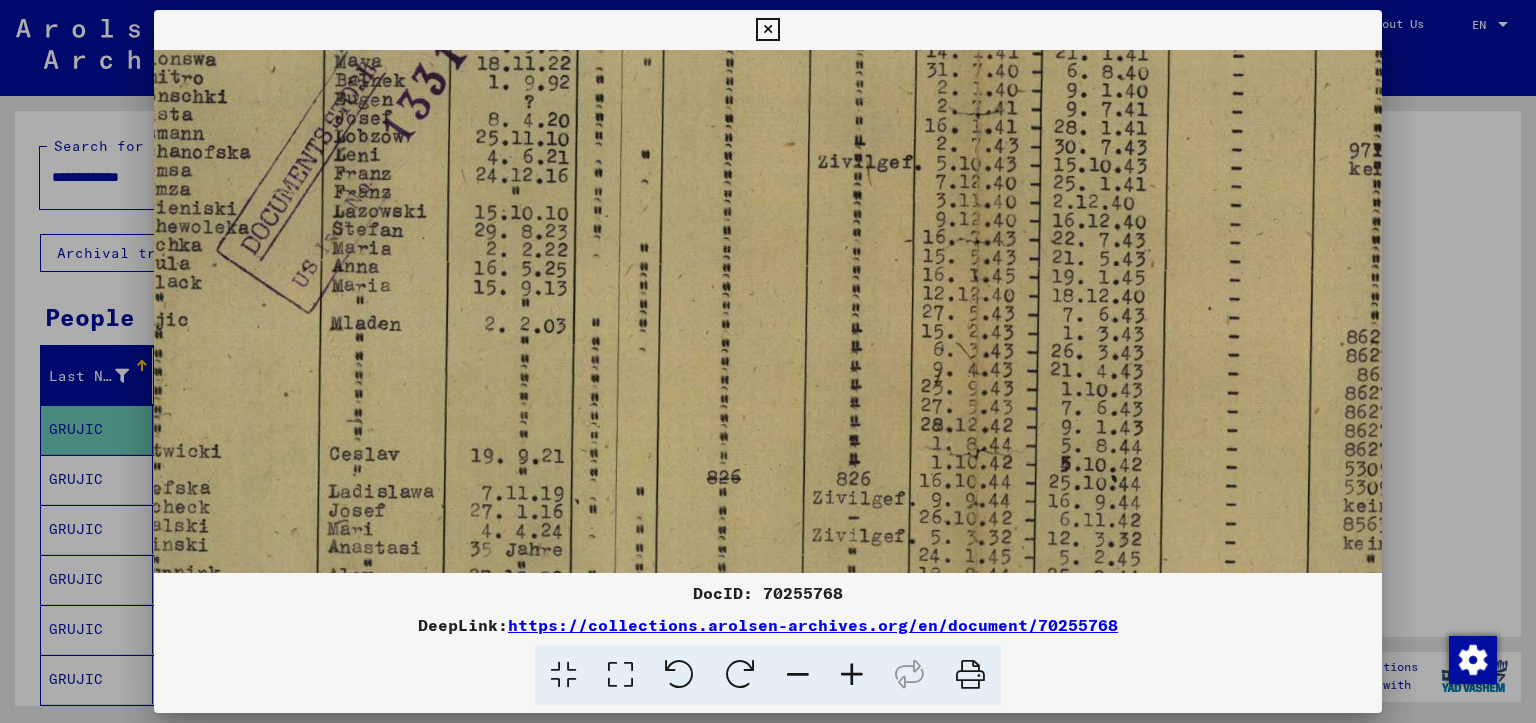 drag, startPoint x: 812, startPoint y: 346, endPoint x: 864, endPoint y: 346, distance: 52 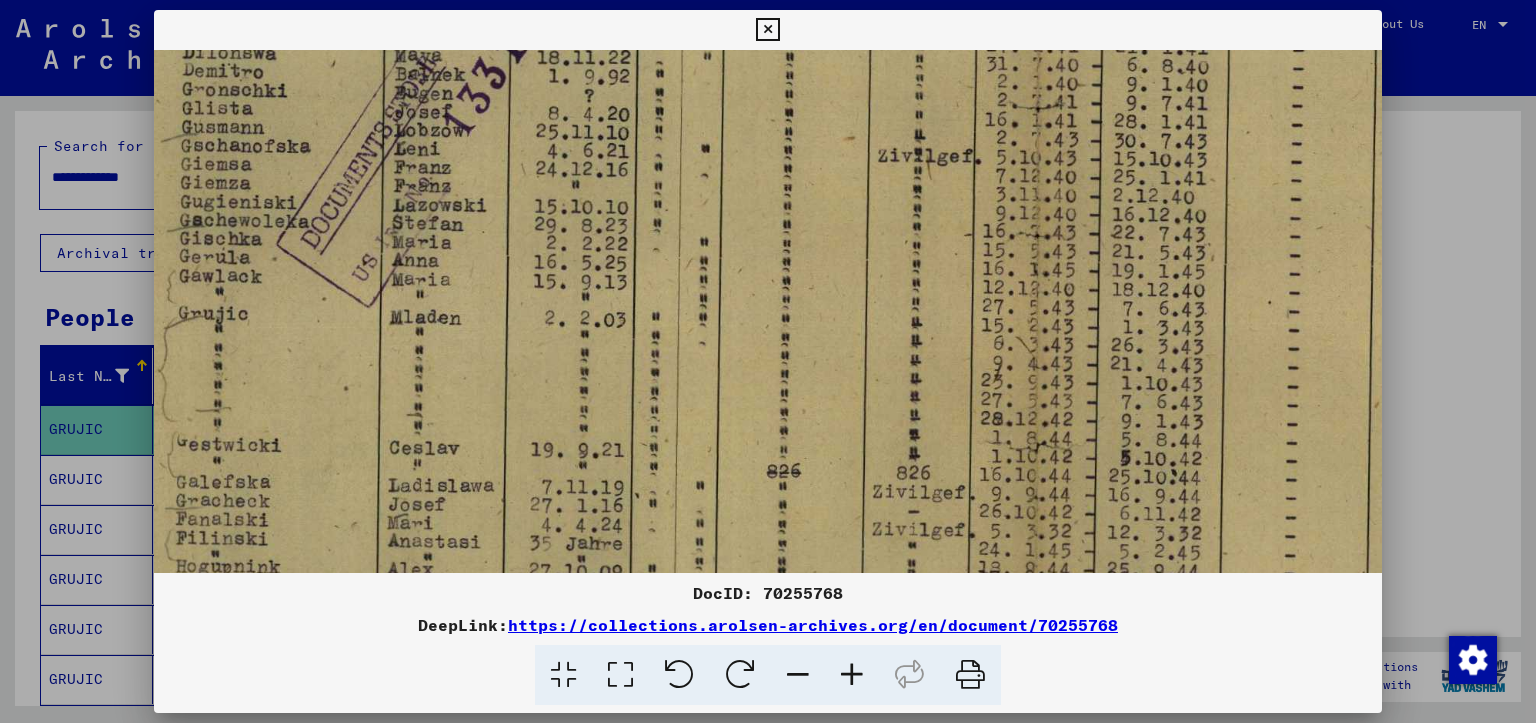 scroll, scrollTop: 582, scrollLeft: 8, axis: both 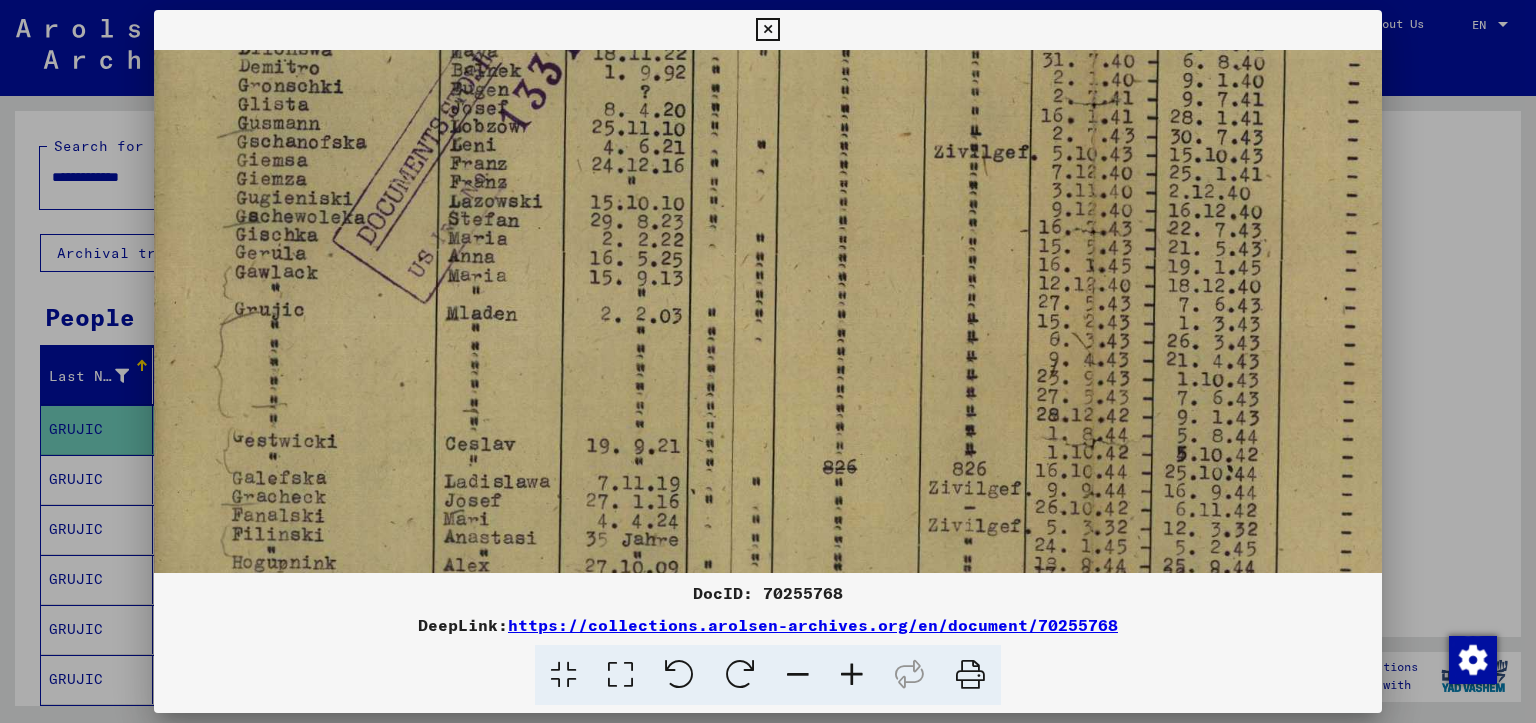 drag, startPoint x: 848, startPoint y: 335, endPoint x: 899, endPoint y: 330, distance: 51.24451 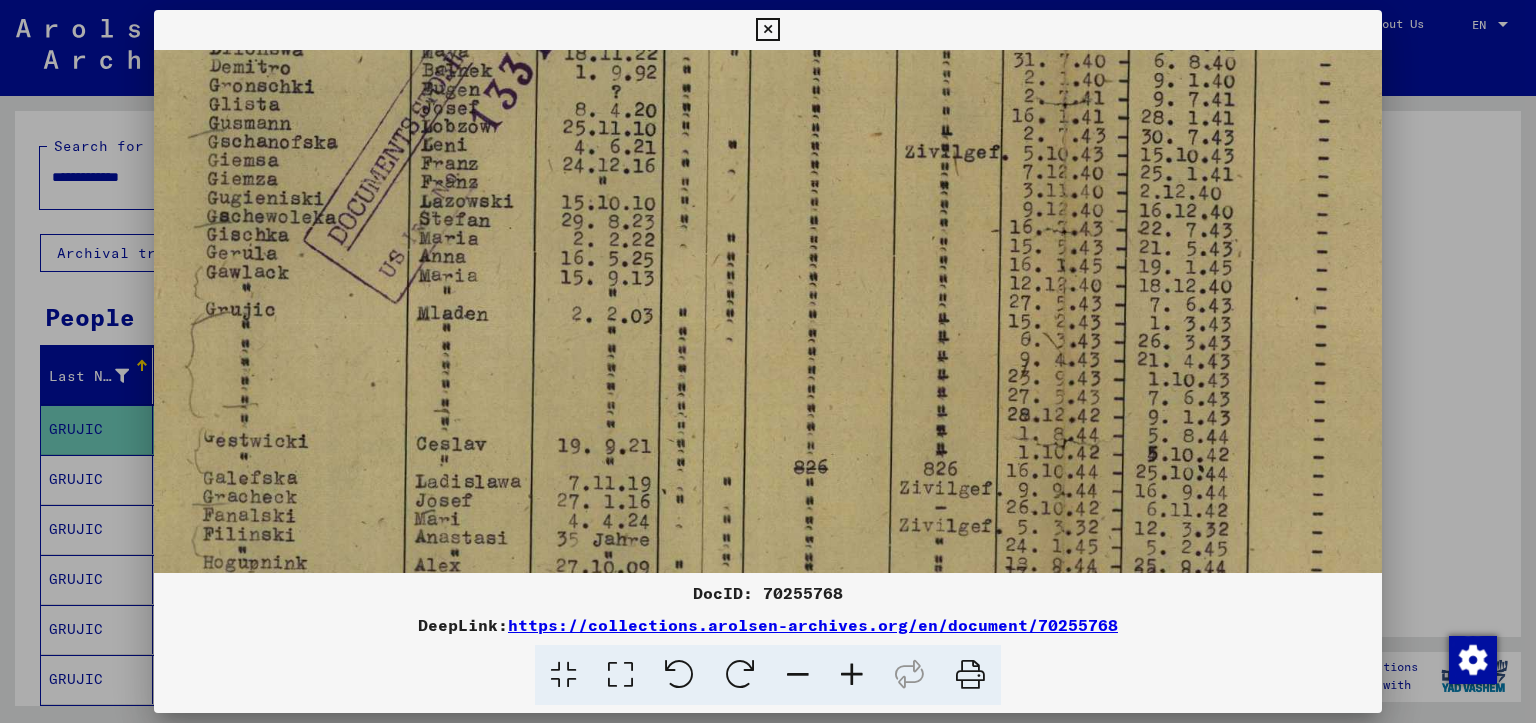 drag, startPoint x: 1190, startPoint y: 316, endPoint x: 1156, endPoint y: 316, distance: 34 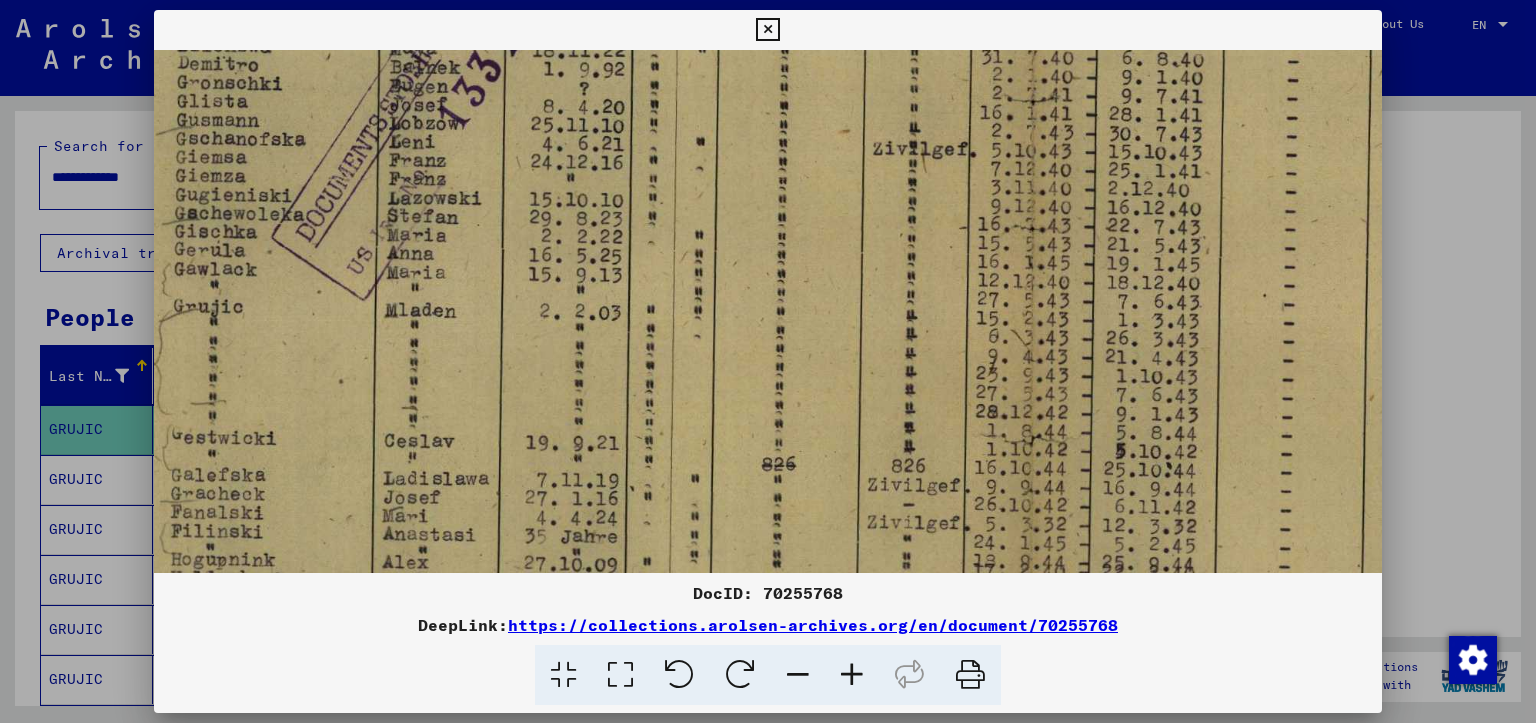 drag, startPoint x: 1175, startPoint y: 318, endPoint x: 1141, endPoint y: 314, distance: 34.234486 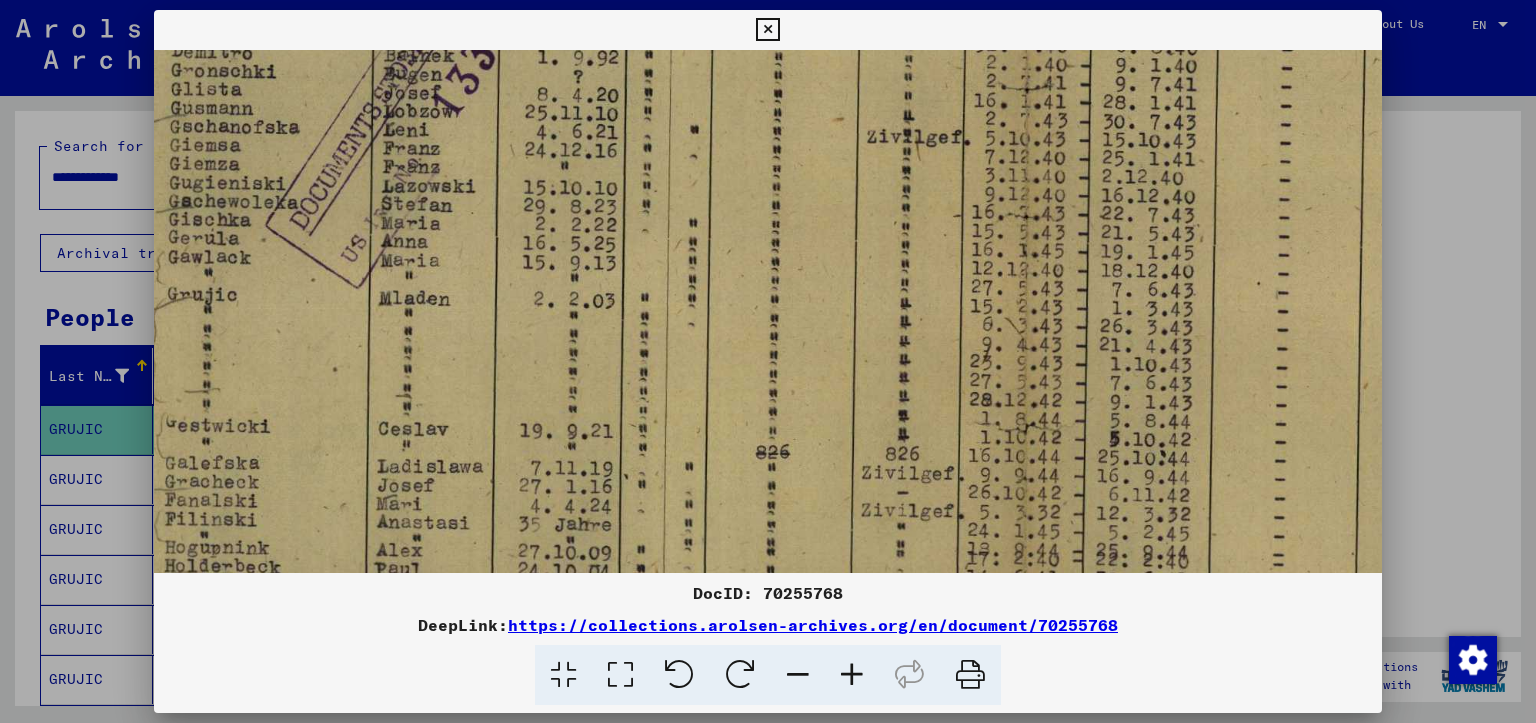 drag, startPoint x: 1148, startPoint y: 320, endPoint x: 1141, endPoint y: 305, distance: 16.552946 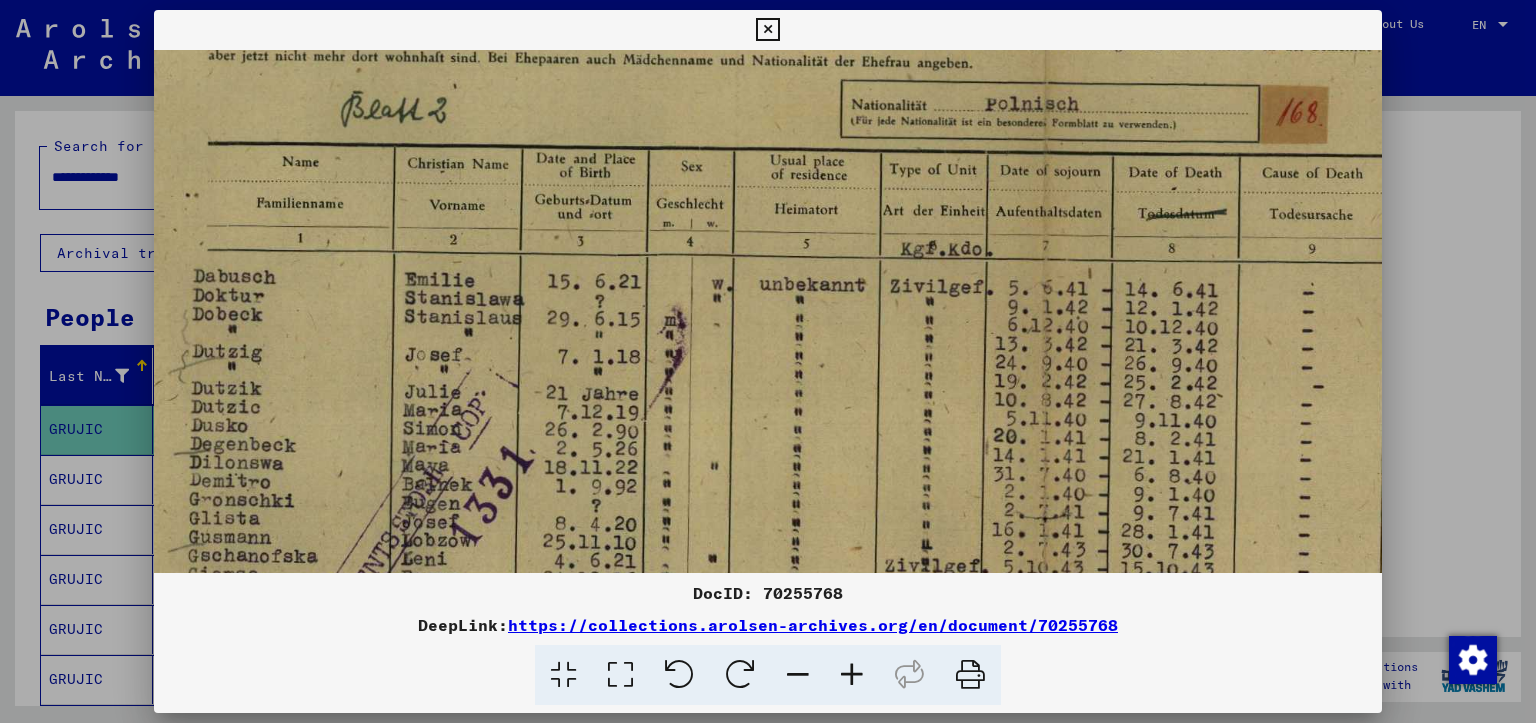 drag, startPoint x: 1106, startPoint y: 224, endPoint x: 1095, endPoint y: 304, distance: 80.75271 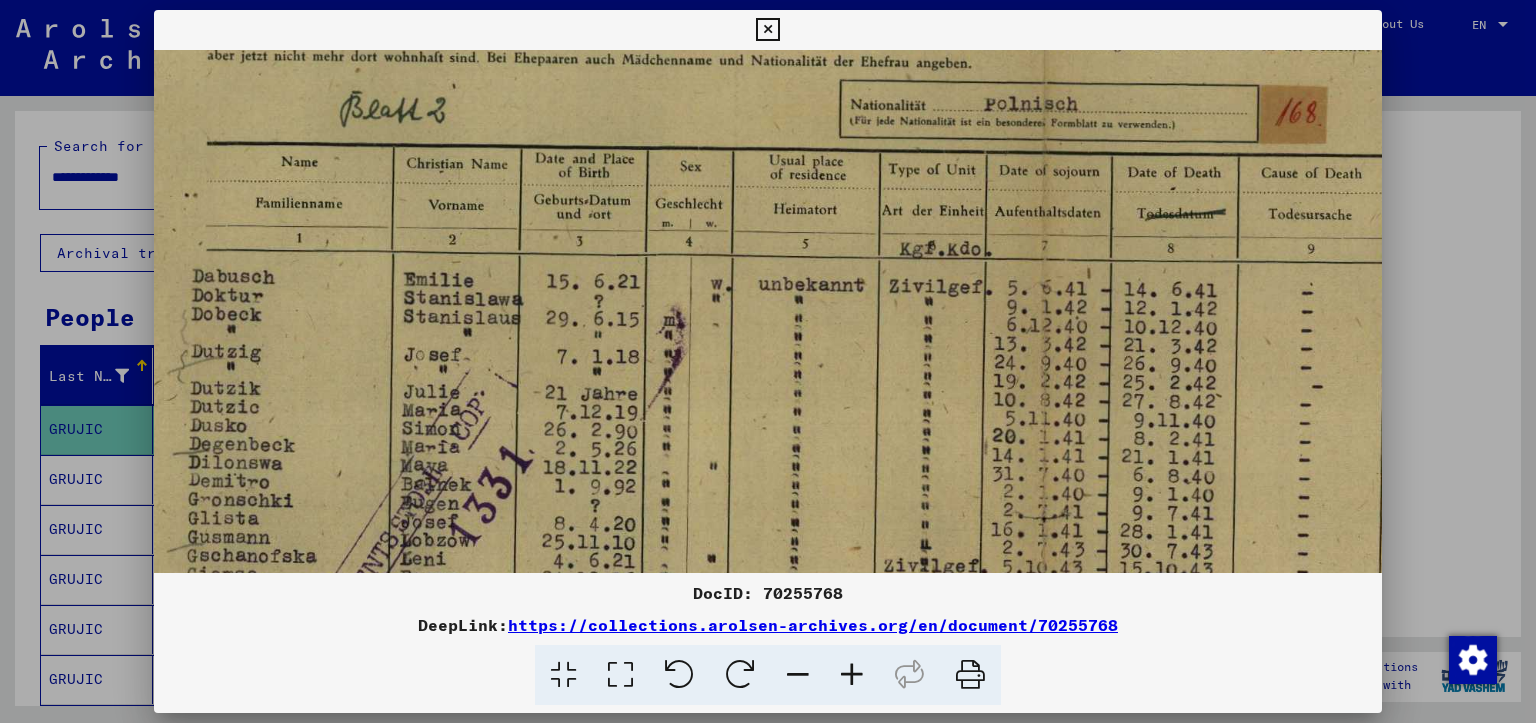 drag, startPoint x: 1187, startPoint y: 429, endPoint x: 1157, endPoint y: 166, distance: 264.7055 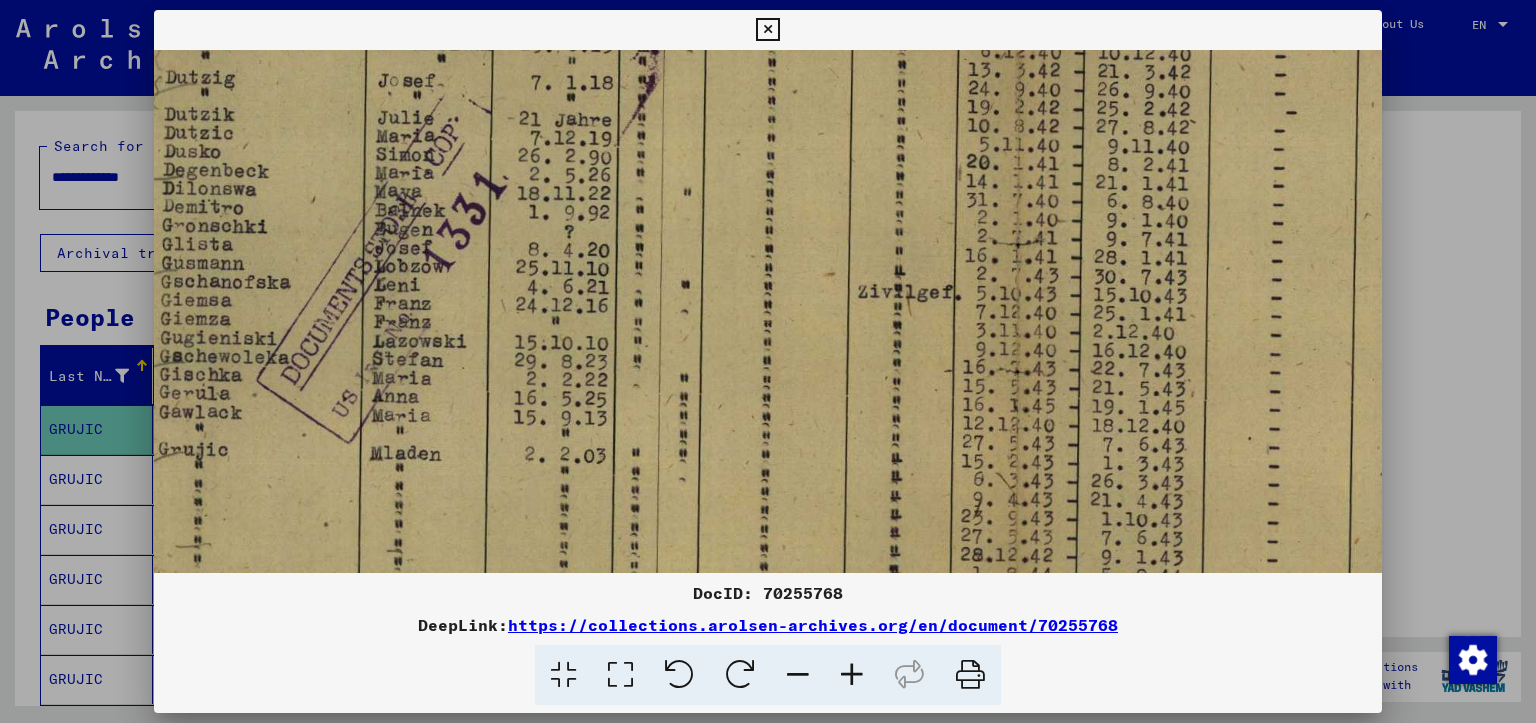 drag, startPoint x: 1138, startPoint y: 304, endPoint x: 1133, endPoint y: 198, distance: 106.11786 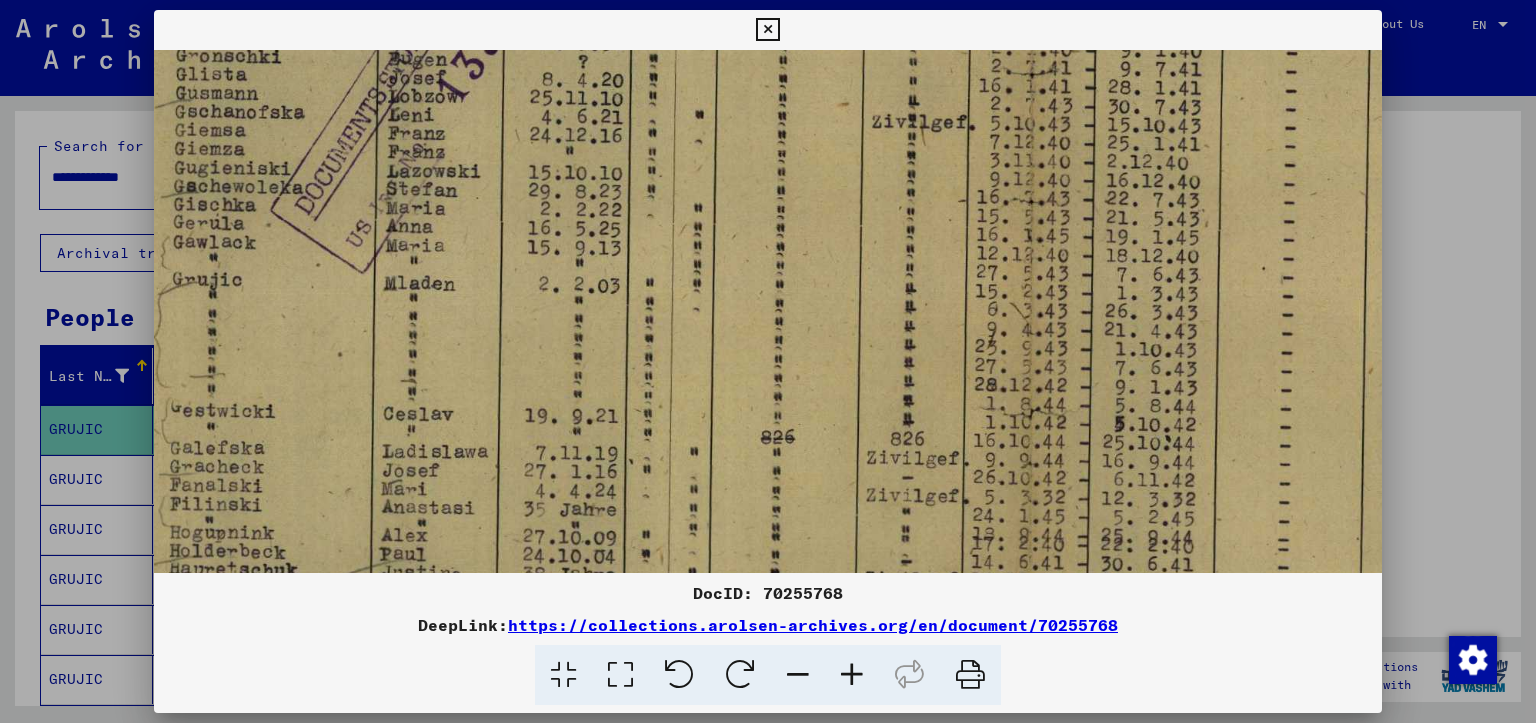 drag, startPoint x: 1132, startPoint y: 262, endPoint x: 1117, endPoint y: 287, distance: 29.15476 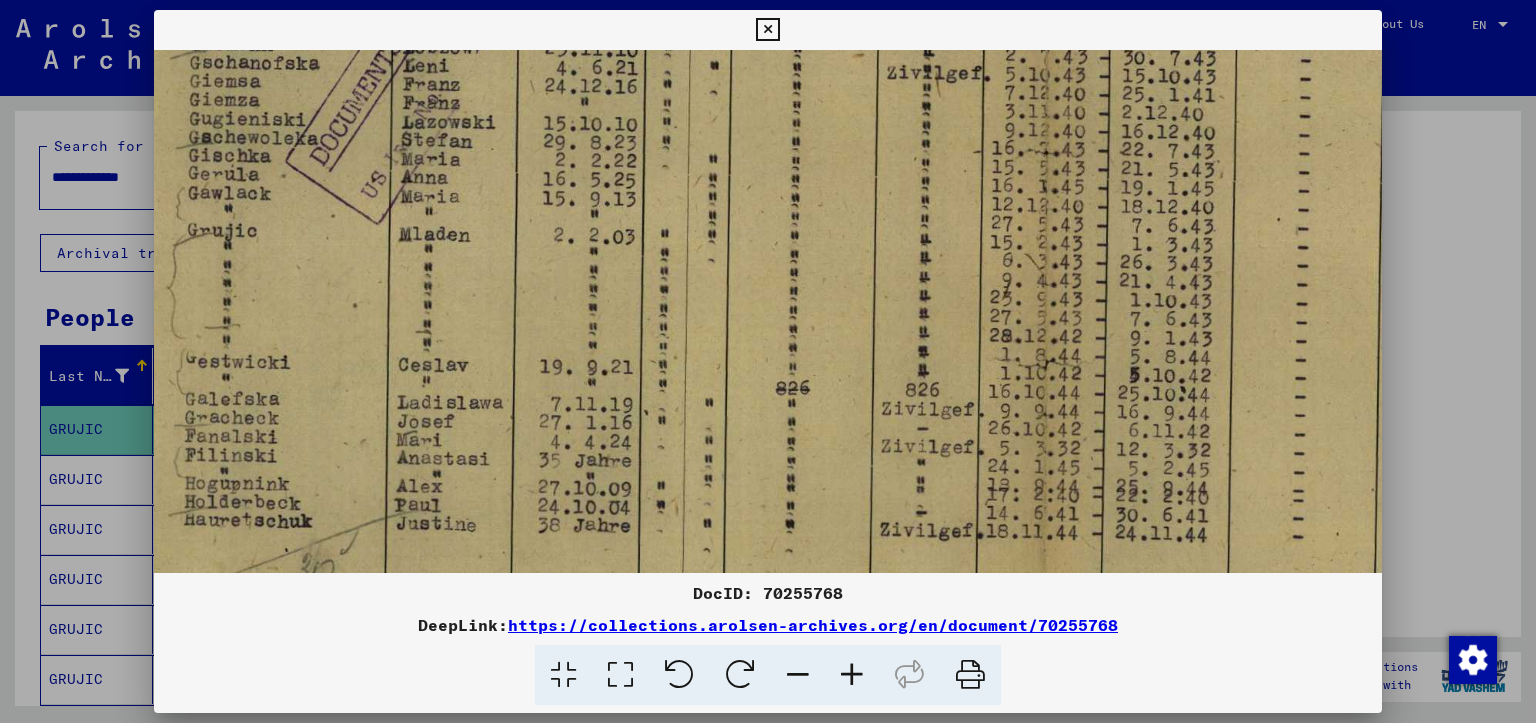 drag, startPoint x: 1044, startPoint y: 334, endPoint x: 1056, endPoint y: 280, distance: 55.31727 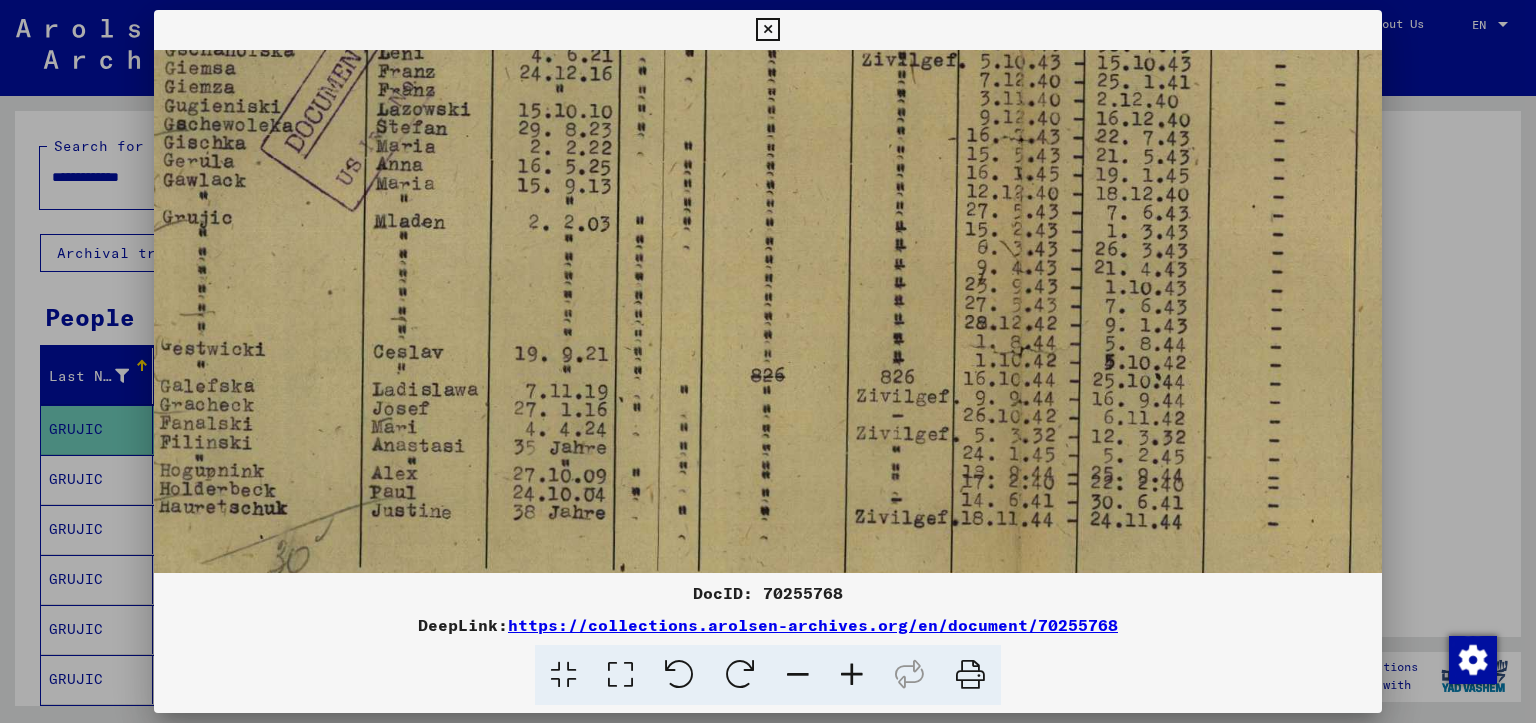 drag, startPoint x: 635, startPoint y: 356, endPoint x: 588, endPoint y: 391, distance: 58.60034 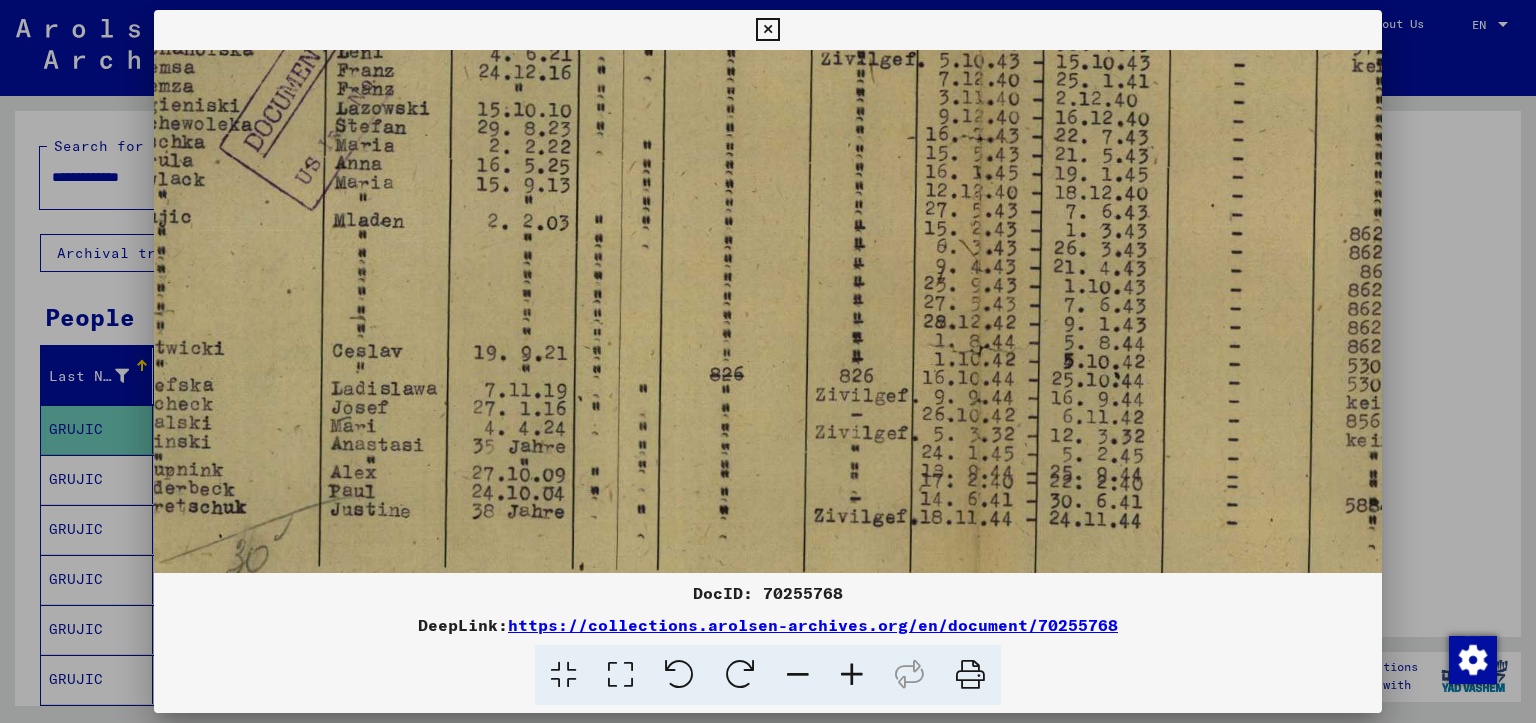 drag, startPoint x: 820, startPoint y: 333, endPoint x: 776, endPoint y: 337, distance: 44.181442 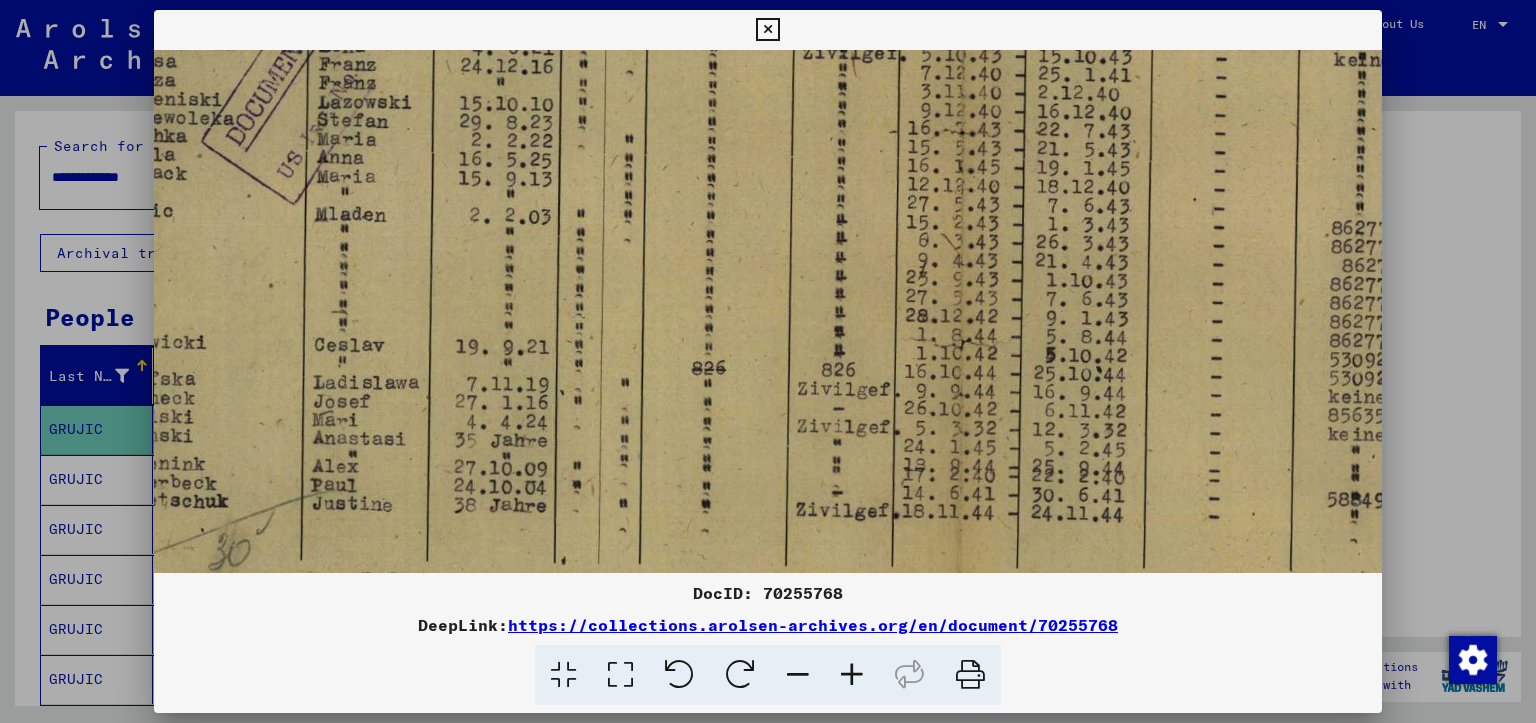 scroll, scrollTop: 682, scrollLeft: 140, axis: both 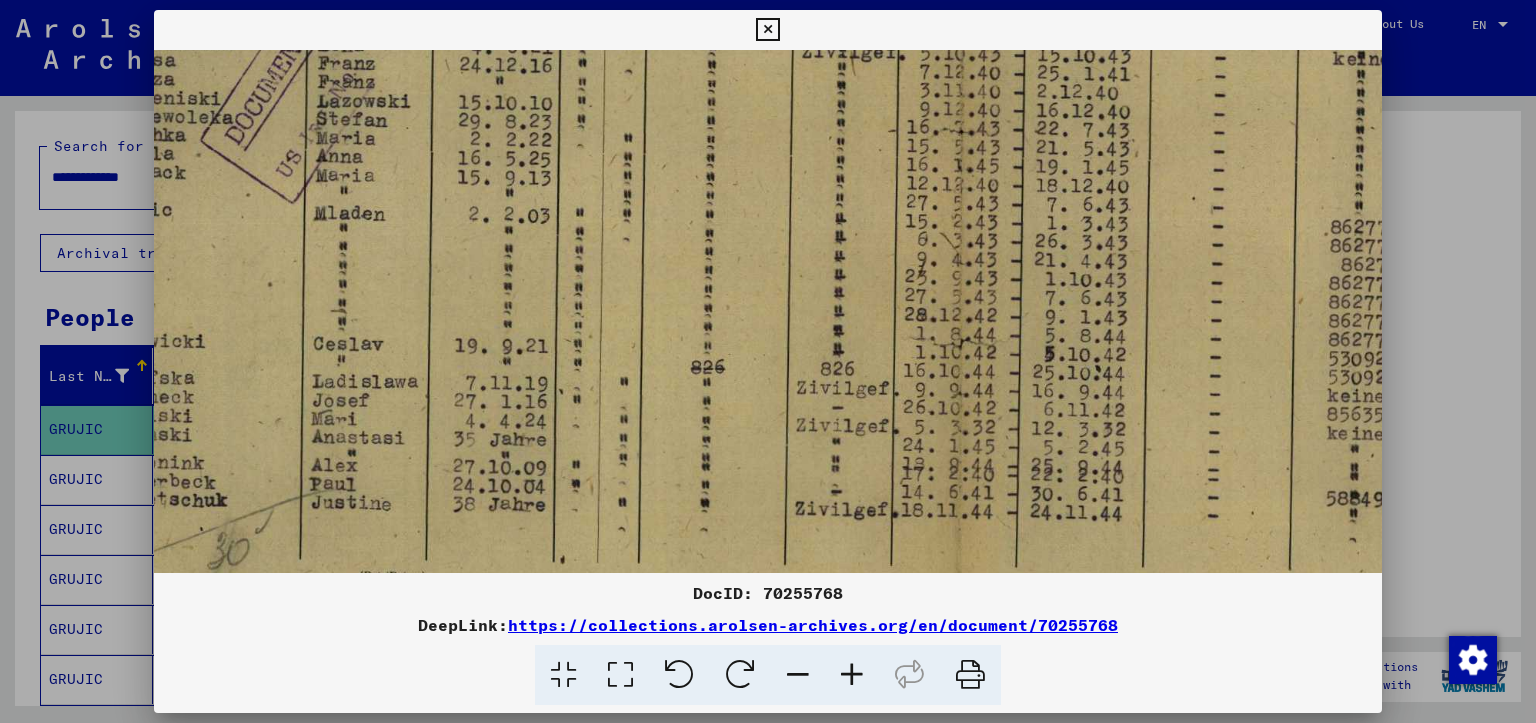 drag, startPoint x: 787, startPoint y: 338, endPoint x: 765, endPoint y: 330, distance: 23.409399 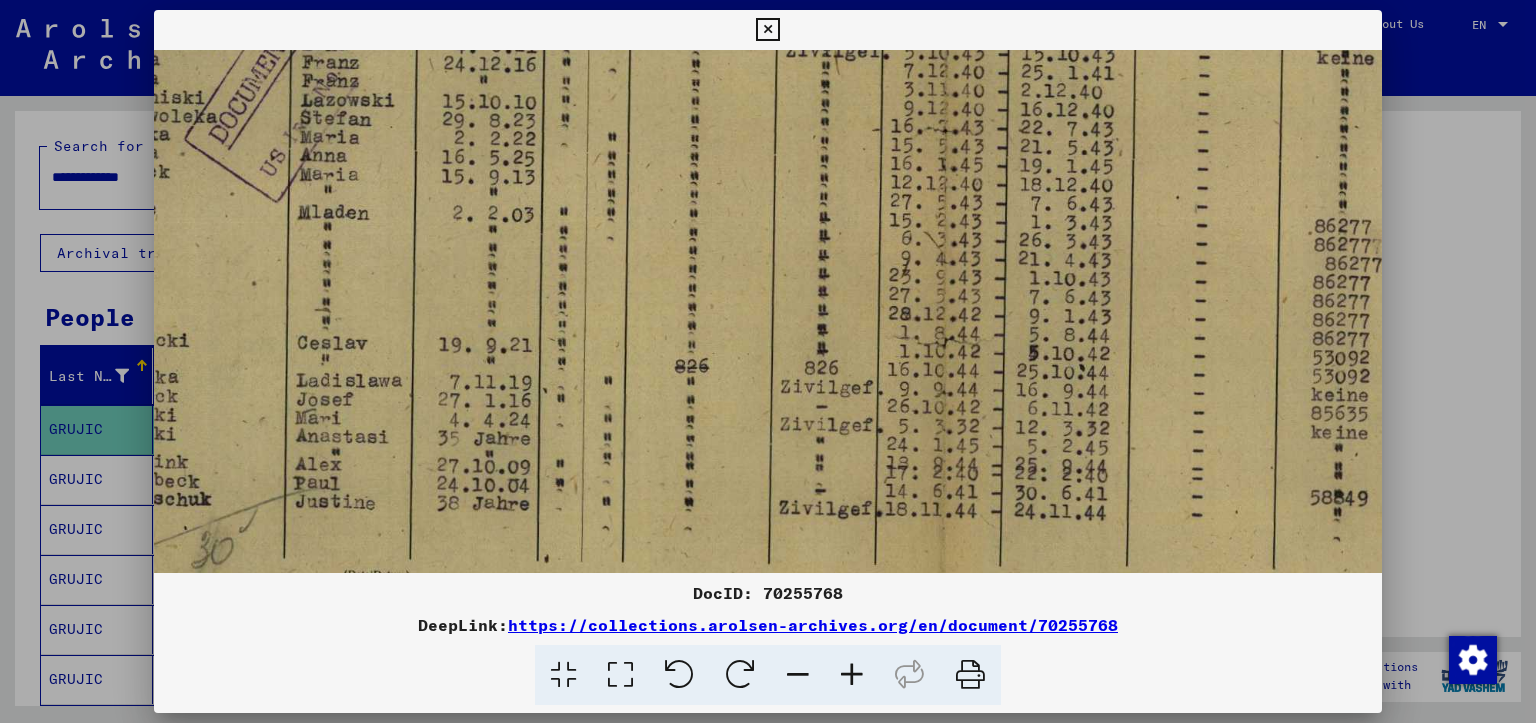 drag, startPoint x: 789, startPoint y: 324, endPoint x: 770, endPoint y: 322, distance: 19.104973 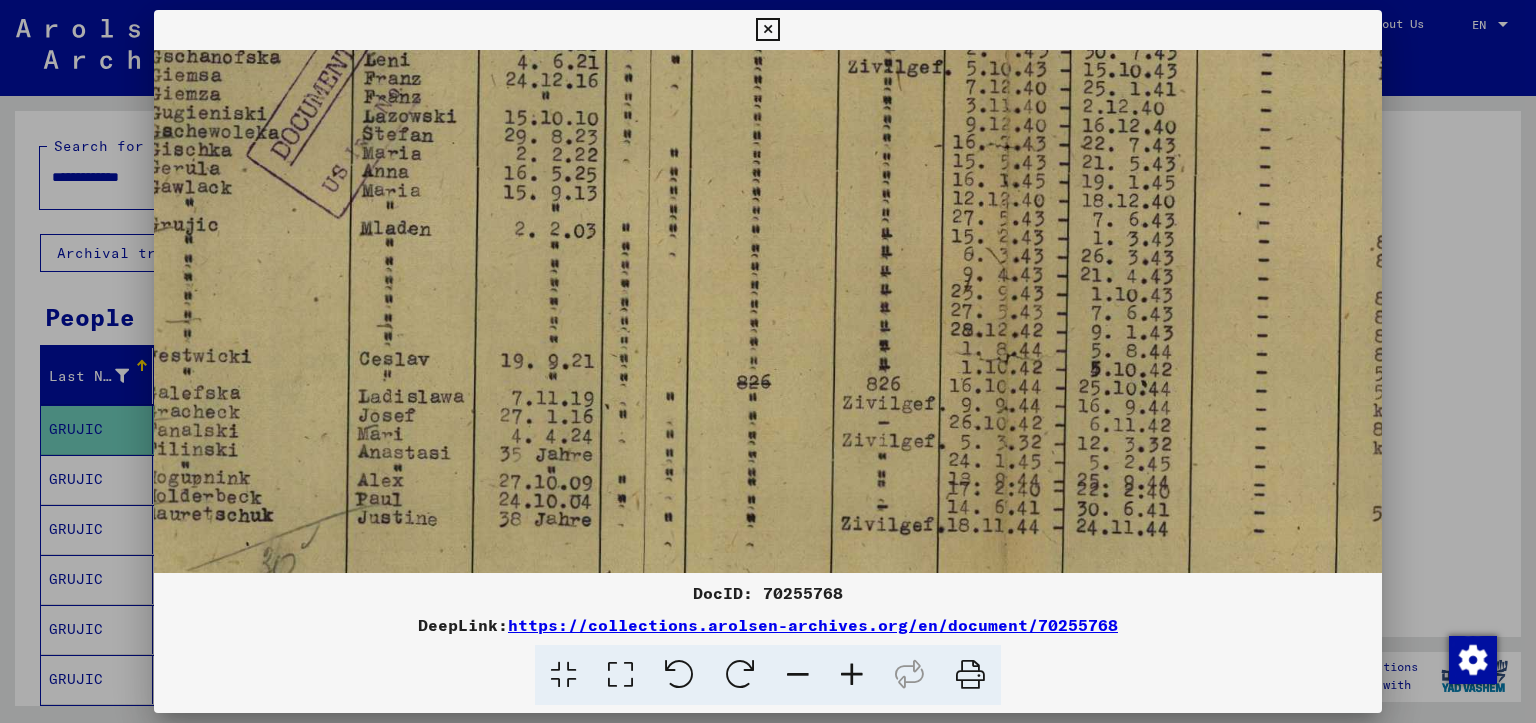 scroll, scrollTop: 664, scrollLeft: 73, axis: both 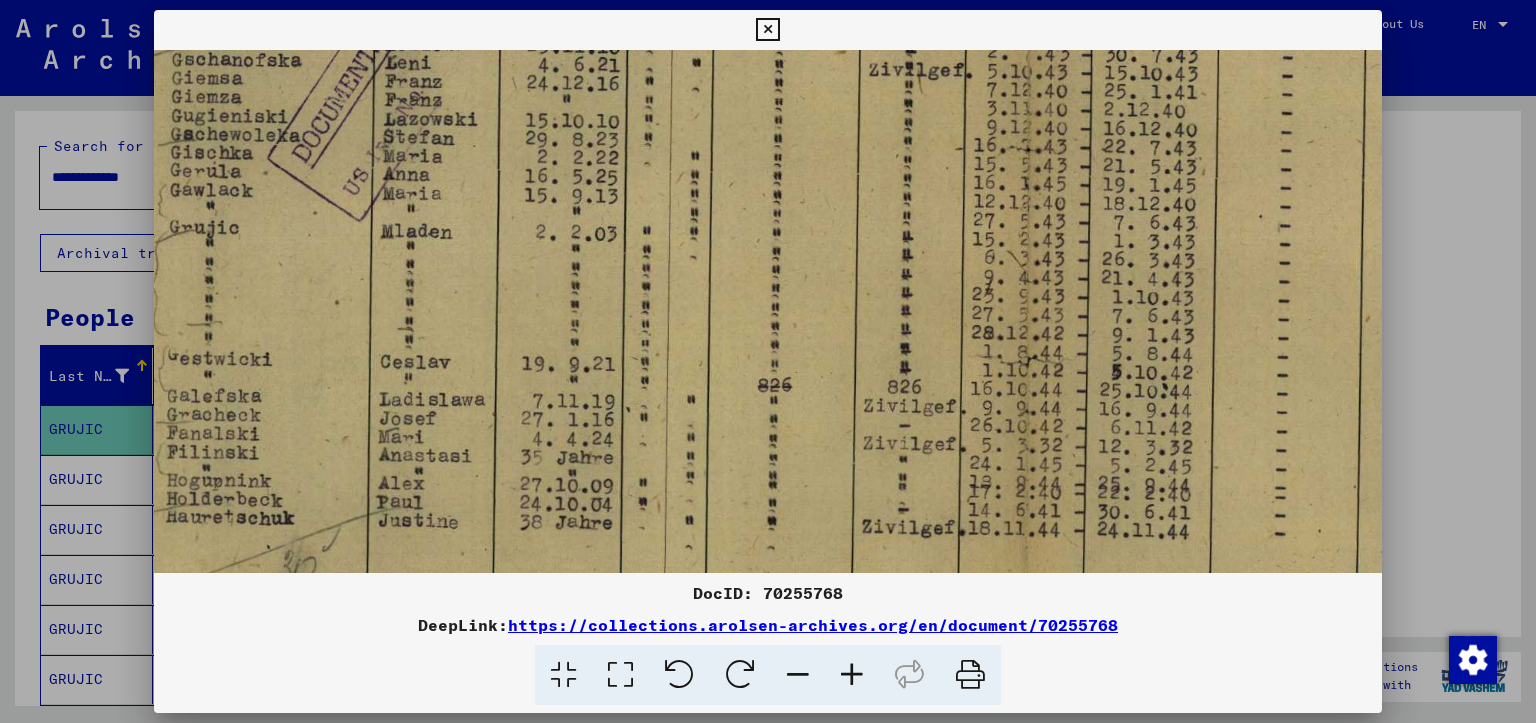 drag, startPoint x: 580, startPoint y: 272, endPoint x: 659, endPoint y: 288, distance: 80.60397 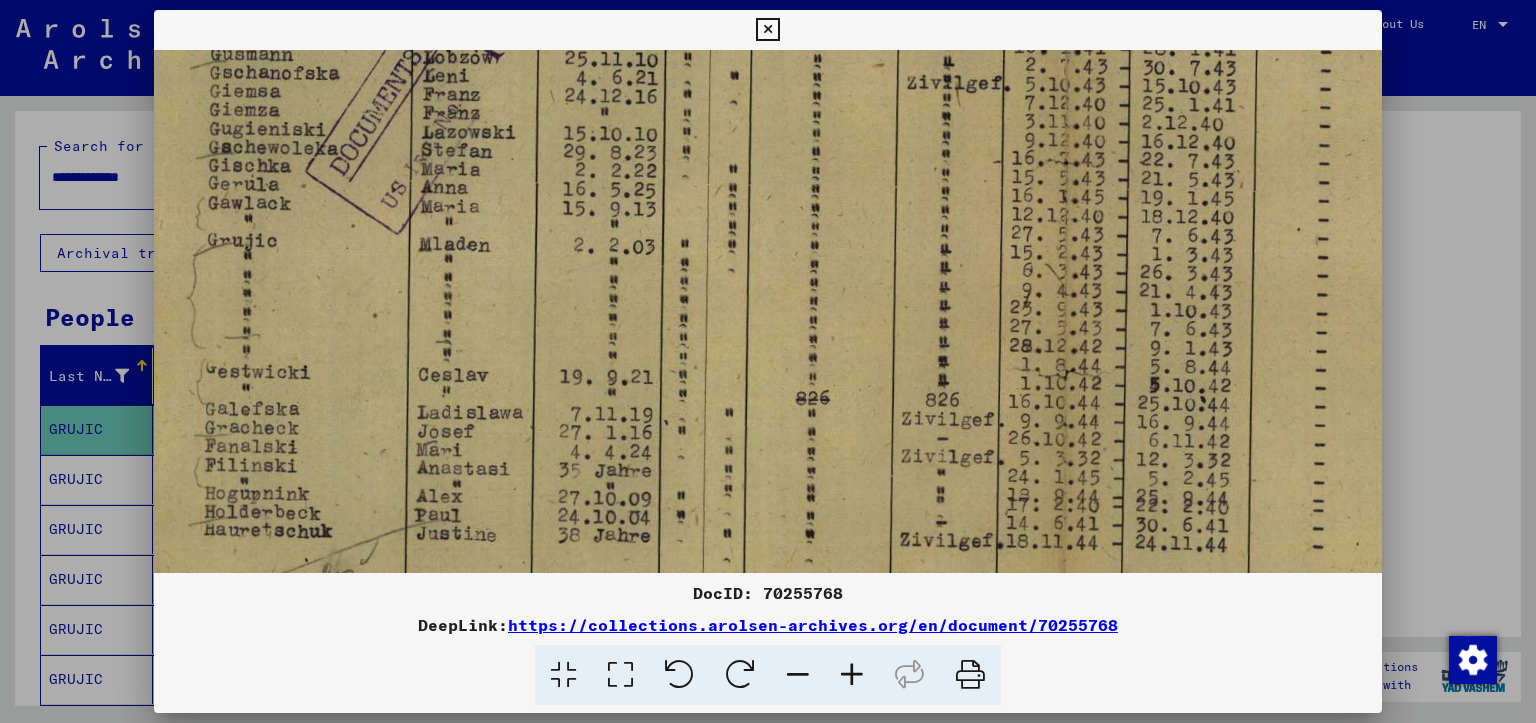 click at bounding box center [1067, 85] 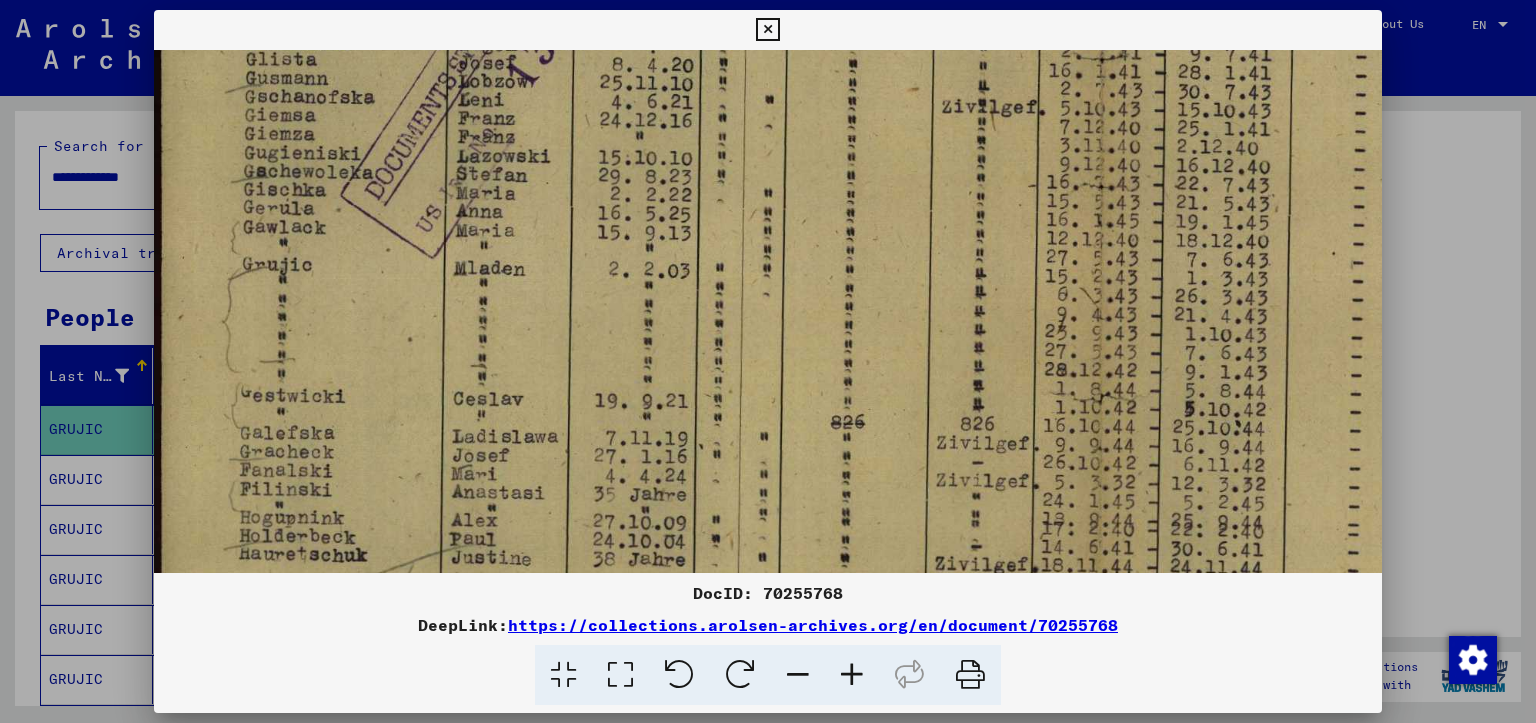 drag, startPoint x: 802, startPoint y: 326, endPoint x: 836, endPoint y: 330, distance: 34.234486 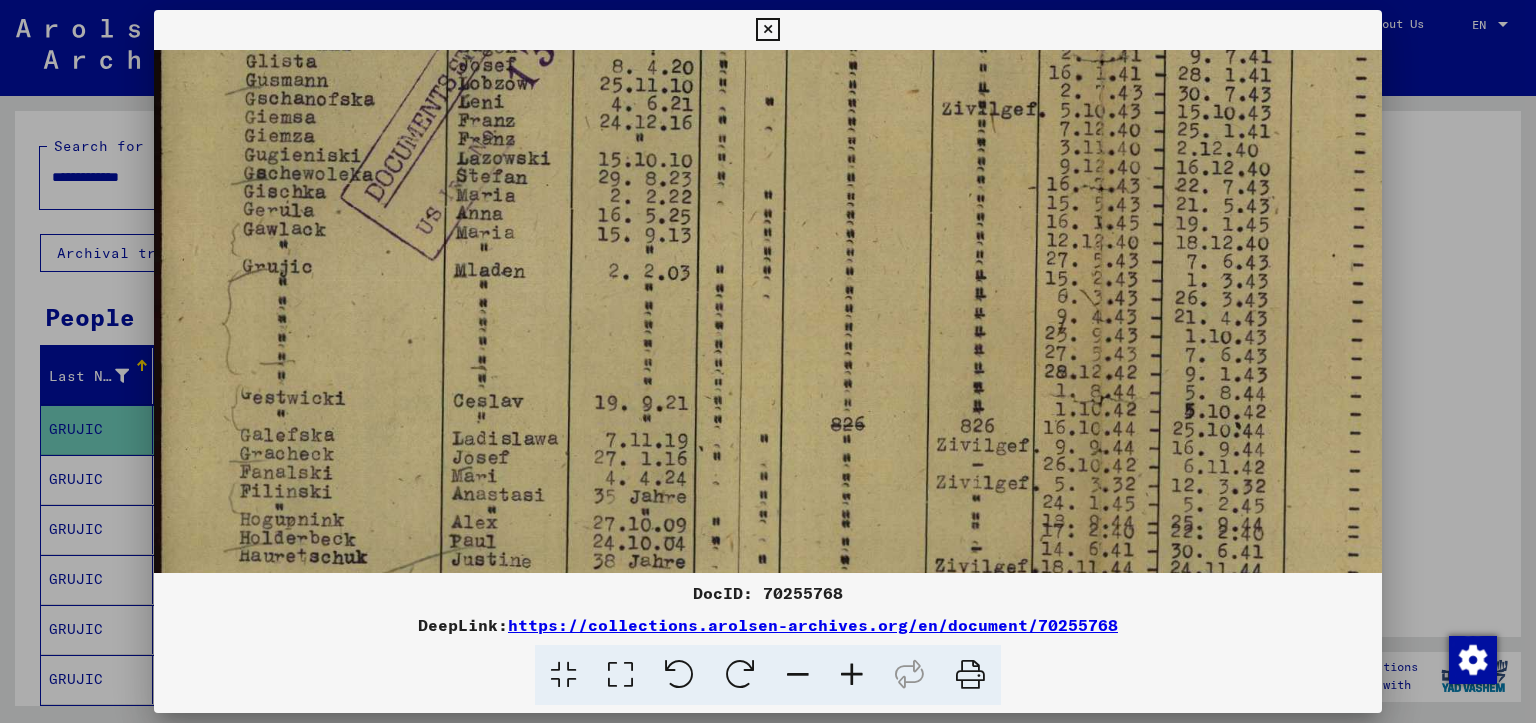 drag, startPoint x: 673, startPoint y: 286, endPoint x: 704, endPoint y: 290, distance: 31.257 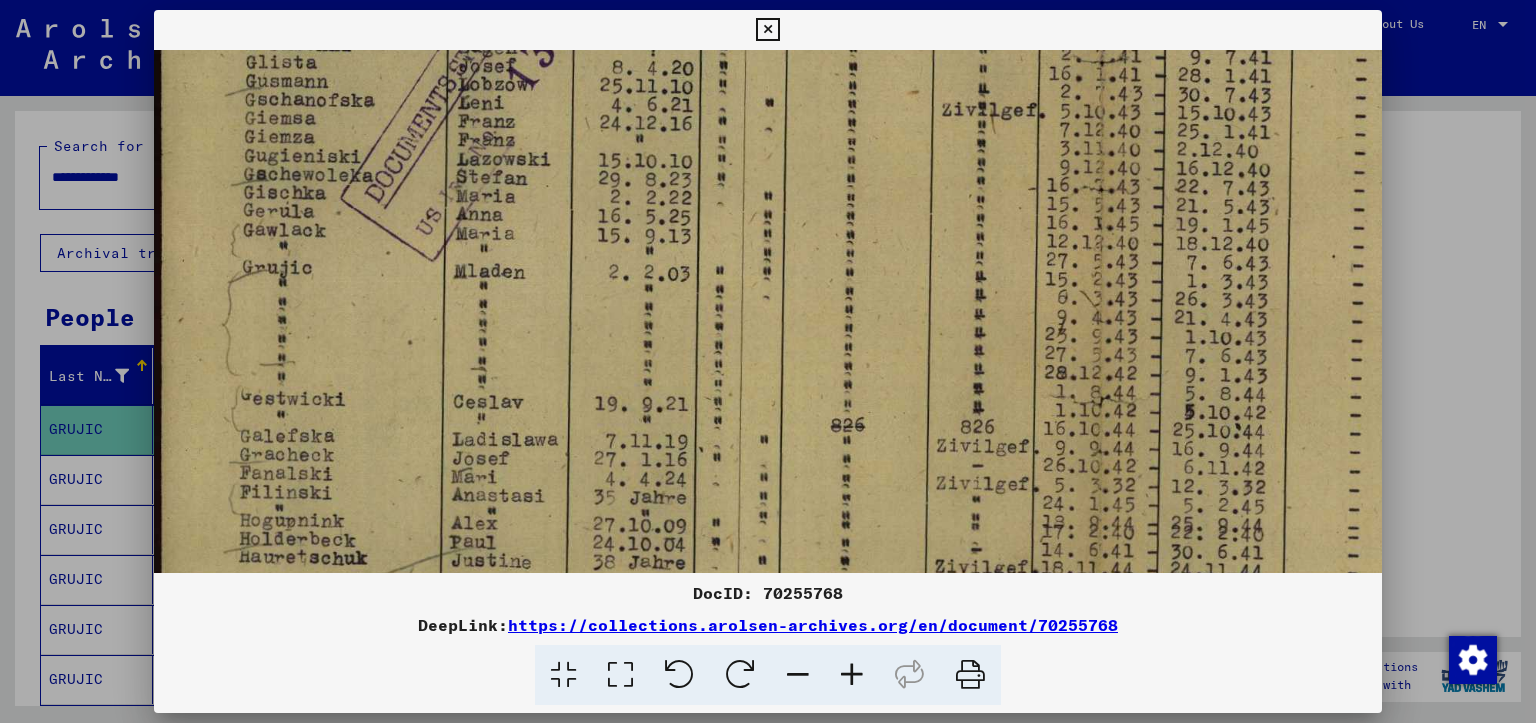 drag, startPoint x: 972, startPoint y: 22, endPoint x: 1032, endPoint y: 22, distance: 60 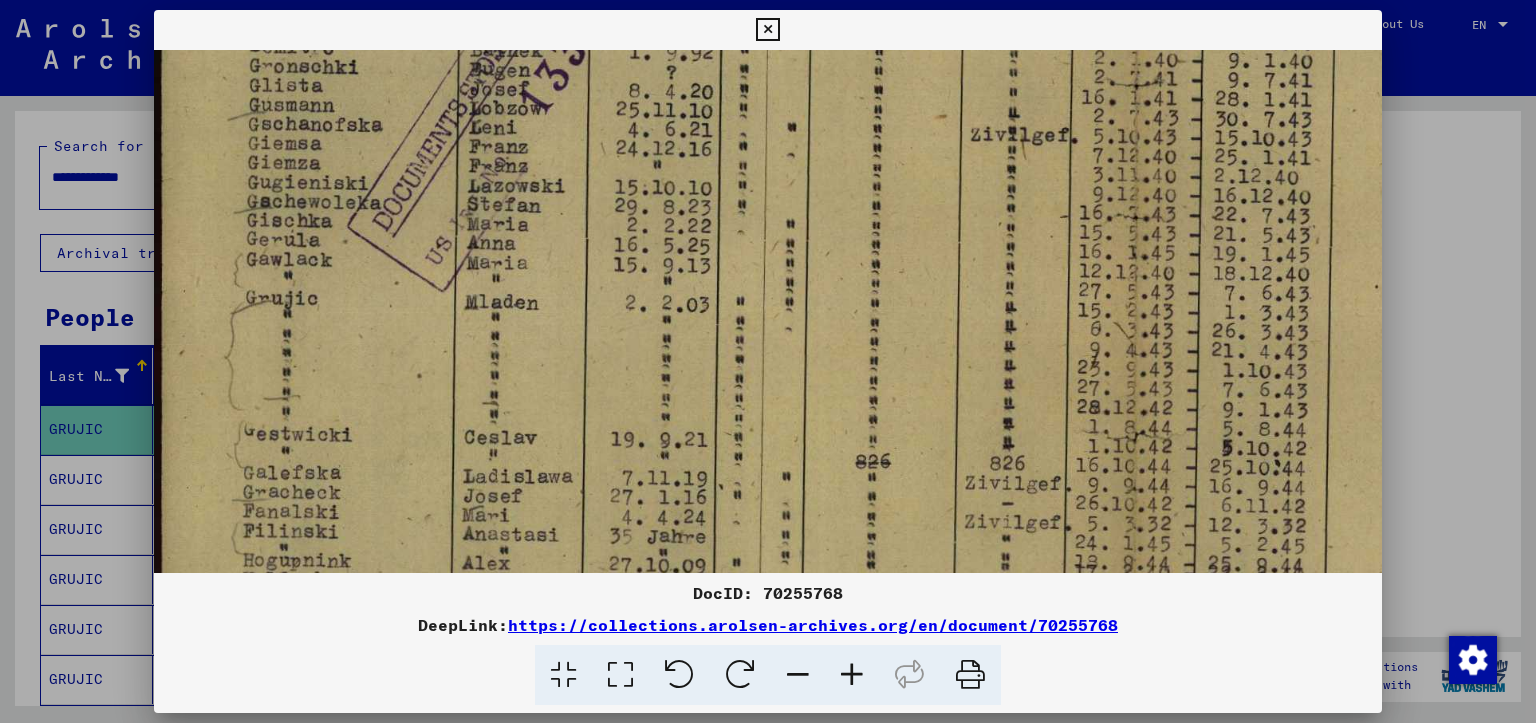 drag, startPoint x: 722, startPoint y: 396, endPoint x: 736, endPoint y: 396, distance: 14 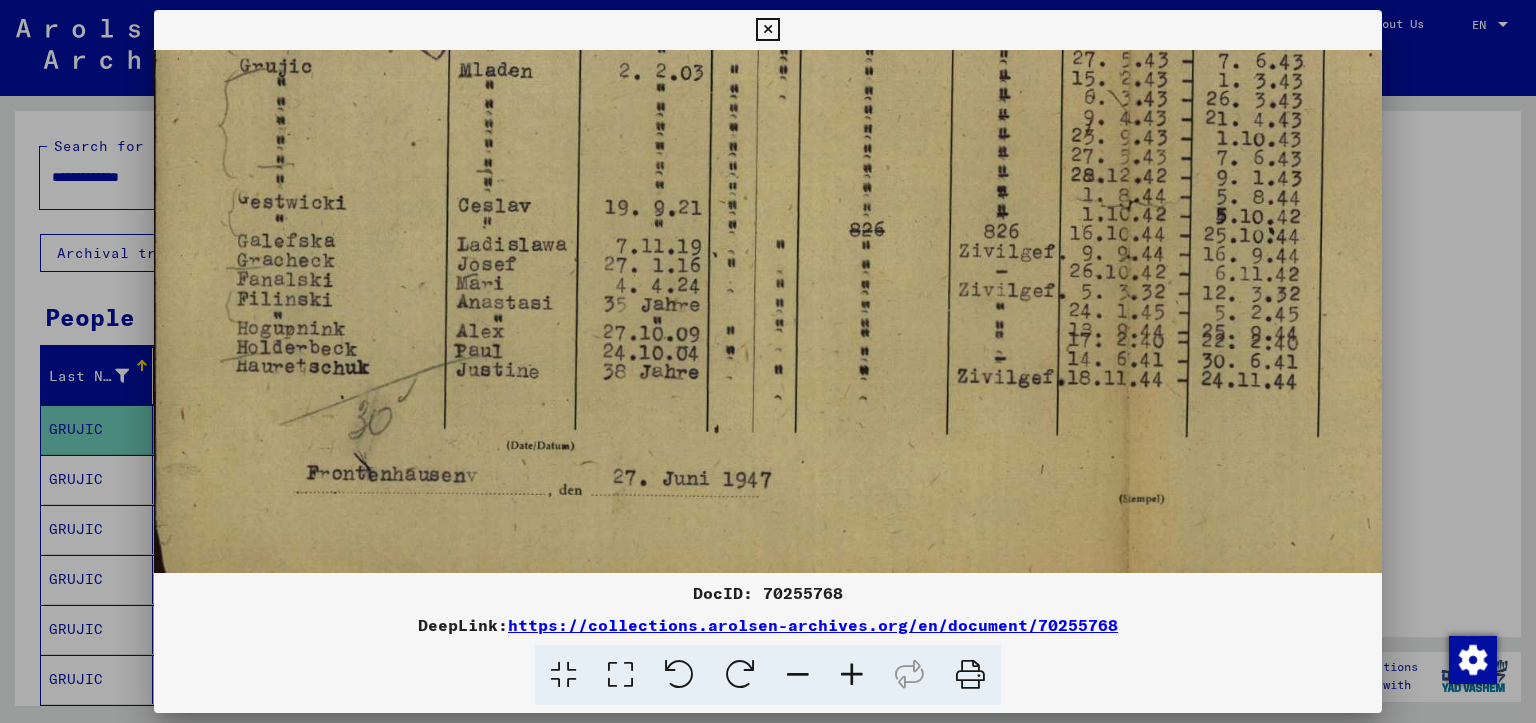 scroll, scrollTop: 864, scrollLeft: 0, axis: vertical 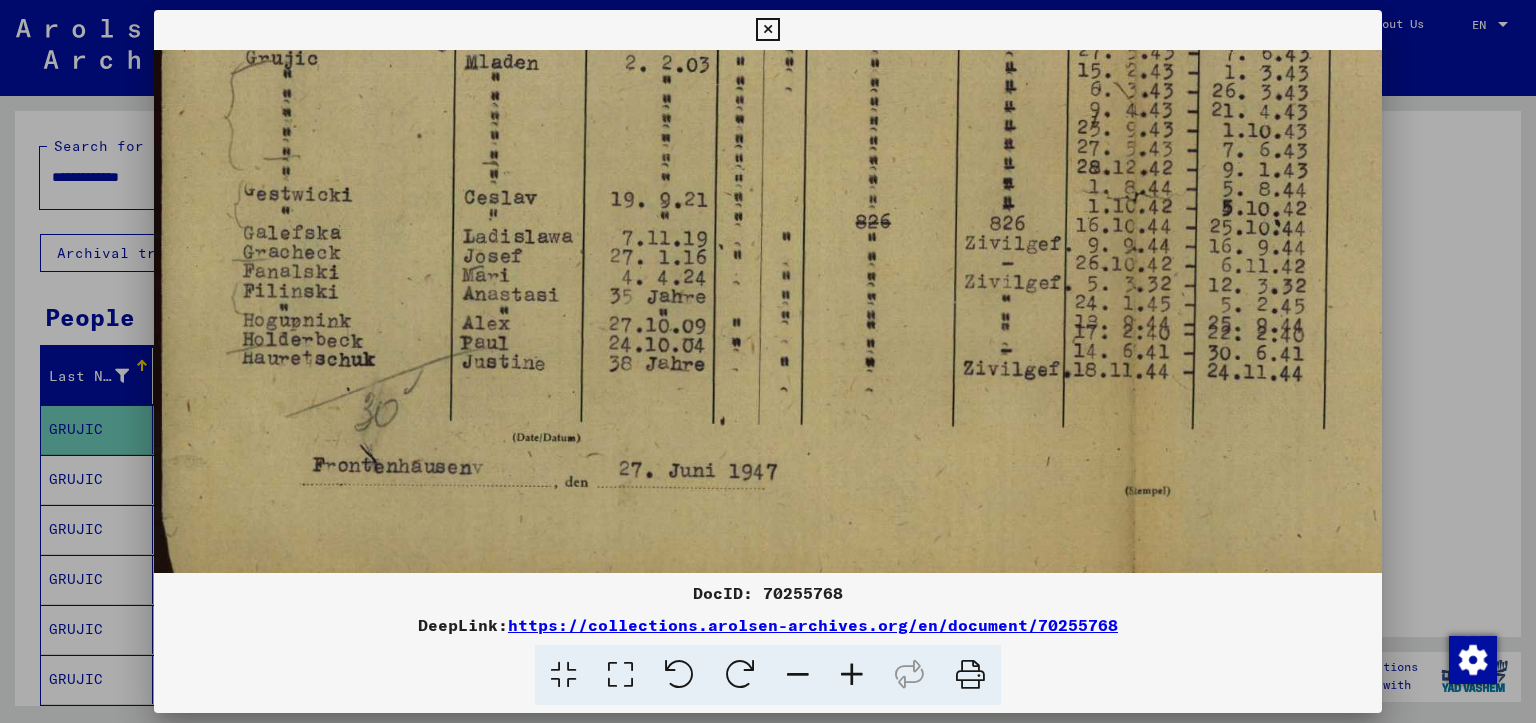 drag, startPoint x: 840, startPoint y: 361, endPoint x: 848, endPoint y: 244, distance: 117.273186 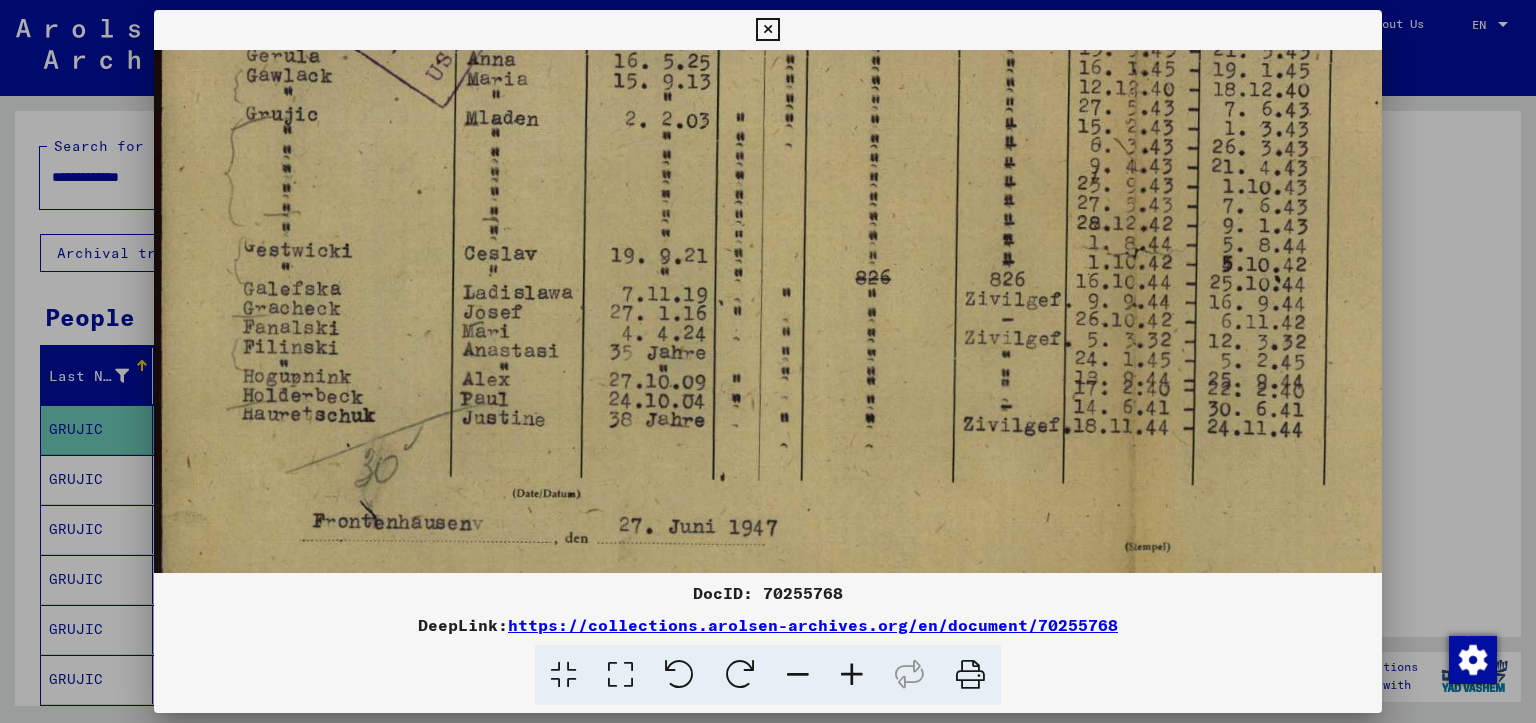 scroll, scrollTop: 811, scrollLeft: 0, axis: vertical 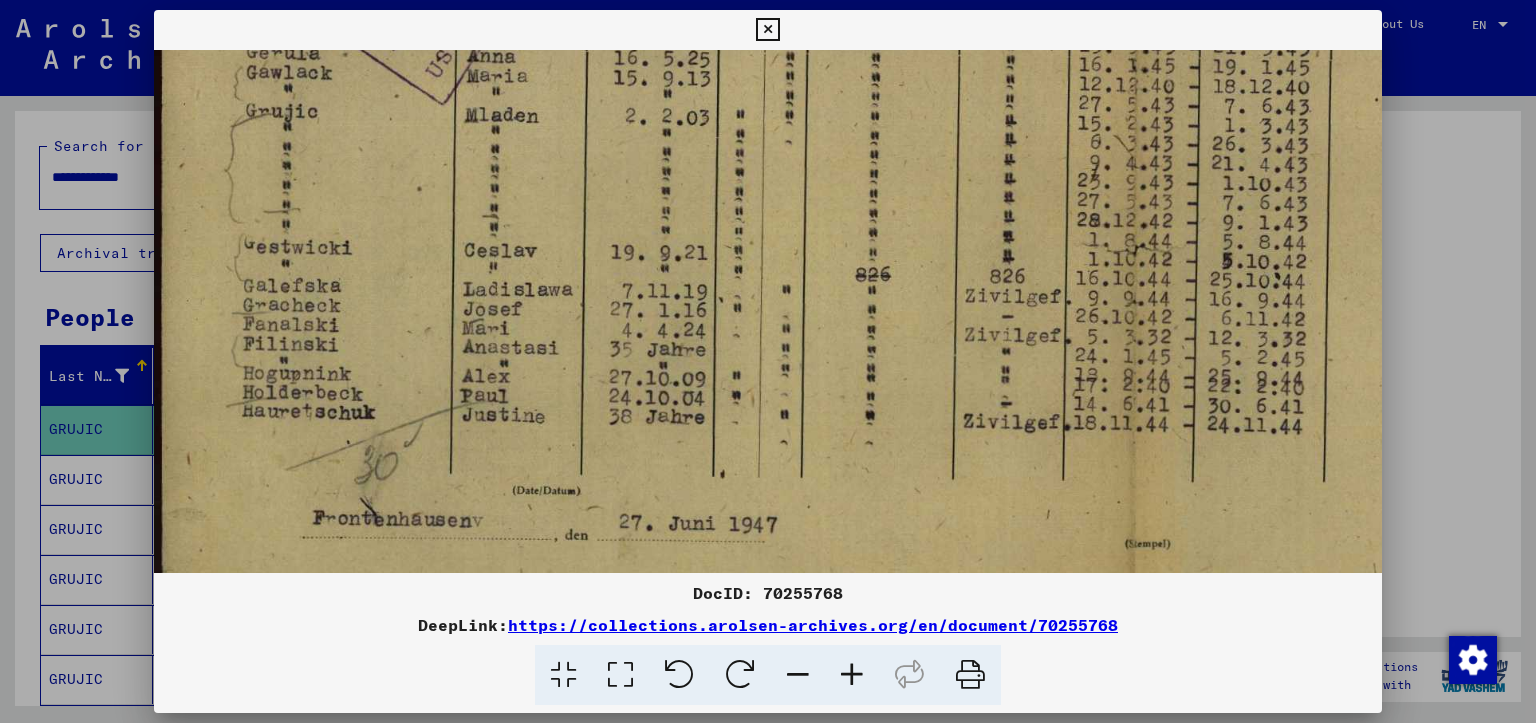 drag, startPoint x: 748, startPoint y: 422, endPoint x: 768, endPoint y: 450, distance: 34.4093 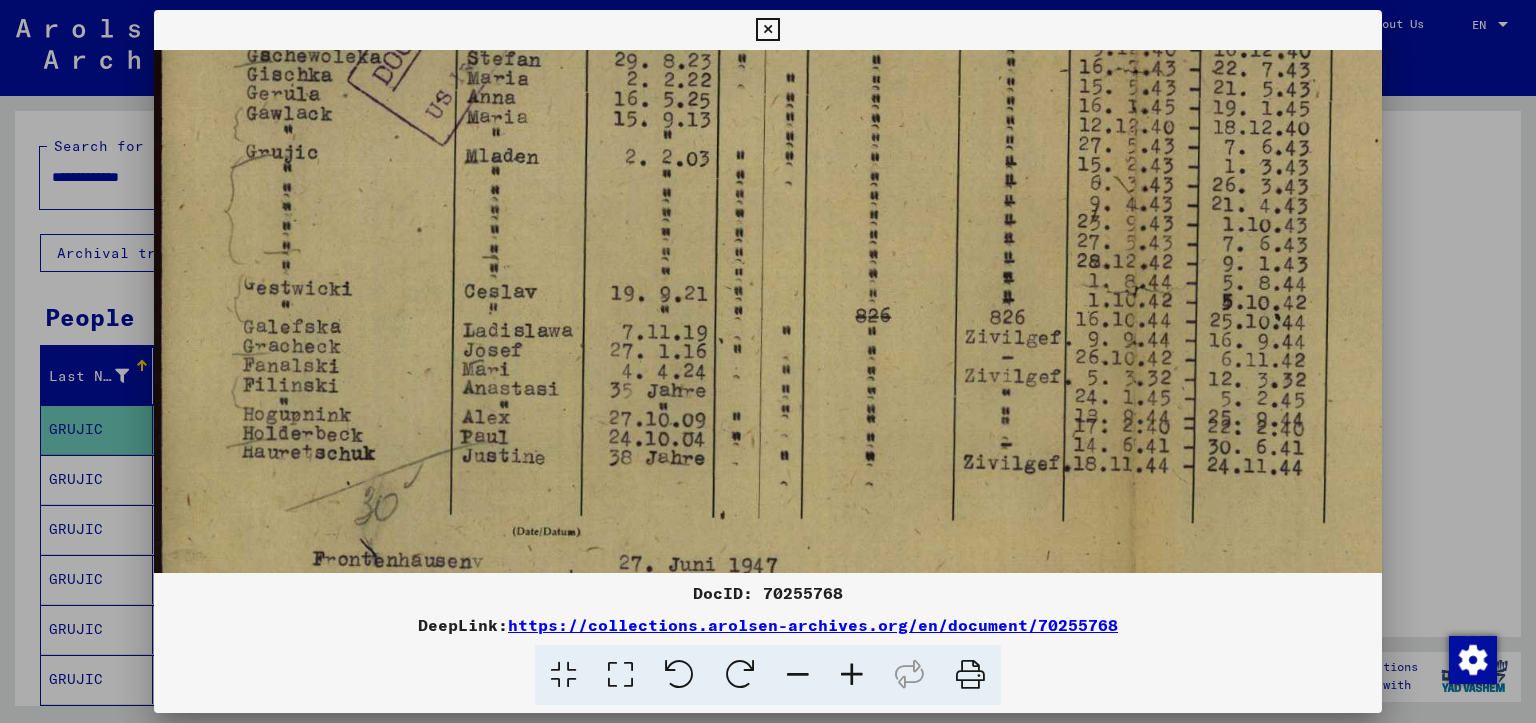drag, startPoint x: 785, startPoint y: 445, endPoint x: 804, endPoint y: 470, distance: 31.400637 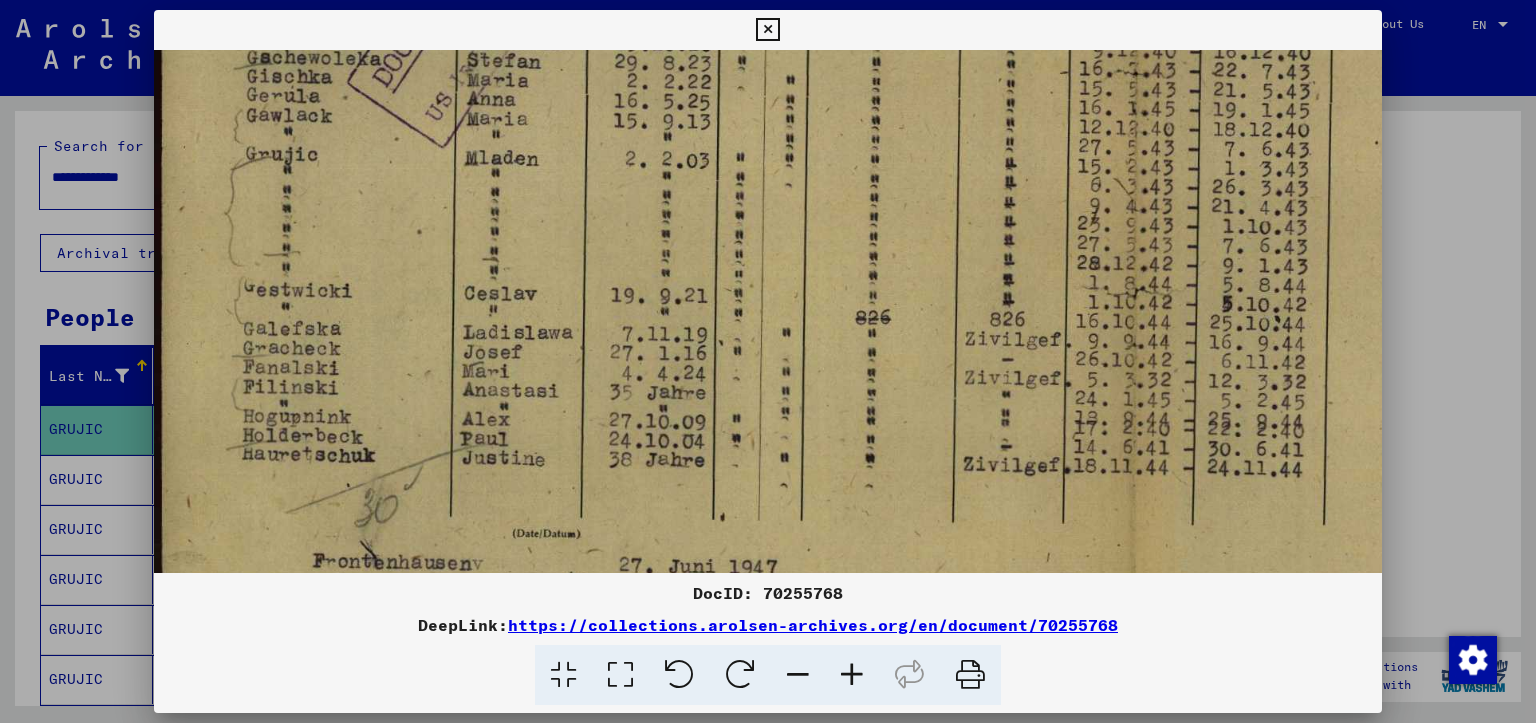 drag, startPoint x: 729, startPoint y: 377, endPoint x: 740, endPoint y: 438, distance: 61.983868 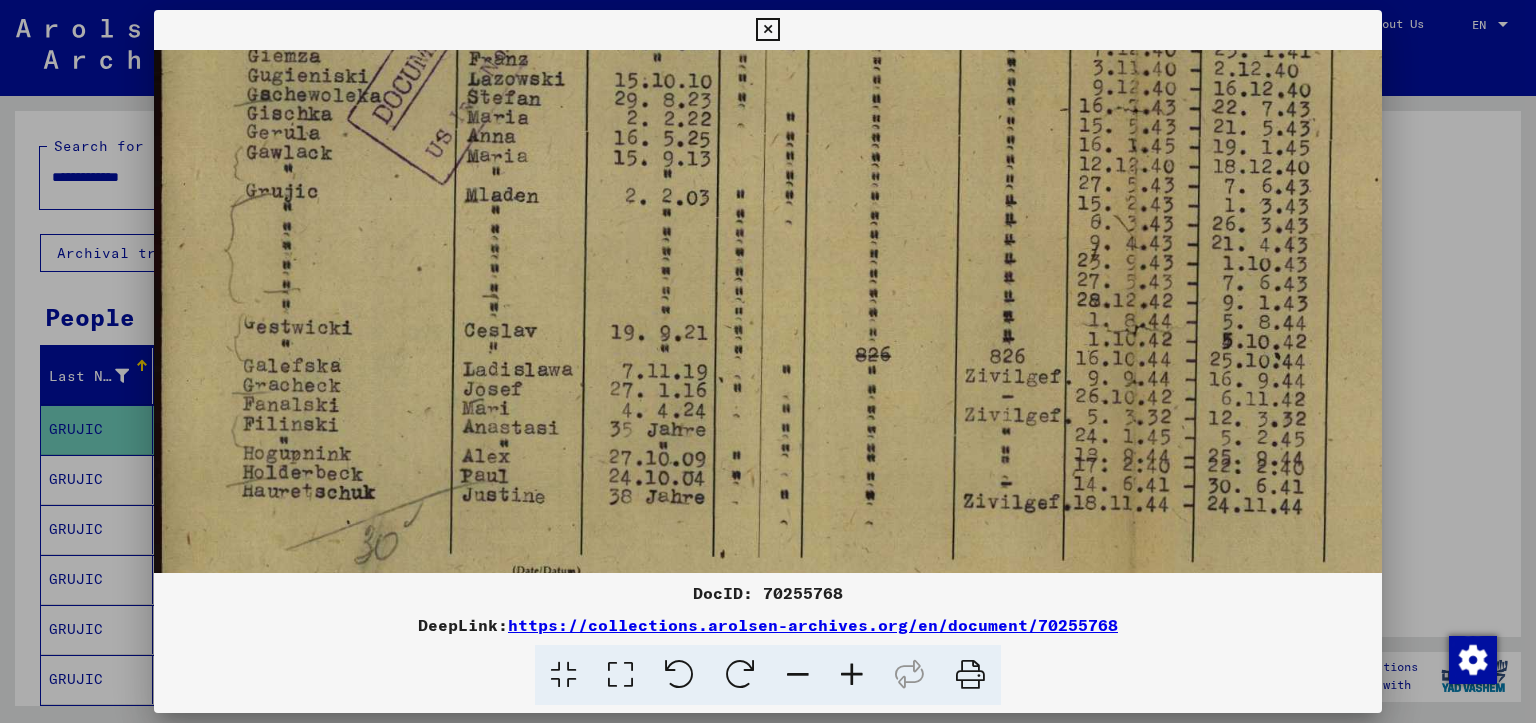 click at bounding box center [798, 675] 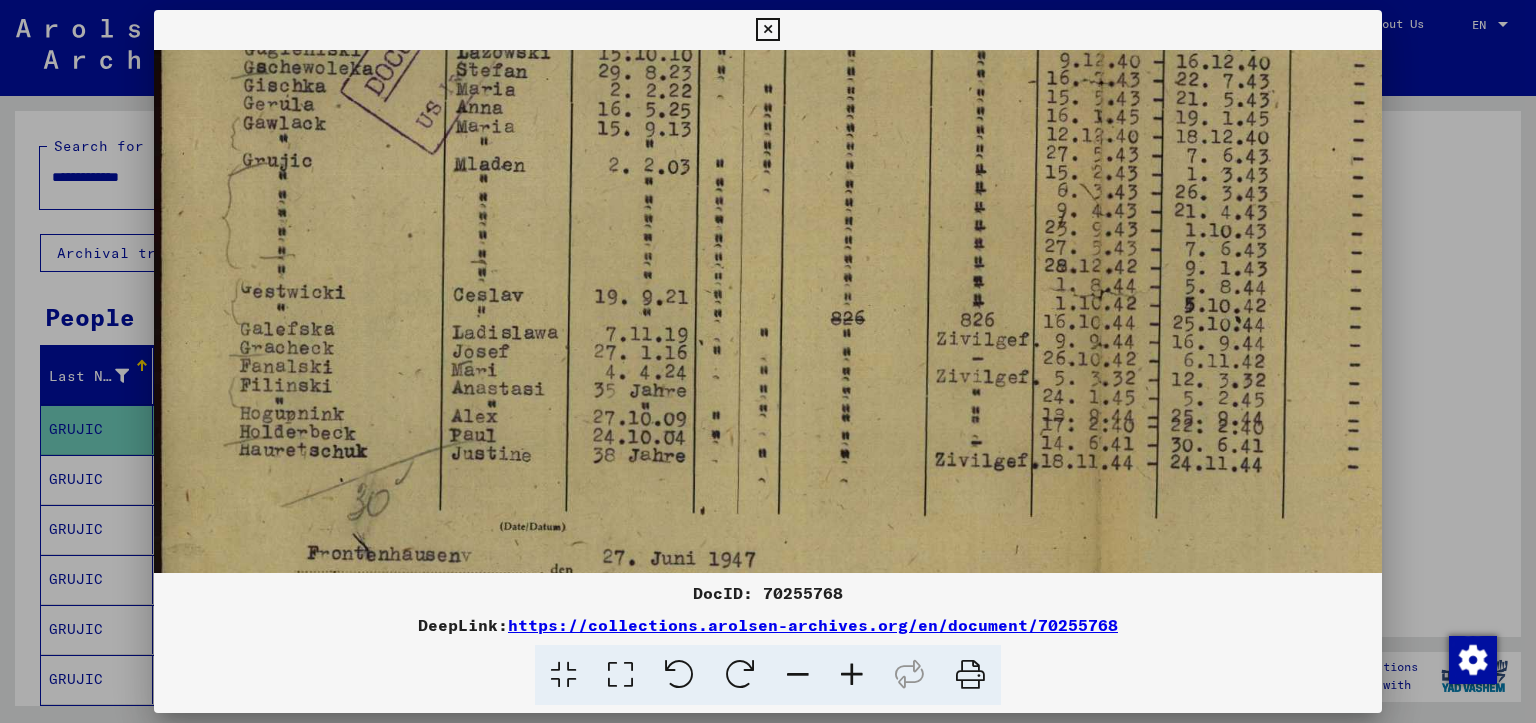 click at bounding box center [798, 675] 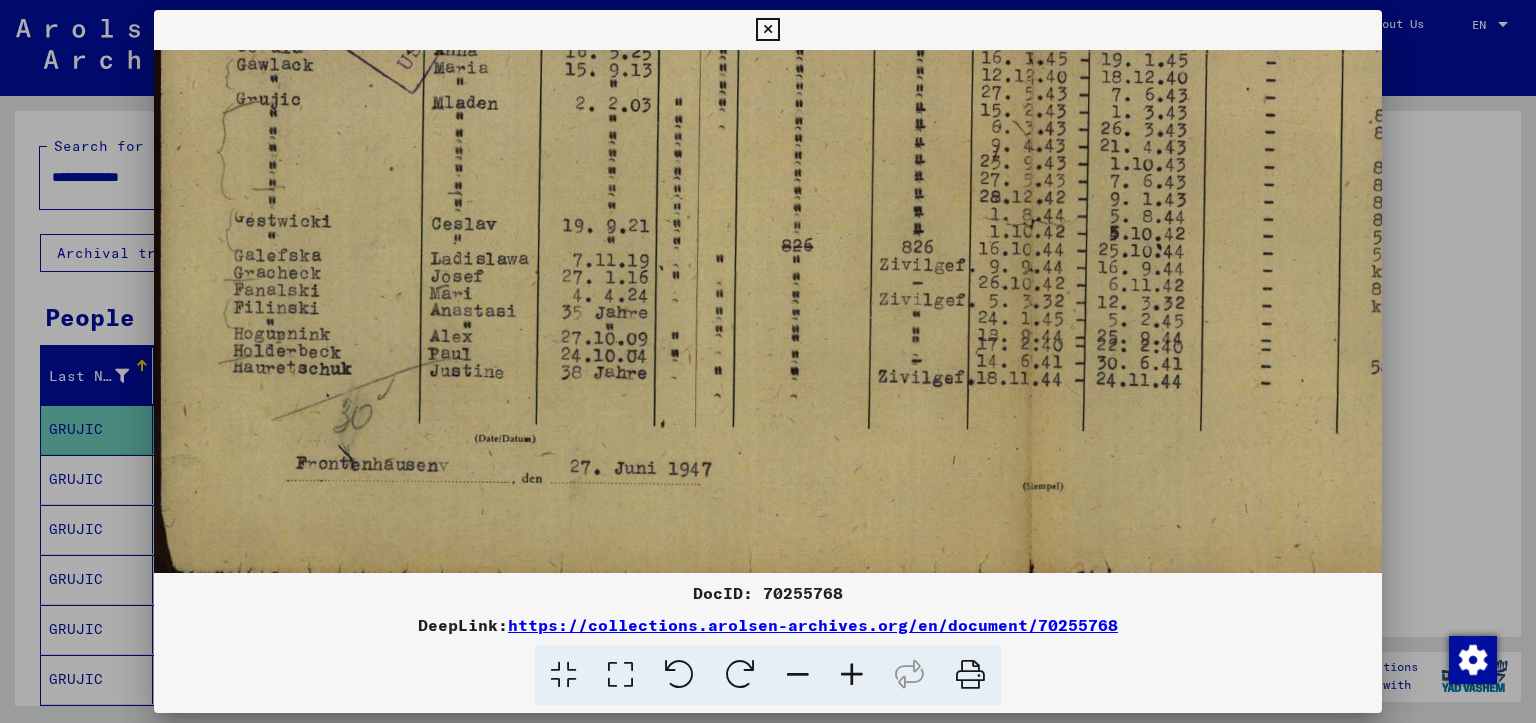 click at bounding box center [798, 675] 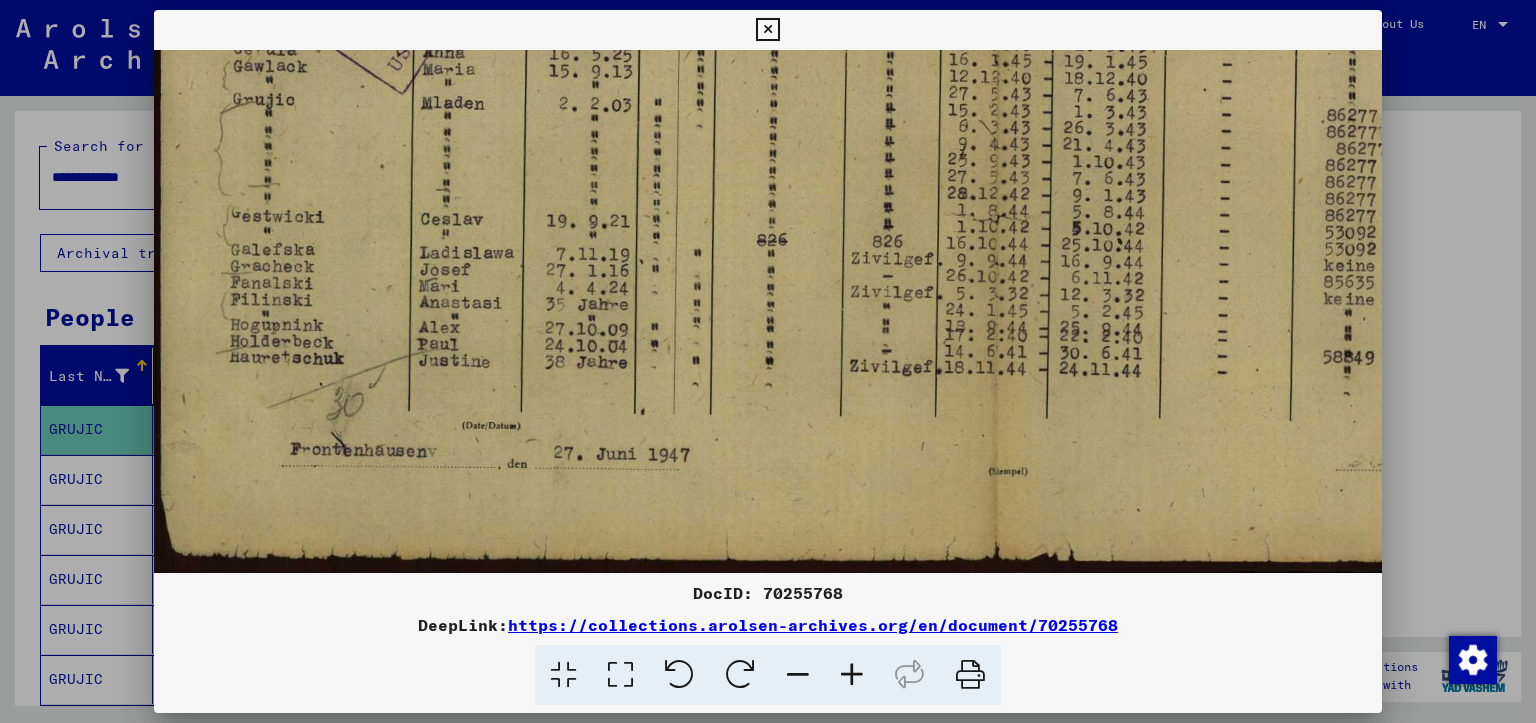 click at bounding box center [798, 675] 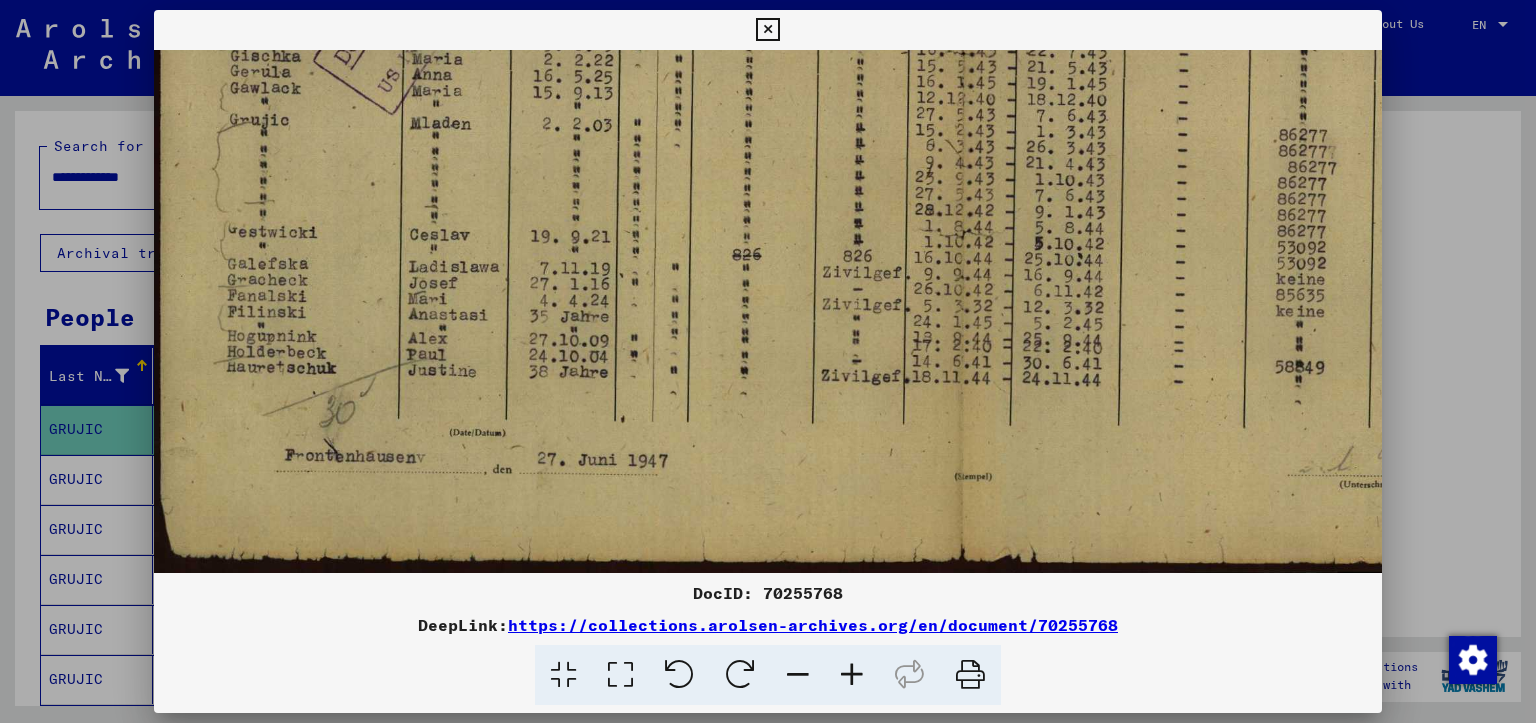 click at bounding box center (798, 675) 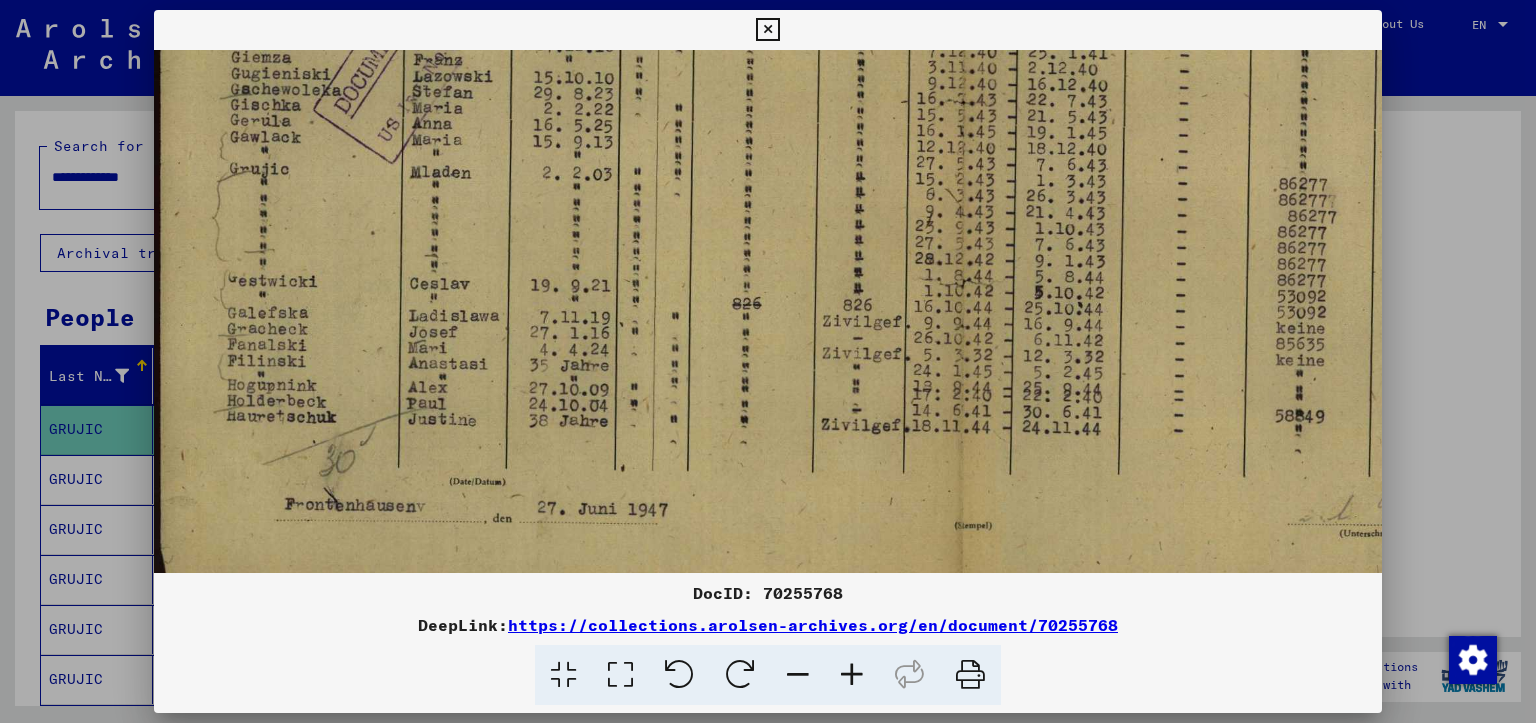click at bounding box center [798, 675] 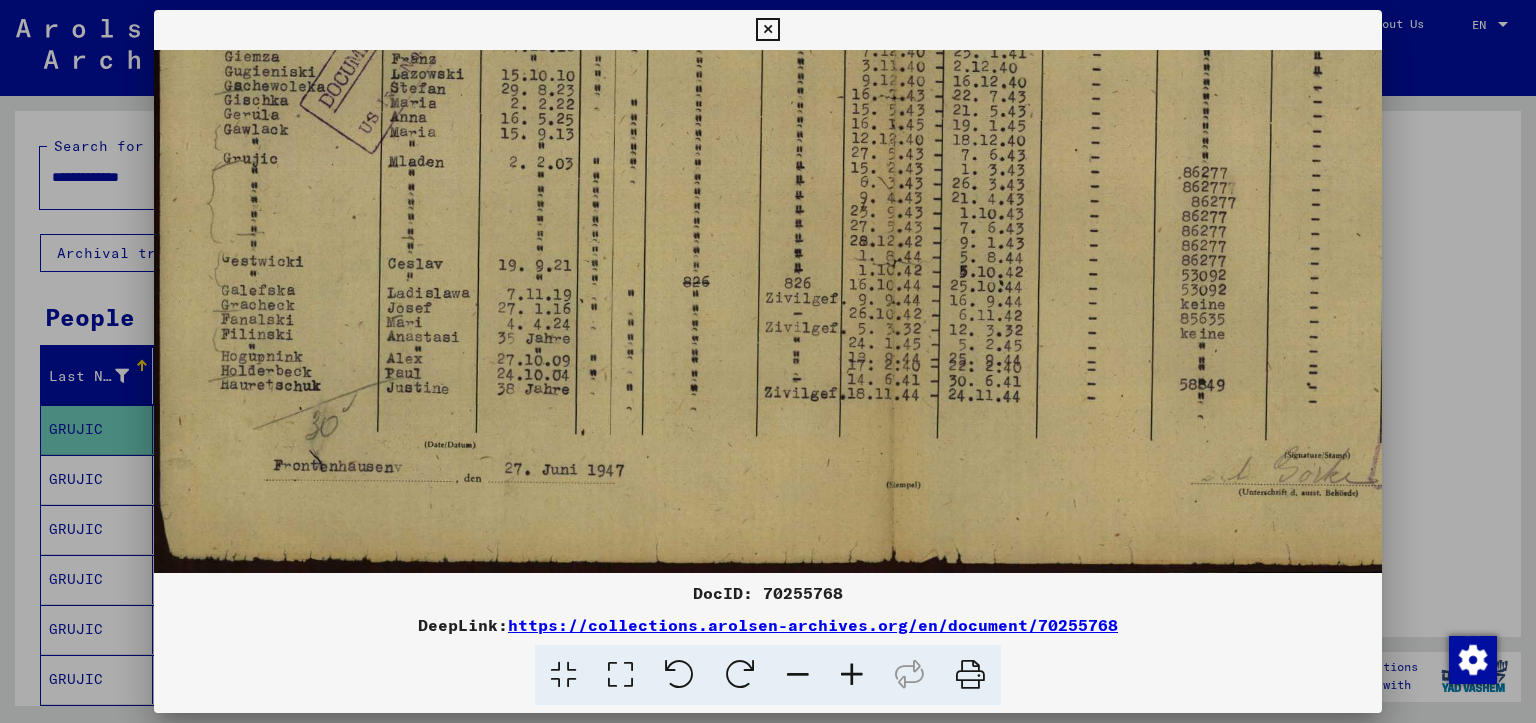 click at bounding box center [798, 675] 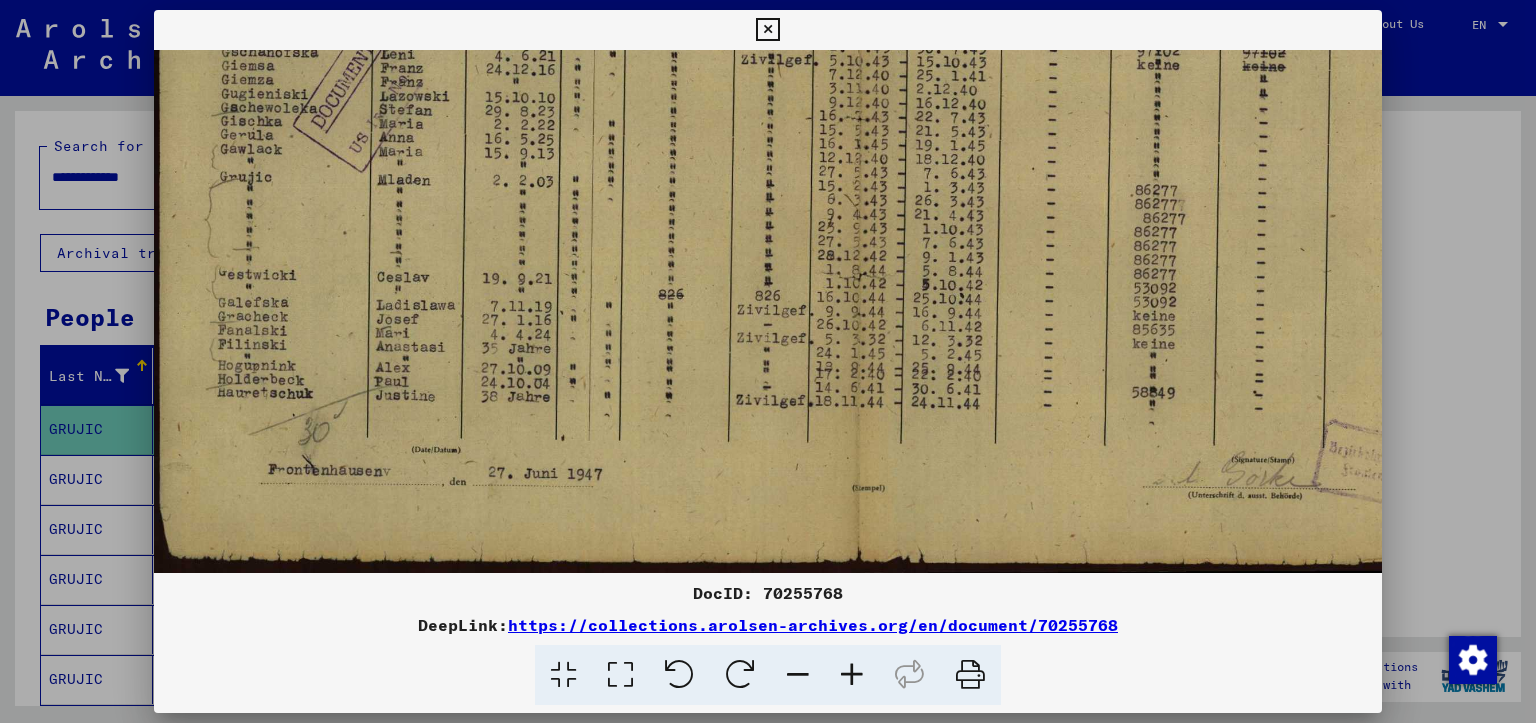 click at bounding box center [798, 675] 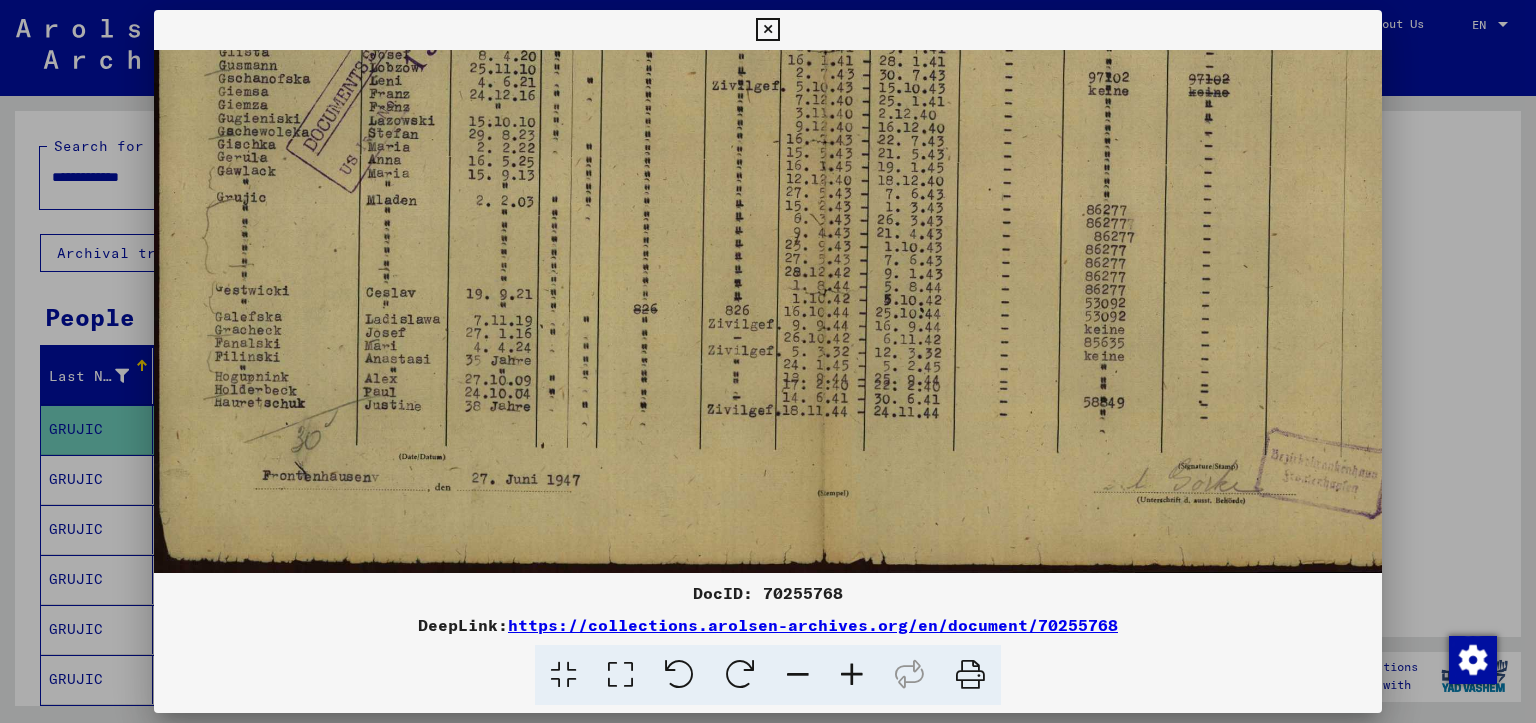 click at bounding box center (798, 675) 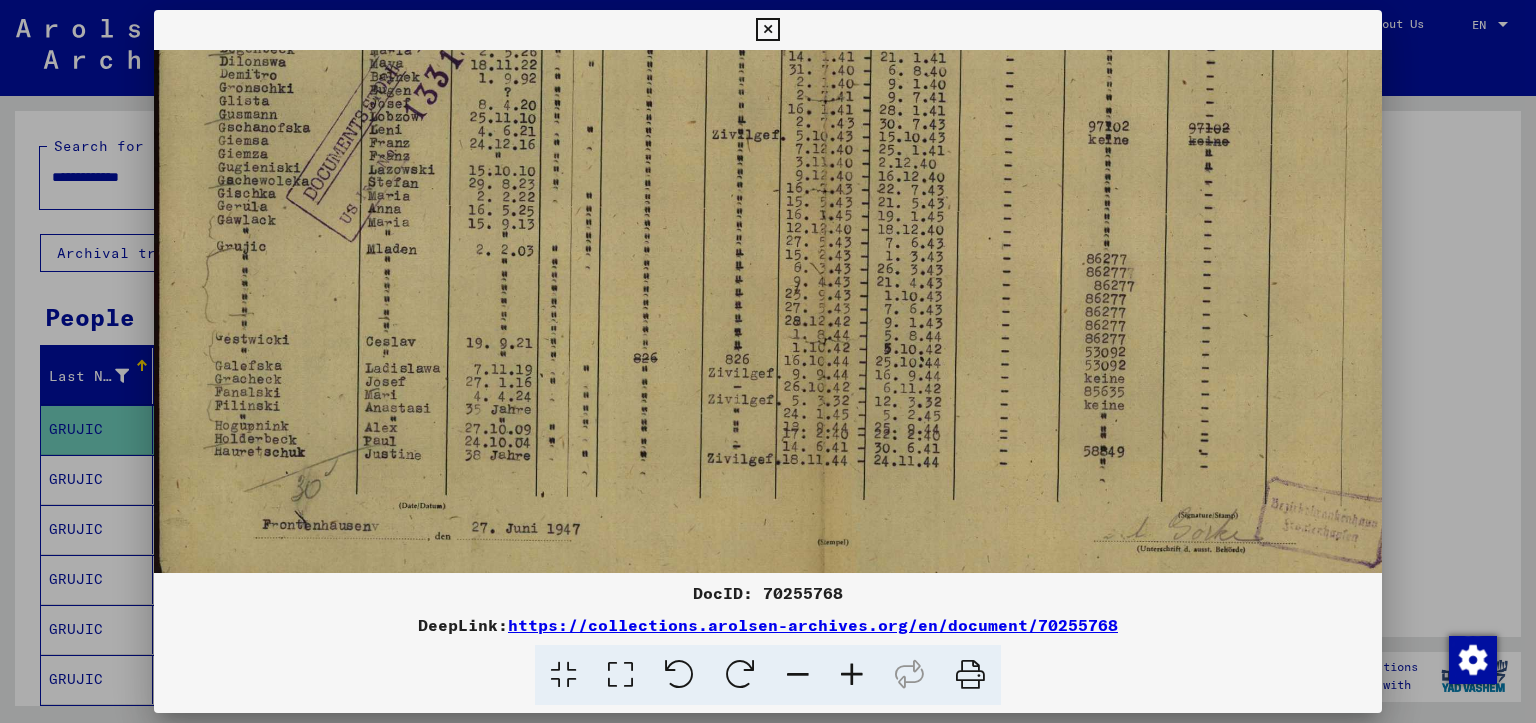 click at bounding box center [798, 675] 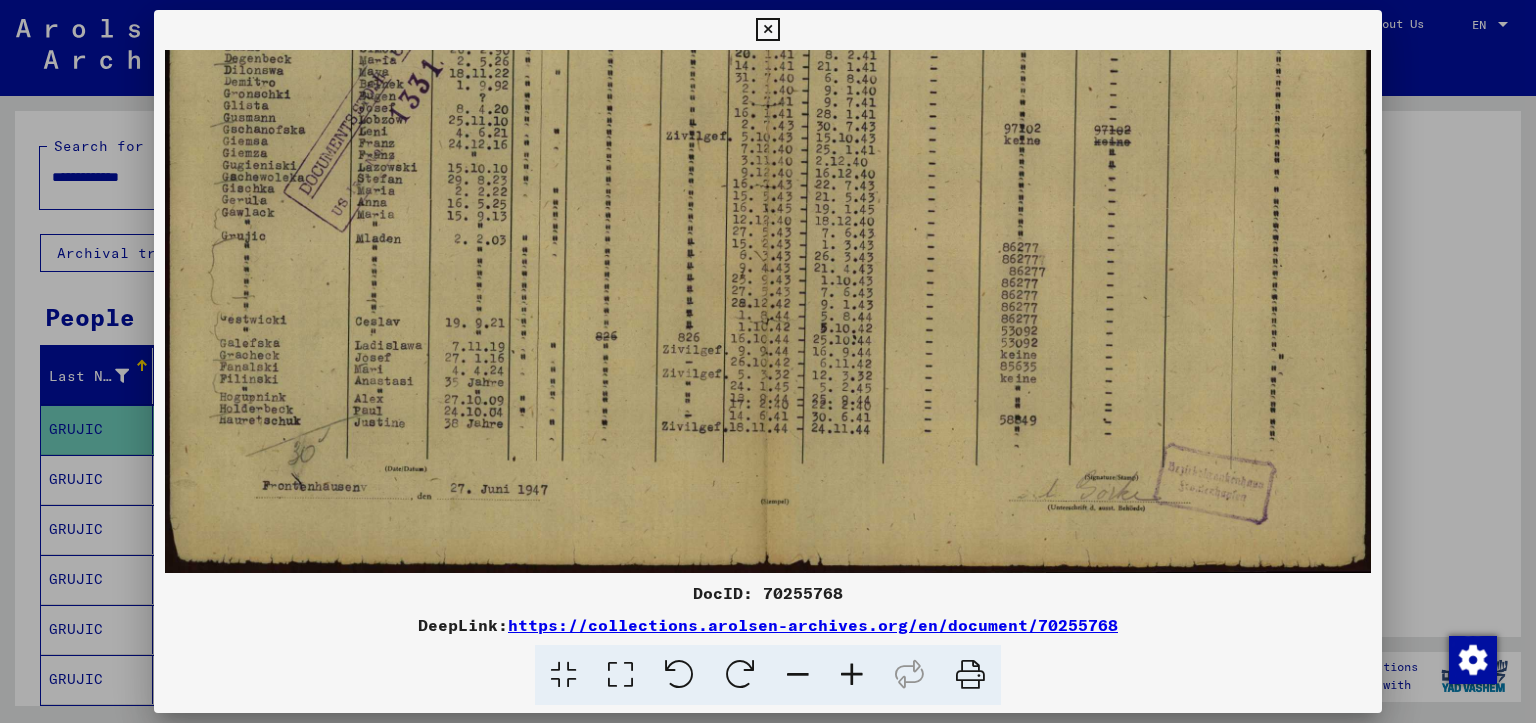 click at bounding box center (798, 675) 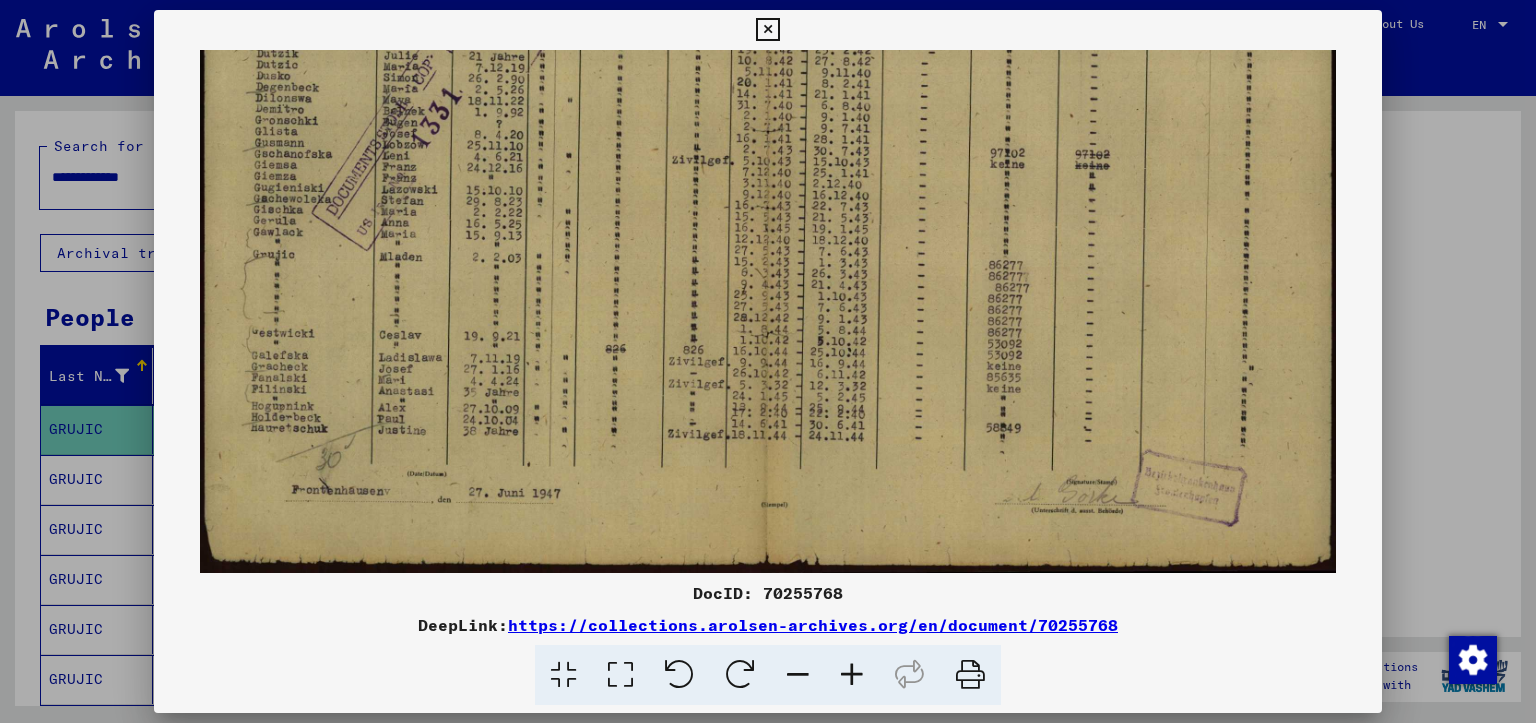 click at bounding box center [798, 675] 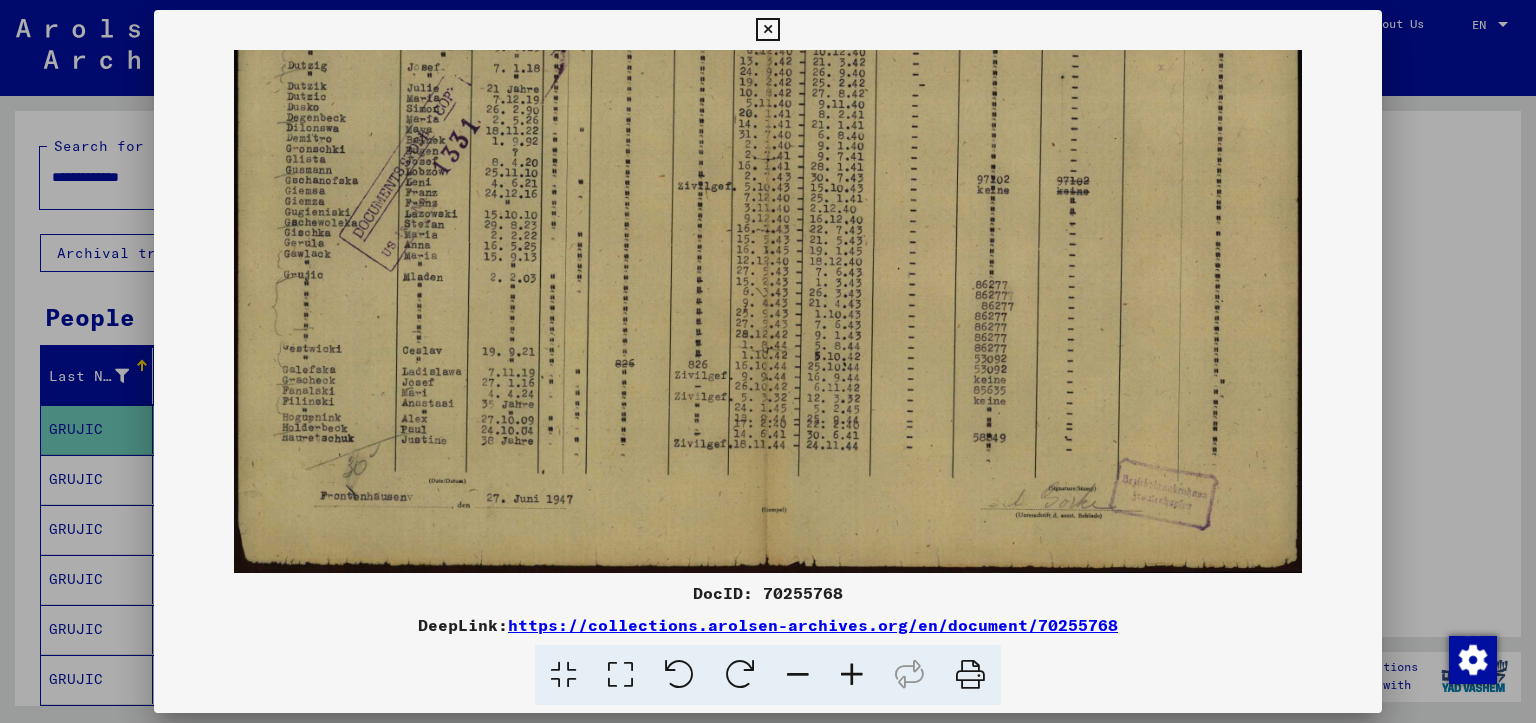 click at bounding box center [798, 675] 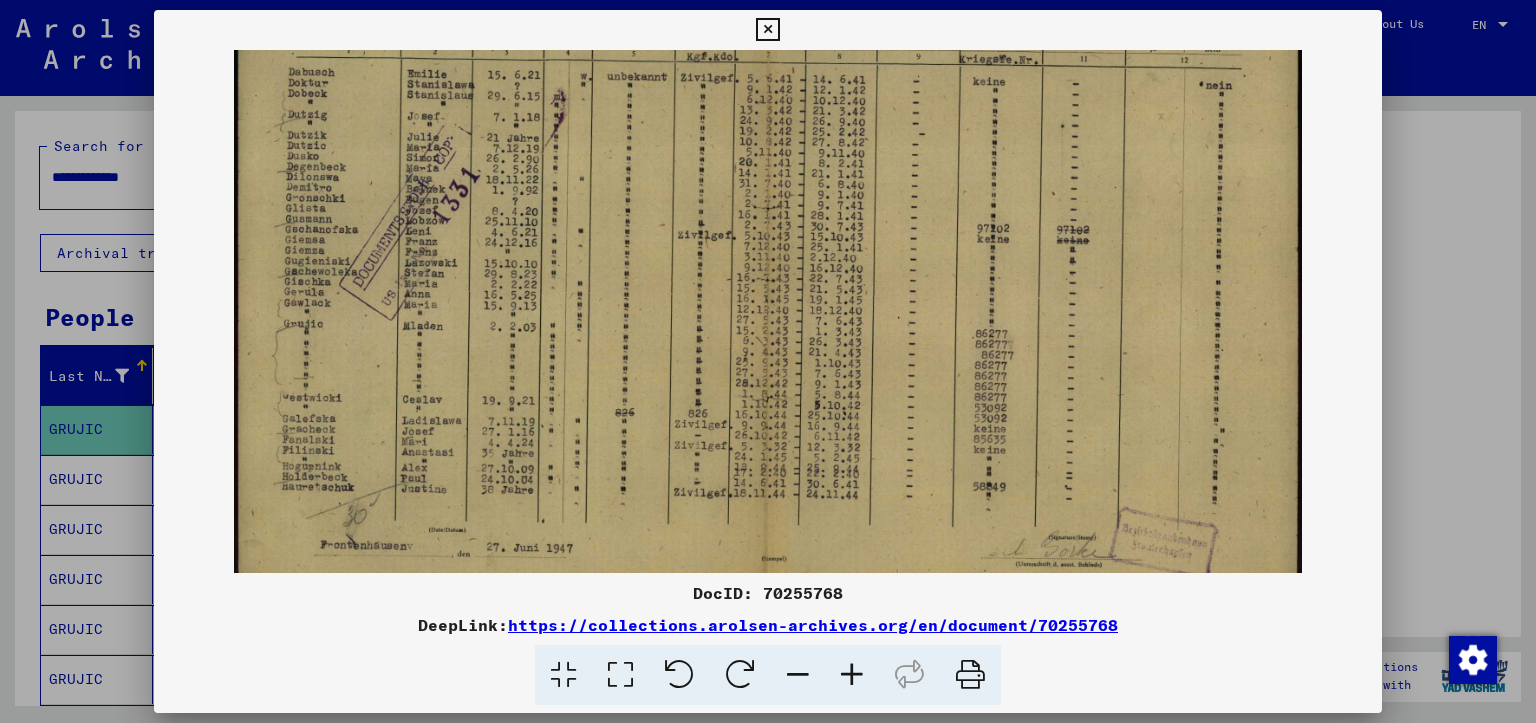 click at bounding box center [798, 675] 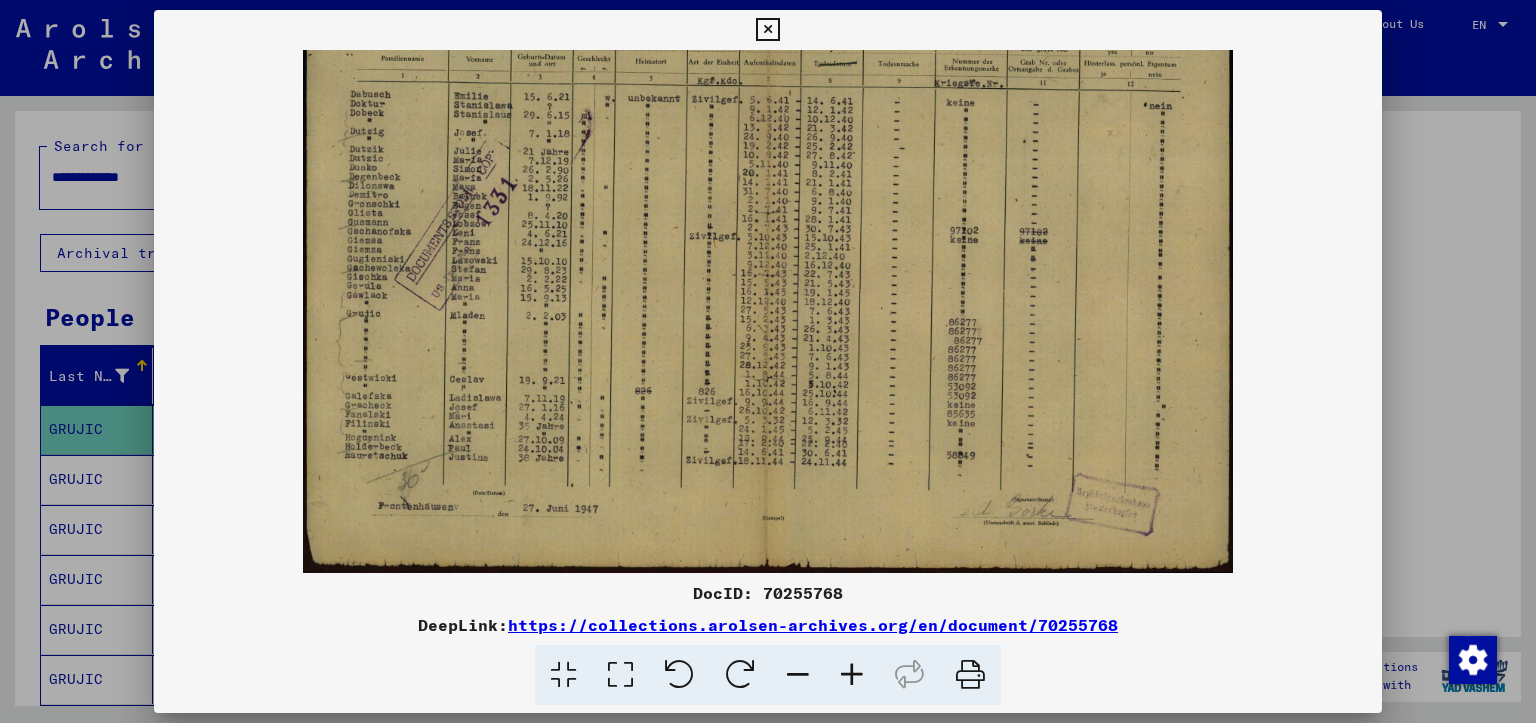 click at bounding box center [798, 675] 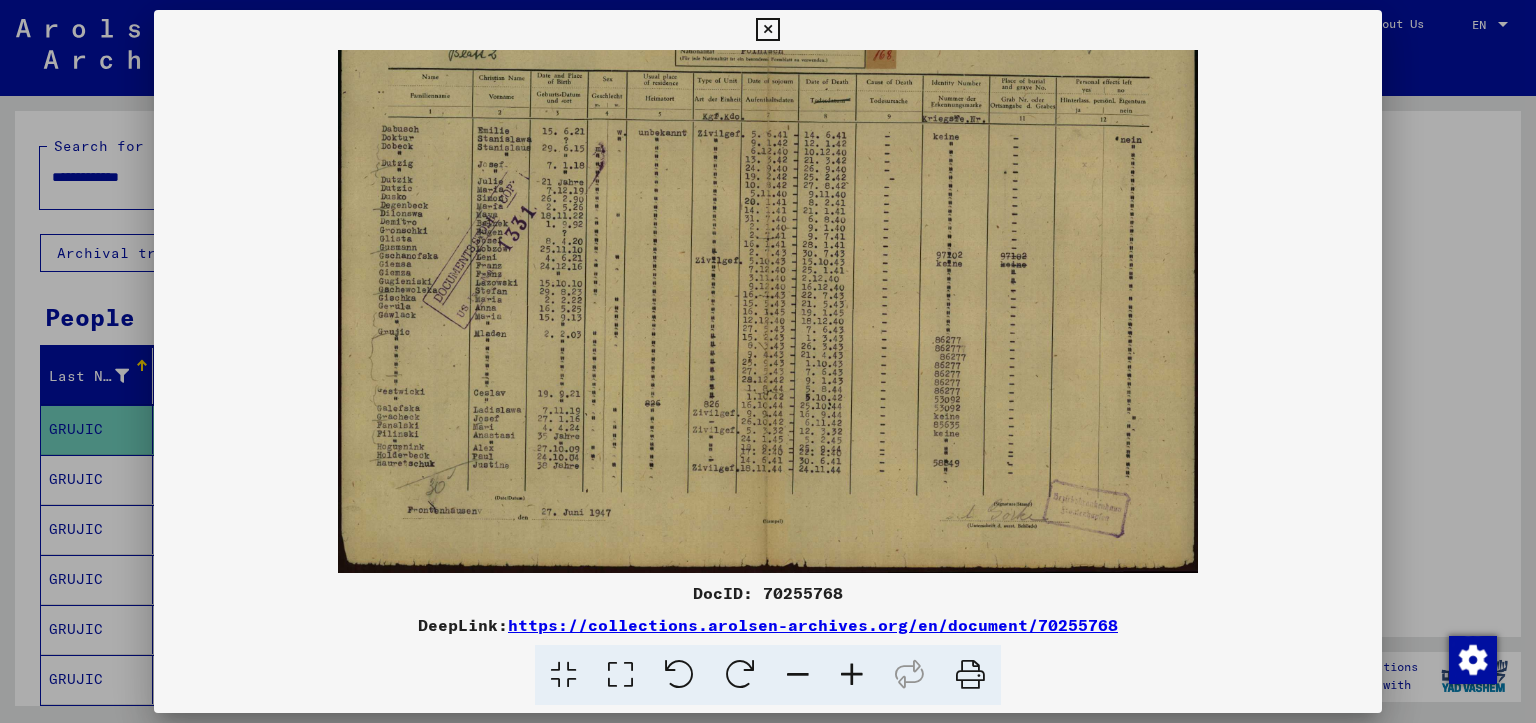 click at bounding box center (798, 675) 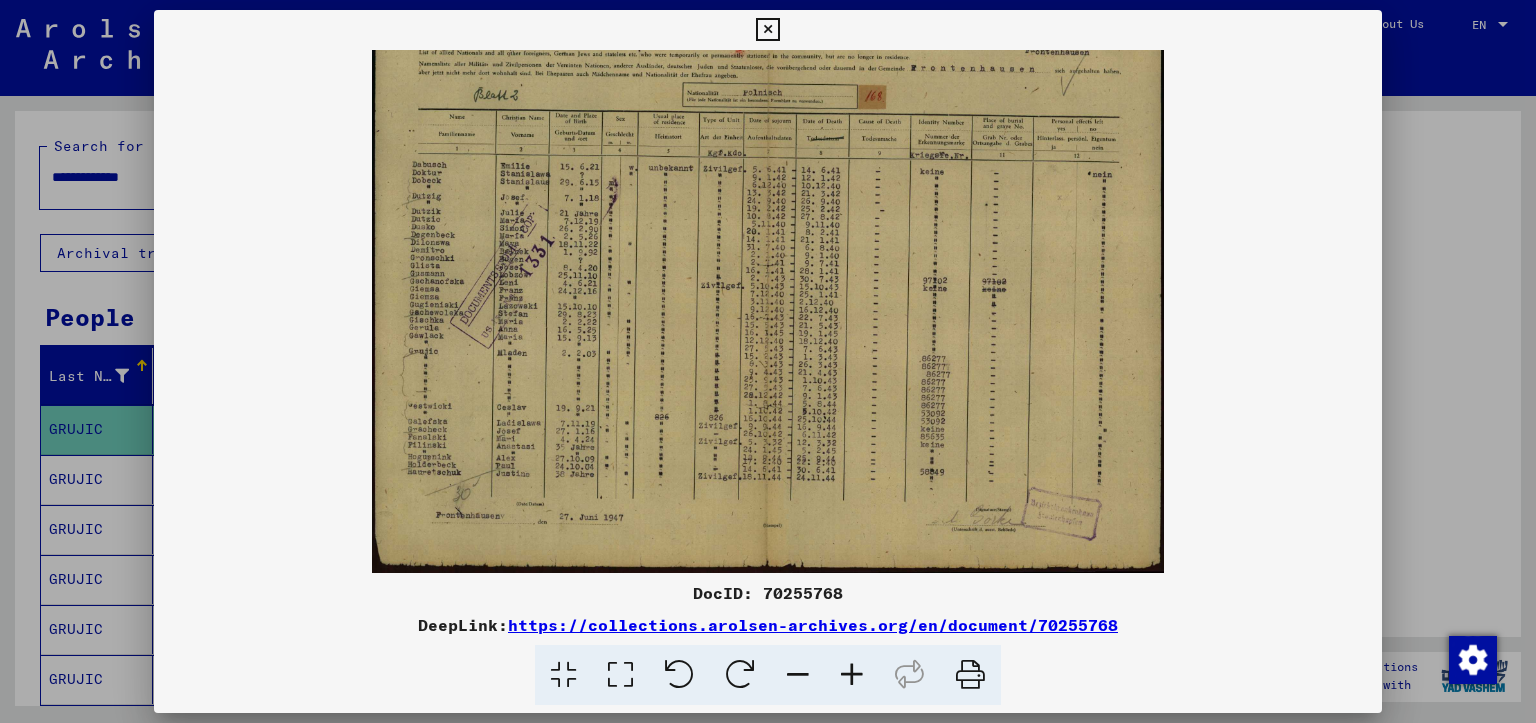 scroll, scrollTop: 49, scrollLeft: 0, axis: vertical 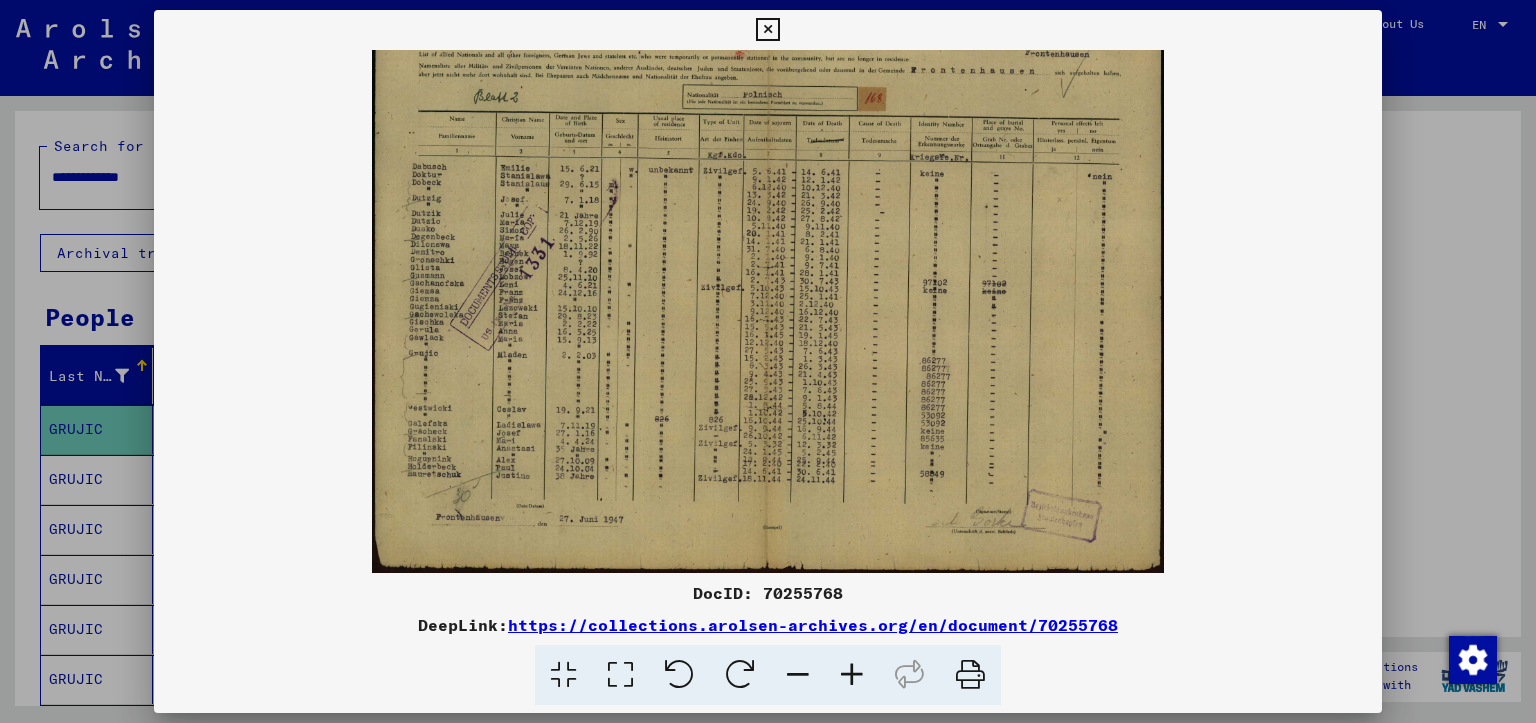 drag, startPoint x: 752, startPoint y: 298, endPoint x: 608, endPoint y: 358, distance: 156 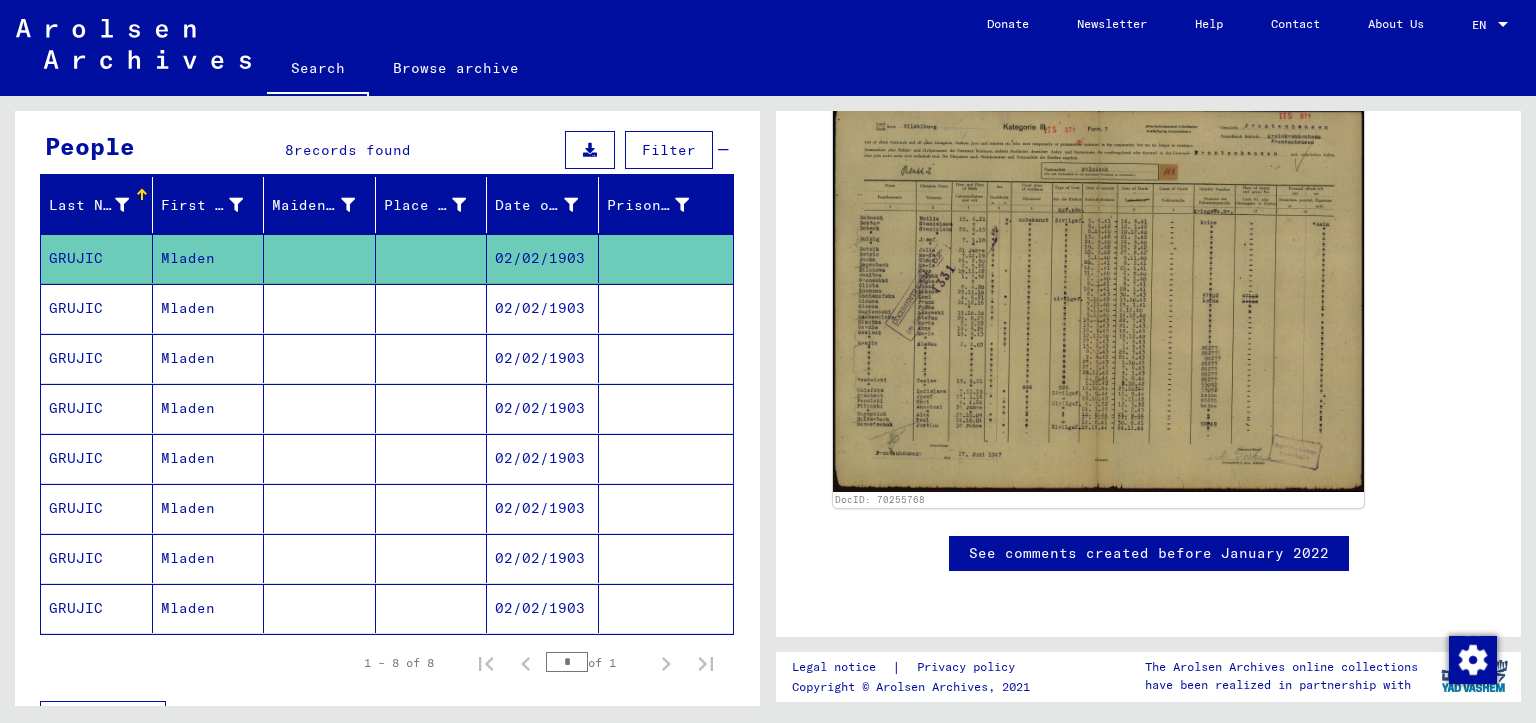 scroll, scrollTop: 200, scrollLeft: 0, axis: vertical 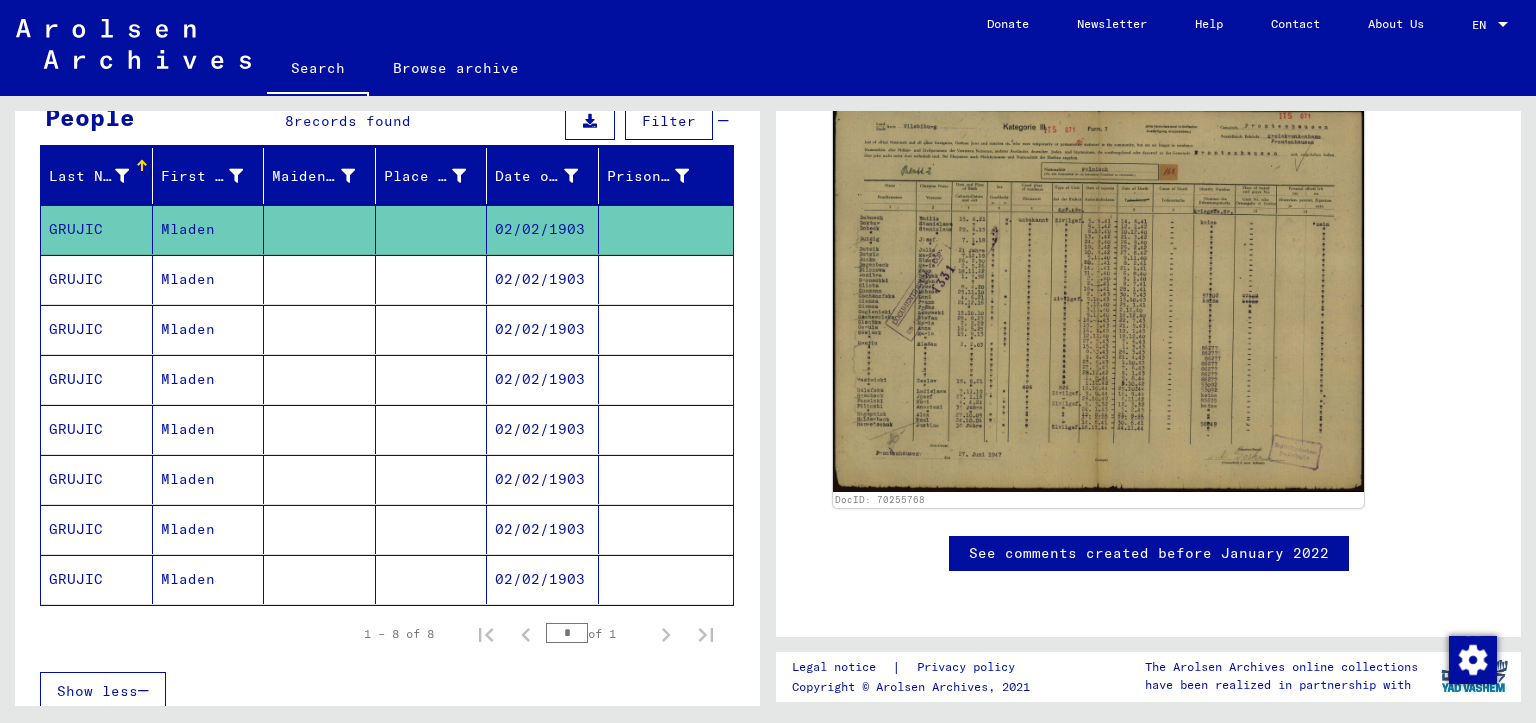 click on "Mladen" at bounding box center (209, 329) 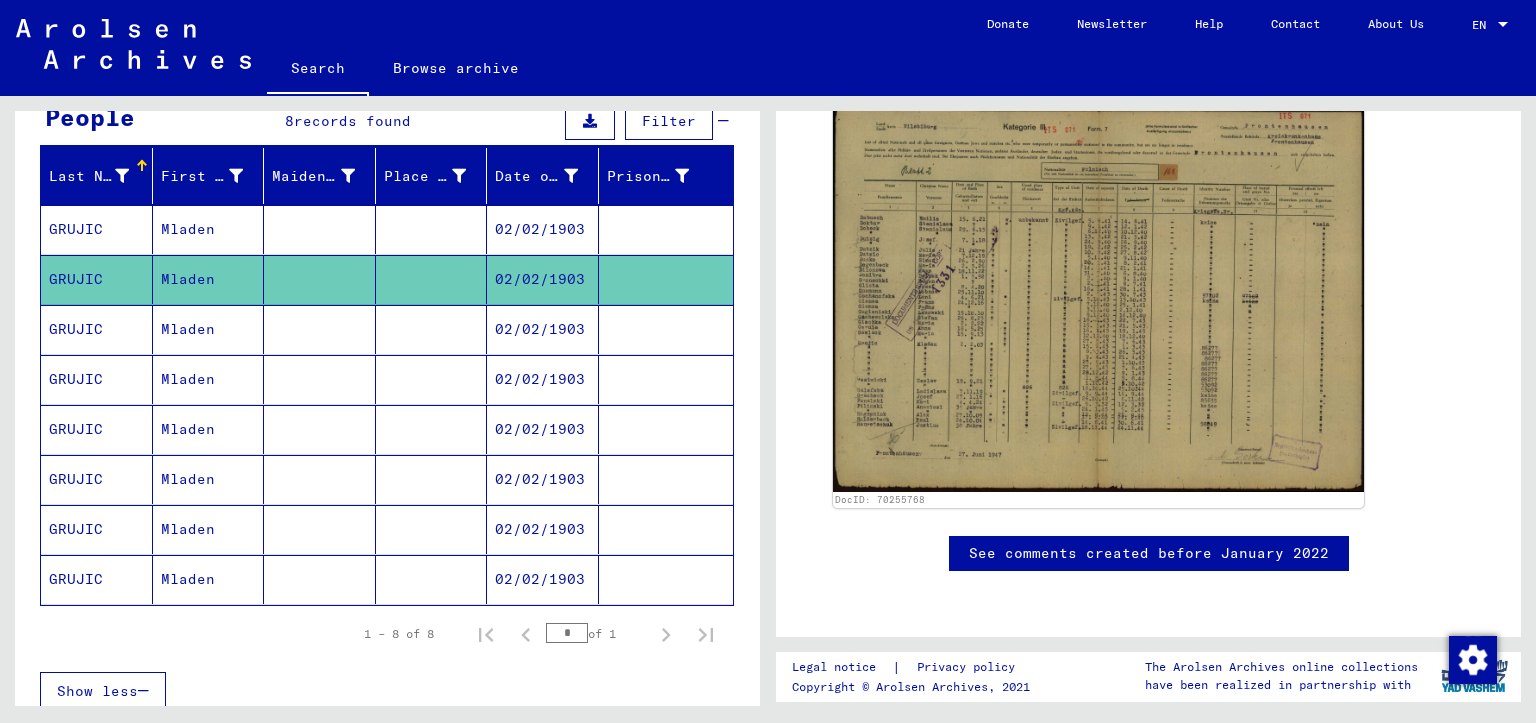 click on "02/02/1903" 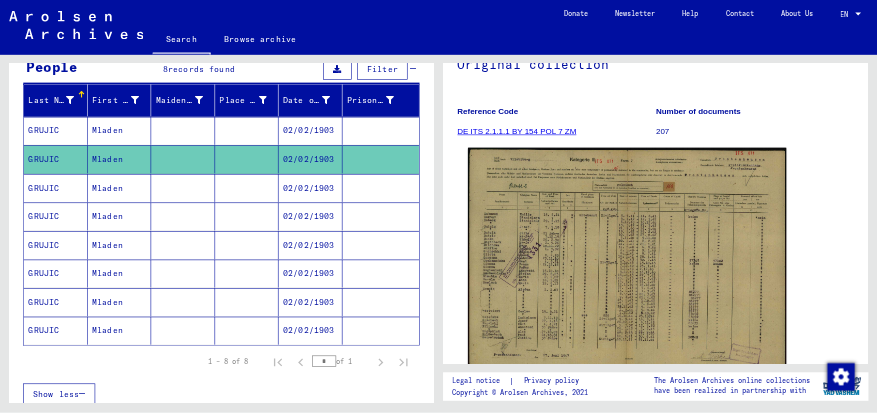 scroll, scrollTop: 280, scrollLeft: 0, axis: vertical 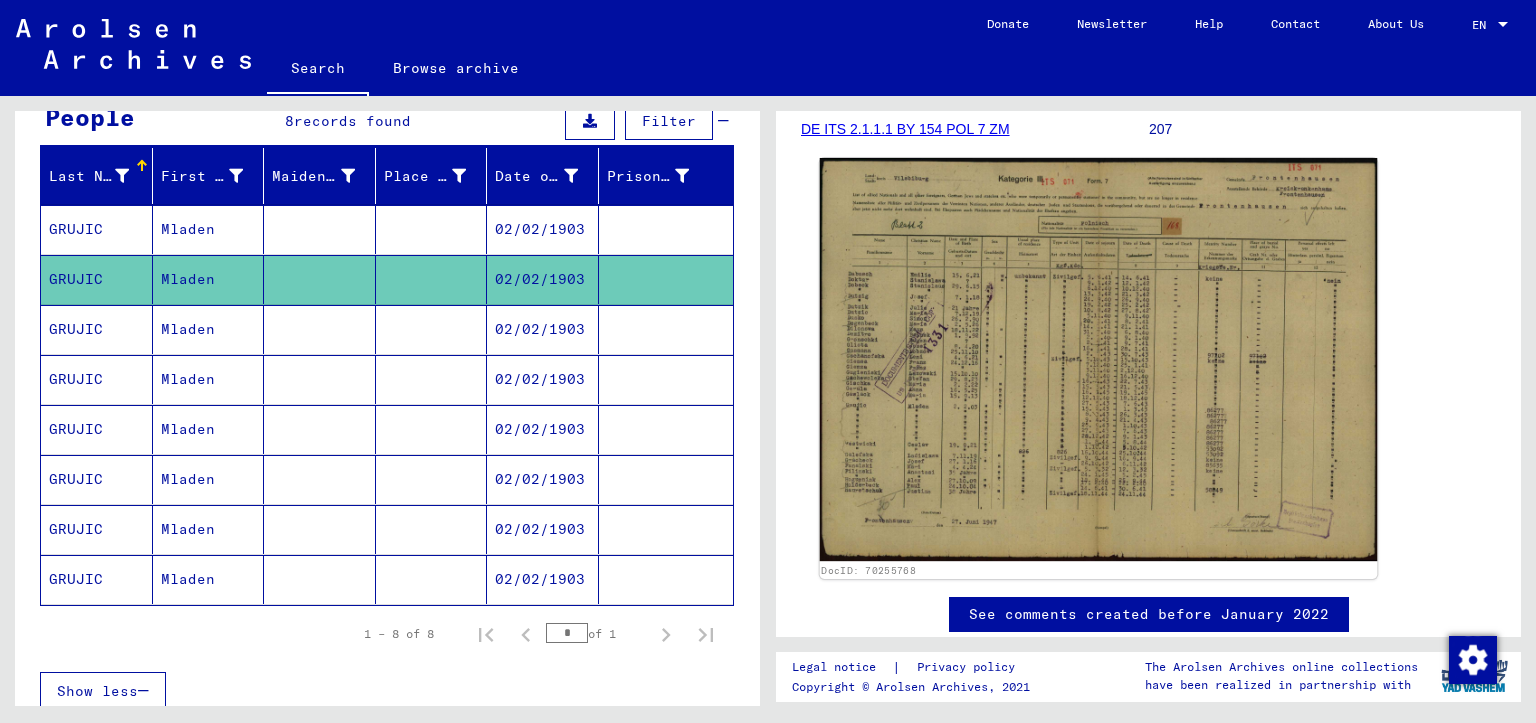 click 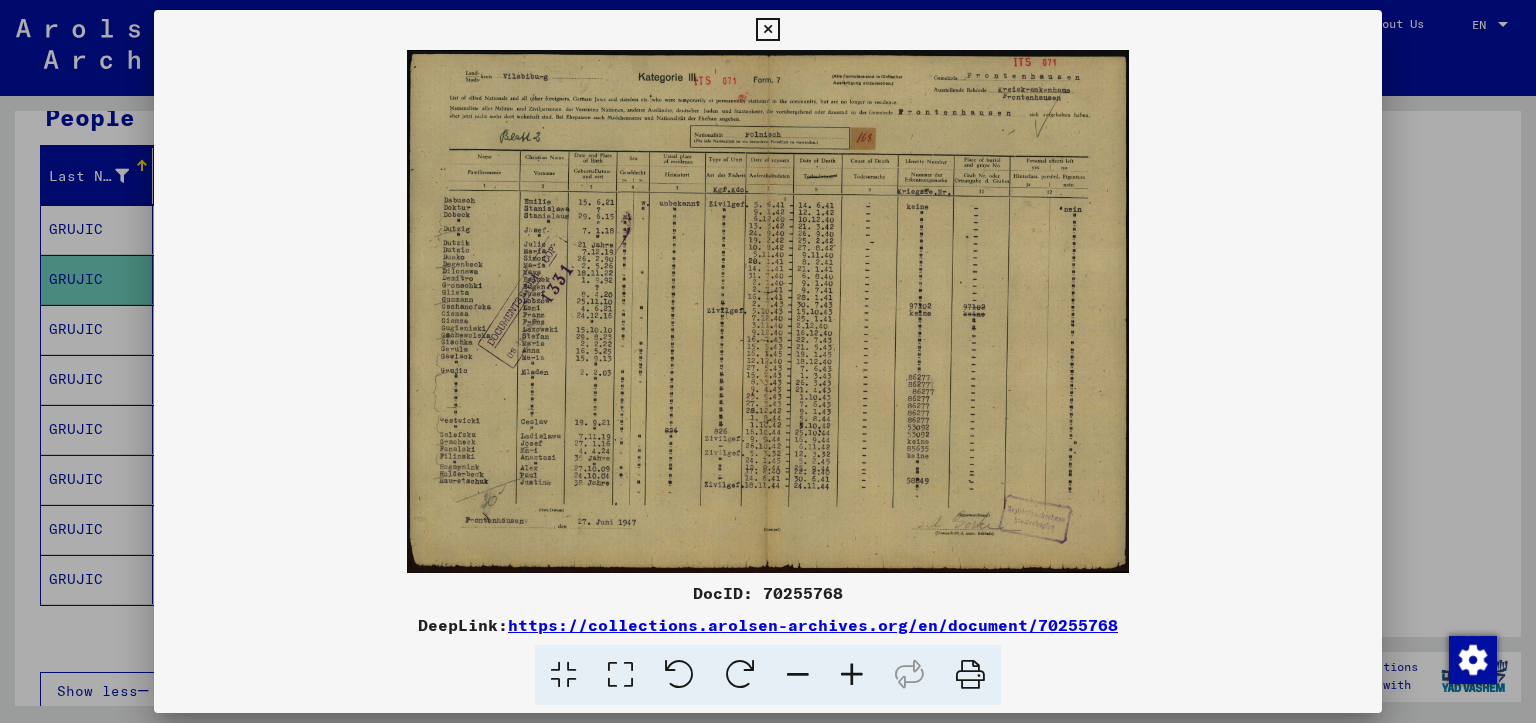 click at bounding box center (768, 311) 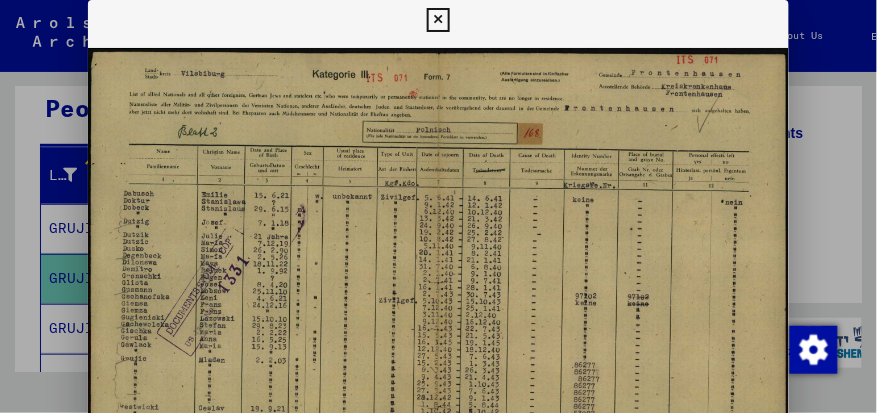 scroll, scrollTop: 199, scrollLeft: 0, axis: vertical 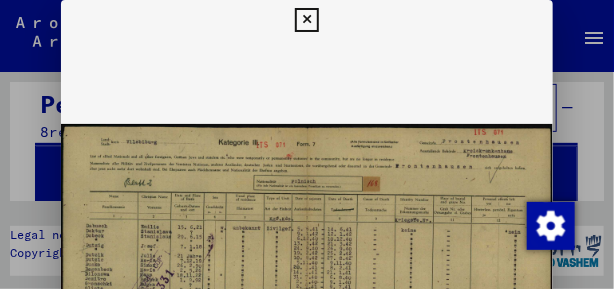 drag, startPoint x: 377, startPoint y: 191, endPoint x: 381, endPoint y: 122, distance: 69.115845 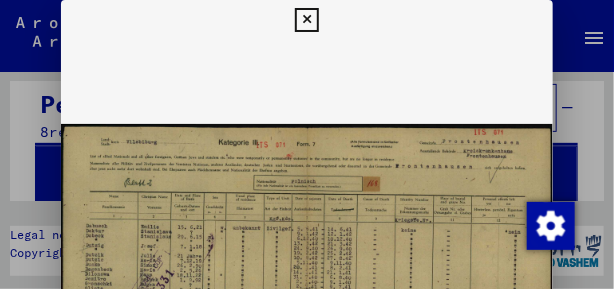 click at bounding box center [306, 301] 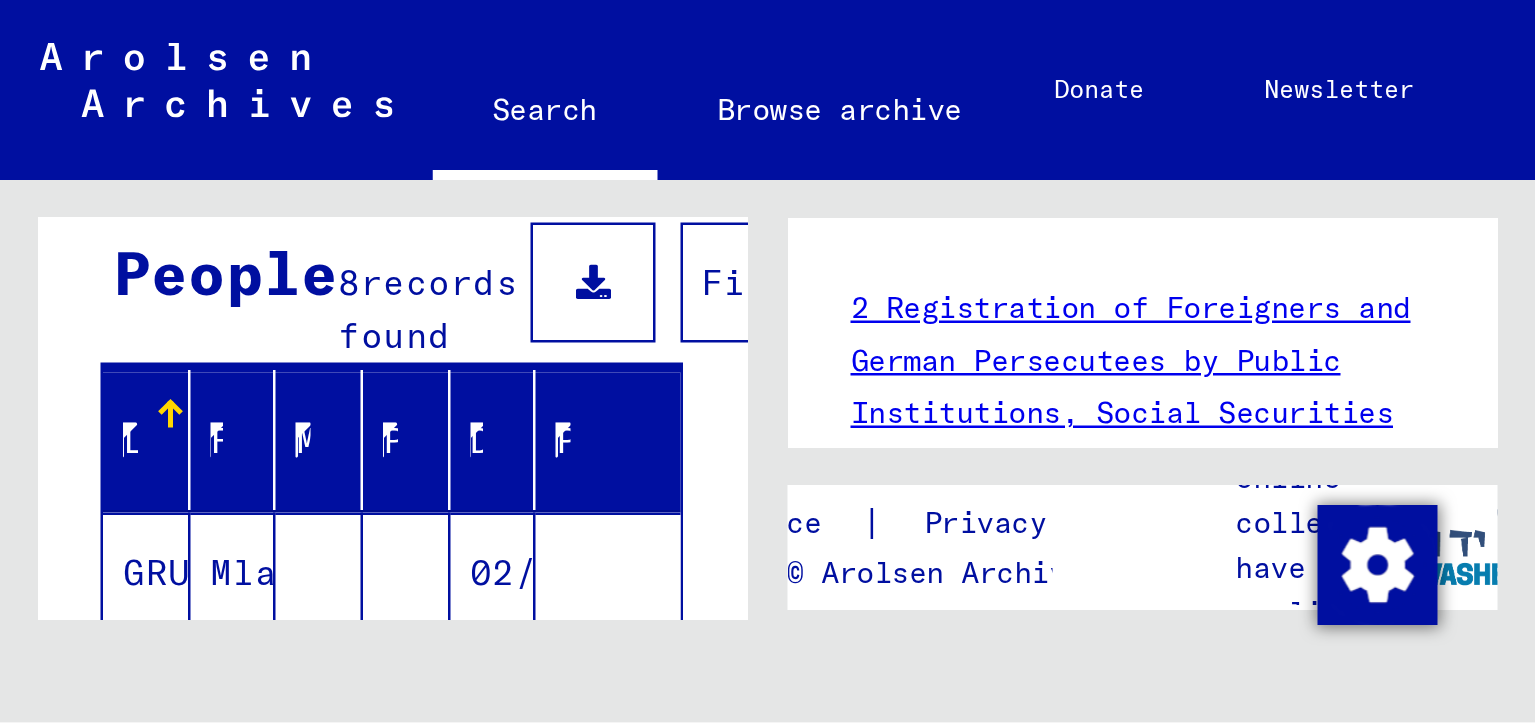 scroll, scrollTop: 198, scrollLeft: 0, axis: vertical 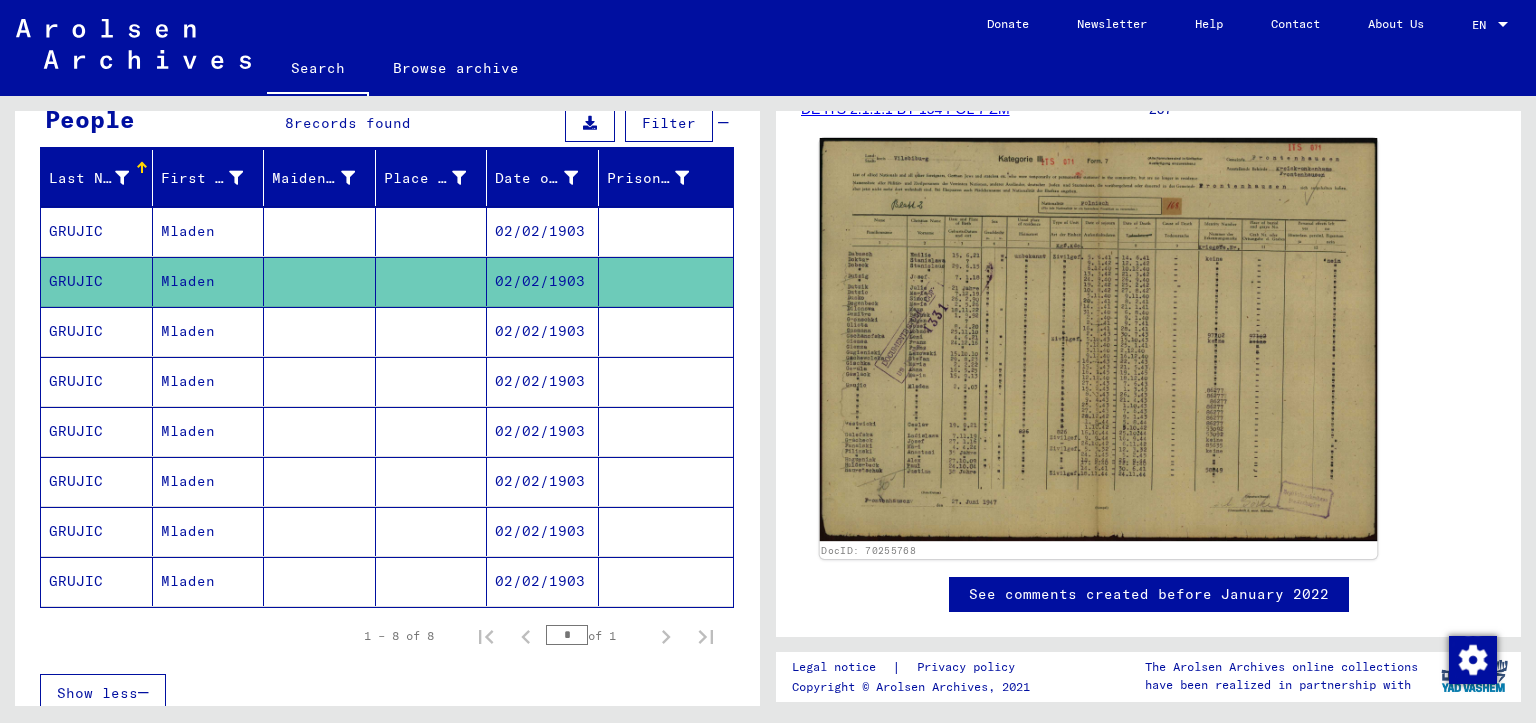 click 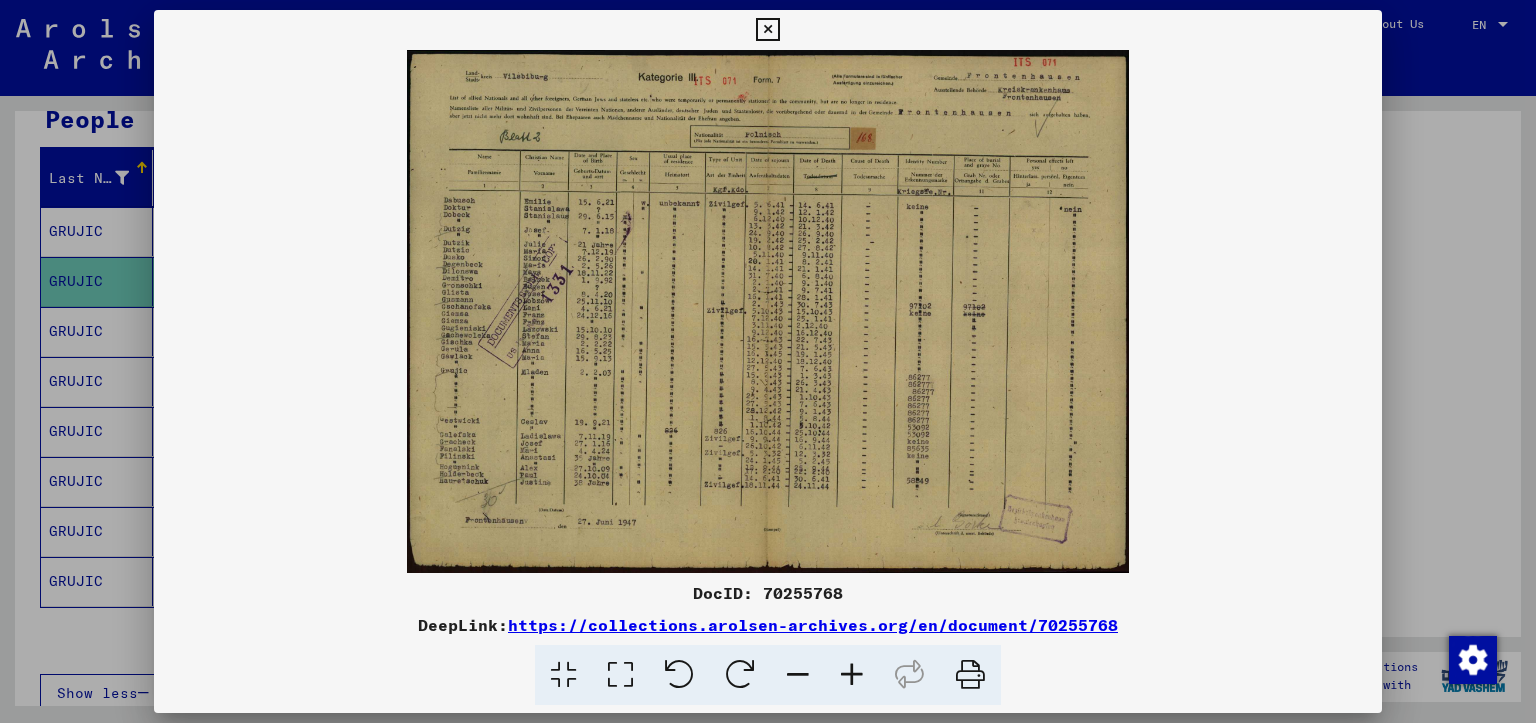 click at bounding box center (852, 675) 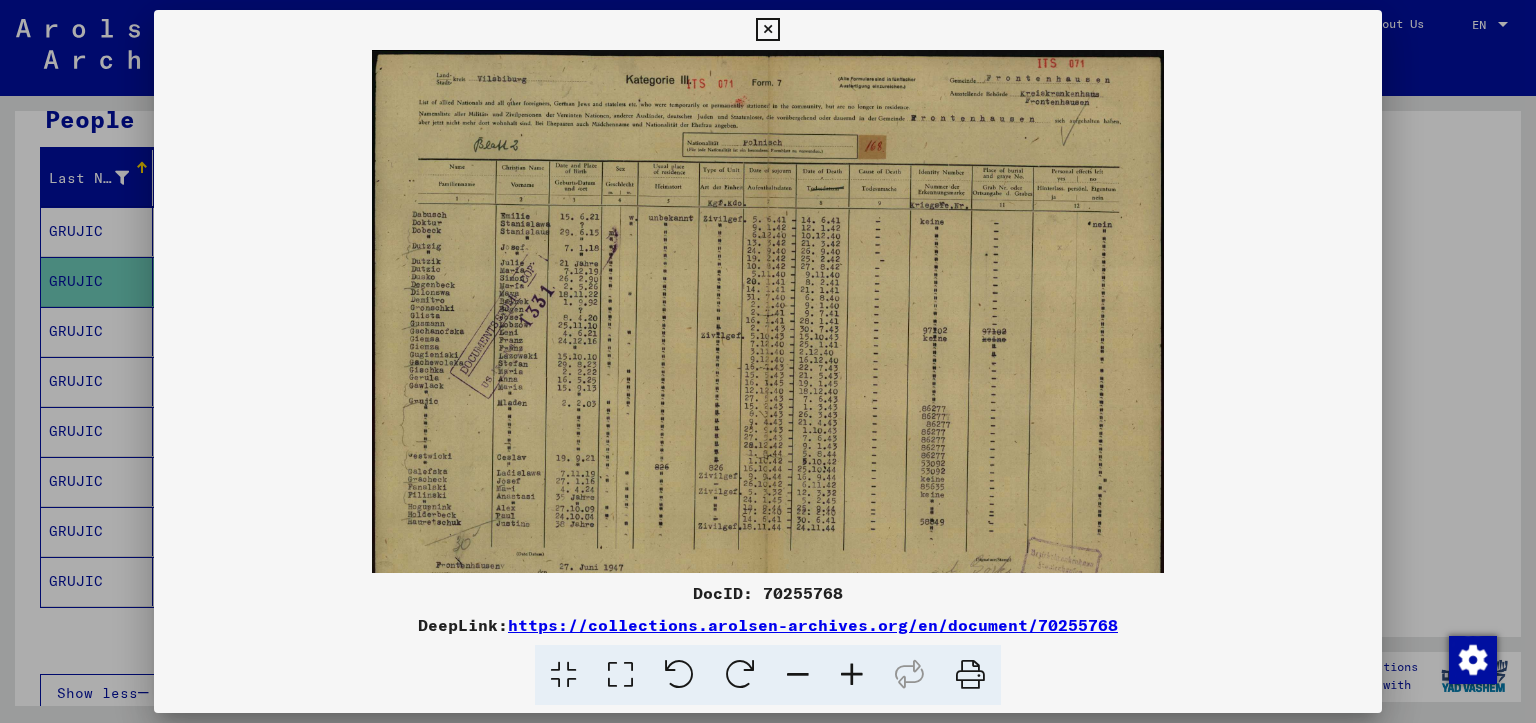click at bounding box center [852, 675] 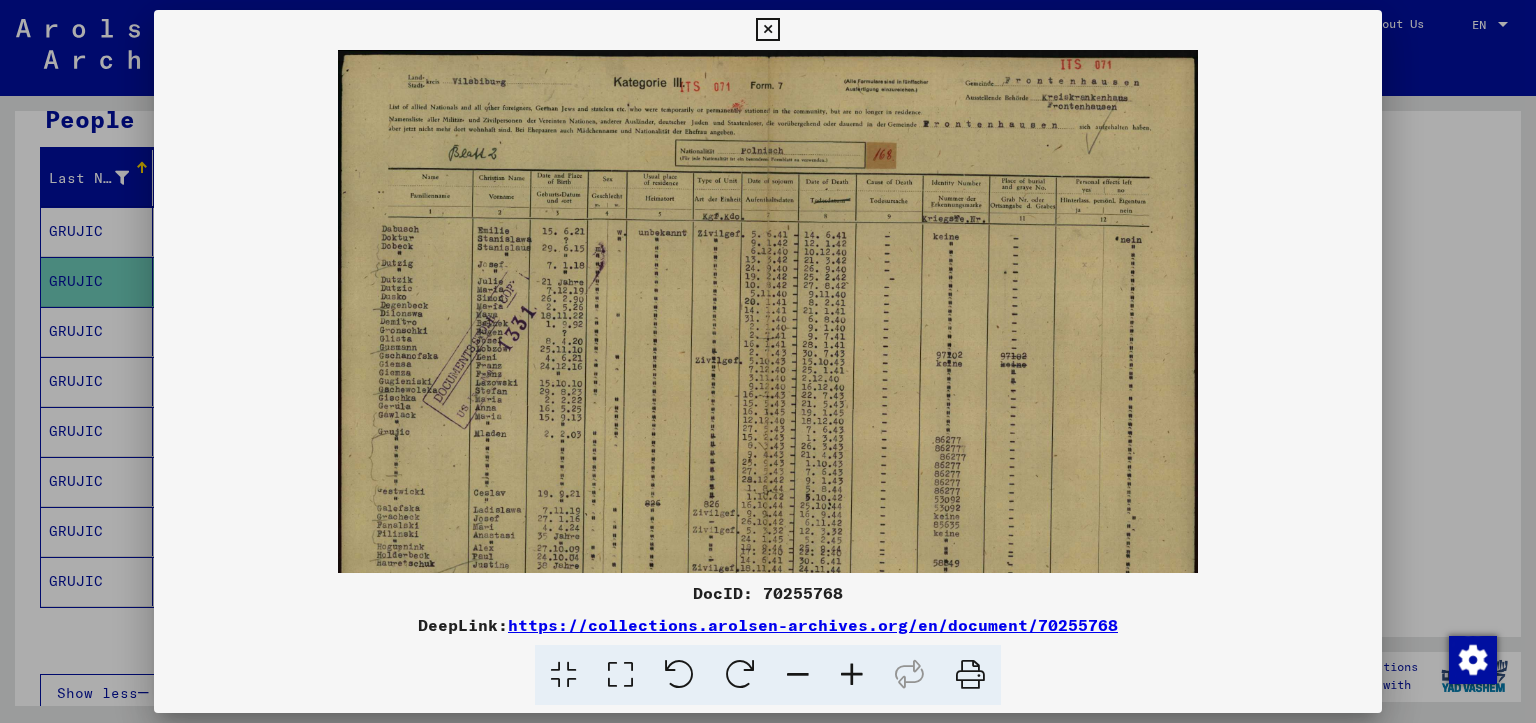 click at bounding box center (852, 675) 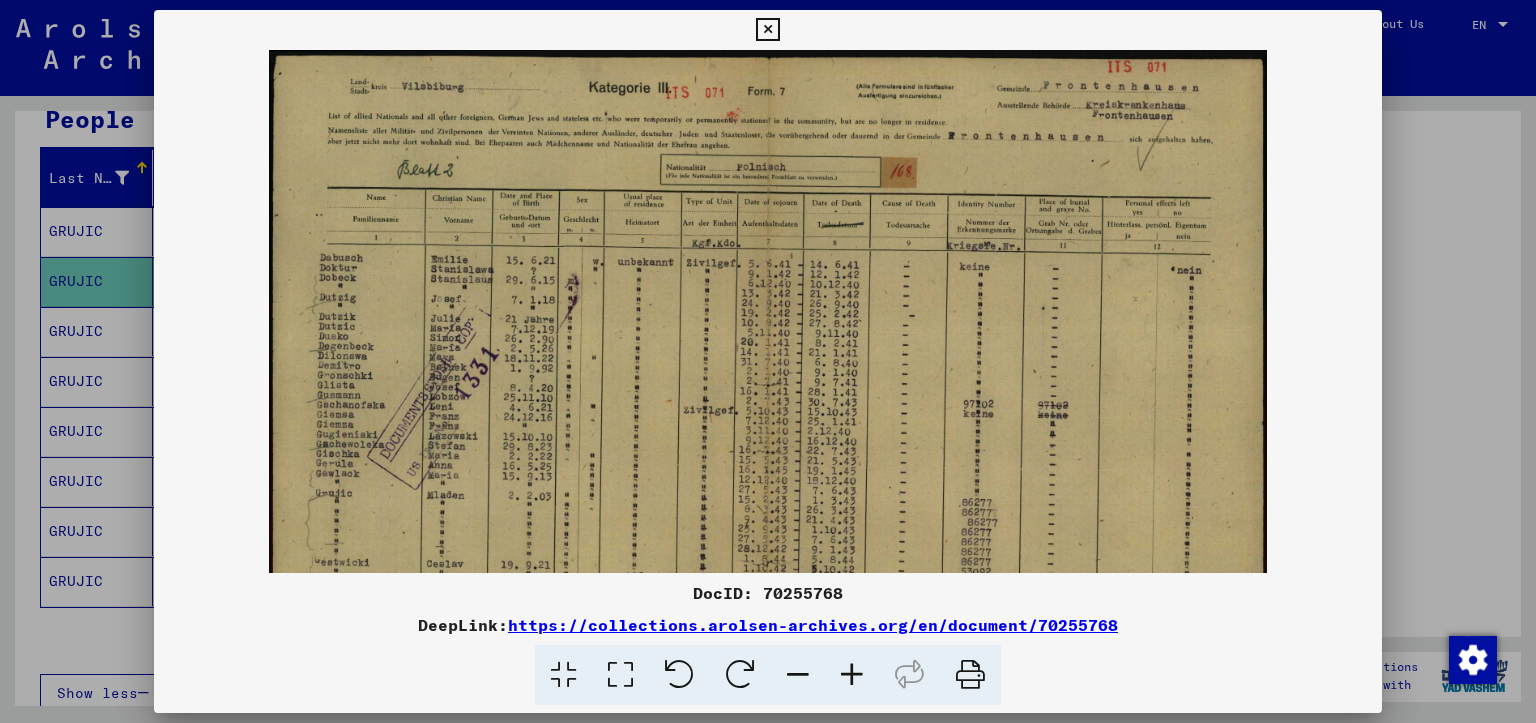 click at bounding box center [852, 675] 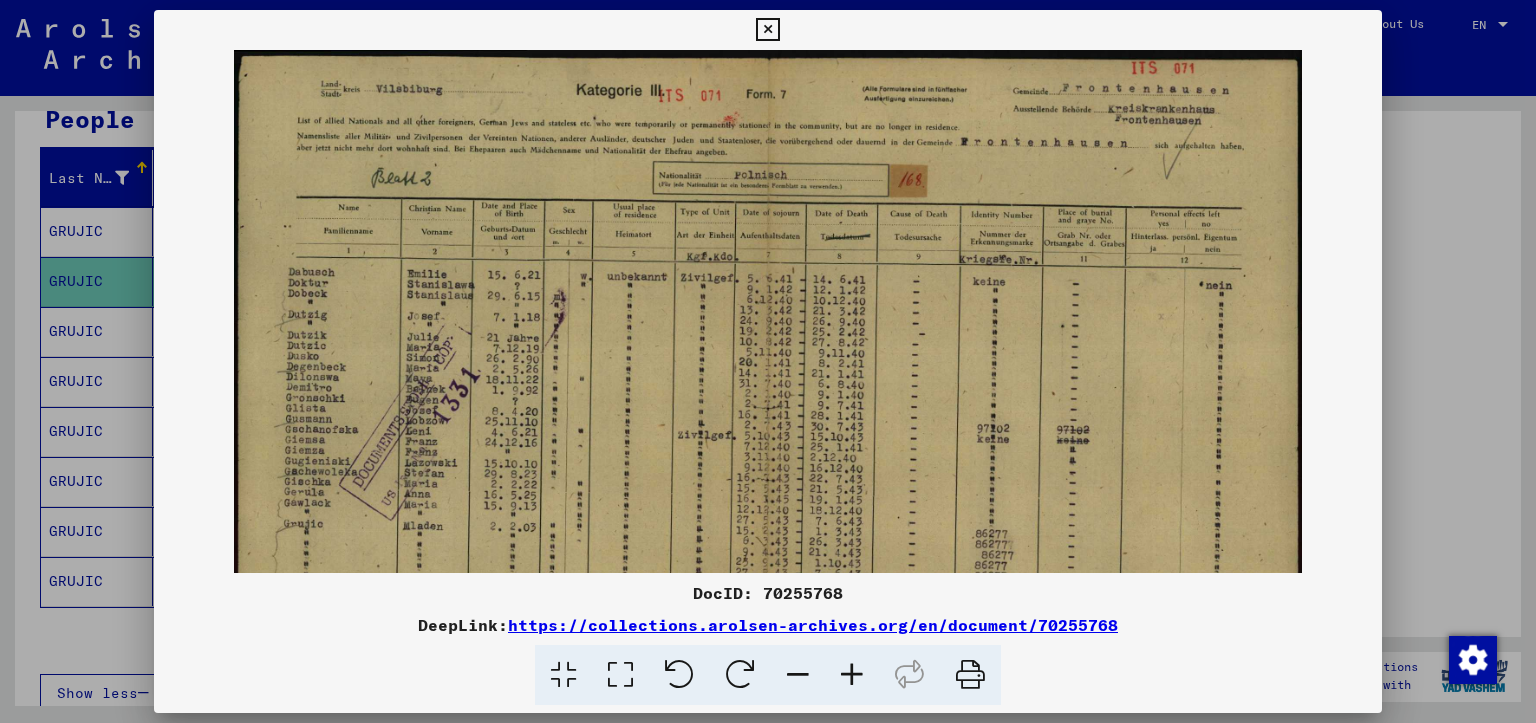 click at bounding box center (852, 675) 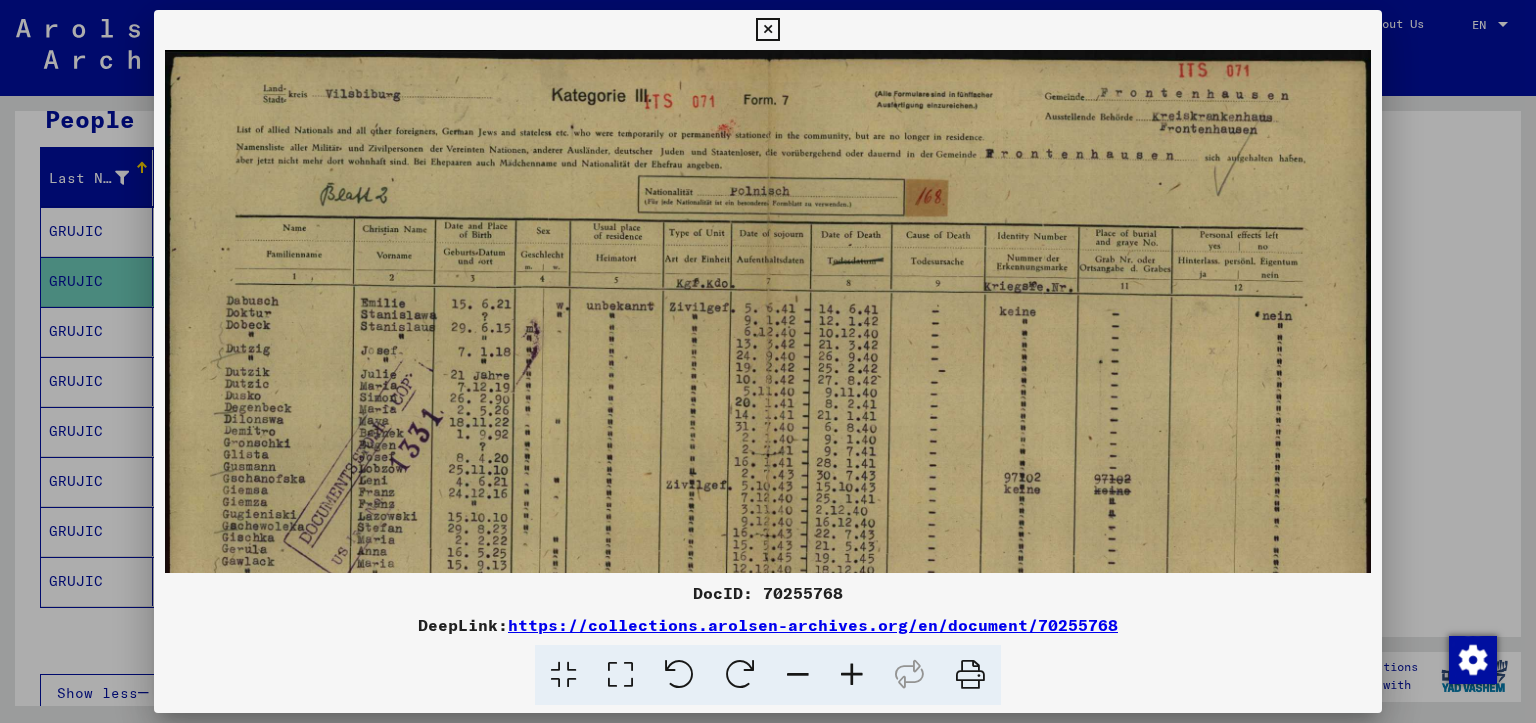 click at bounding box center (852, 675) 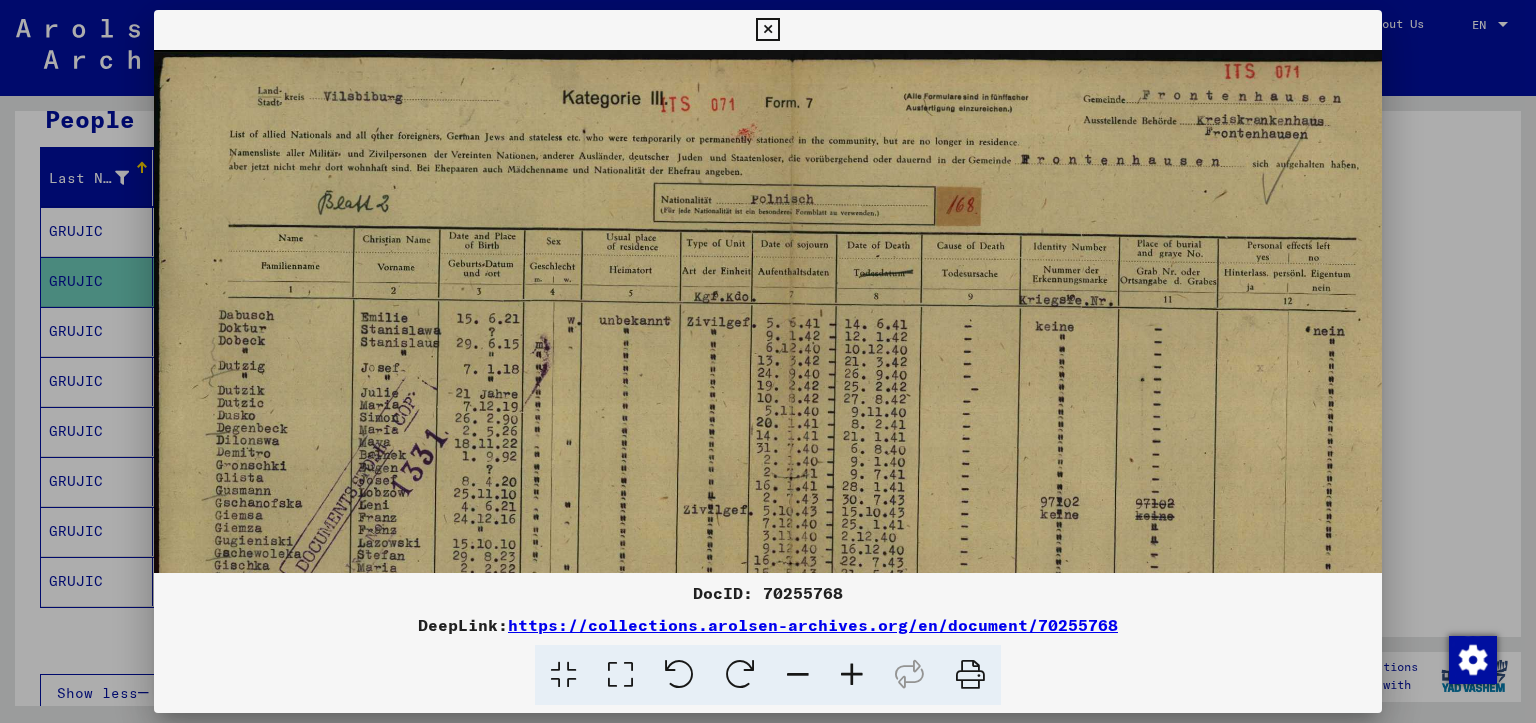 click at bounding box center [852, 675] 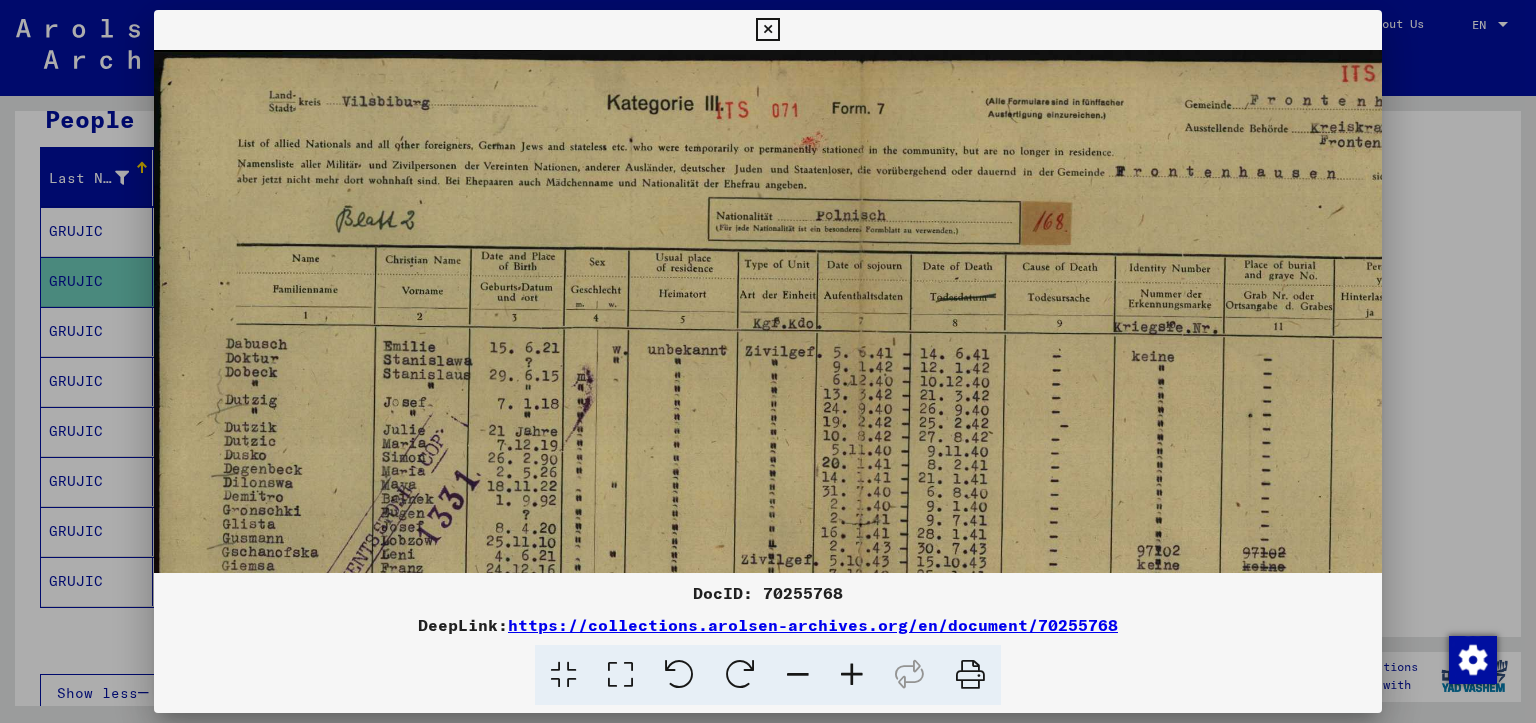 click at bounding box center (852, 675) 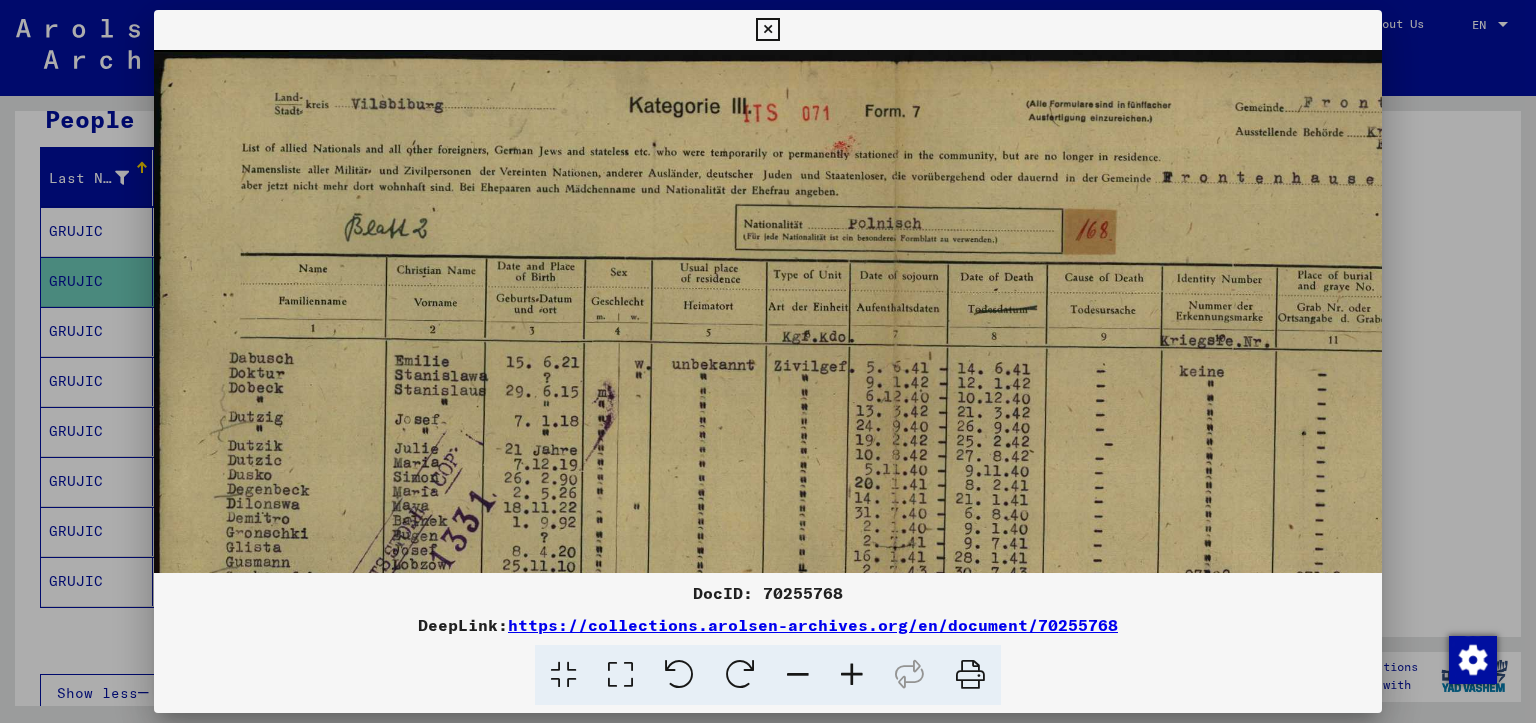 click at bounding box center [852, 675] 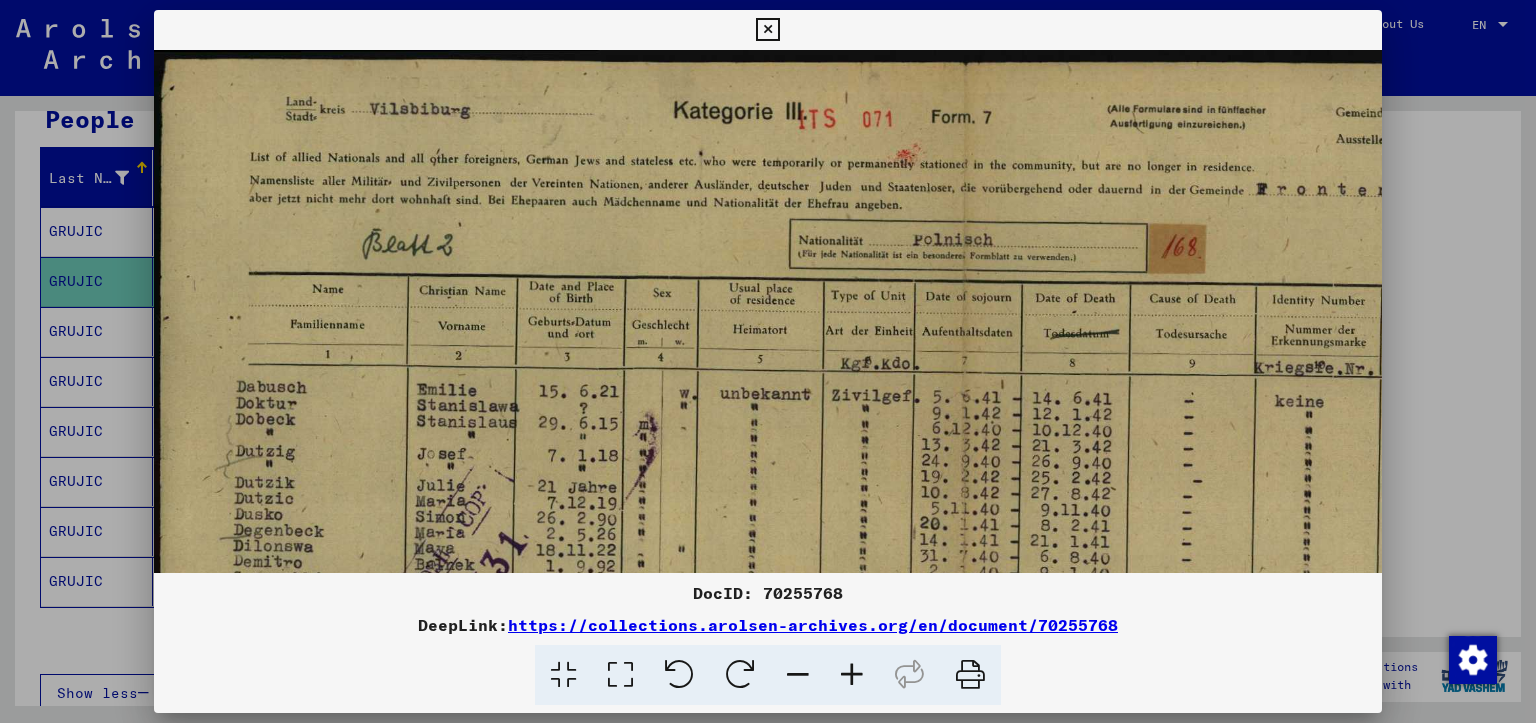 click at bounding box center [852, 675] 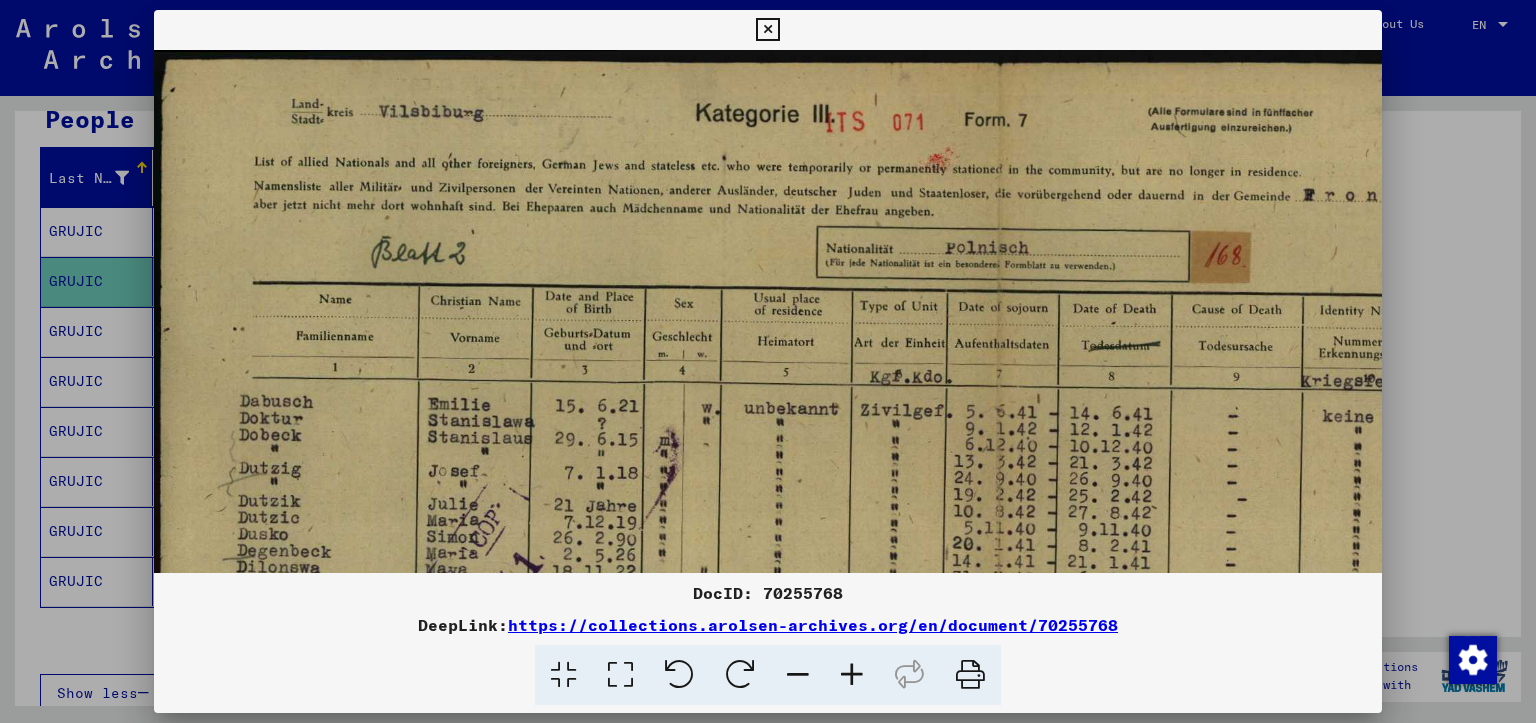 click at bounding box center [852, 675] 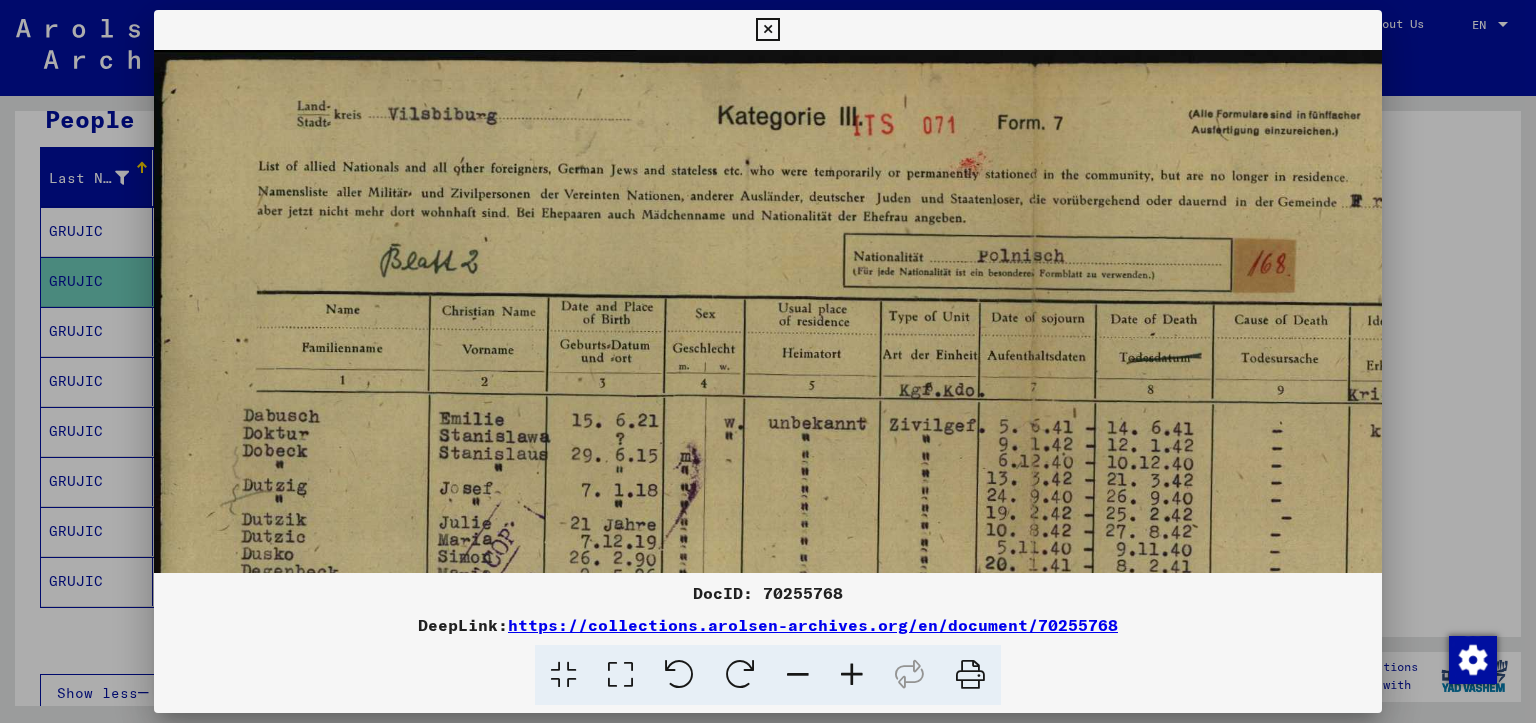 click at bounding box center (852, 675) 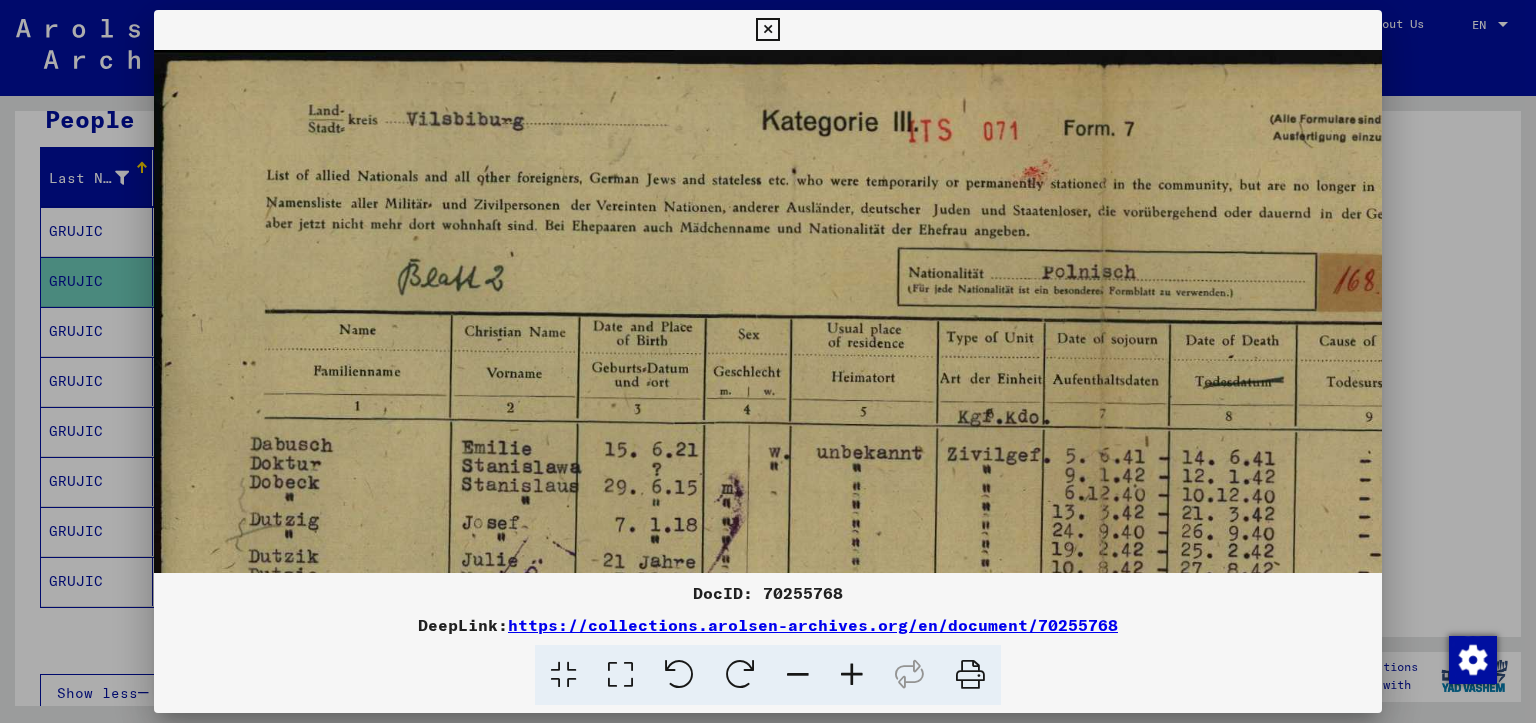 click at bounding box center [852, 675] 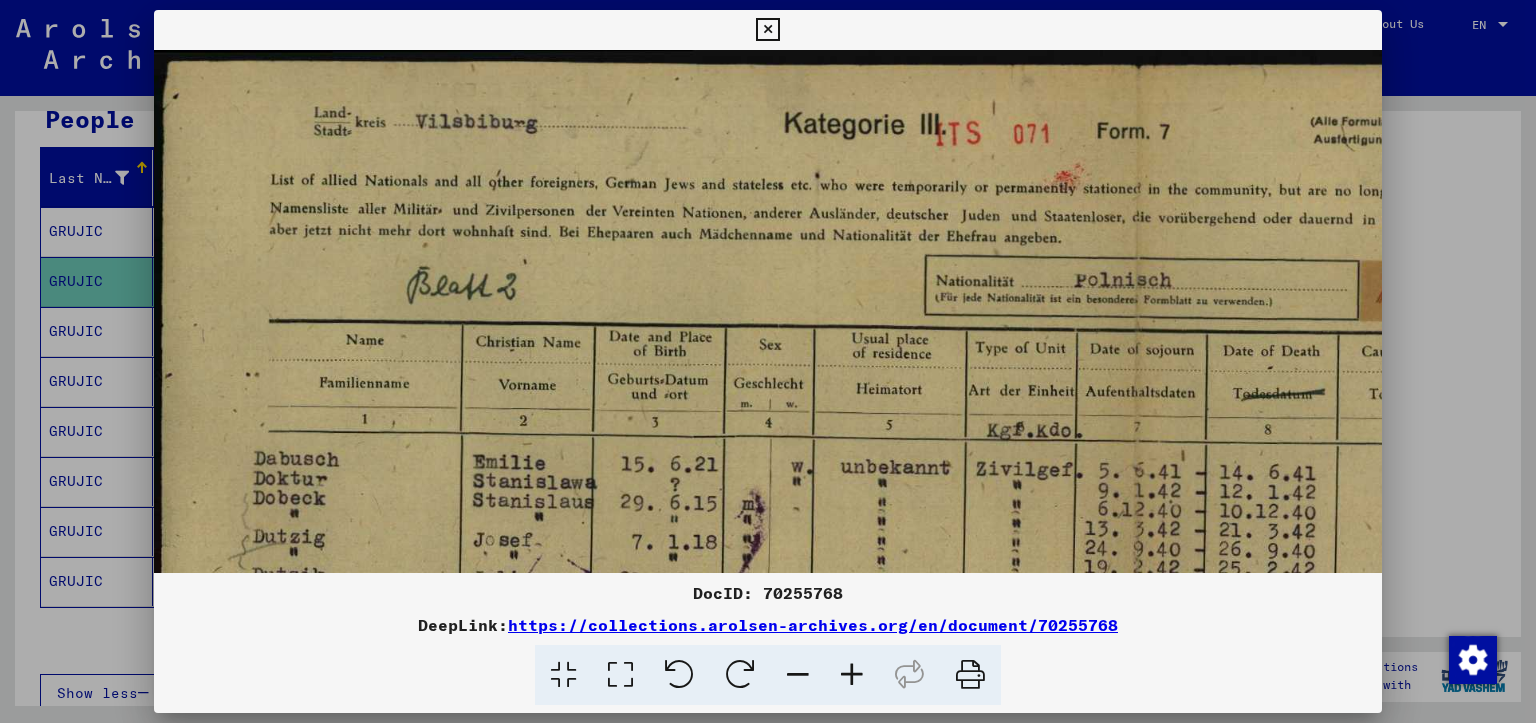 click at bounding box center (852, 675) 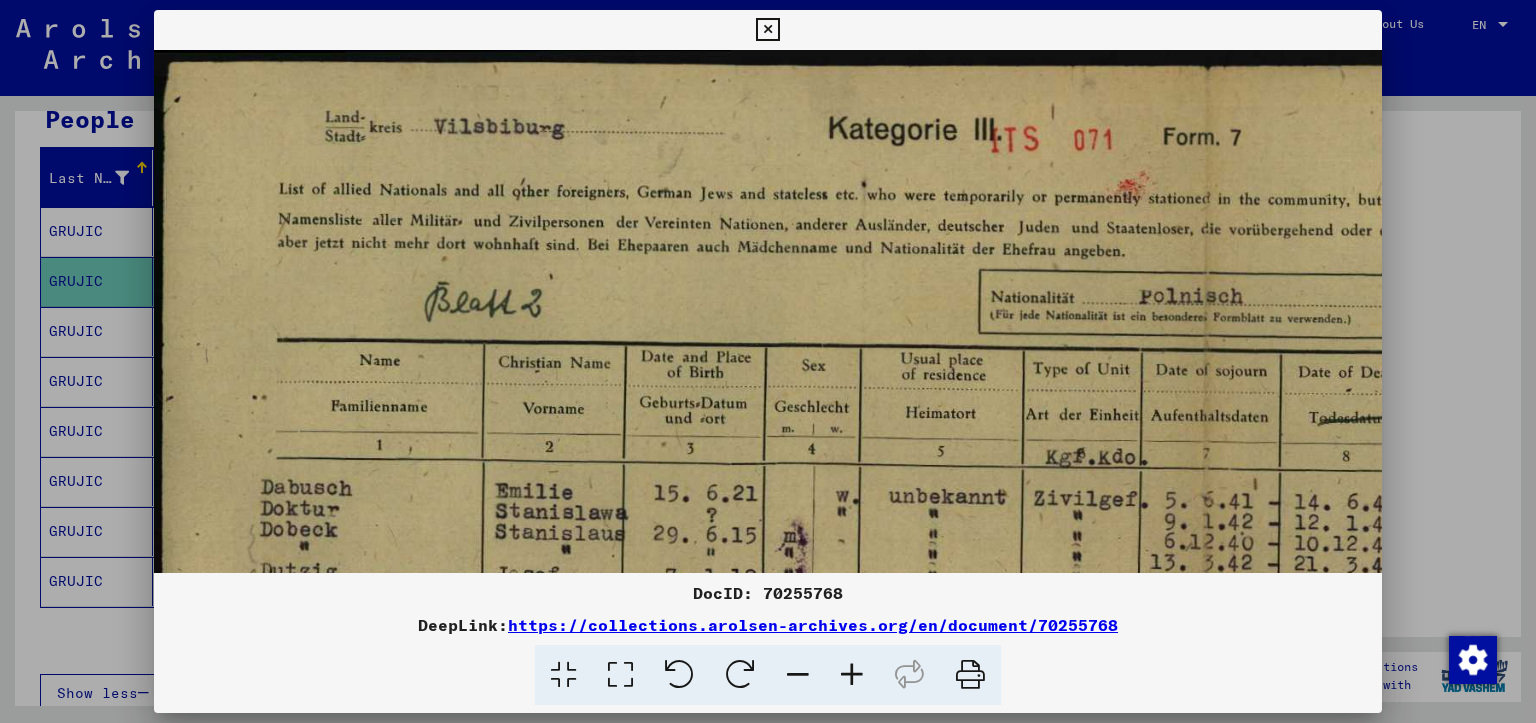 click at bounding box center [852, 675] 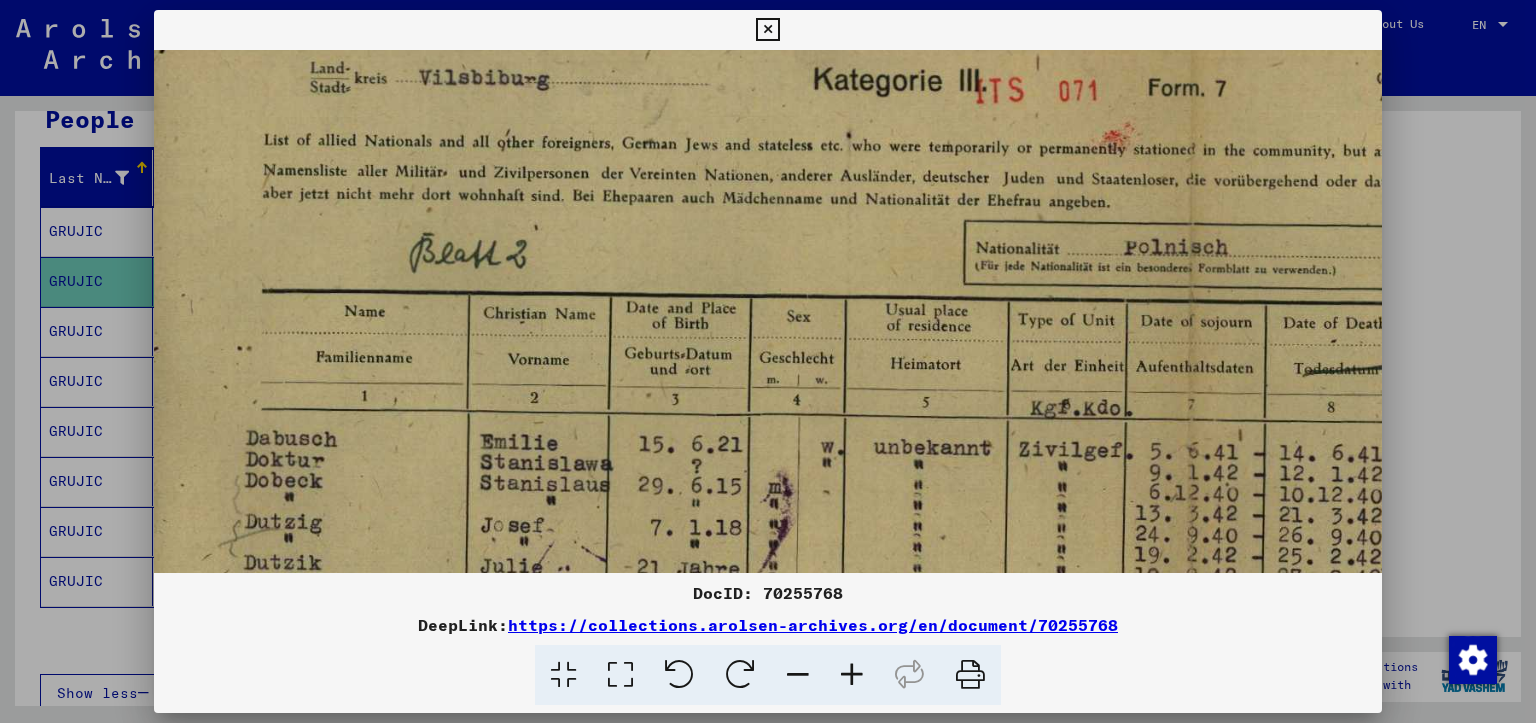drag, startPoint x: 710, startPoint y: 346, endPoint x: 692, endPoint y: 284, distance: 64.56005 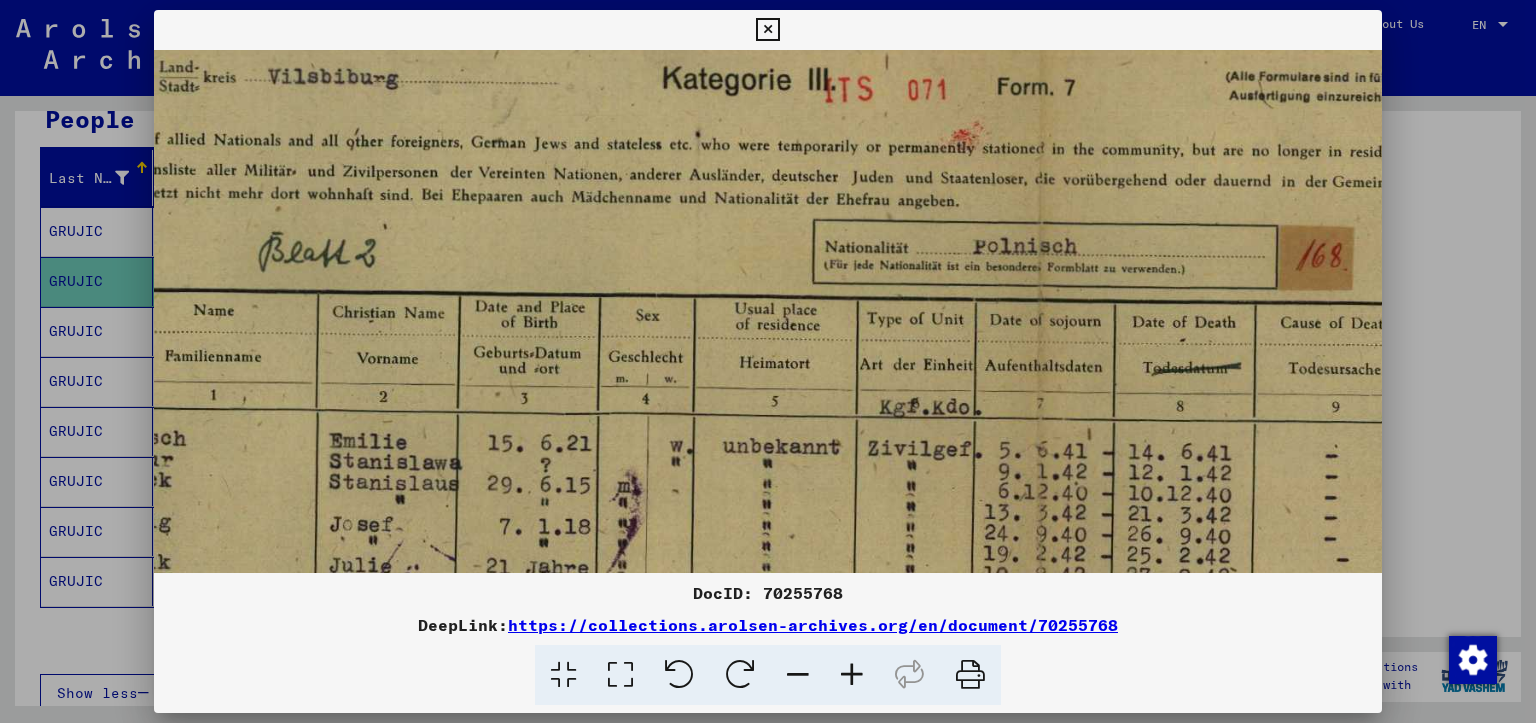drag, startPoint x: 803, startPoint y: 301, endPoint x: 644, endPoint y: 297, distance: 159.05031 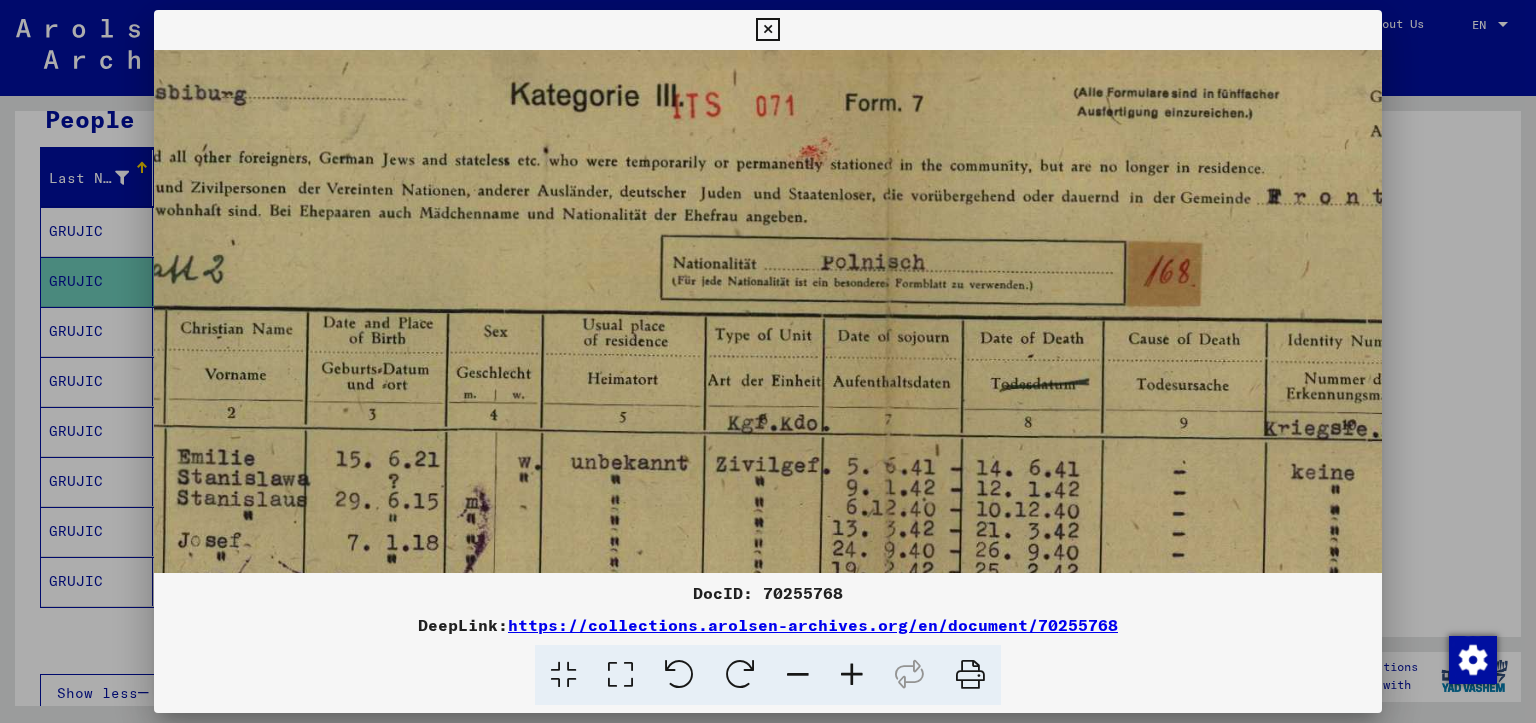 drag, startPoint x: 732, startPoint y: 298, endPoint x: 575, endPoint y: 311, distance: 157.5373 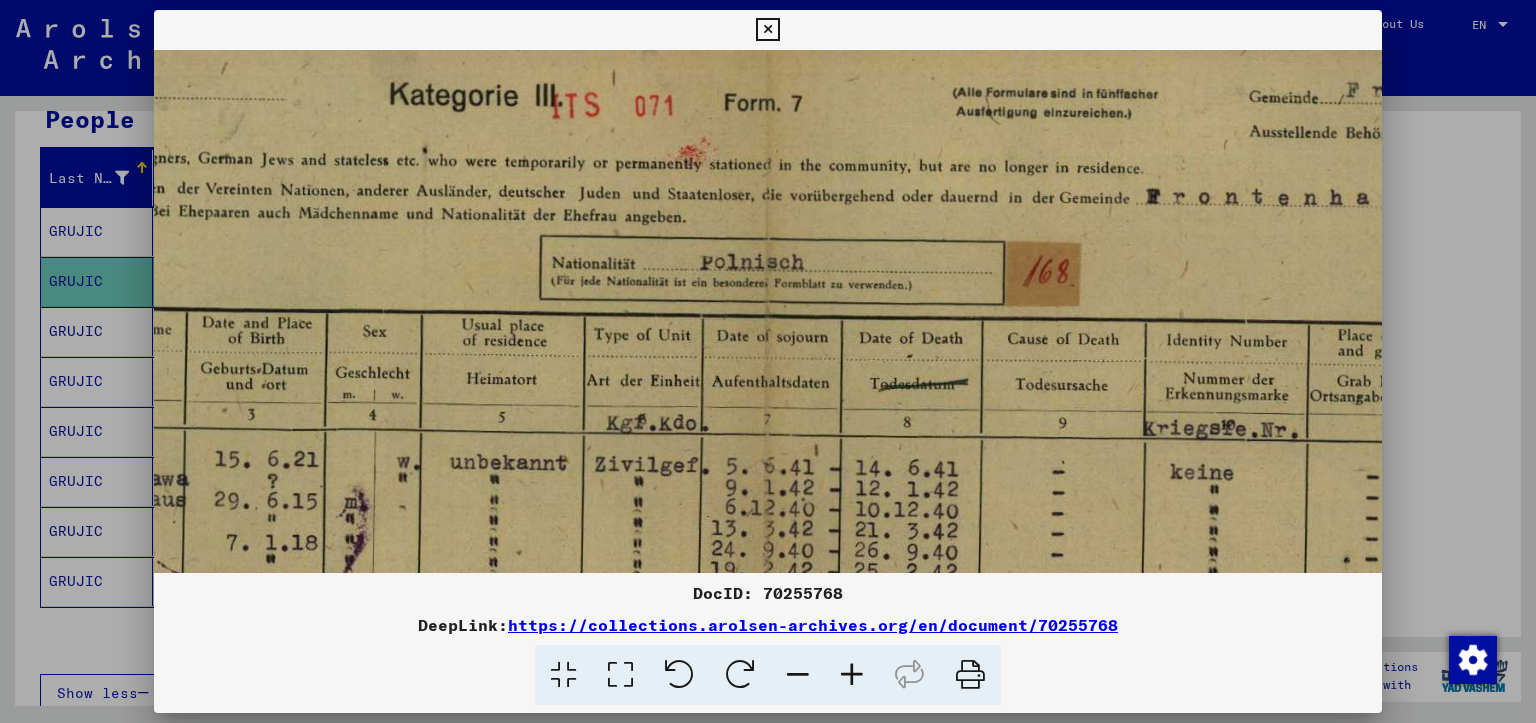 drag, startPoint x: 670, startPoint y: 307, endPoint x: 545, endPoint y: 306, distance: 125.004 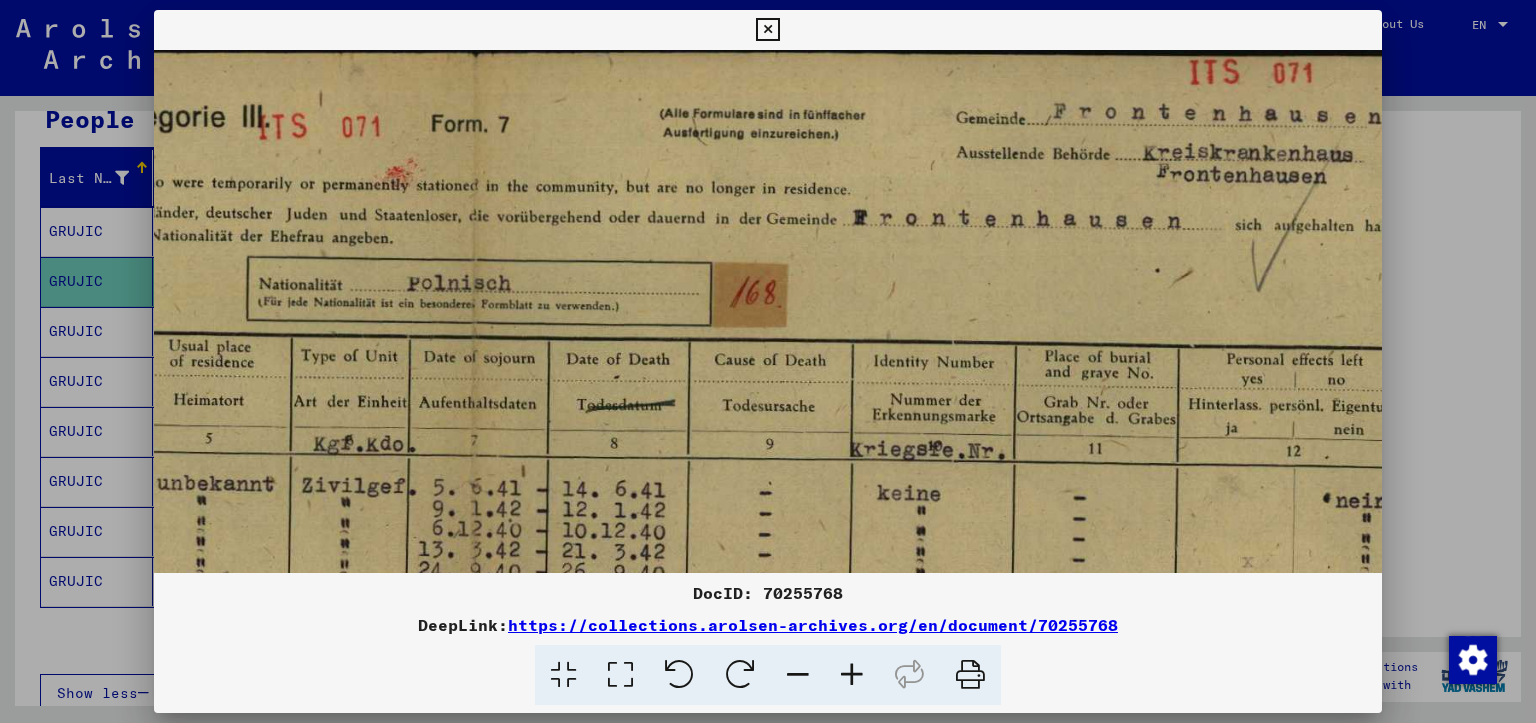 drag, startPoint x: 821, startPoint y: 322, endPoint x: 512, endPoint y: 336, distance: 309.317 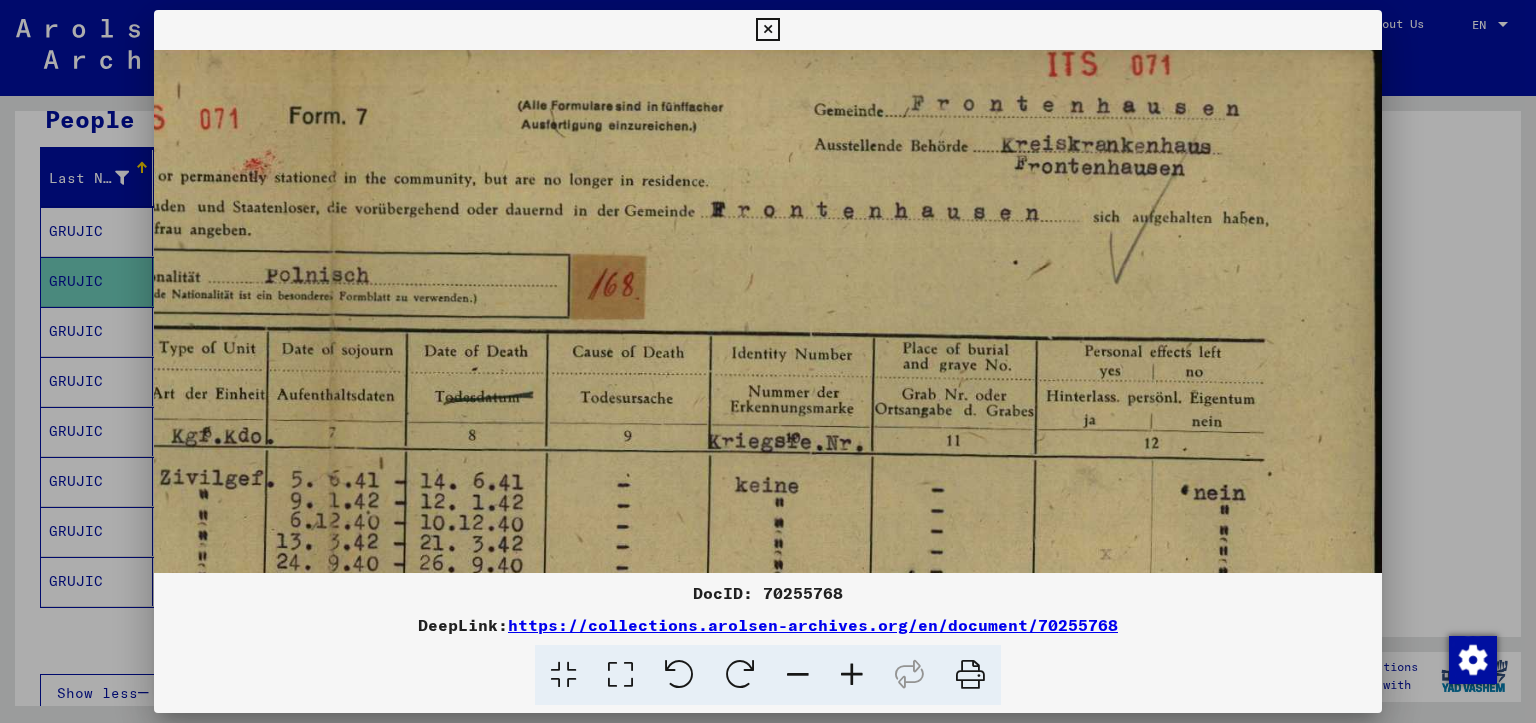 drag, startPoint x: 748, startPoint y: 347, endPoint x: 576, endPoint y: 335, distance: 172.41809 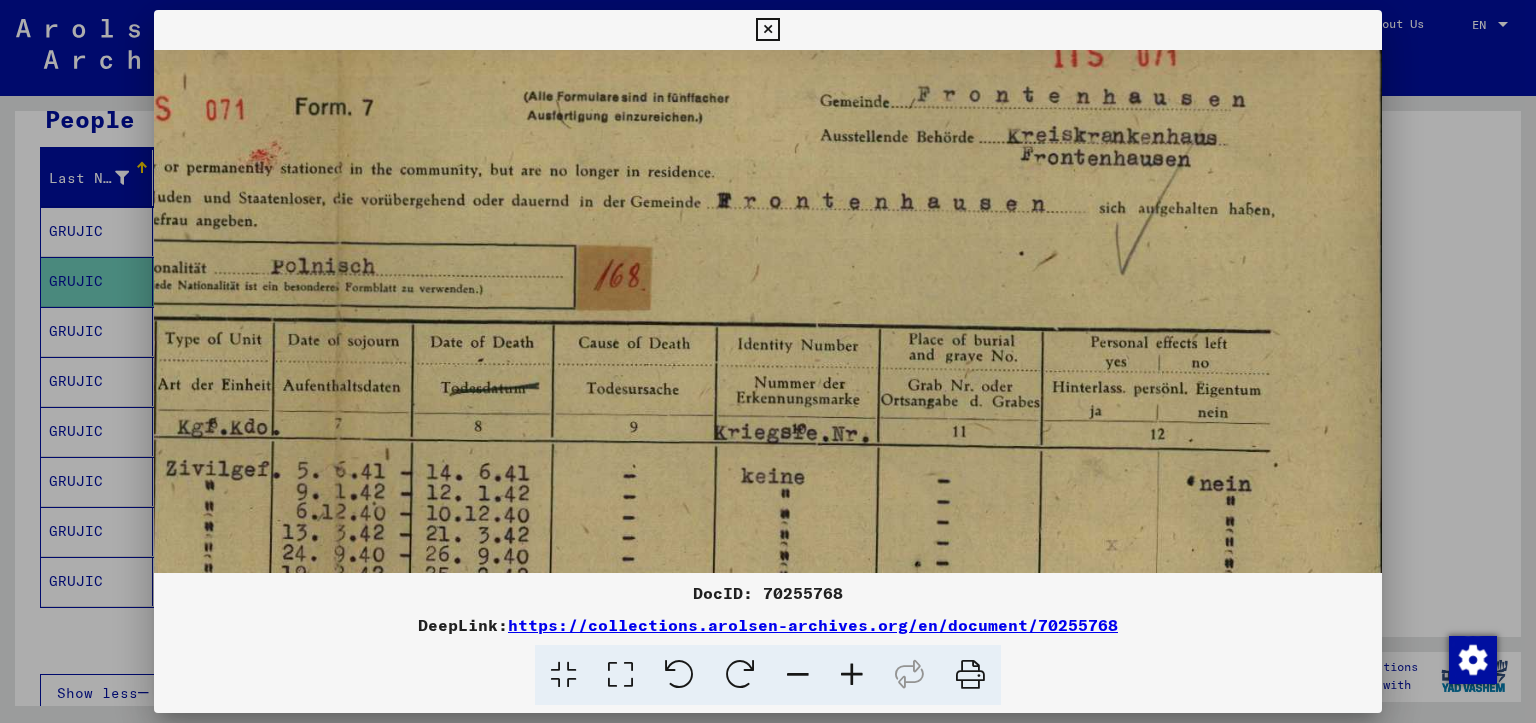 scroll, scrollTop: 0, scrollLeft: 874, axis: horizontal 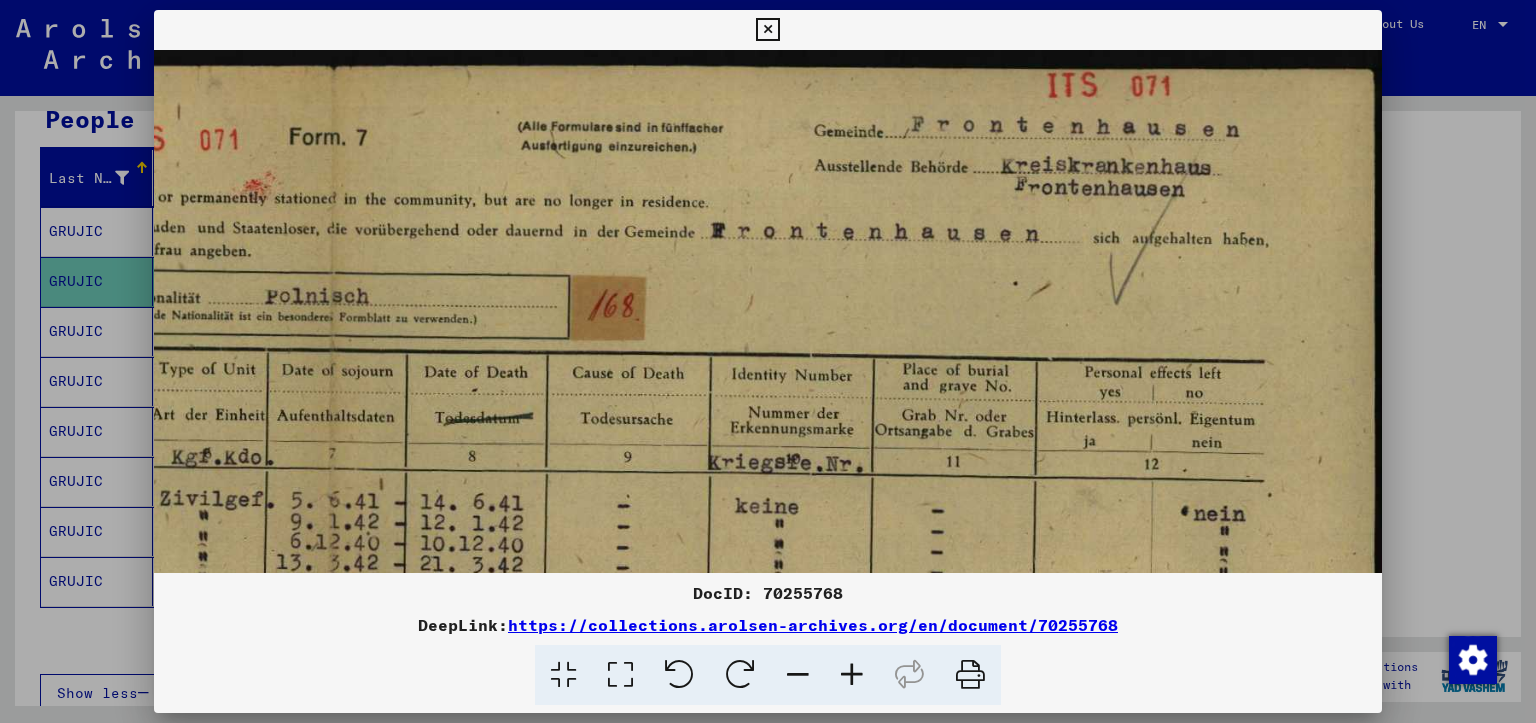 drag, startPoint x: 842, startPoint y: 293, endPoint x: 820, endPoint y: 367, distance: 77.201035 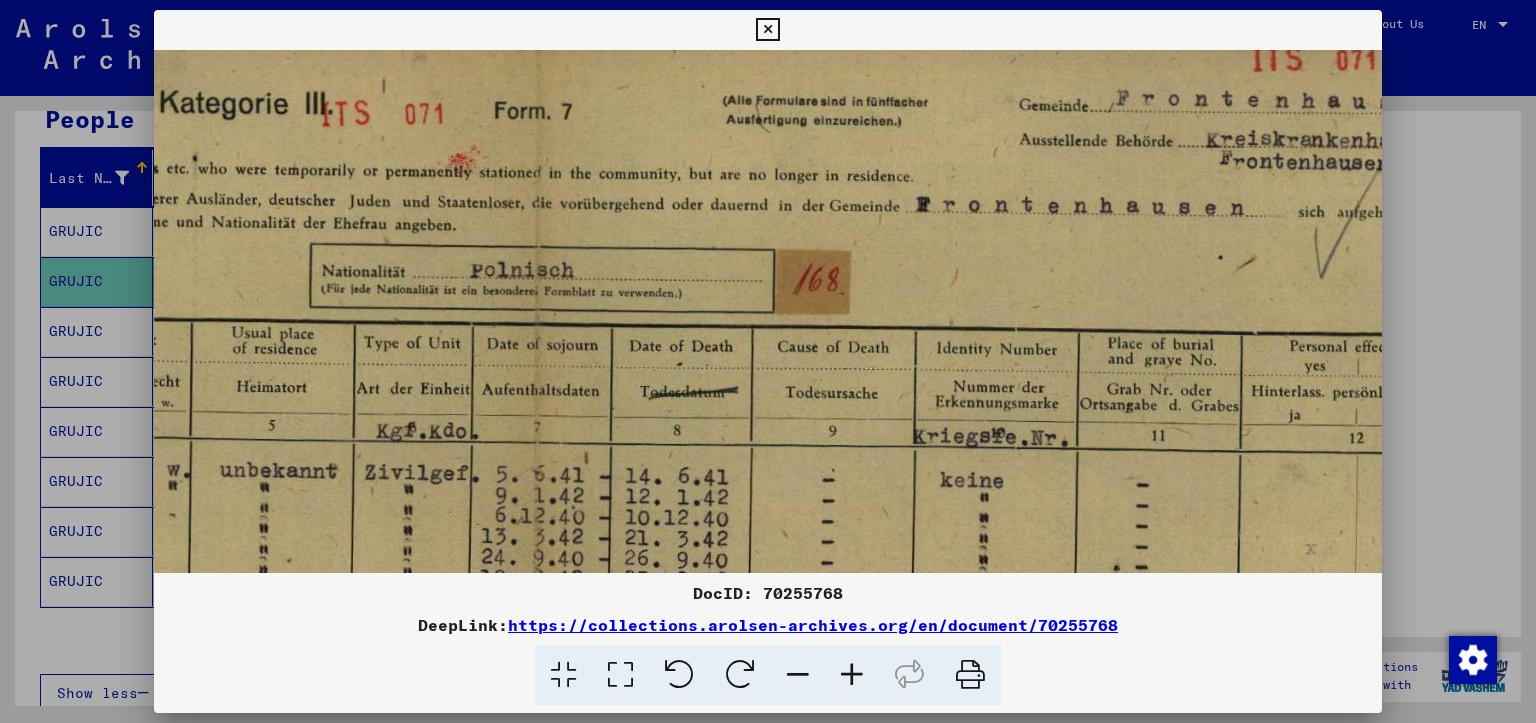 drag, startPoint x: 824, startPoint y: 370, endPoint x: 1004, endPoint y: 336, distance: 183.18297 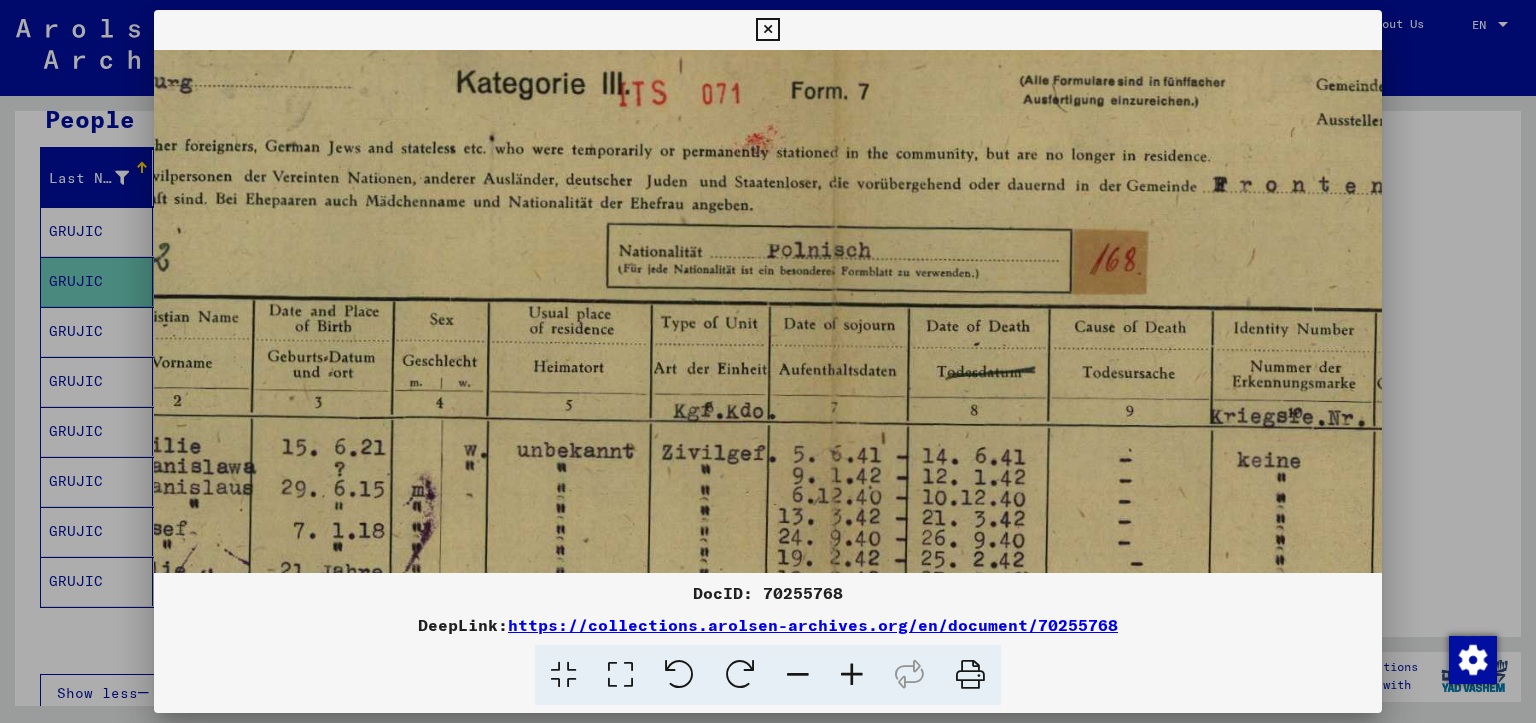 drag, startPoint x: 622, startPoint y: 376, endPoint x: 945, endPoint y: 349, distance: 324.12653 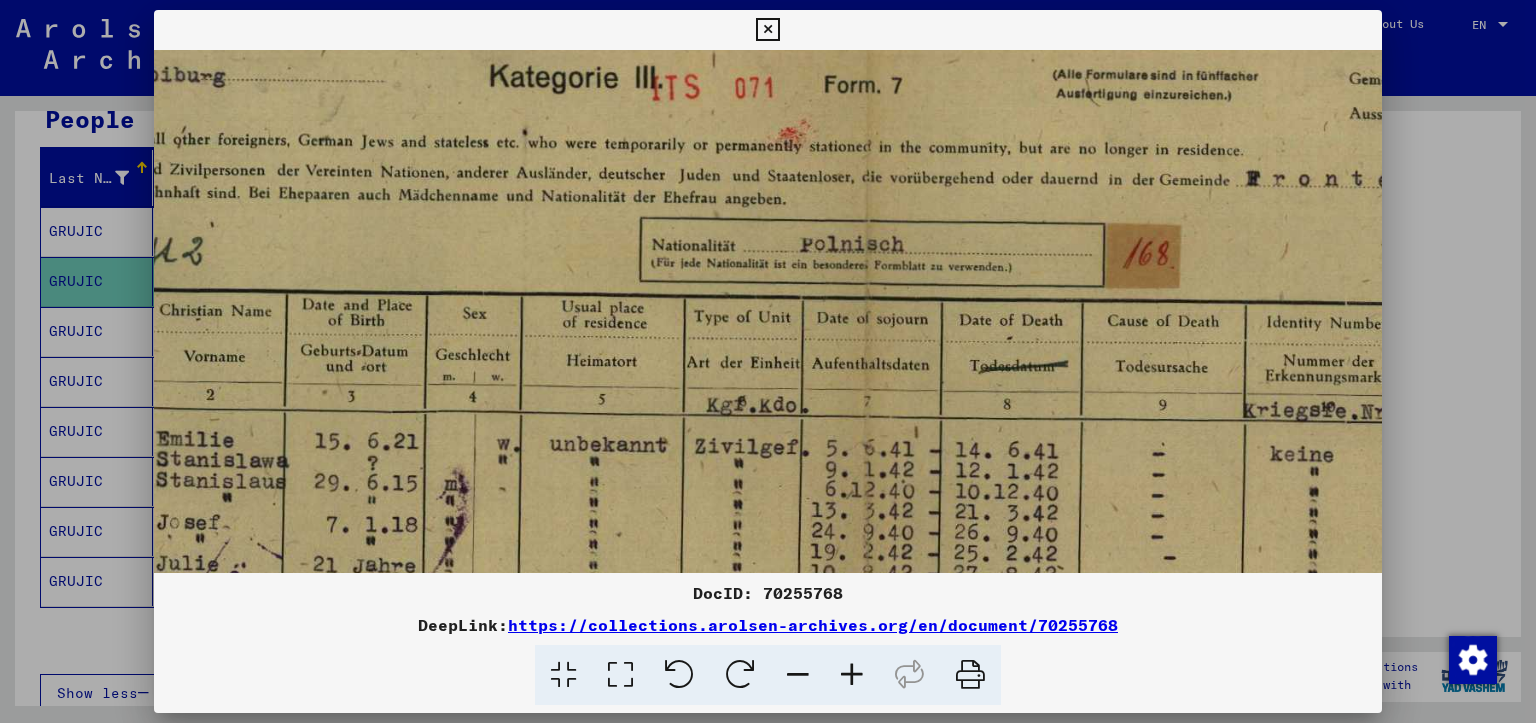 scroll, scrollTop: 38, scrollLeft: 10, axis: both 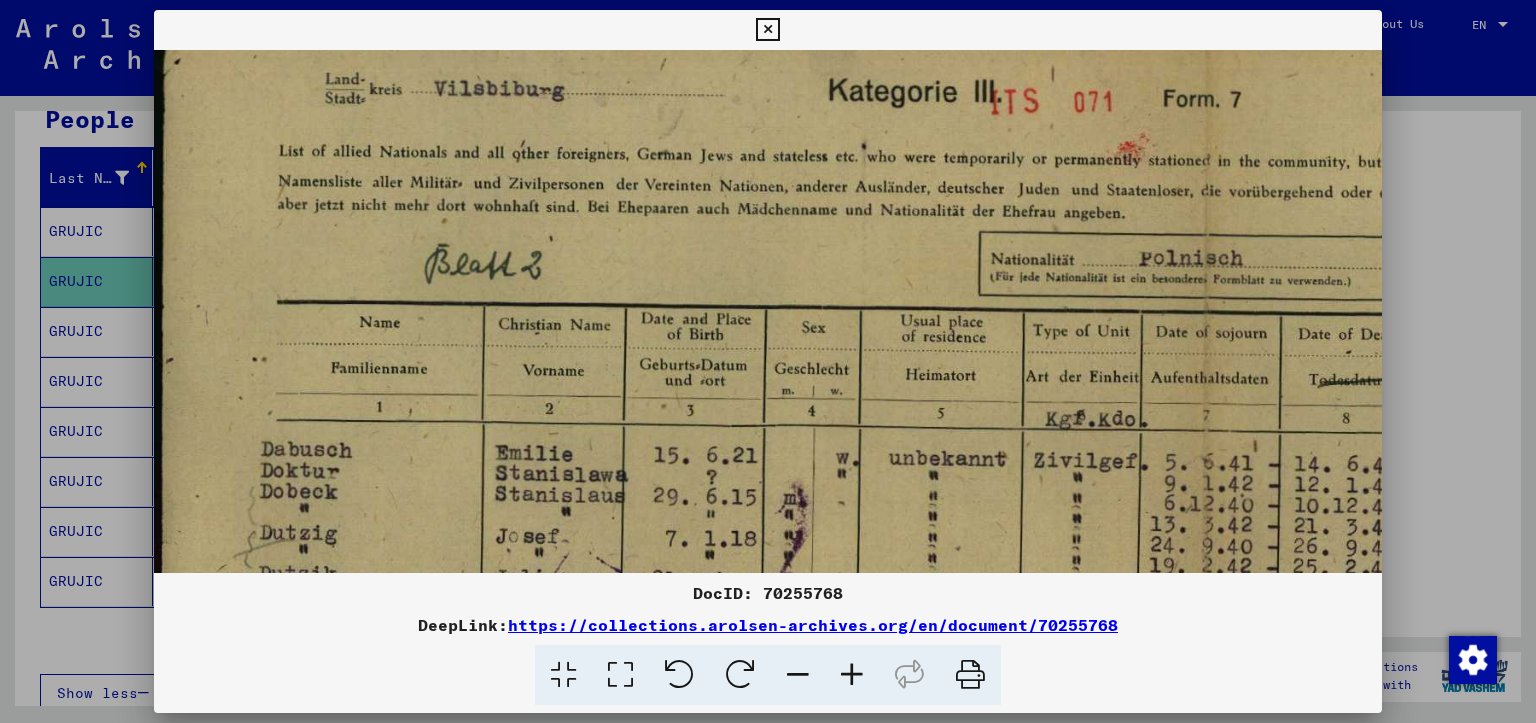 drag, startPoint x: 607, startPoint y: 333, endPoint x: 941, endPoint y: 344, distance: 334.1811 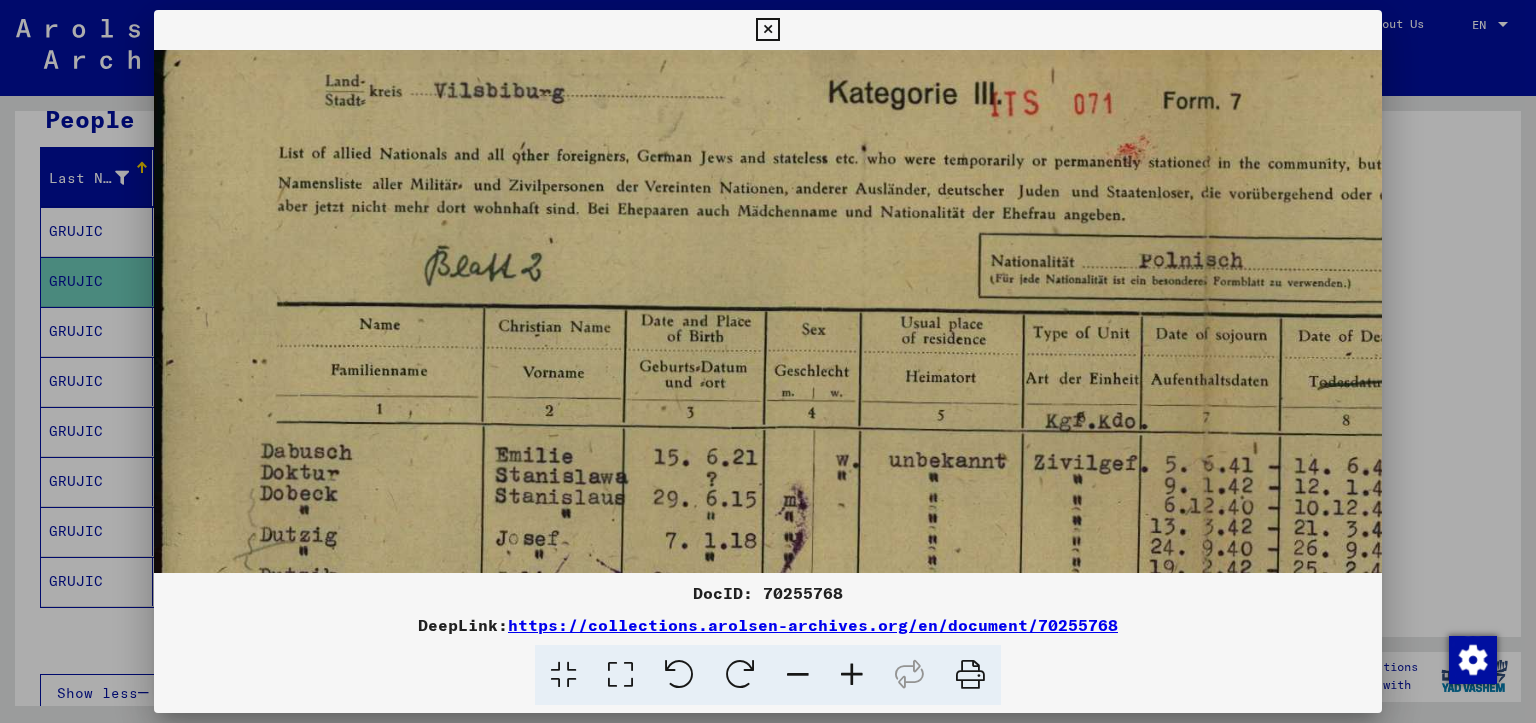 drag, startPoint x: 753, startPoint y: 337, endPoint x: 767, endPoint y: 337, distance: 14 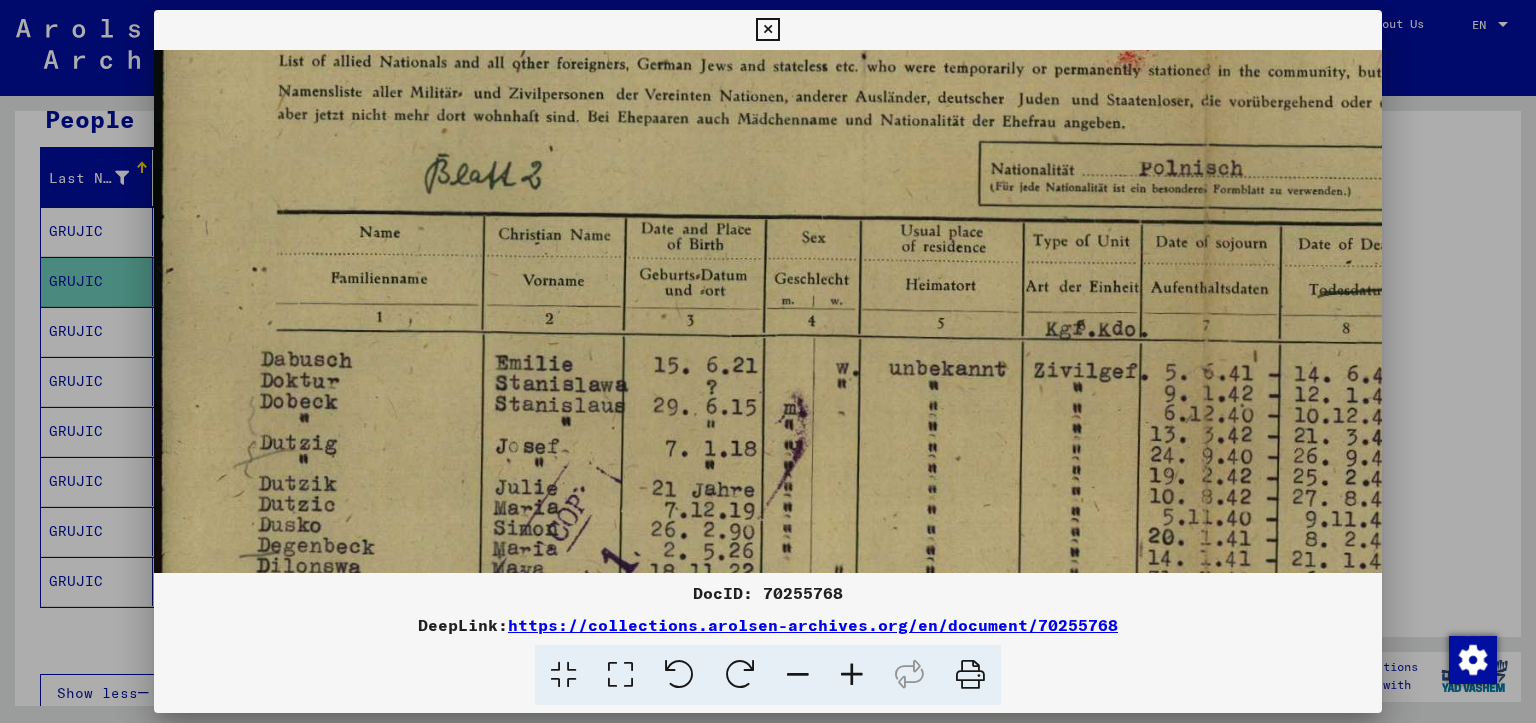 click at bounding box center (1206, 683) 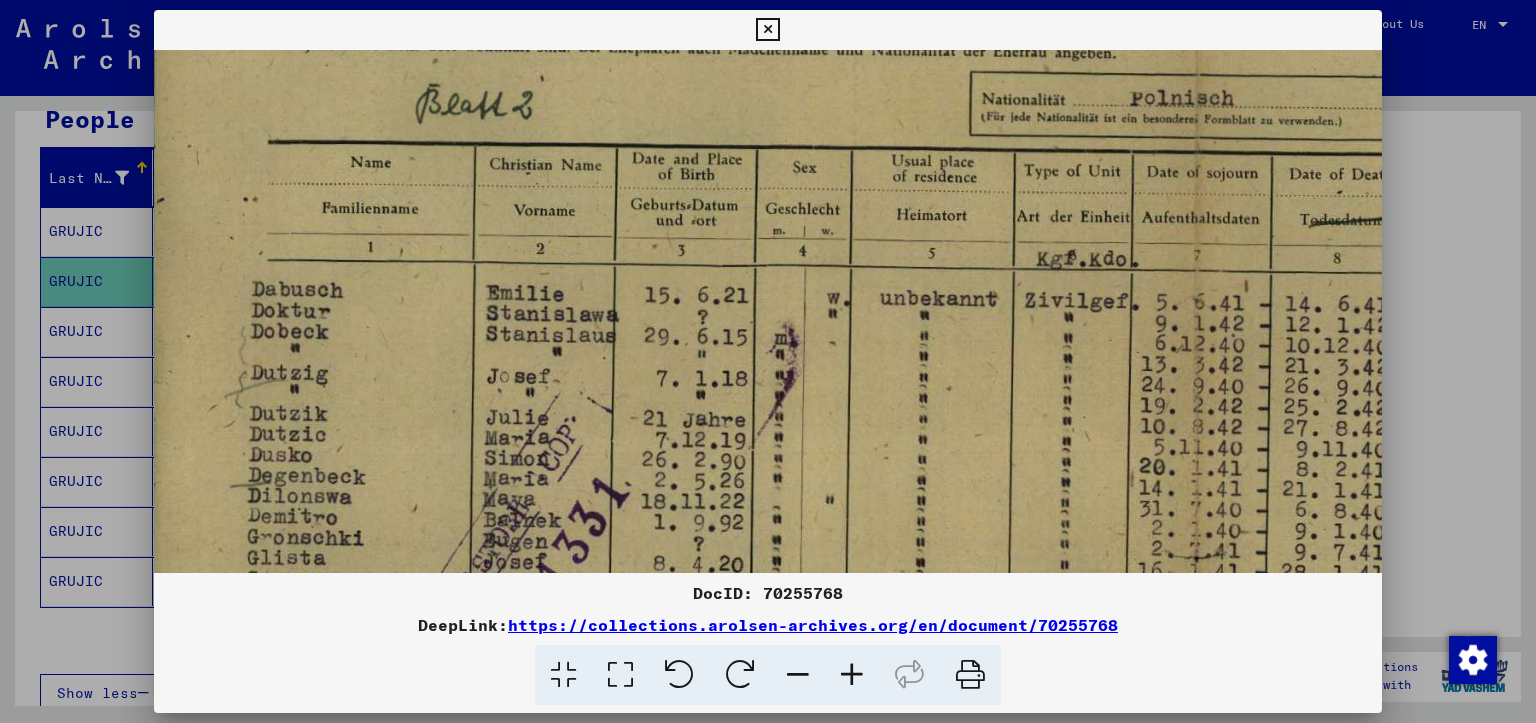 drag, startPoint x: 787, startPoint y: 398, endPoint x: 781, endPoint y: 315, distance: 83.21658 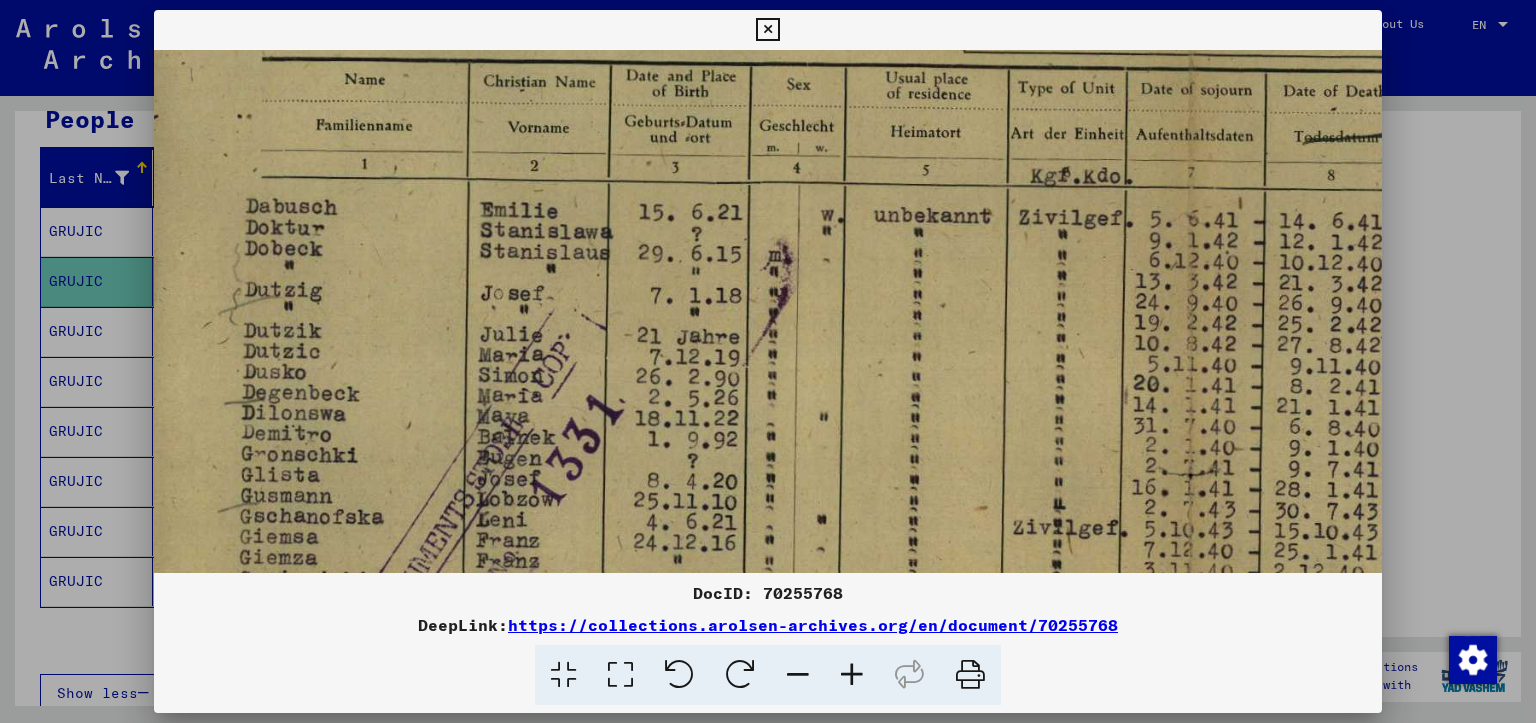 click at bounding box center [1191, 530] 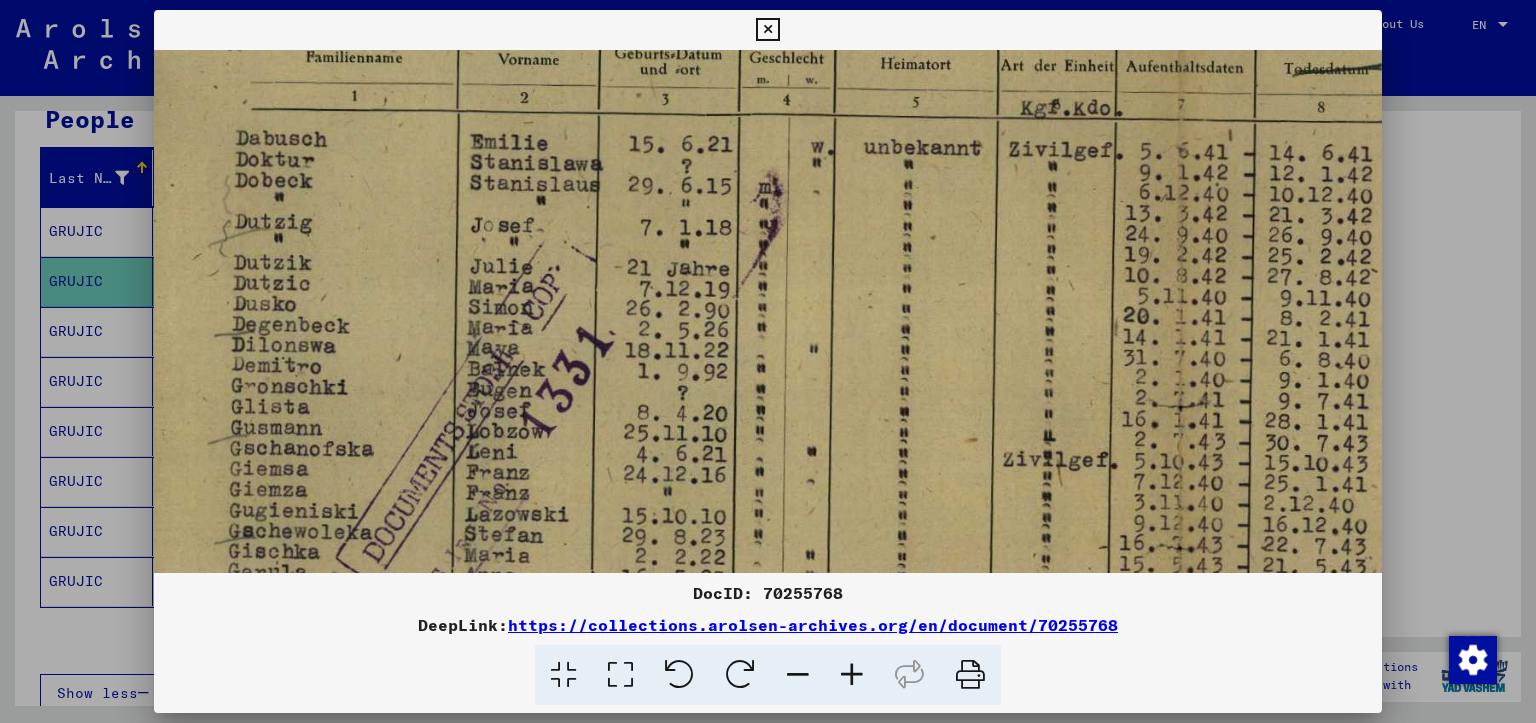 drag, startPoint x: 792, startPoint y: 370, endPoint x: 792, endPoint y: 287, distance: 83 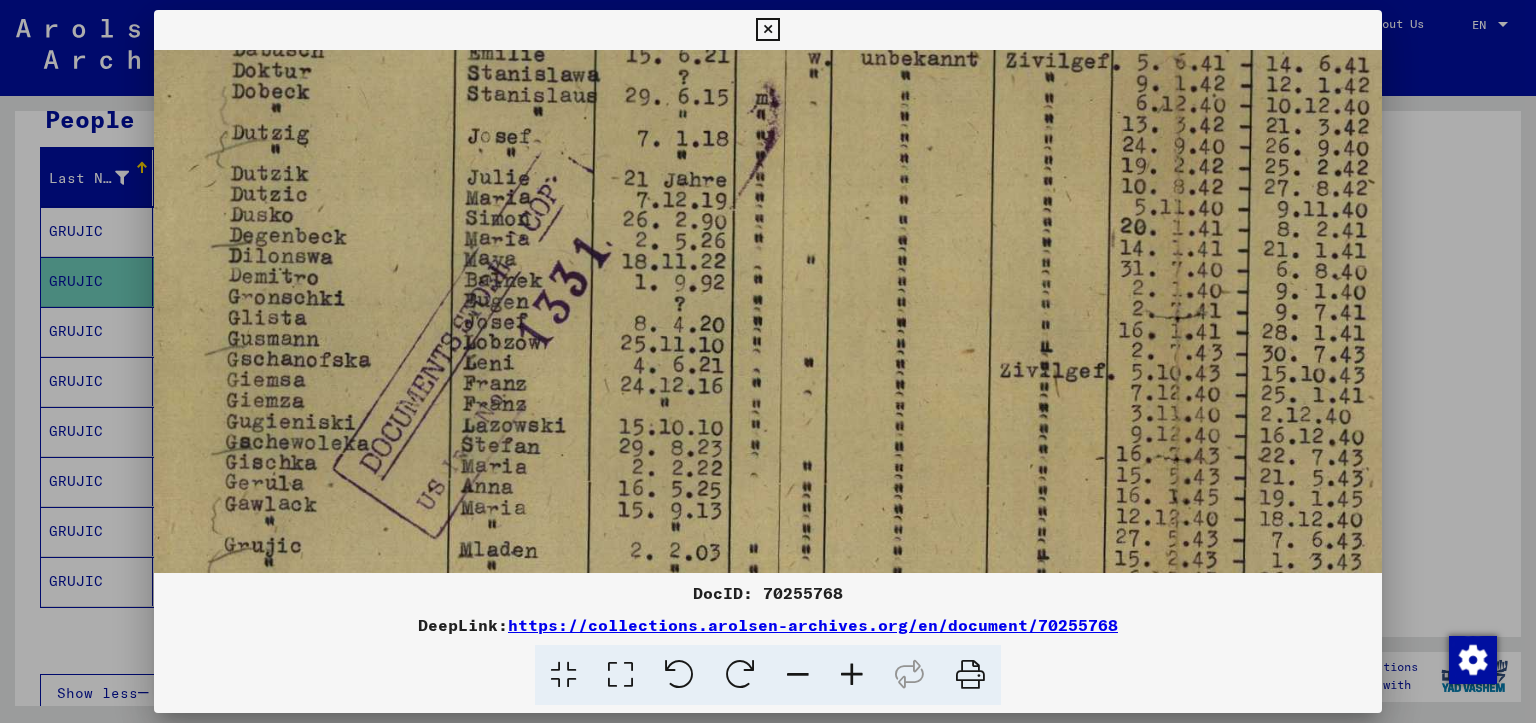 click at bounding box center [1178, 373] 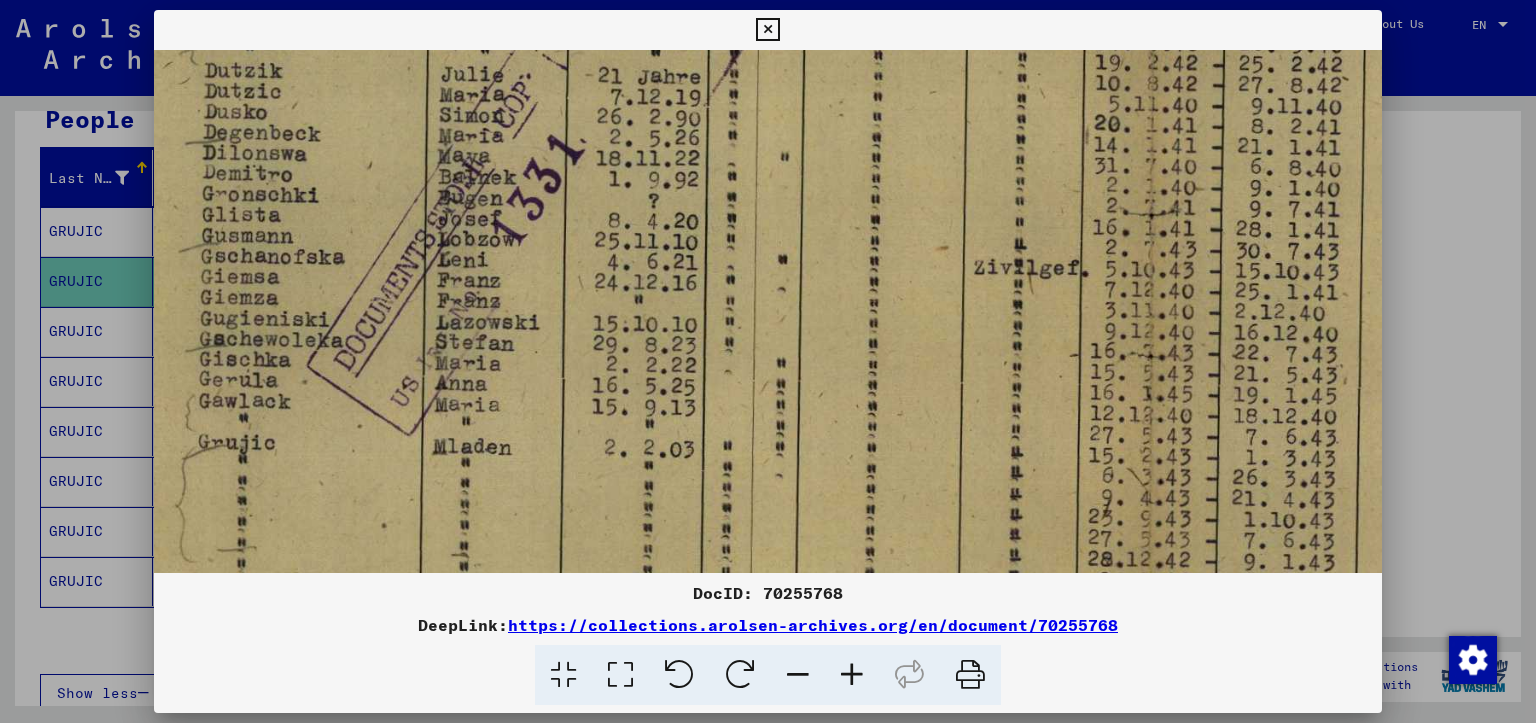 click at bounding box center (1152, 270) 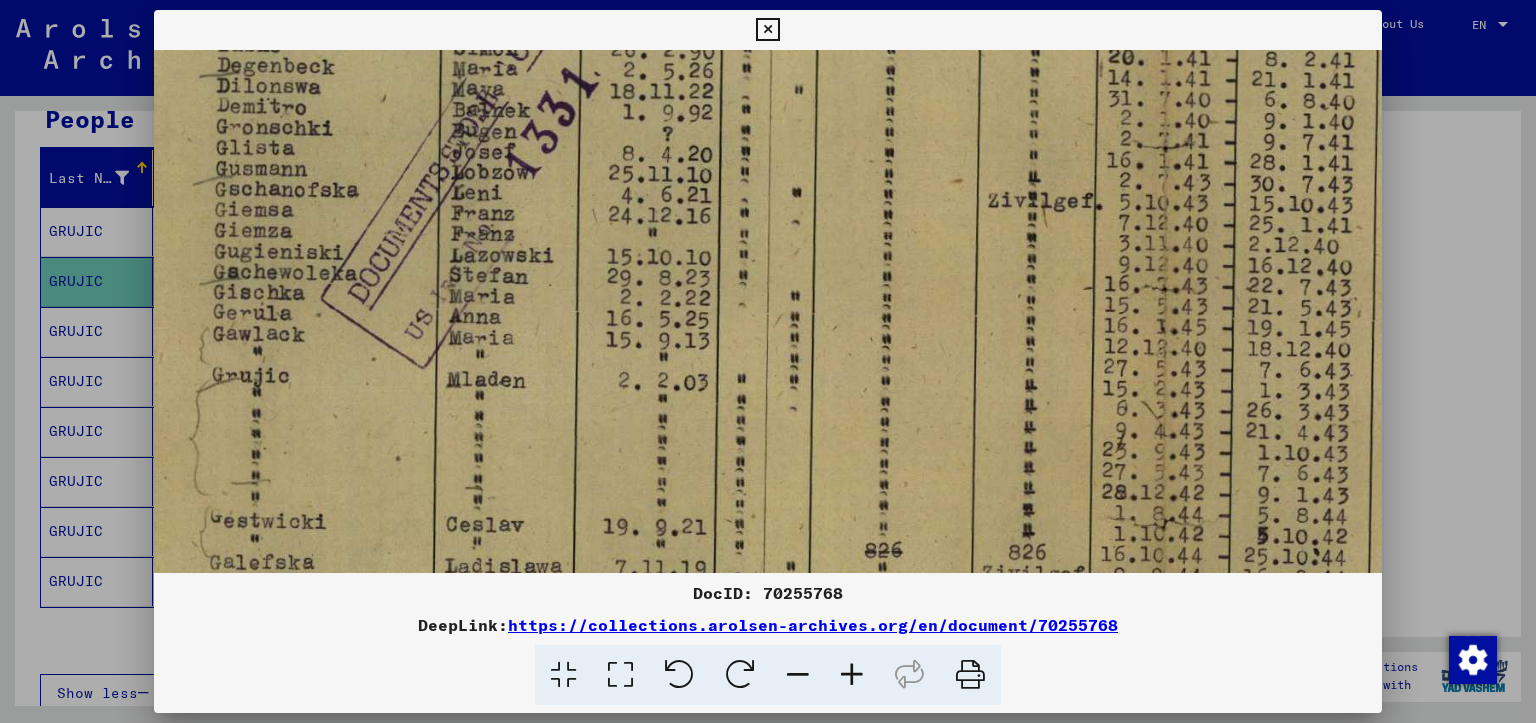 click at bounding box center [852, 675] 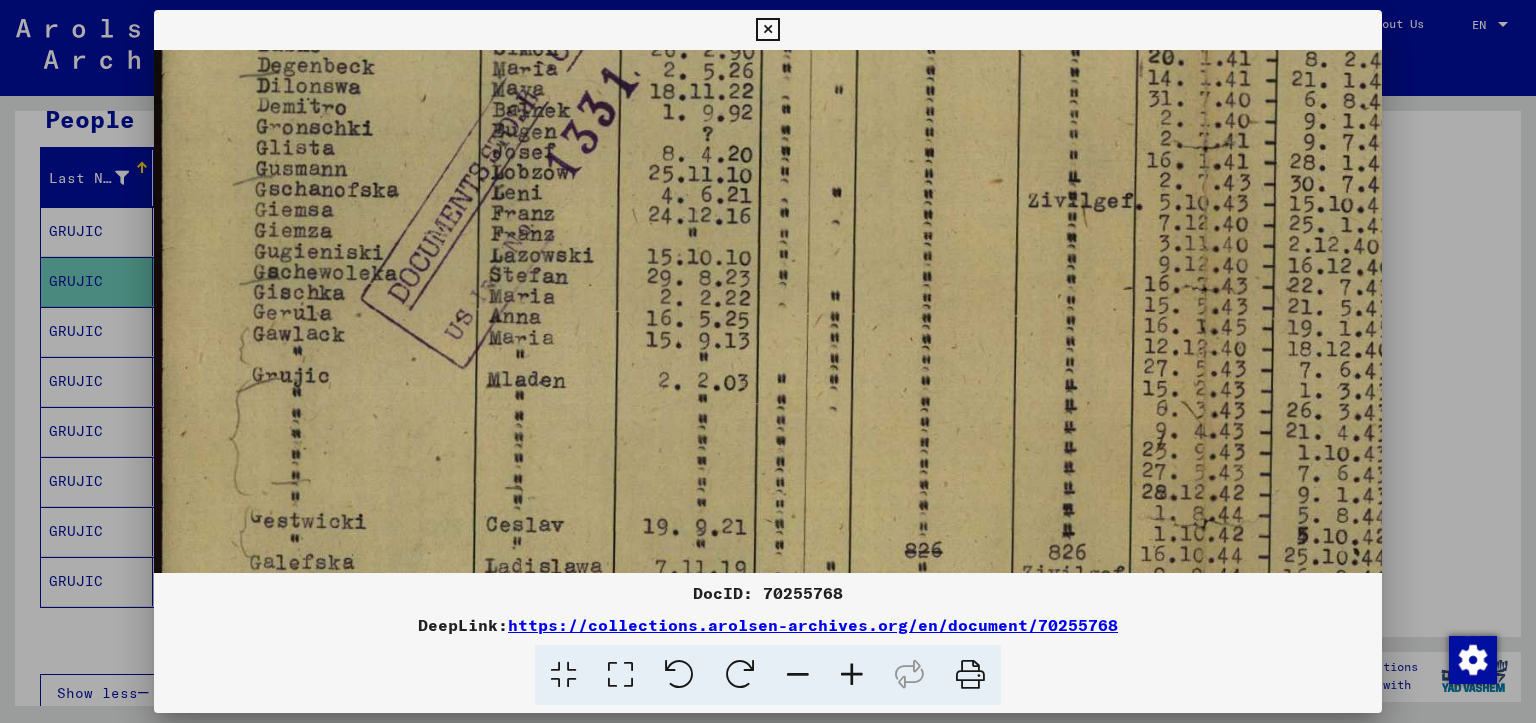 scroll, scrollTop: 596, scrollLeft: 0, axis: vertical 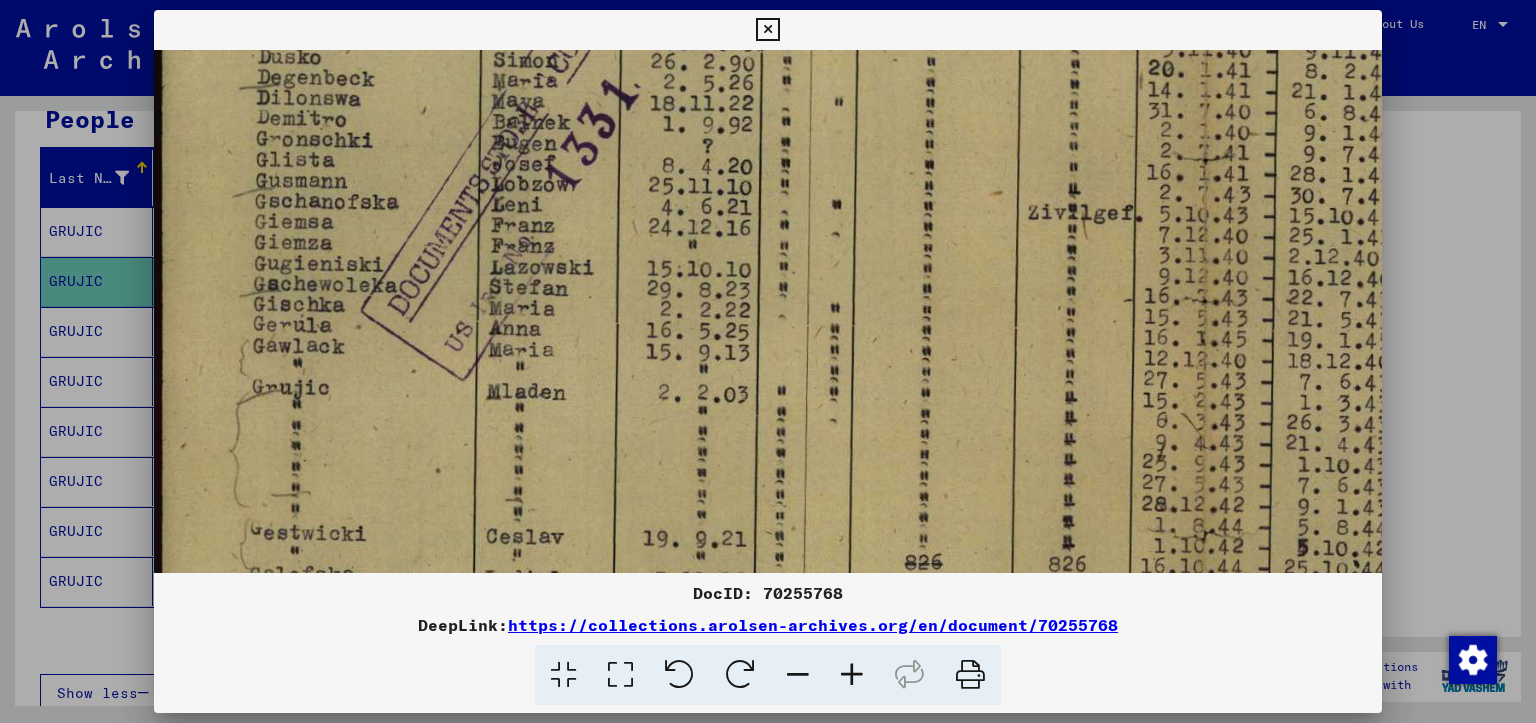 drag, startPoint x: 366, startPoint y: 364, endPoint x: 321, endPoint y: 386, distance: 50.08992 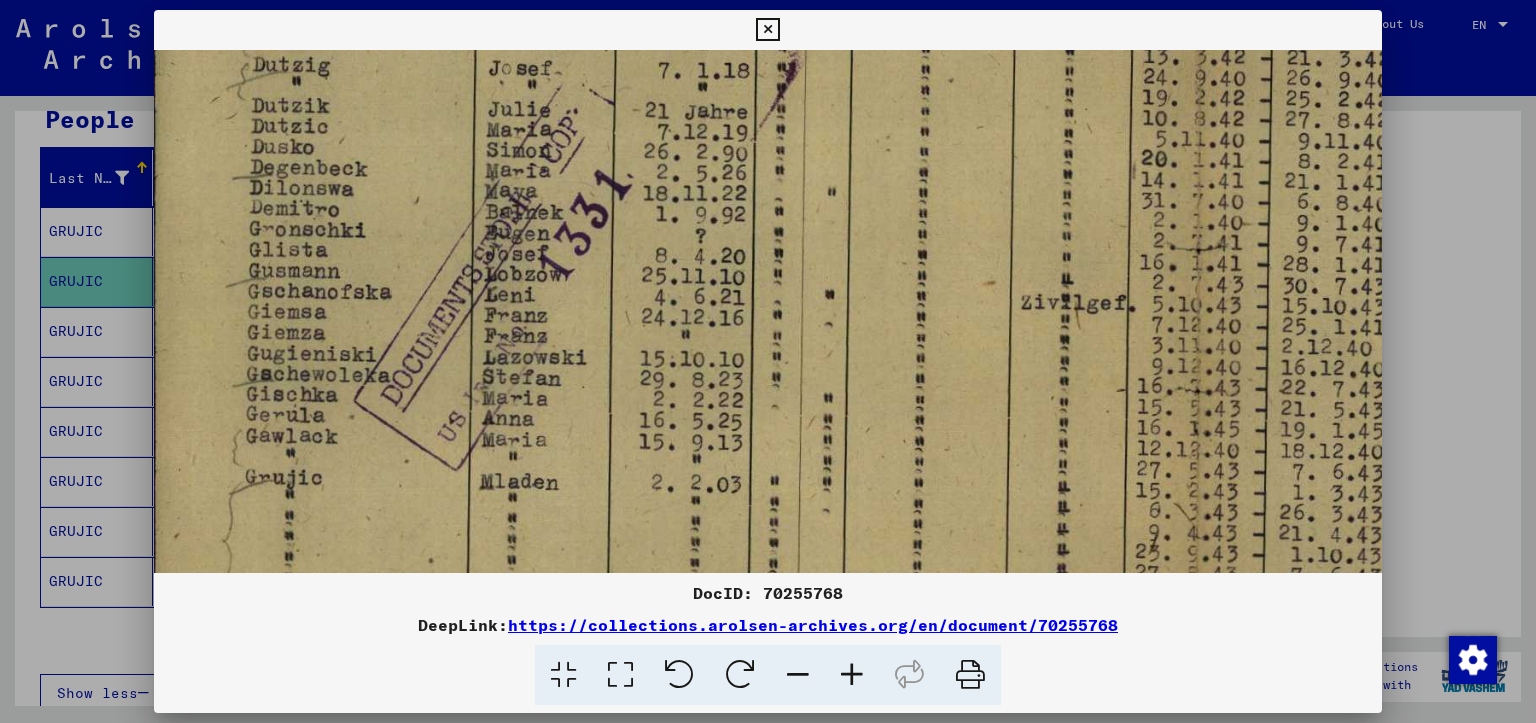 scroll, scrollTop: 479, scrollLeft: 2, axis: both 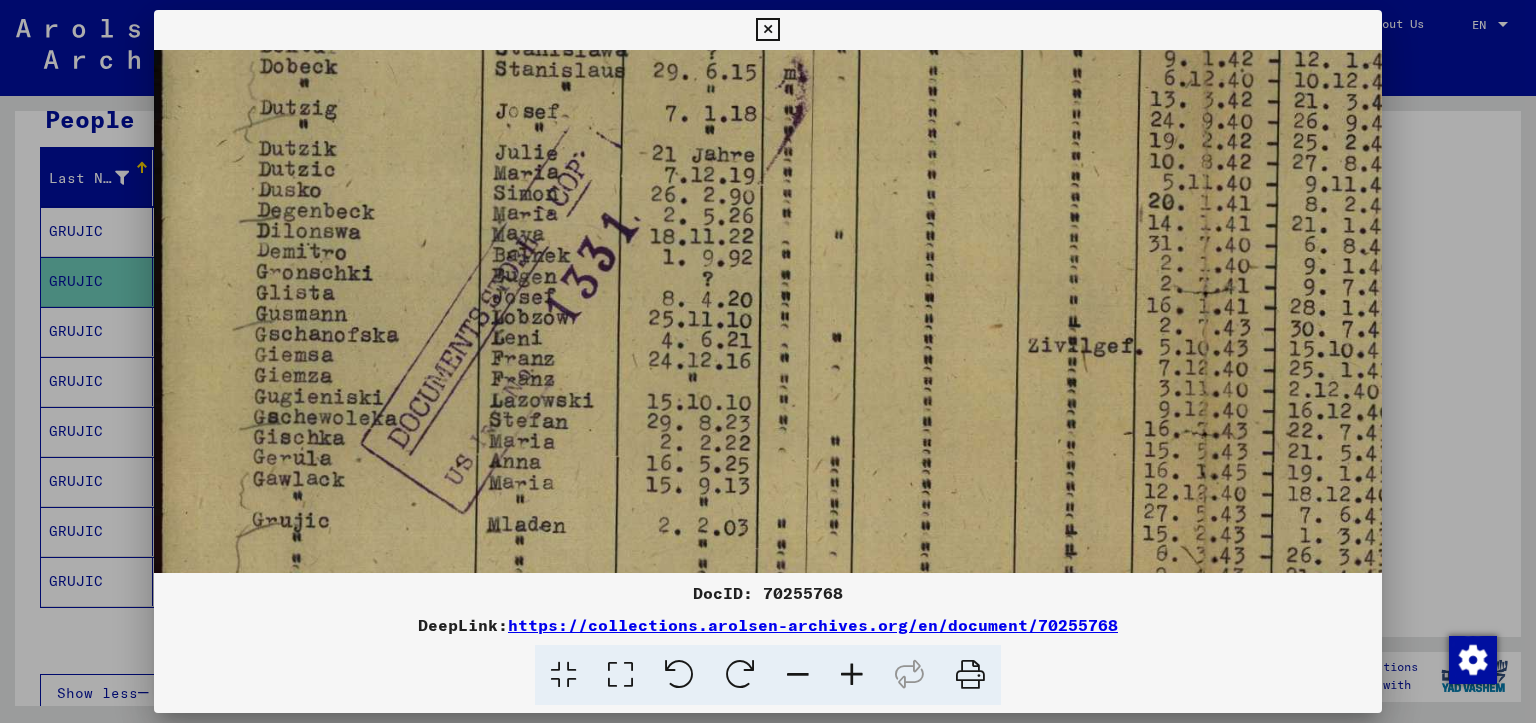drag, startPoint x: 593, startPoint y: 369, endPoint x: 614, endPoint y: 497, distance: 129.71121 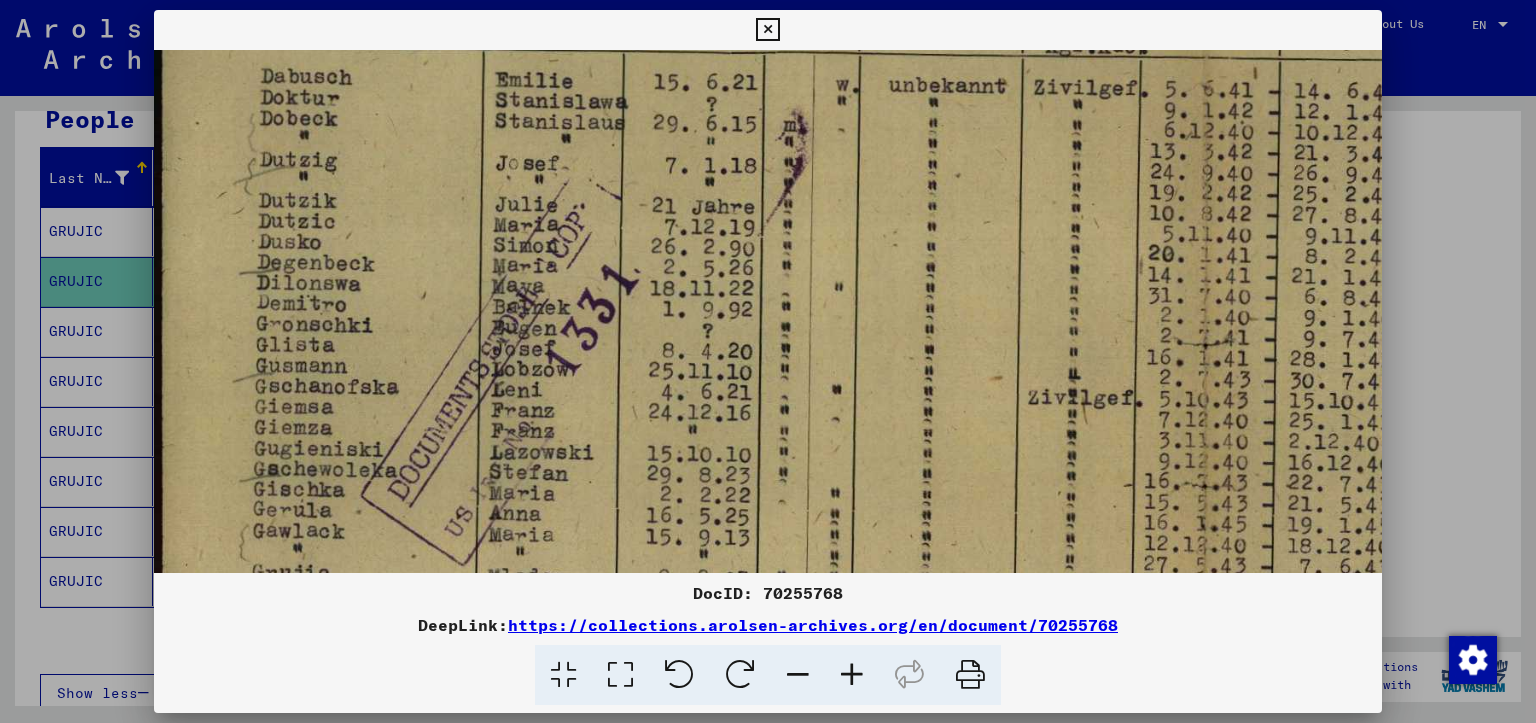 click at bounding box center [767, 30] 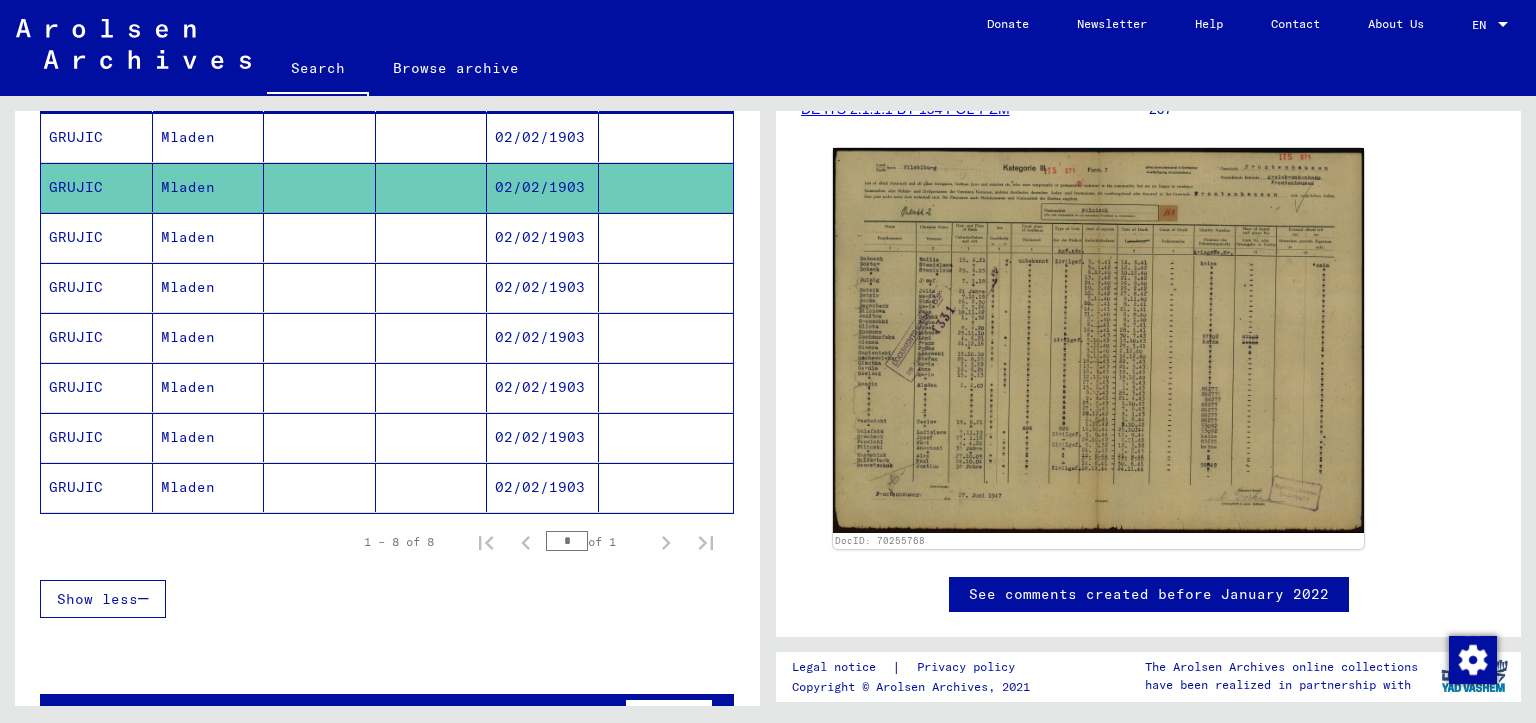 scroll, scrollTop: 300, scrollLeft: 0, axis: vertical 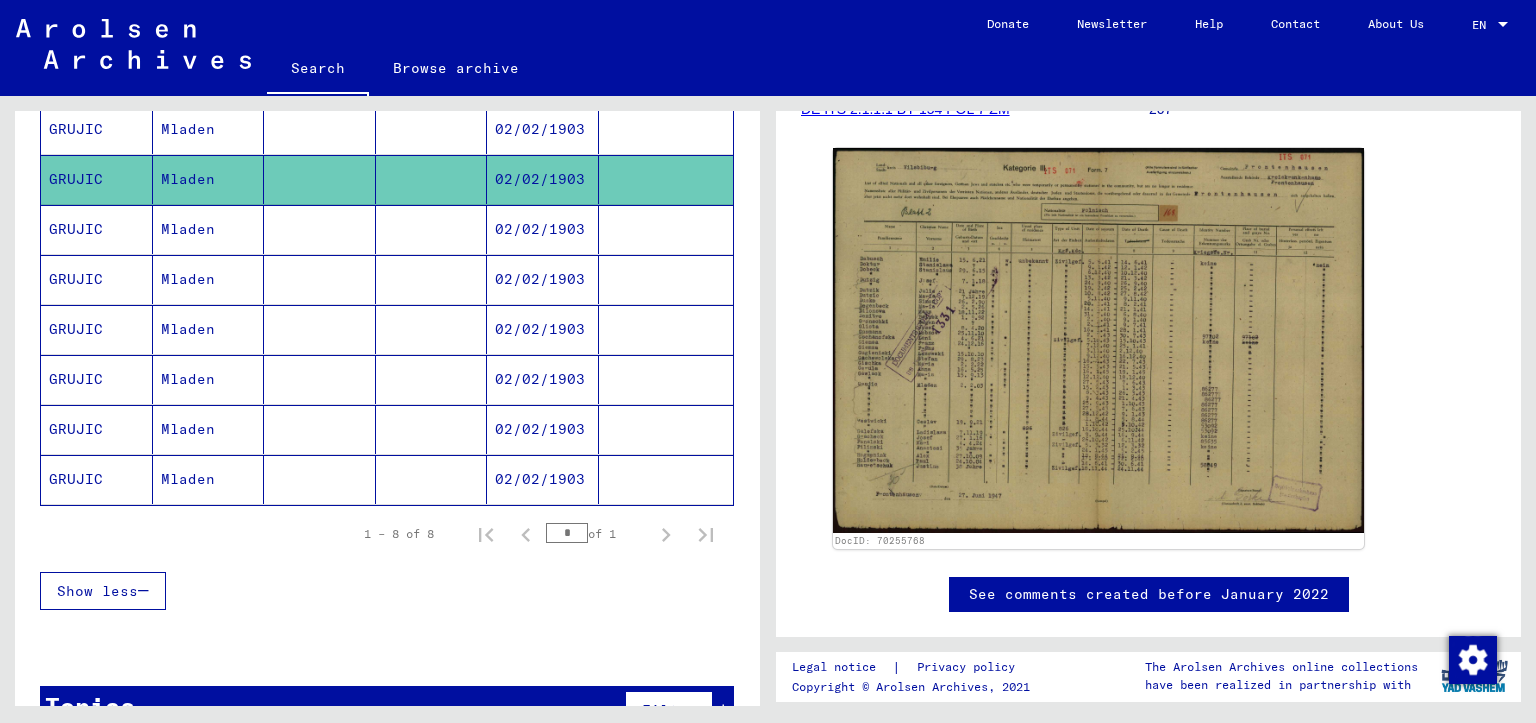 click on "Mladen" 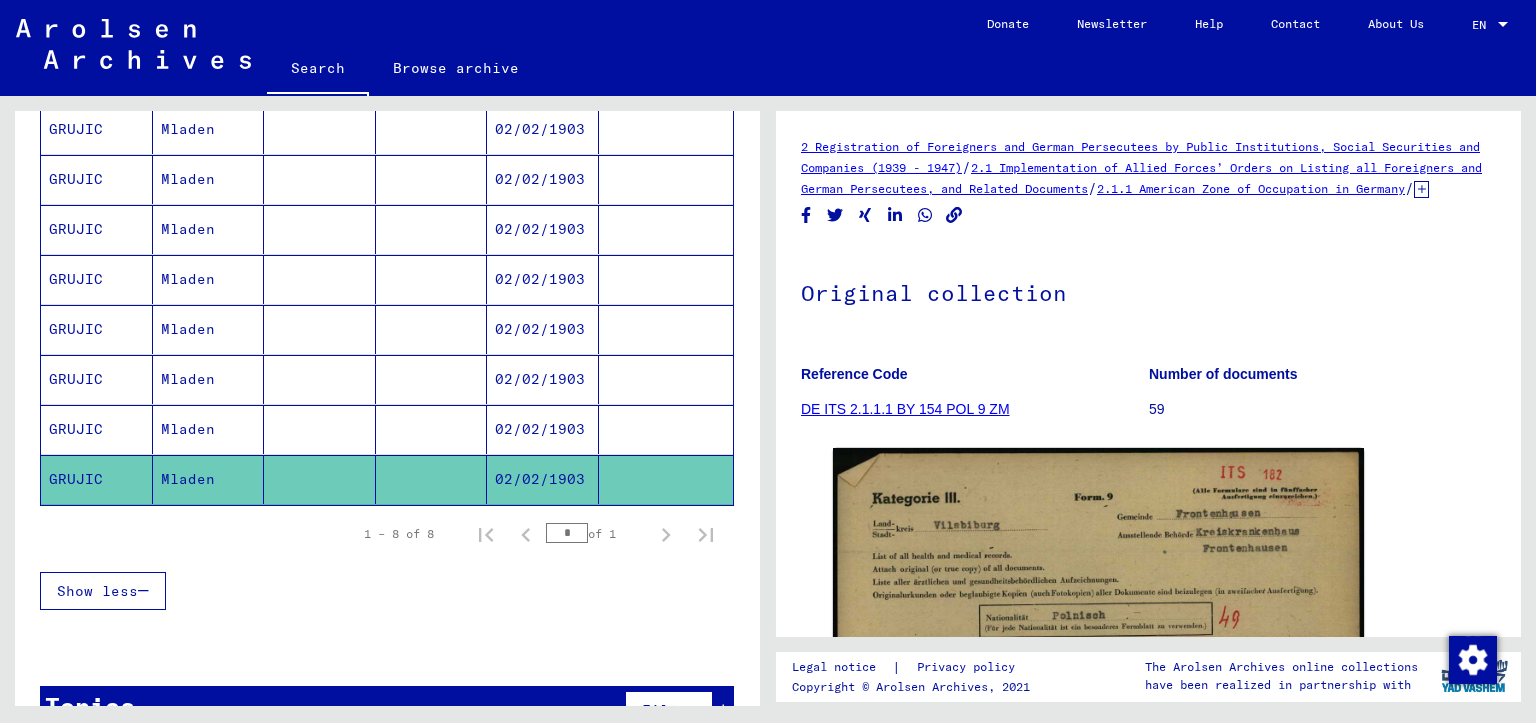 scroll, scrollTop: 0, scrollLeft: 0, axis: both 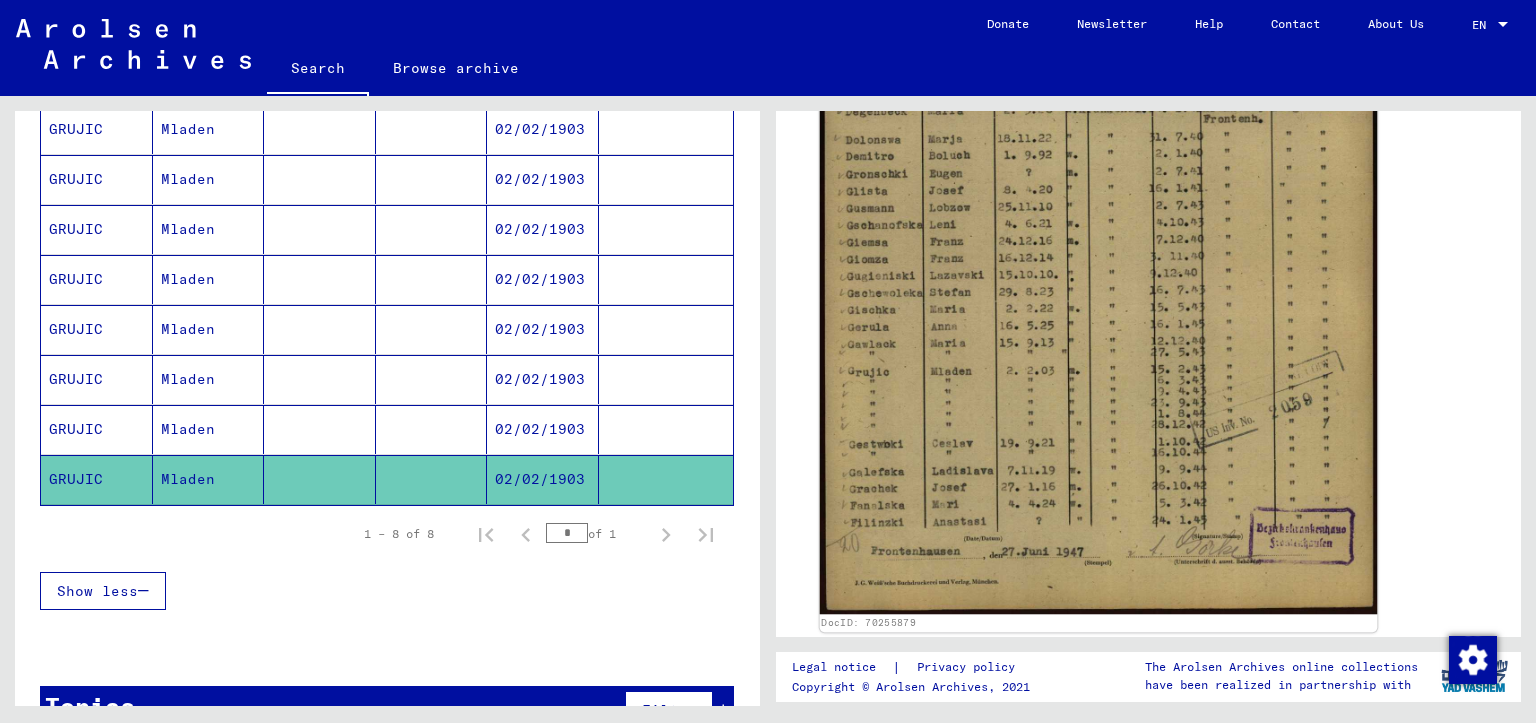 click 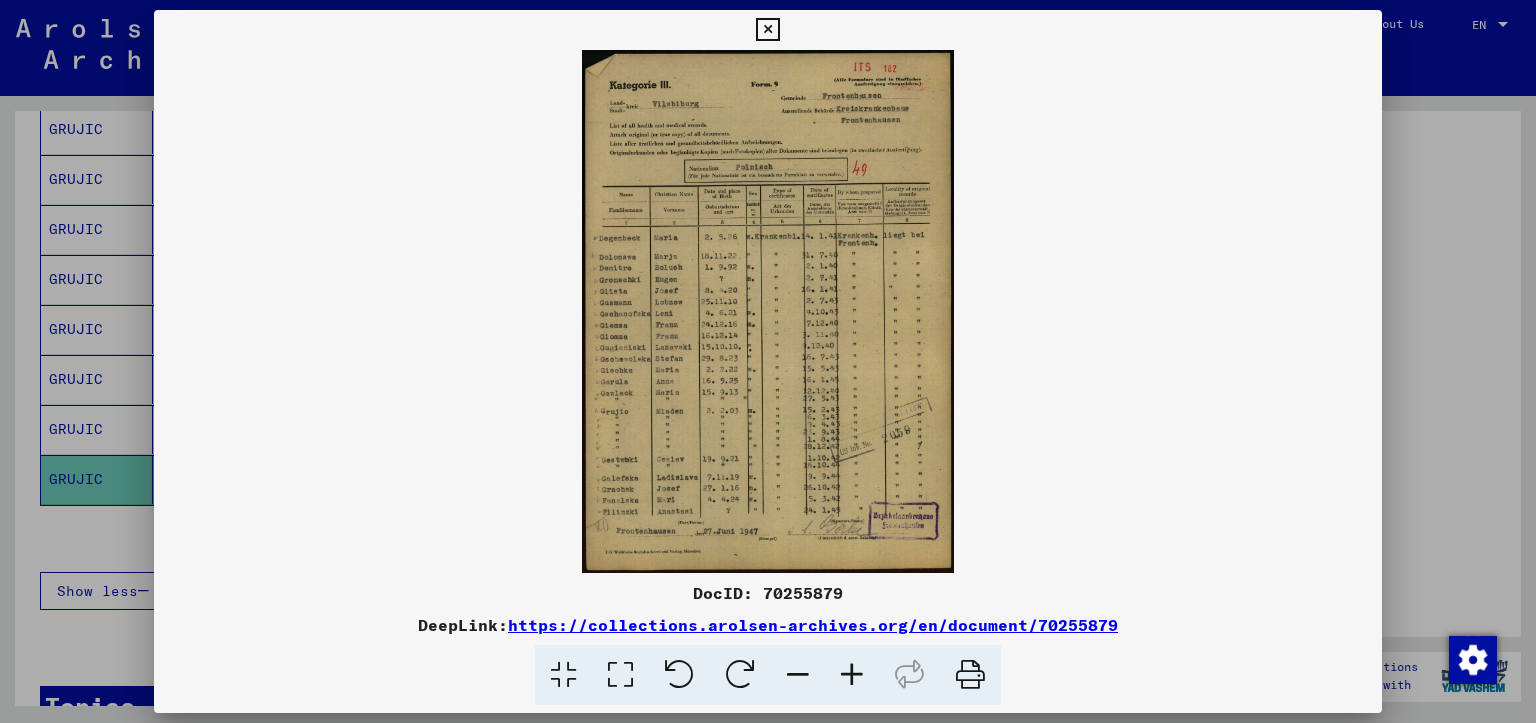 drag, startPoint x: 739, startPoint y: 397, endPoint x: 804, endPoint y: 514, distance: 133.84319 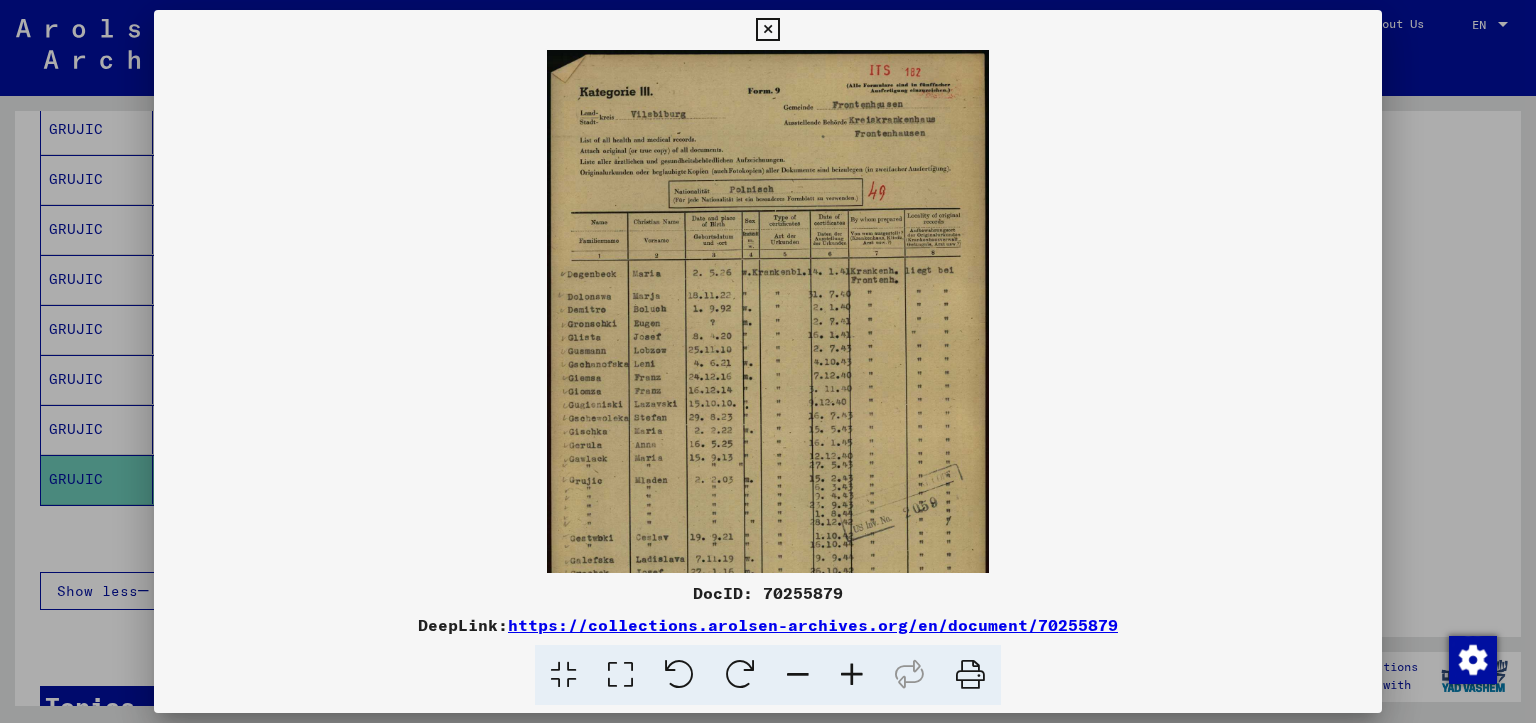 click at bounding box center (852, 675) 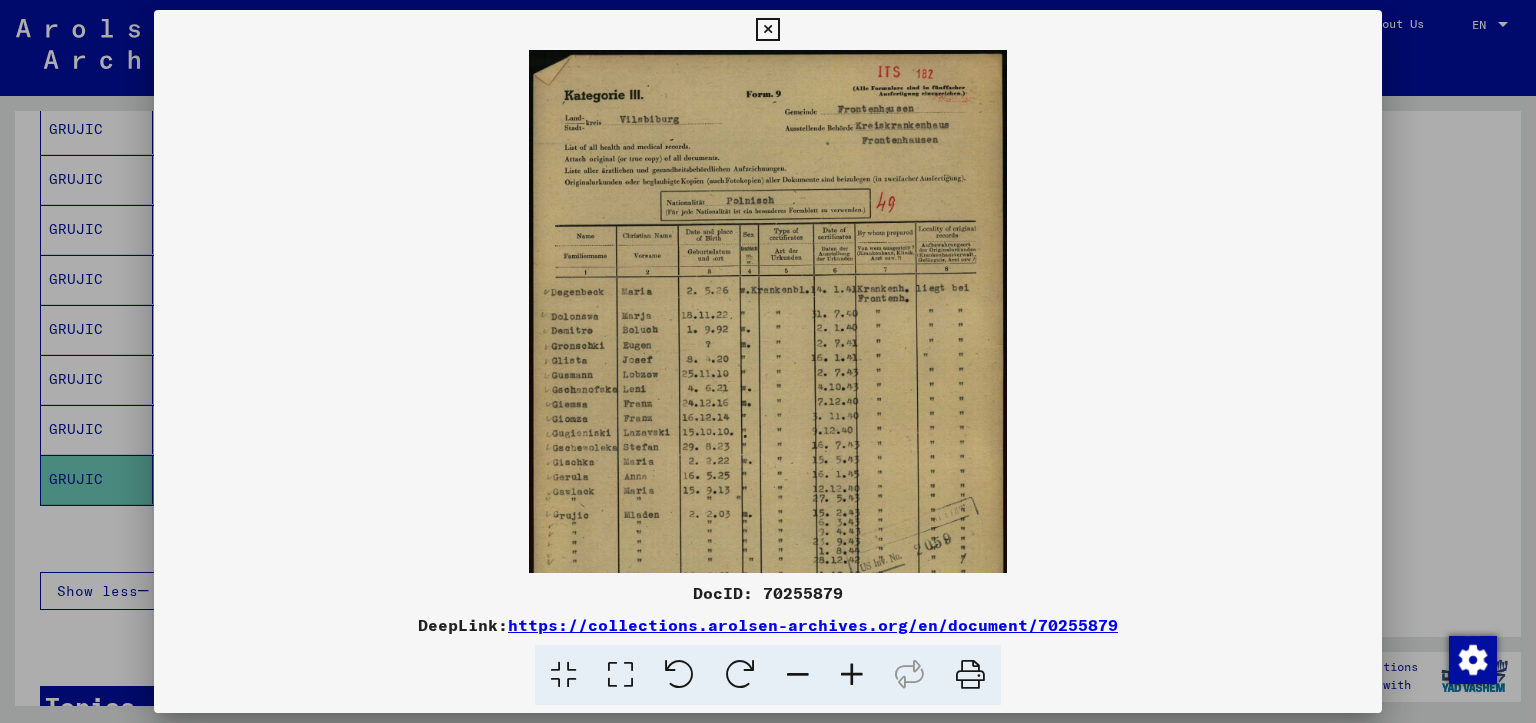 click at bounding box center [852, 675] 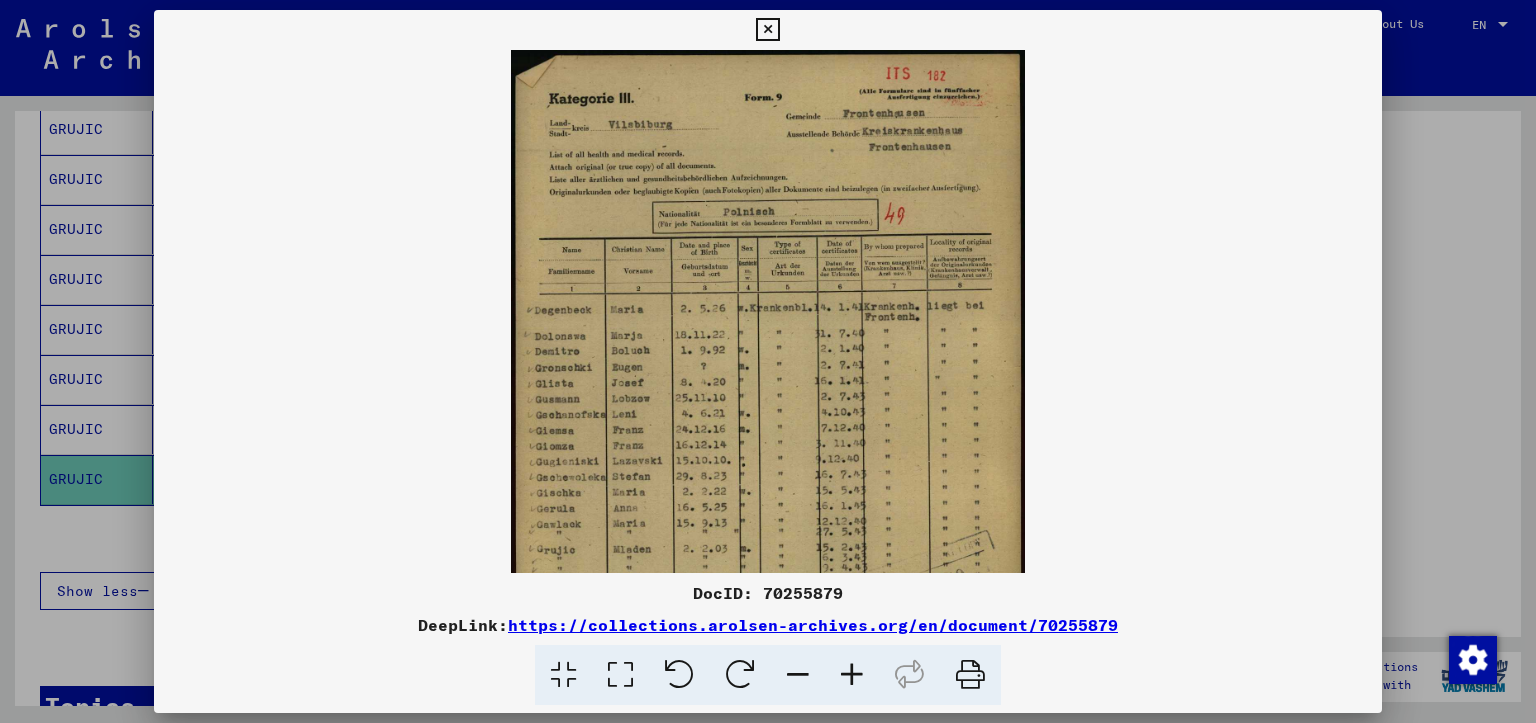 click at bounding box center (852, 675) 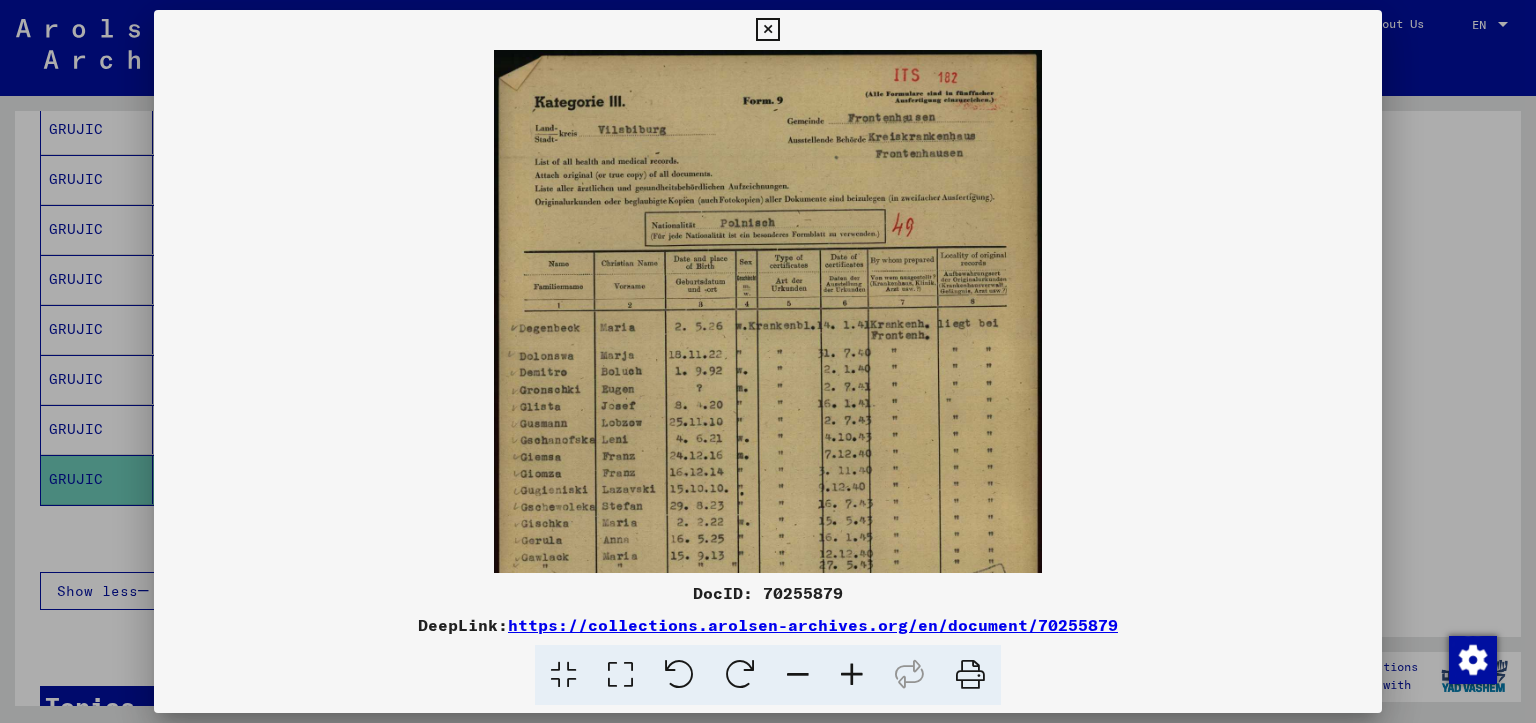 click at bounding box center [852, 675] 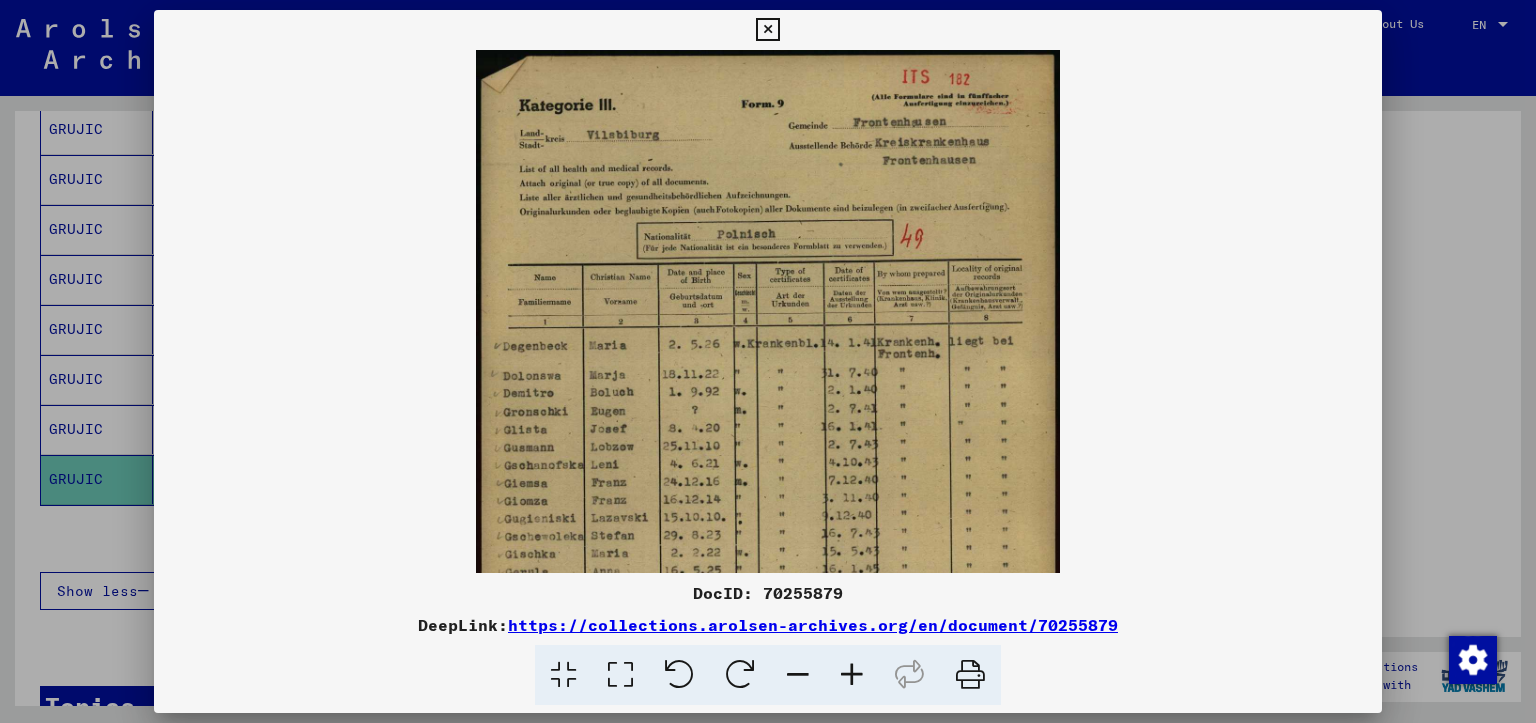 click at bounding box center [852, 675] 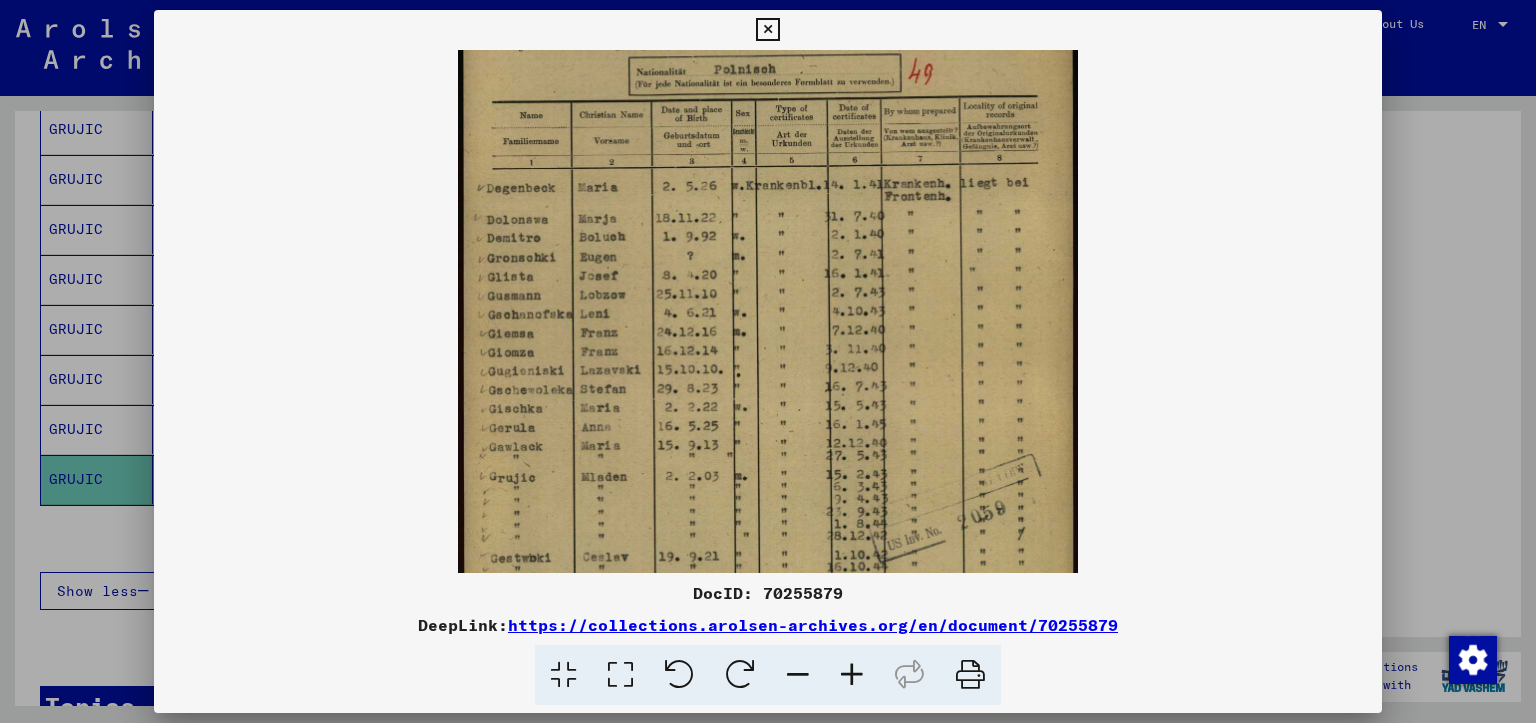 drag, startPoint x: 655, startPoint y: 432, endPoint x: 767, endPoint y: 187, distance: 269.38635 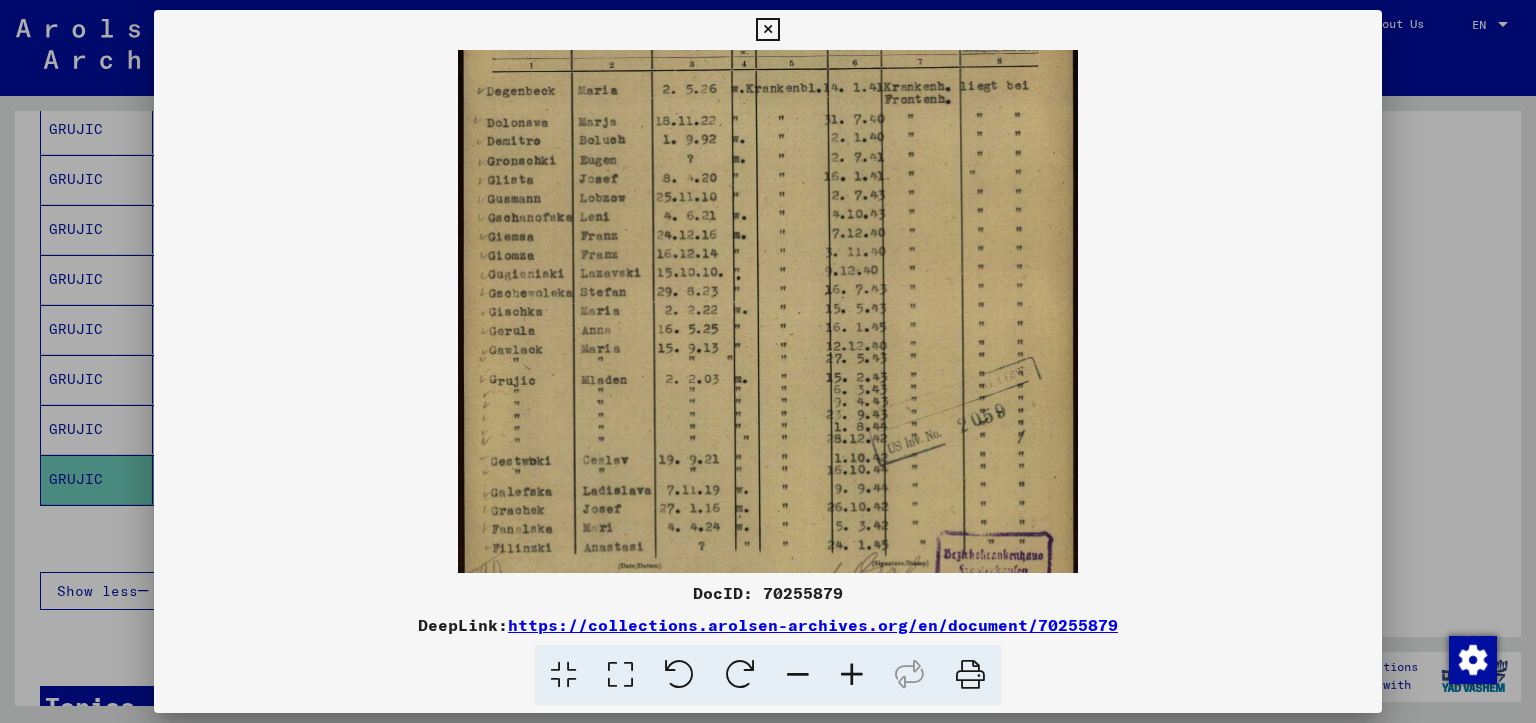 drag, startPoint x: 718, startPoint y: 361, endPoint x: 728, endPoint y: 307, distance: 54.91812 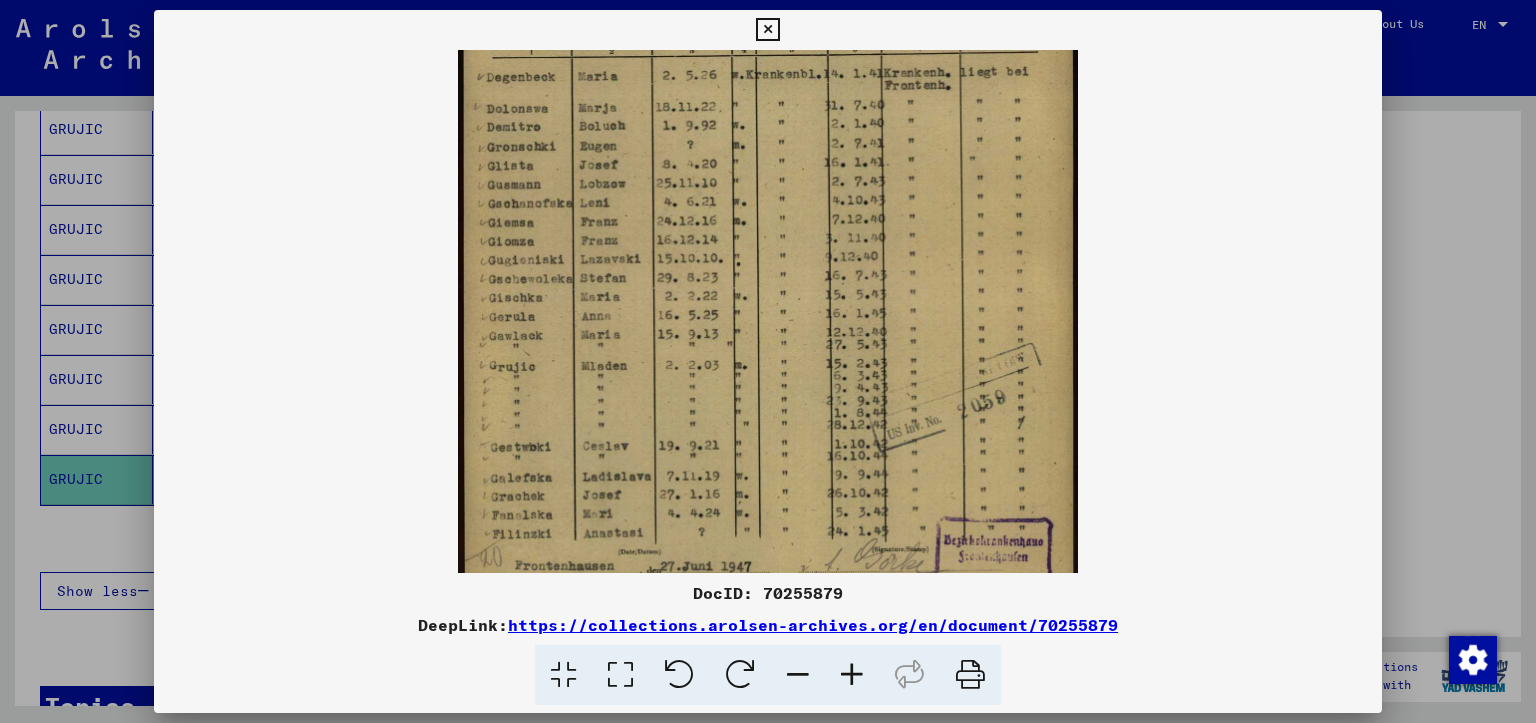 click at bounding box center (852, 675) 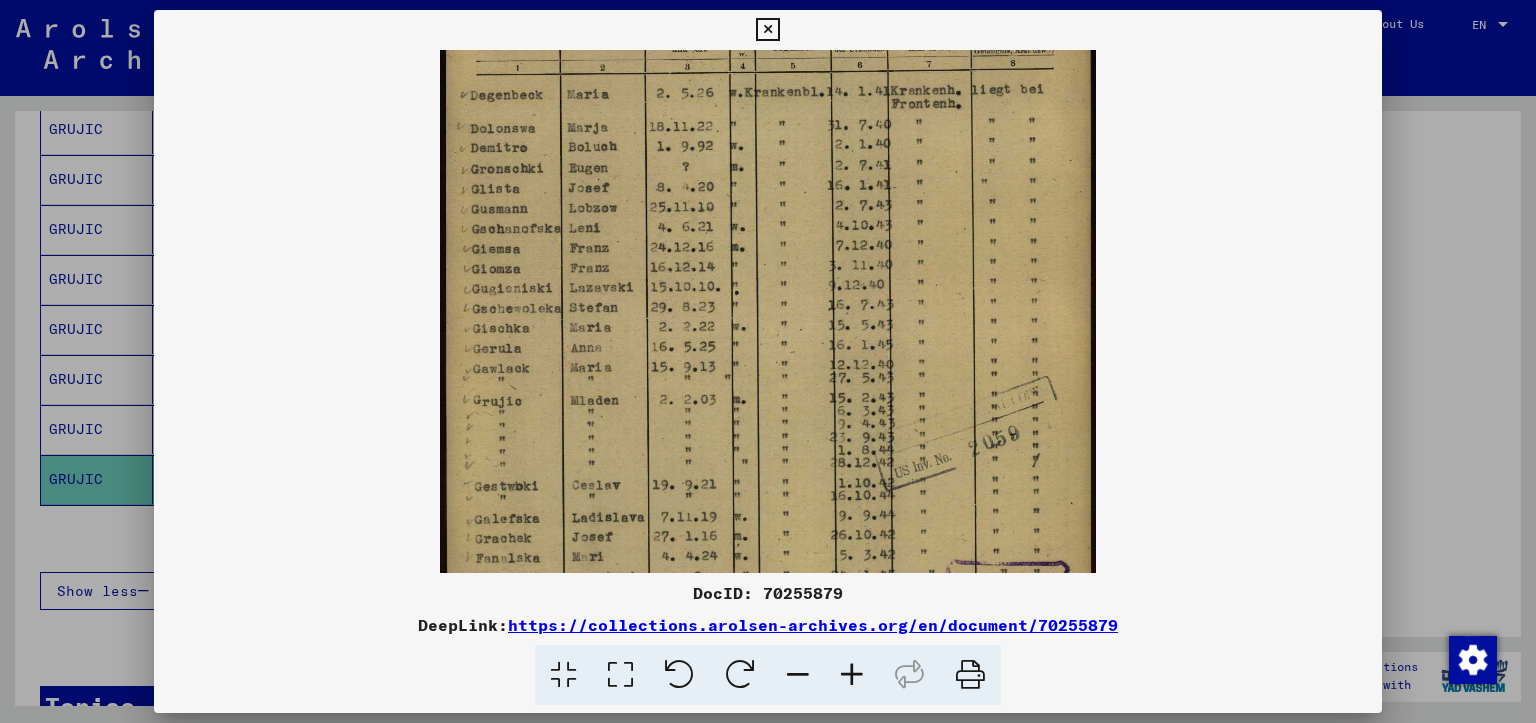 click at bounding box center (852, 675) 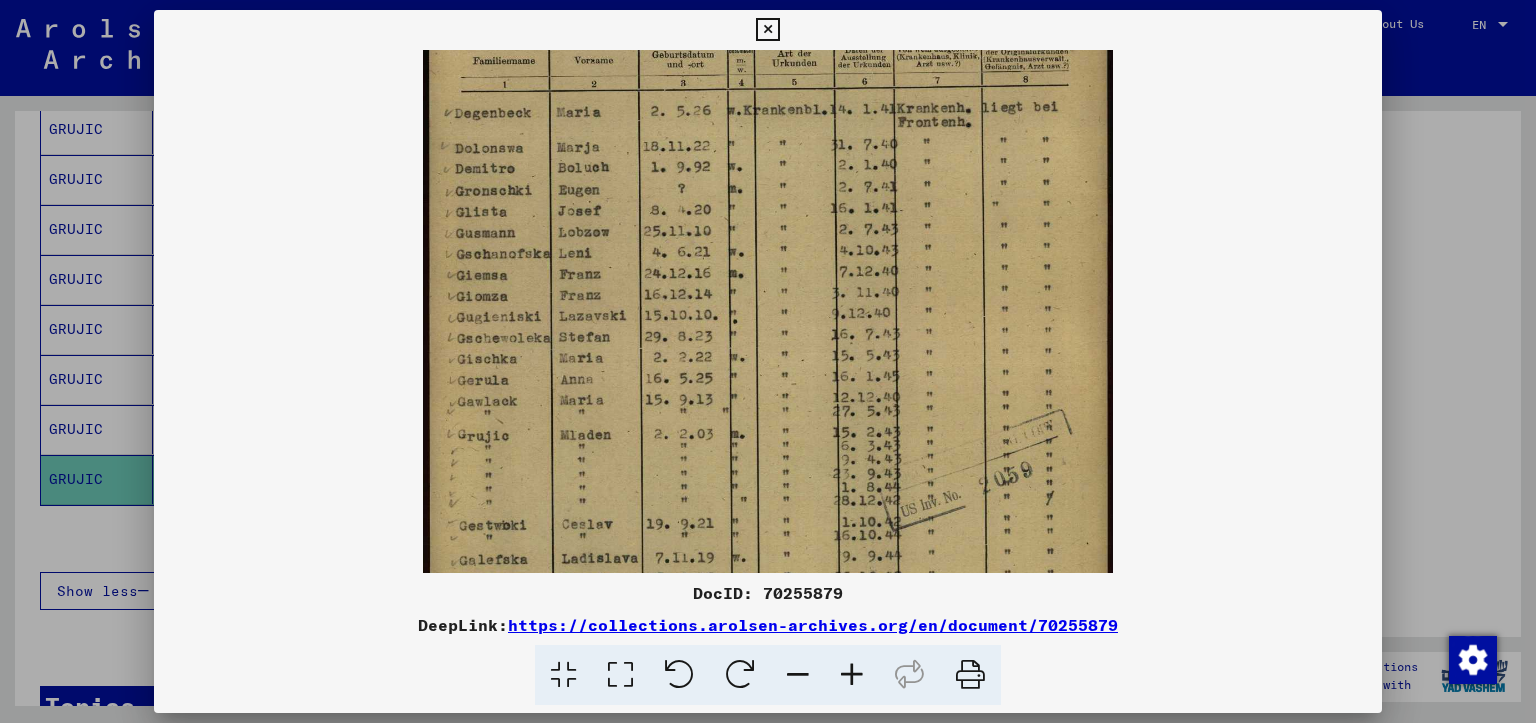 click at bounding box center (852, 675) 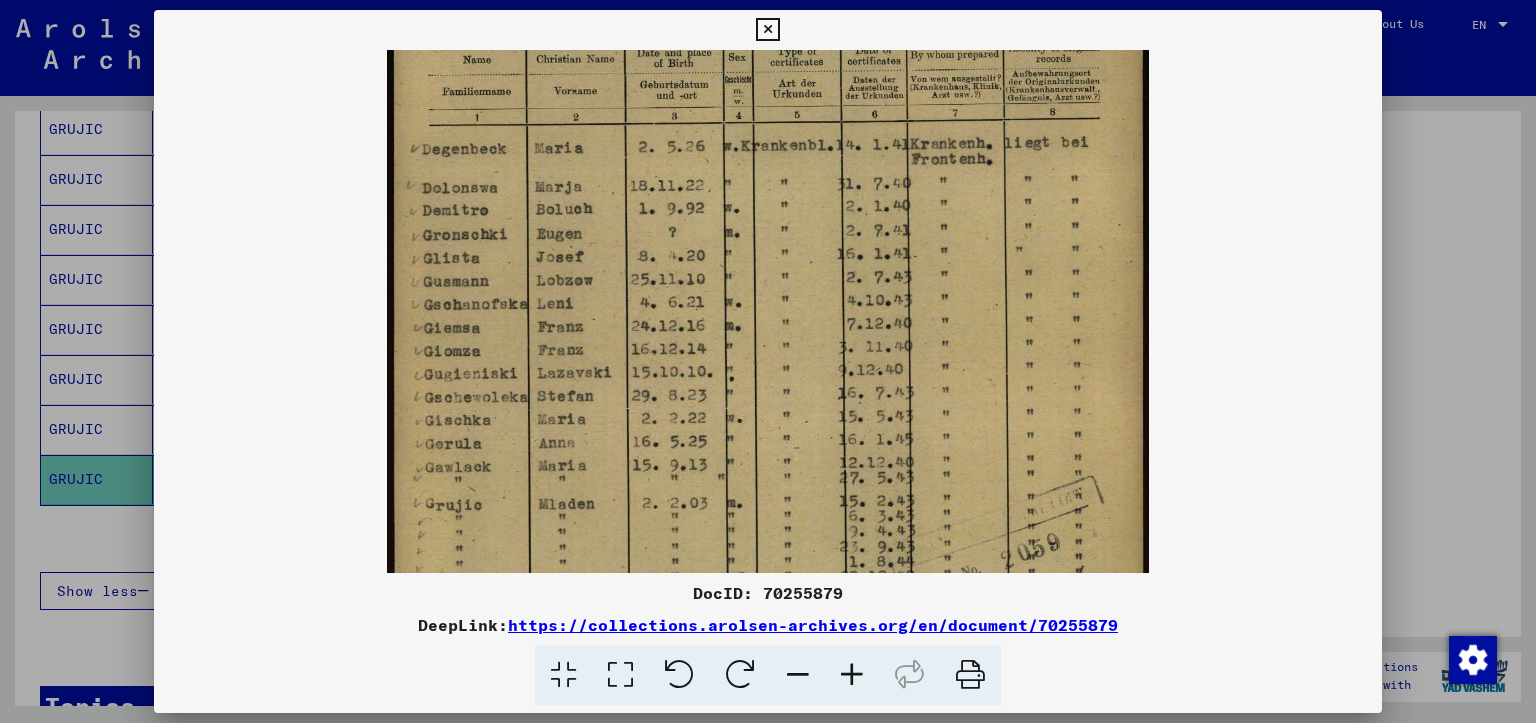 click at bounding box center [852, 675] 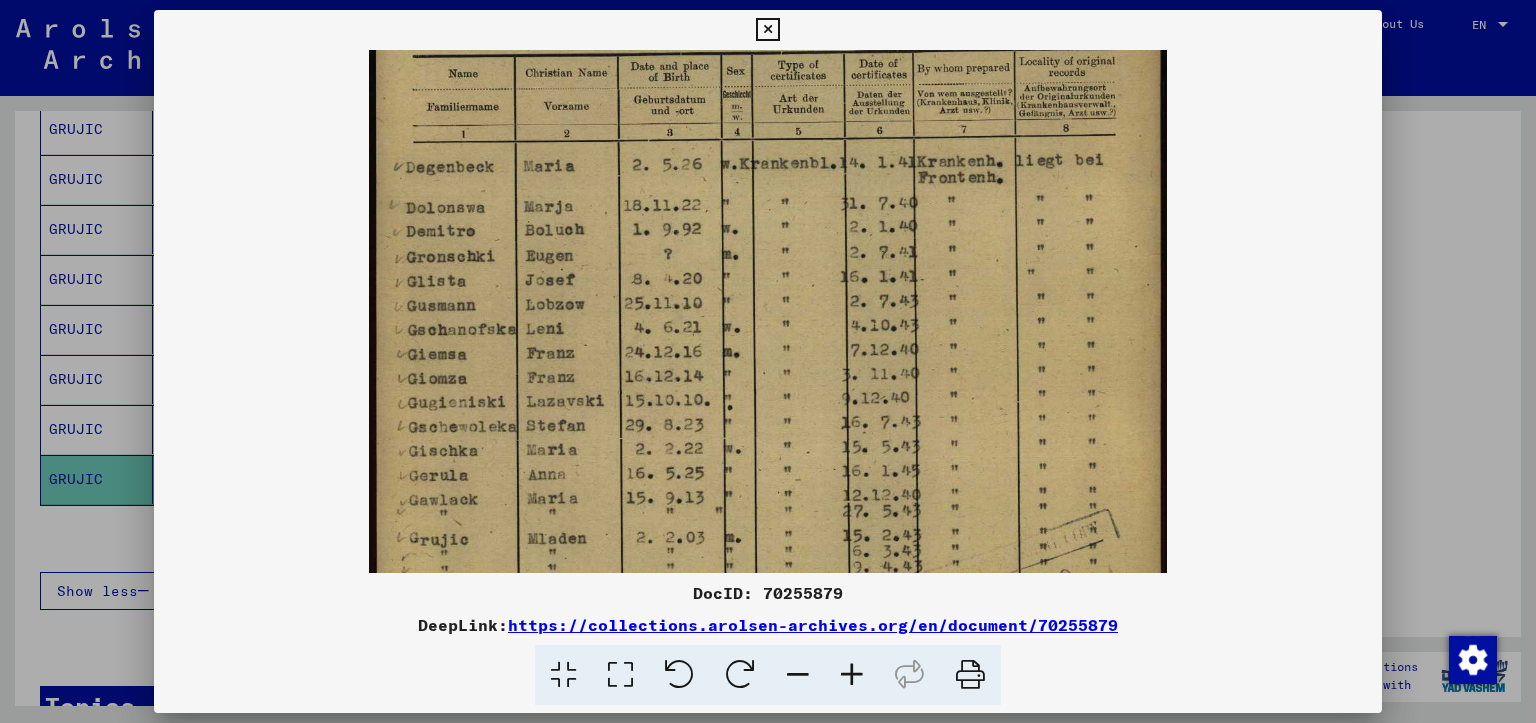 click at bounding box center (852, 675) 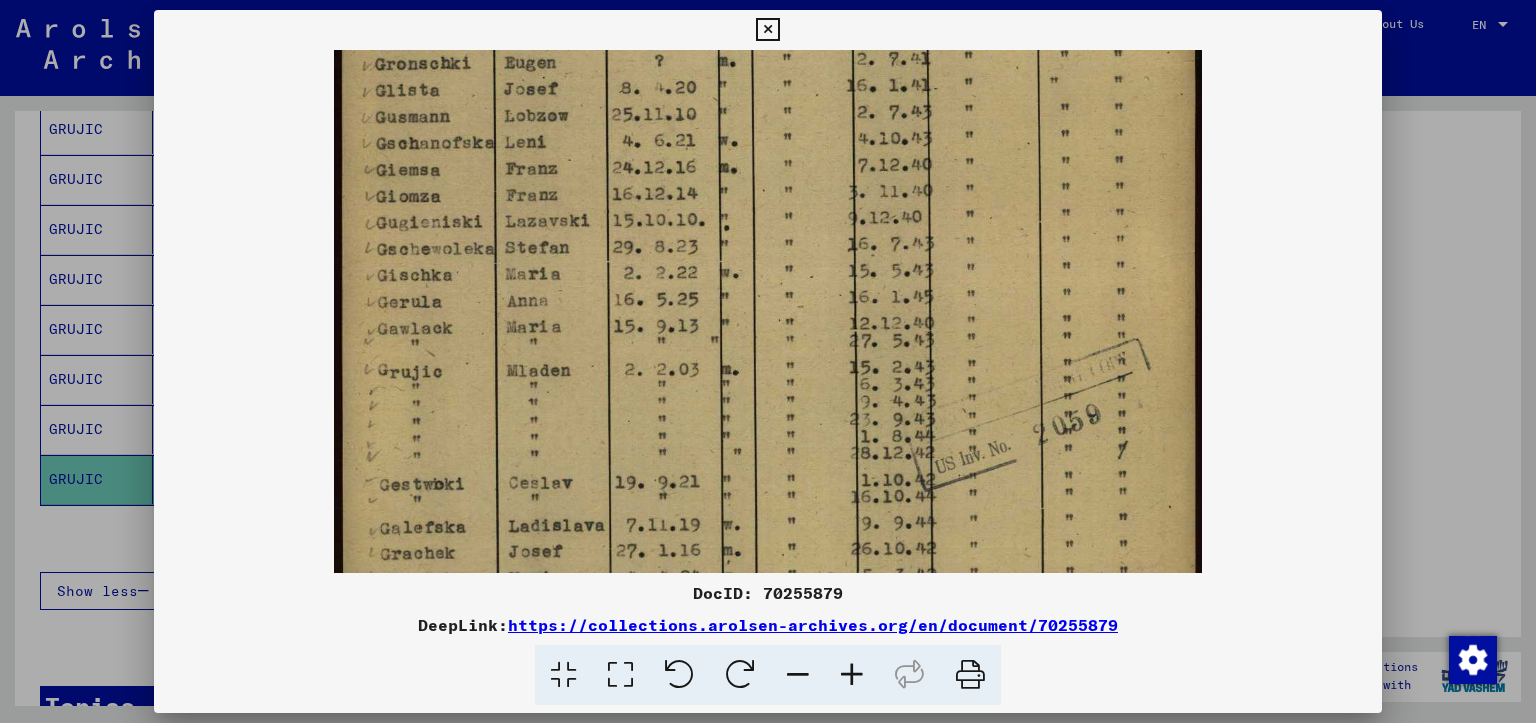 drag, startPoint x: 724, startPoint y: 445, endPoint x: 816, endPoint y: 198, distance: 263.5773 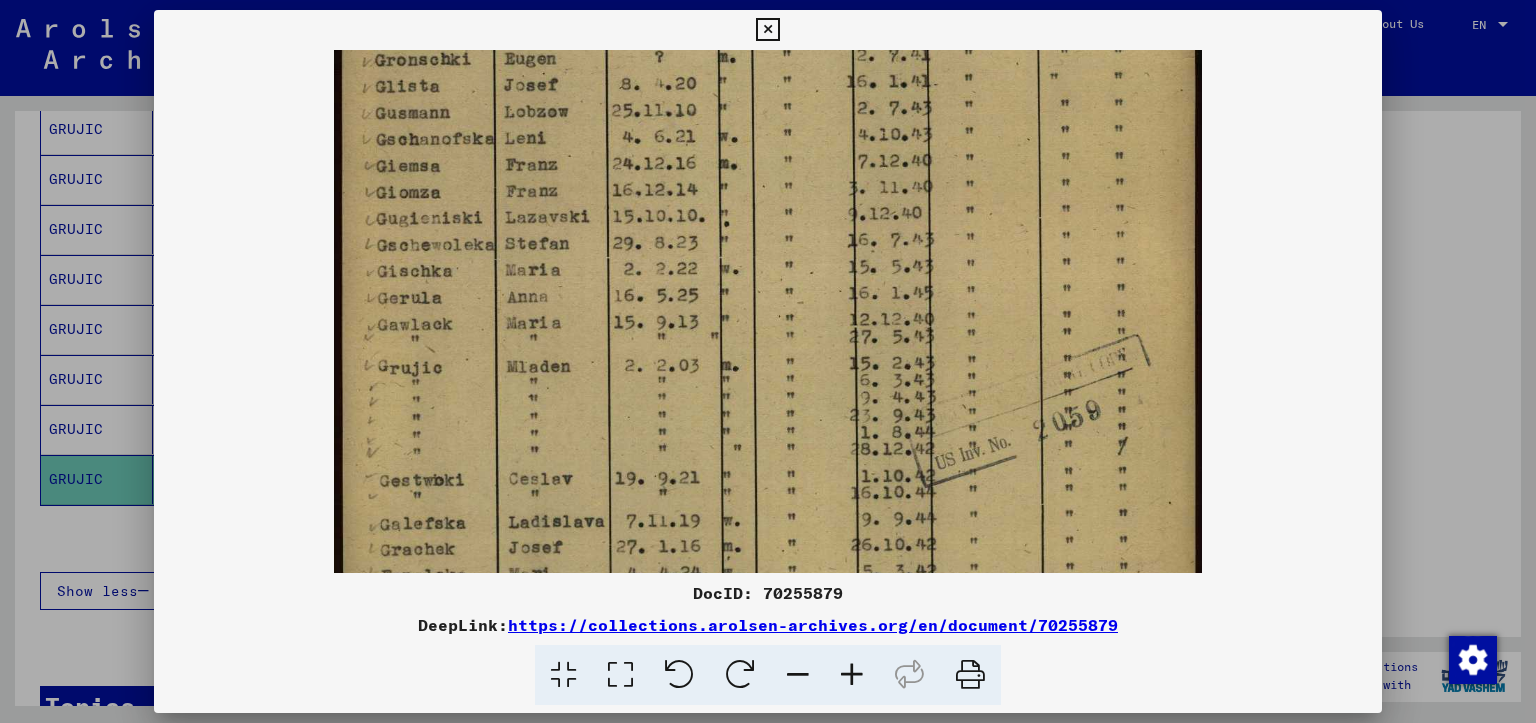 drag, startPoint x: 634, startPoint y: 358, endPoint x: 628, endPoint y: 314, distance: 44.407207 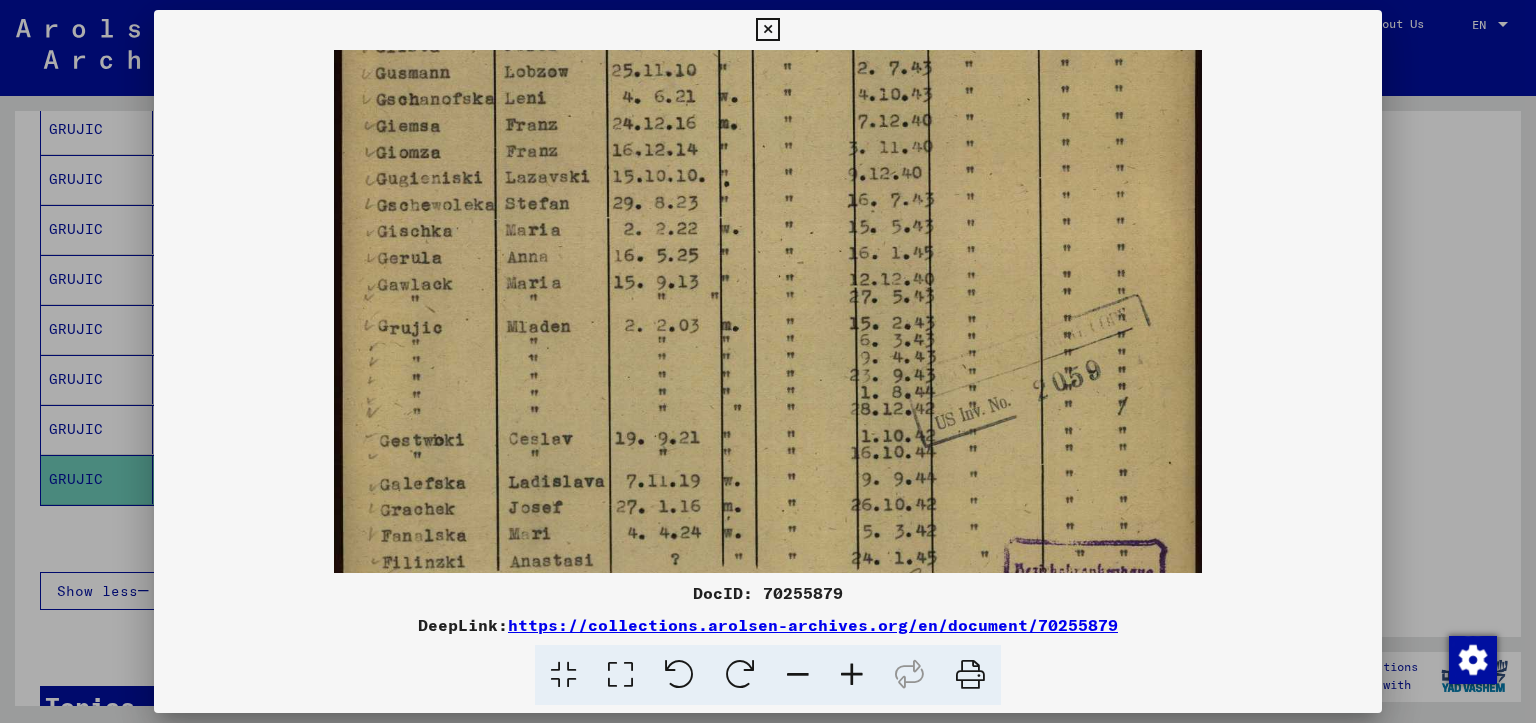 click at bounding box center [768, 93] 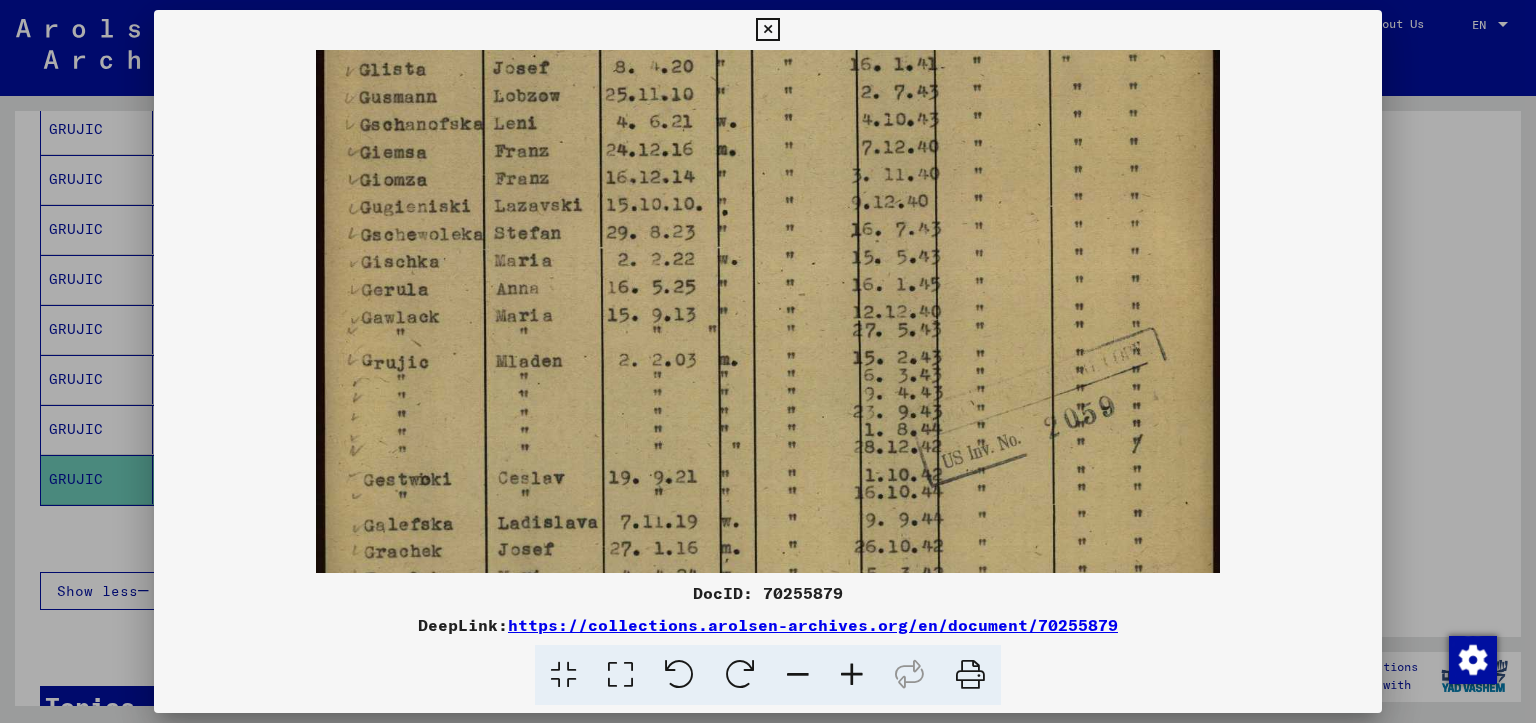 click at bounding box center (852, 675) 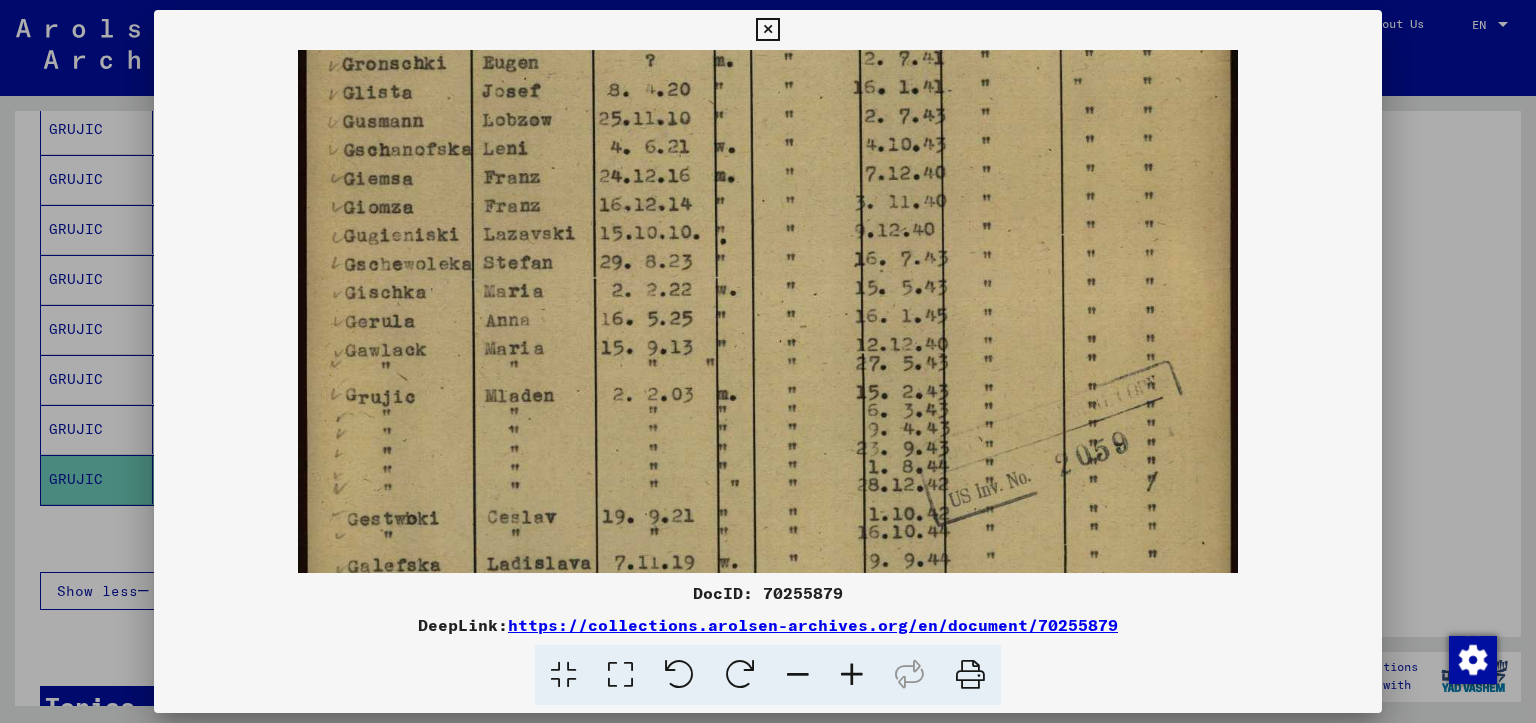 click at bounding box center [852, 675] 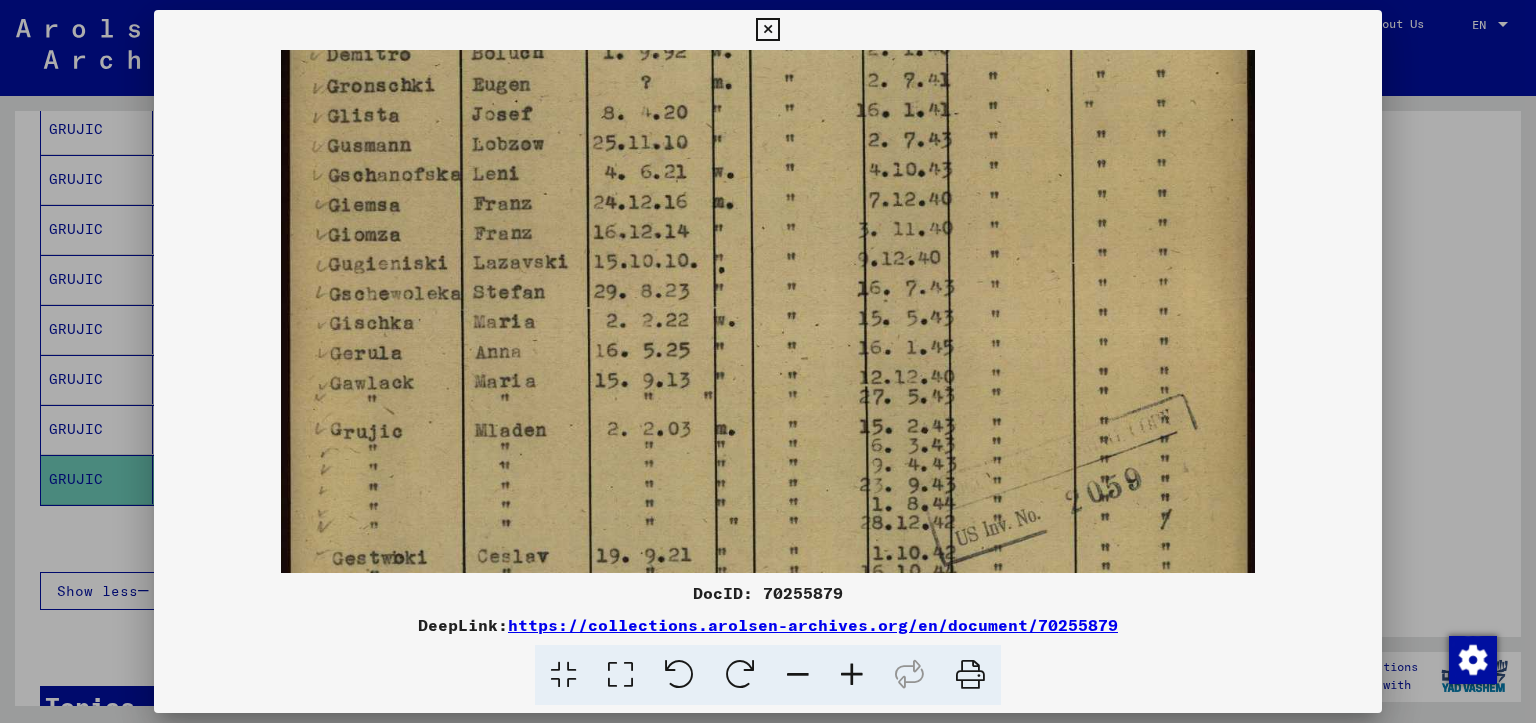 click at bounding box center [768, 168] 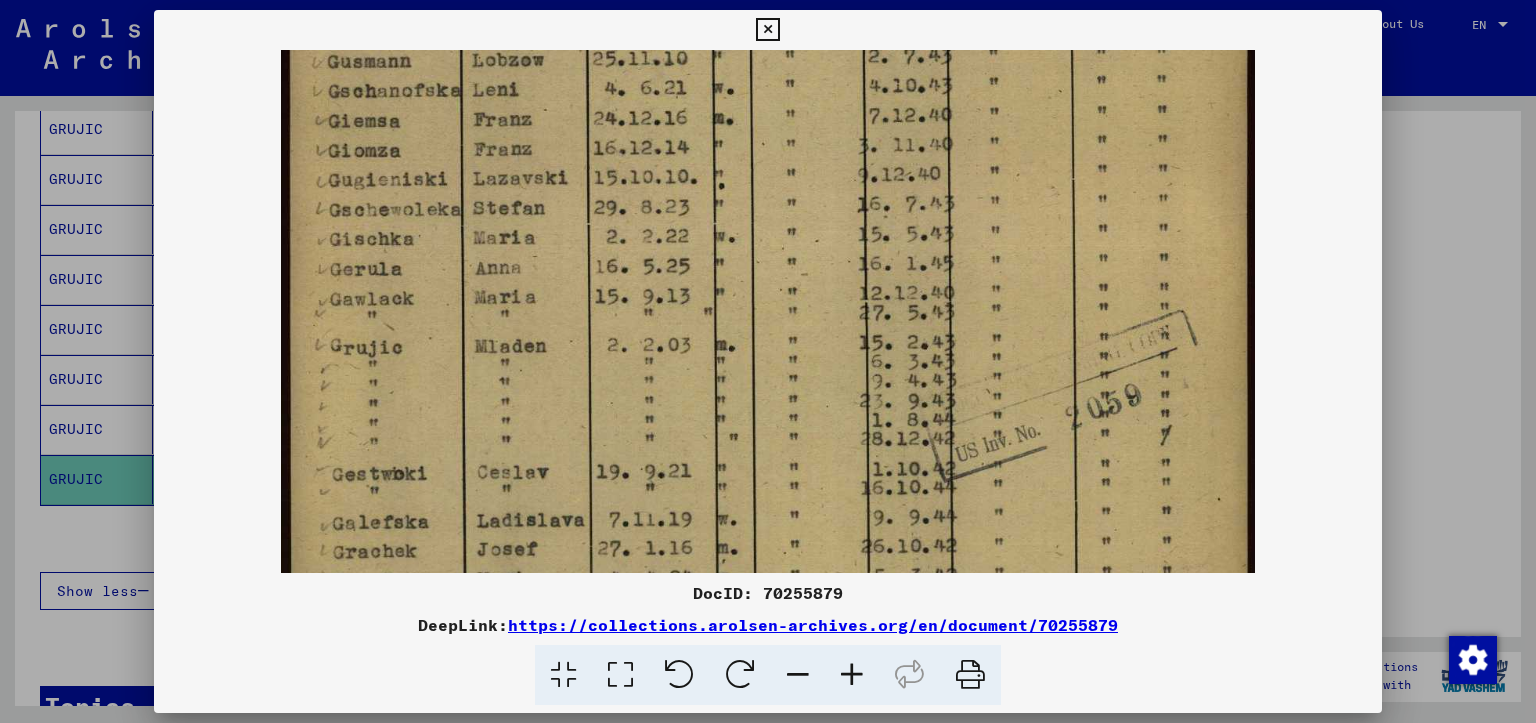 drag, startPoint x: 683, startPoint y: 386, endPoint x: 683, endPoint y: 357, distance: 29 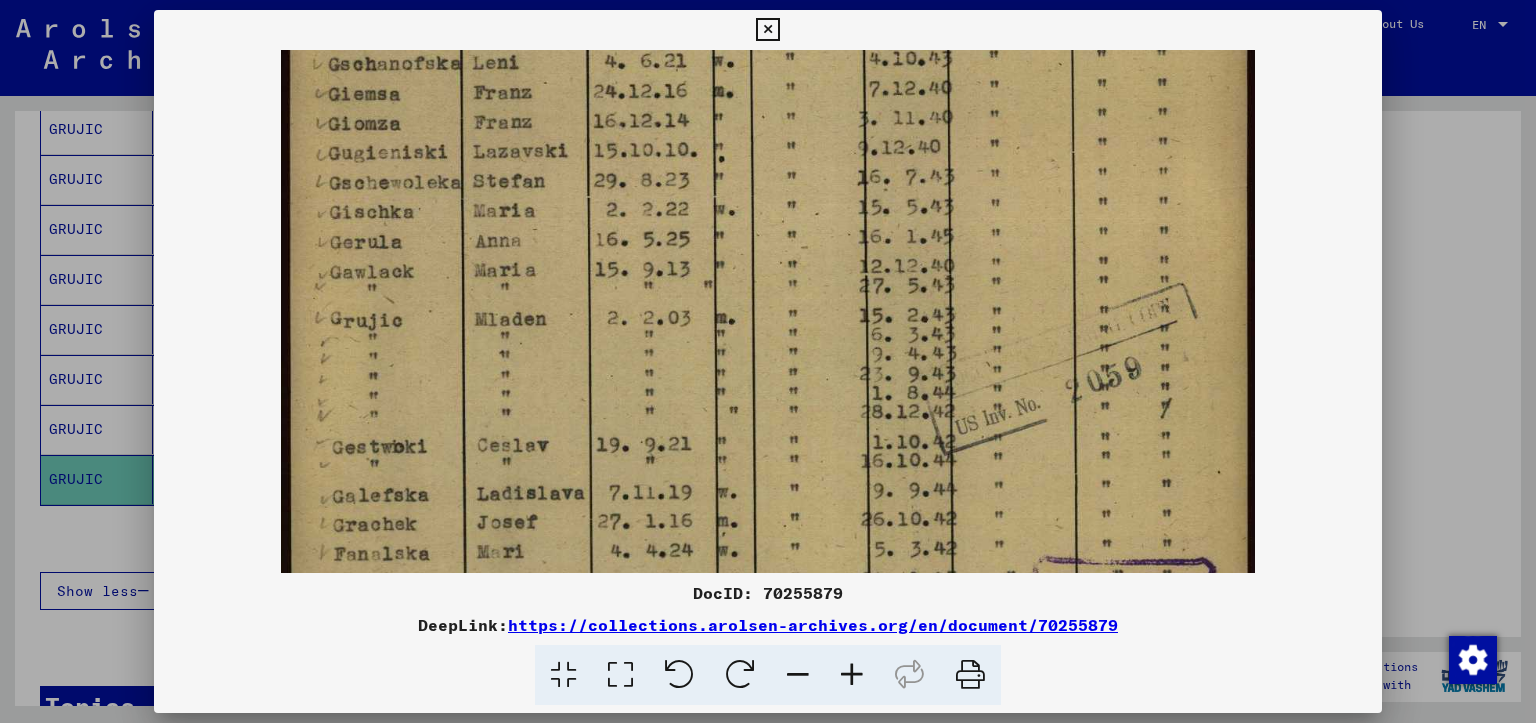 scroll, scrollTop: 680, scrollLeft: 0, axis: vertical 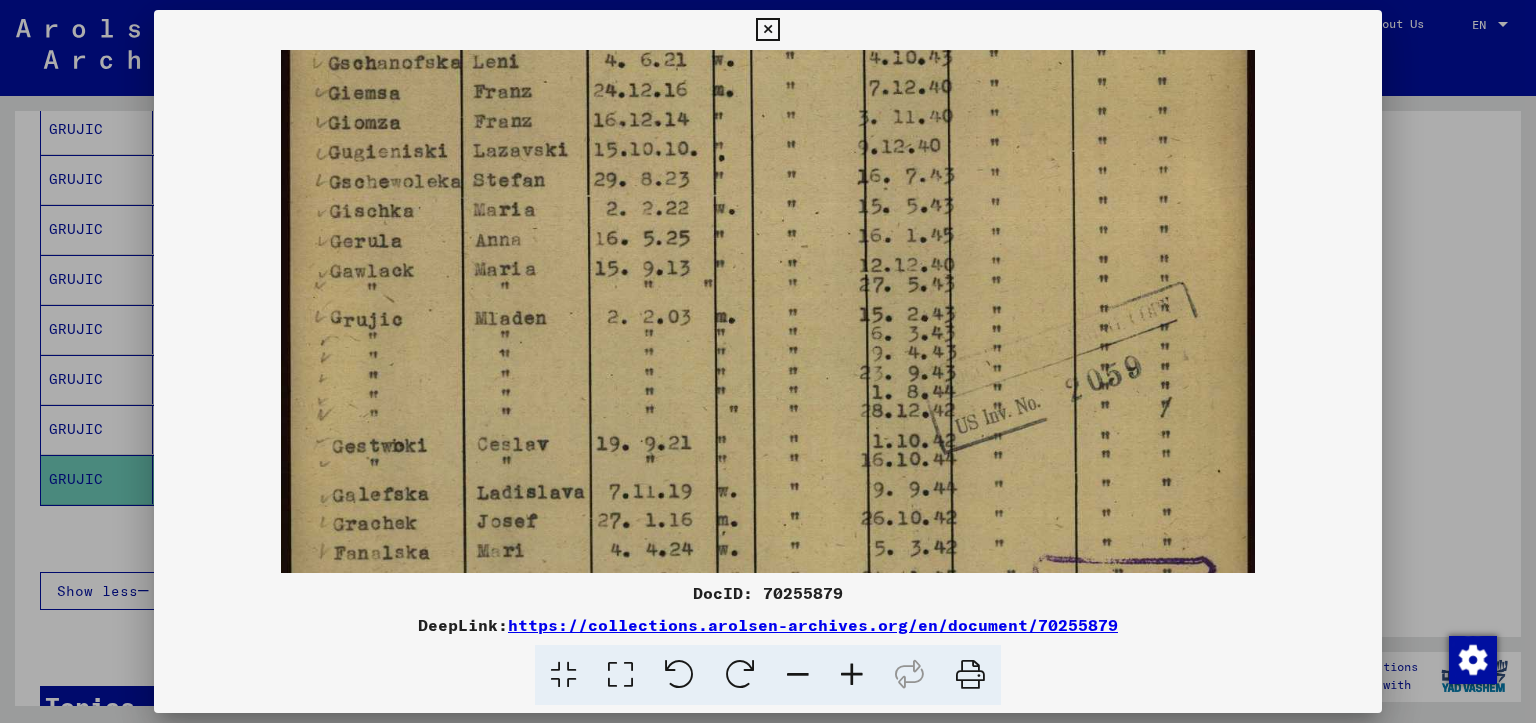 drag, startPoint x: 841, startPoint y: 354, endPoint x: 808, endPoint y: 350, distance: 33.24154 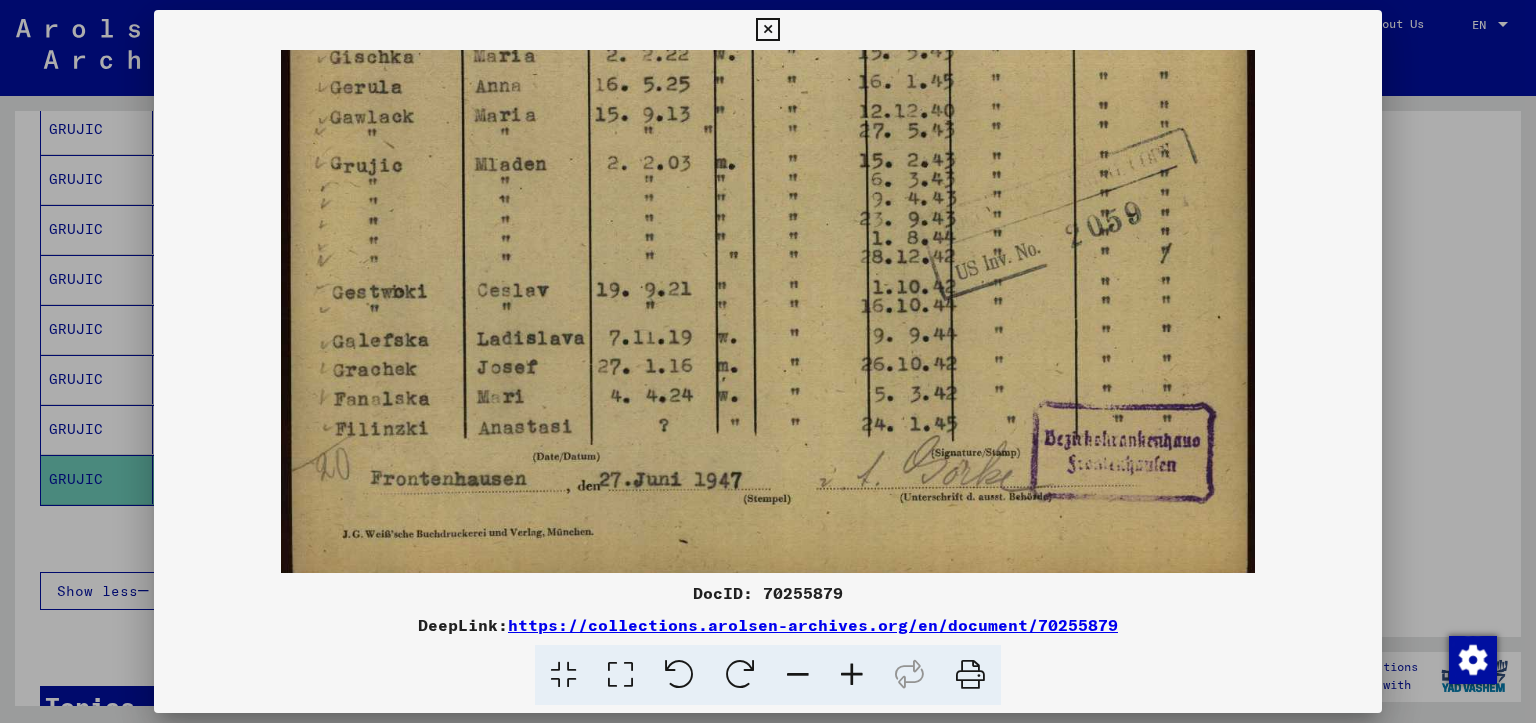 drag, startPoint x: 704, startPoint y: 356, endPoint x: 708, endPoint y: 251, distance: 105.076164 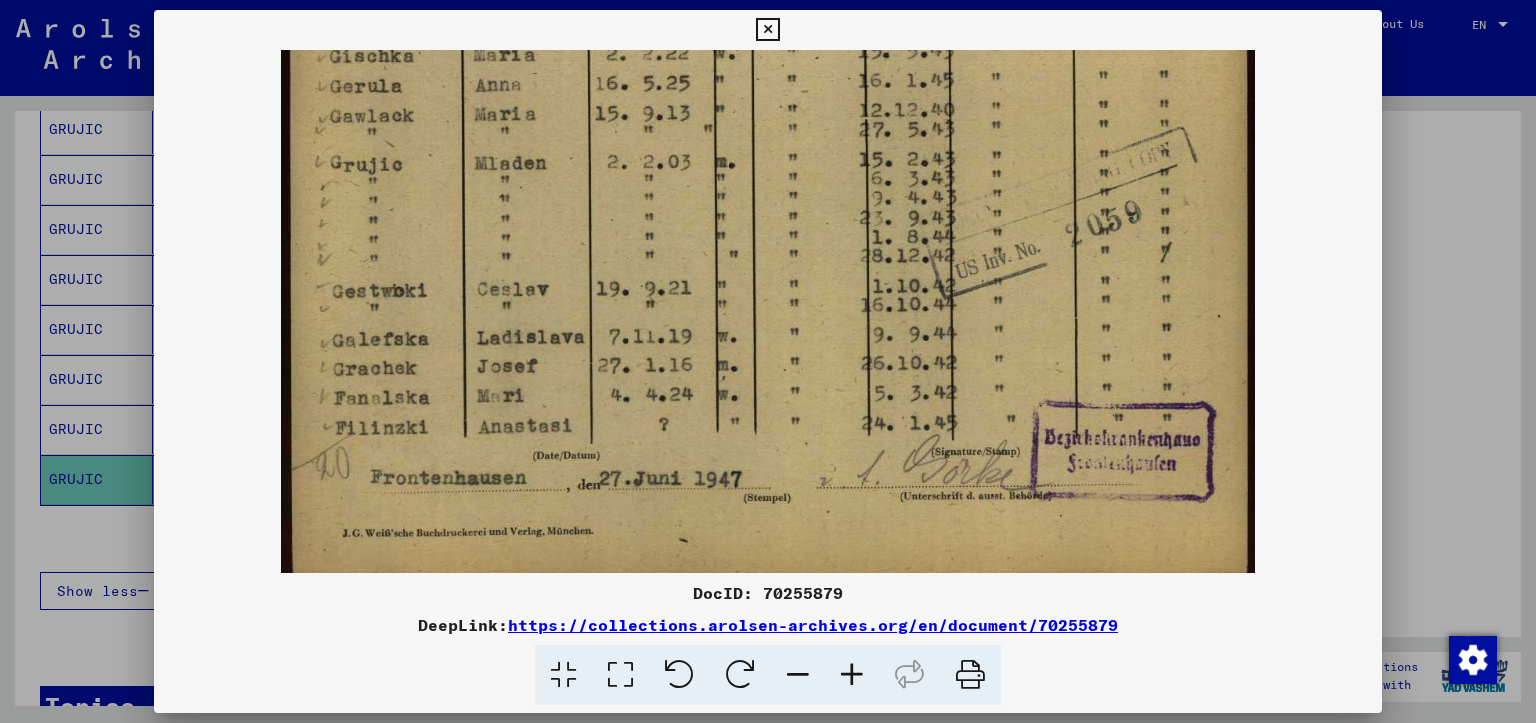 scroll, scrollTop: 849, scrollLeft: 0, axis: vertical 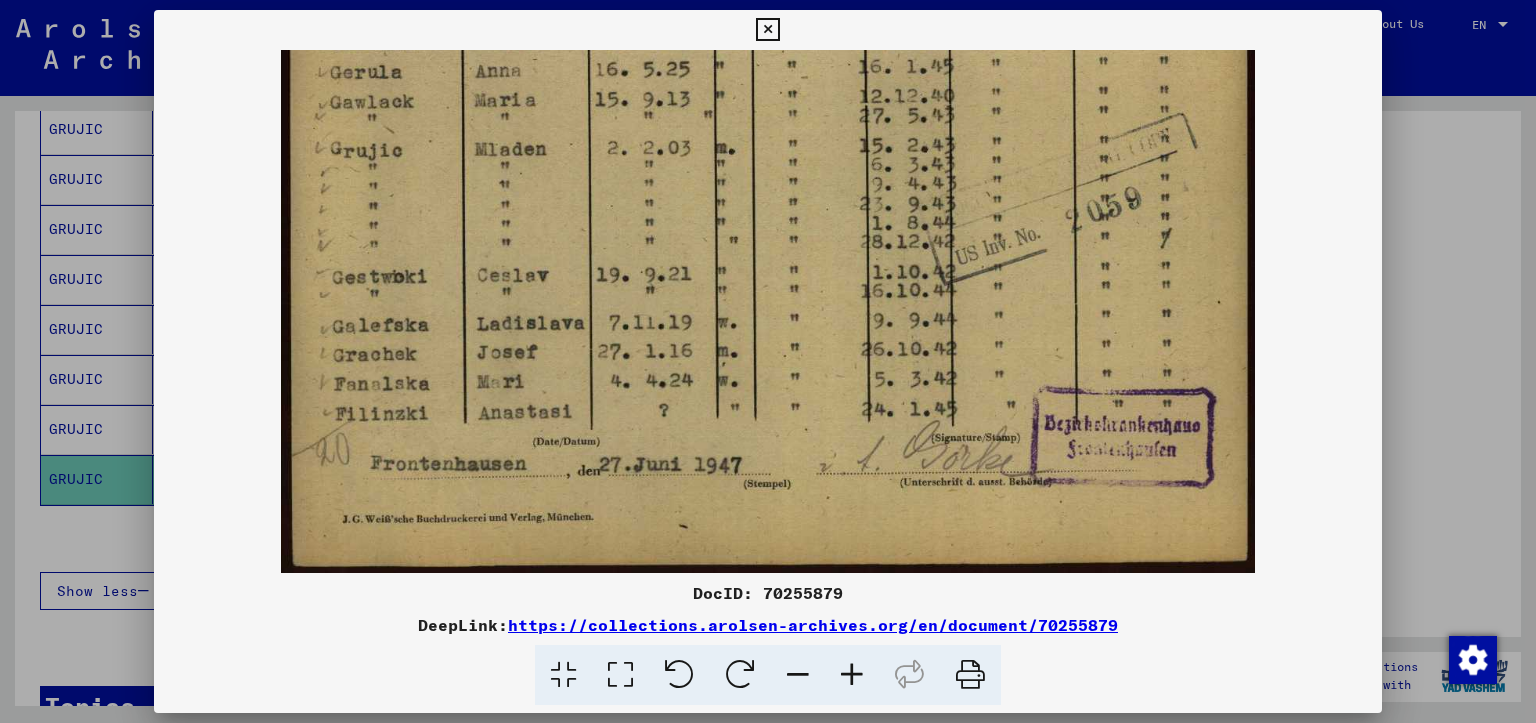 drag, startPoint x: 668, startPoint y: 322, endPoint x: 676, endPoint y: 273, distance: 49.648766 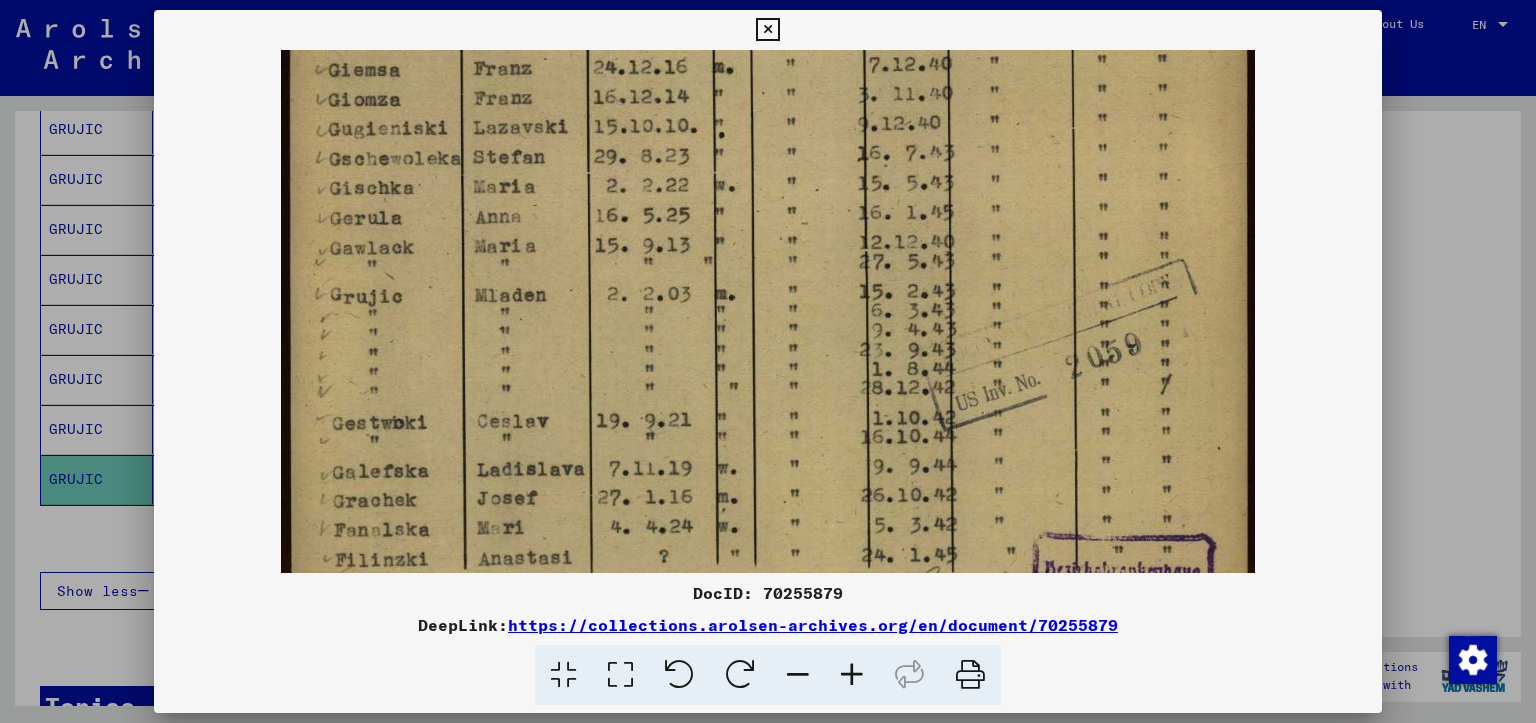 drag, startPoint x: 815, startPoint y: 367, endPoint x: 841, endPoint y: 501, distance: 136.49908 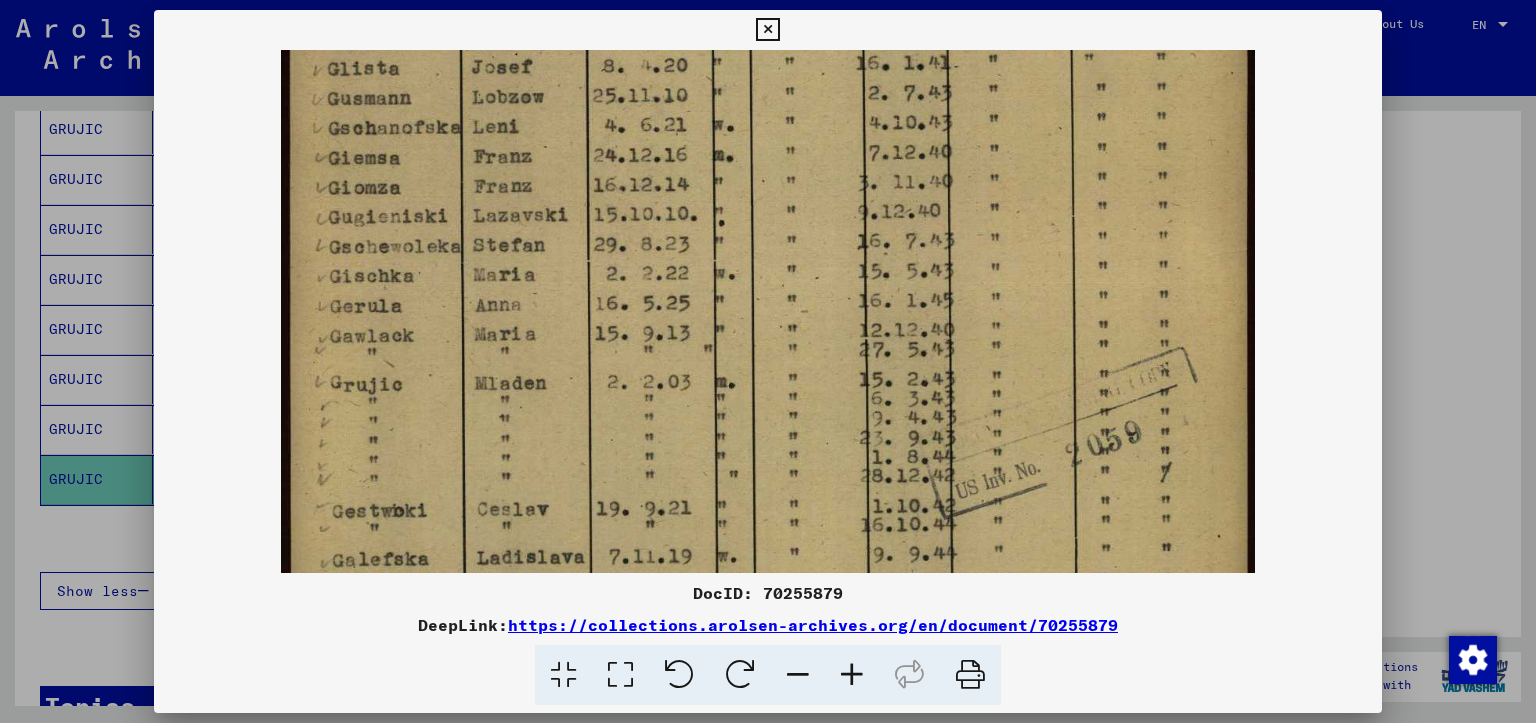 drag, startPoint x: 812, startPoint y: 366, endPoint x: 833, endPoint y: 446, distance: 82.710335 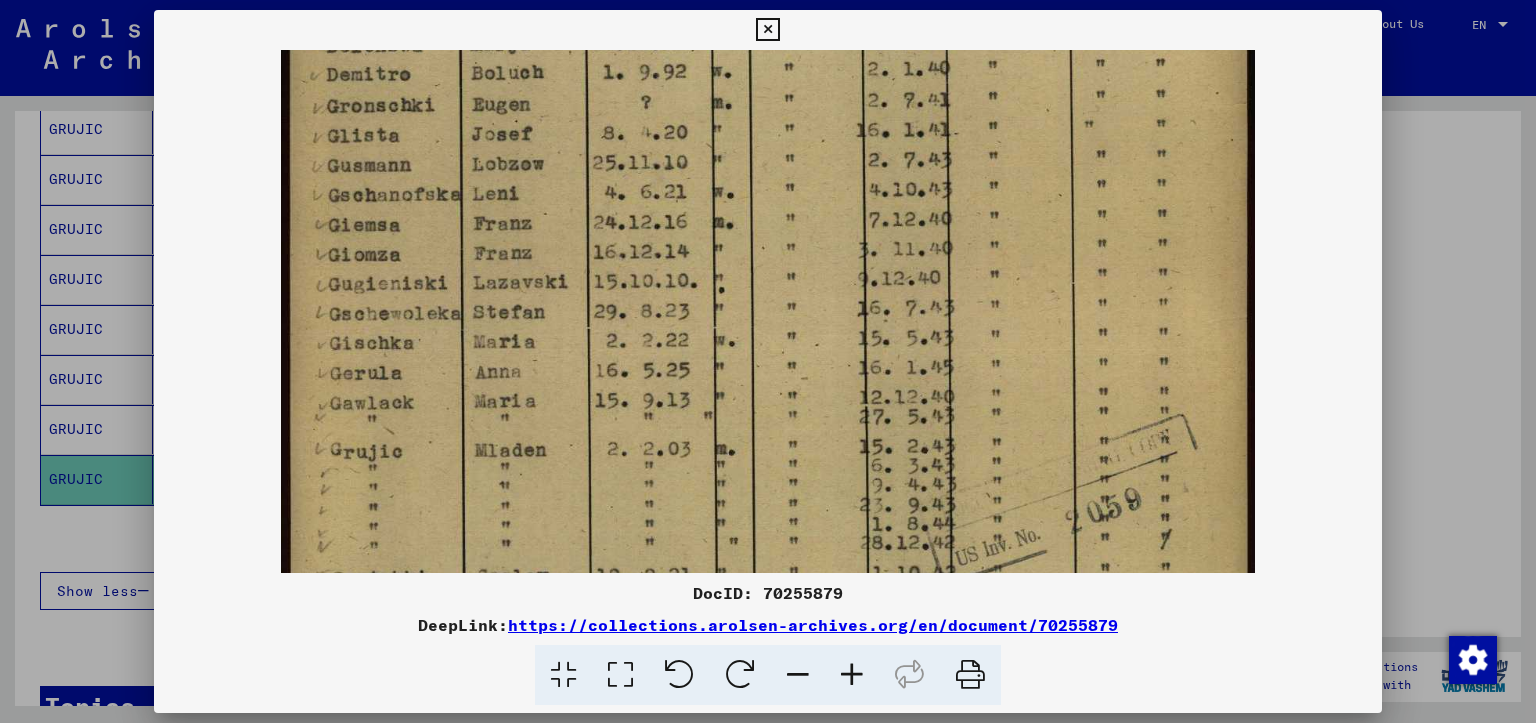 drag, startPoint x: 828, startPoint y: 406, endPoint x: 714, endPoint y: 322, distance: 141.60509 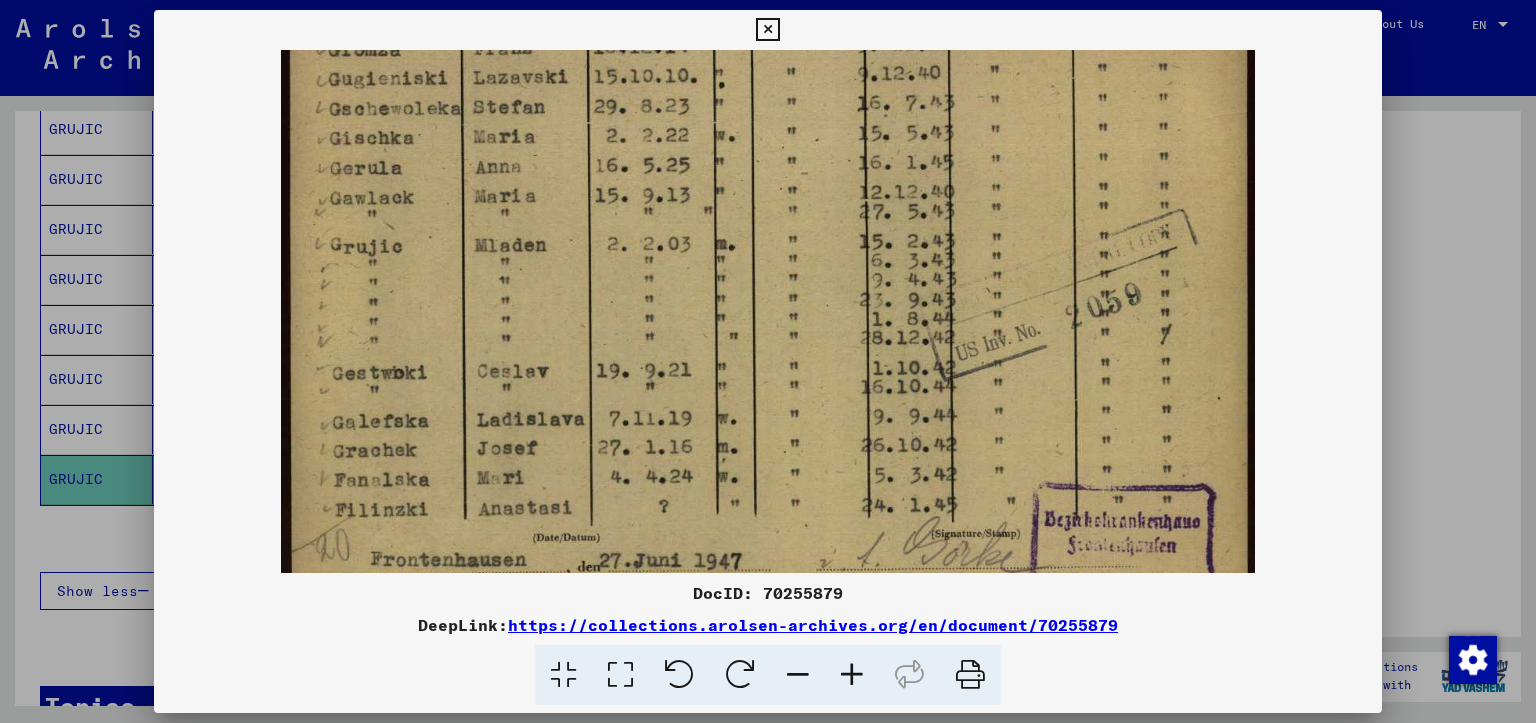 drag, startPoint x: 855, startPoint y: 367, endPoint x: 848, endPoint y: 338, distance: 29.832869 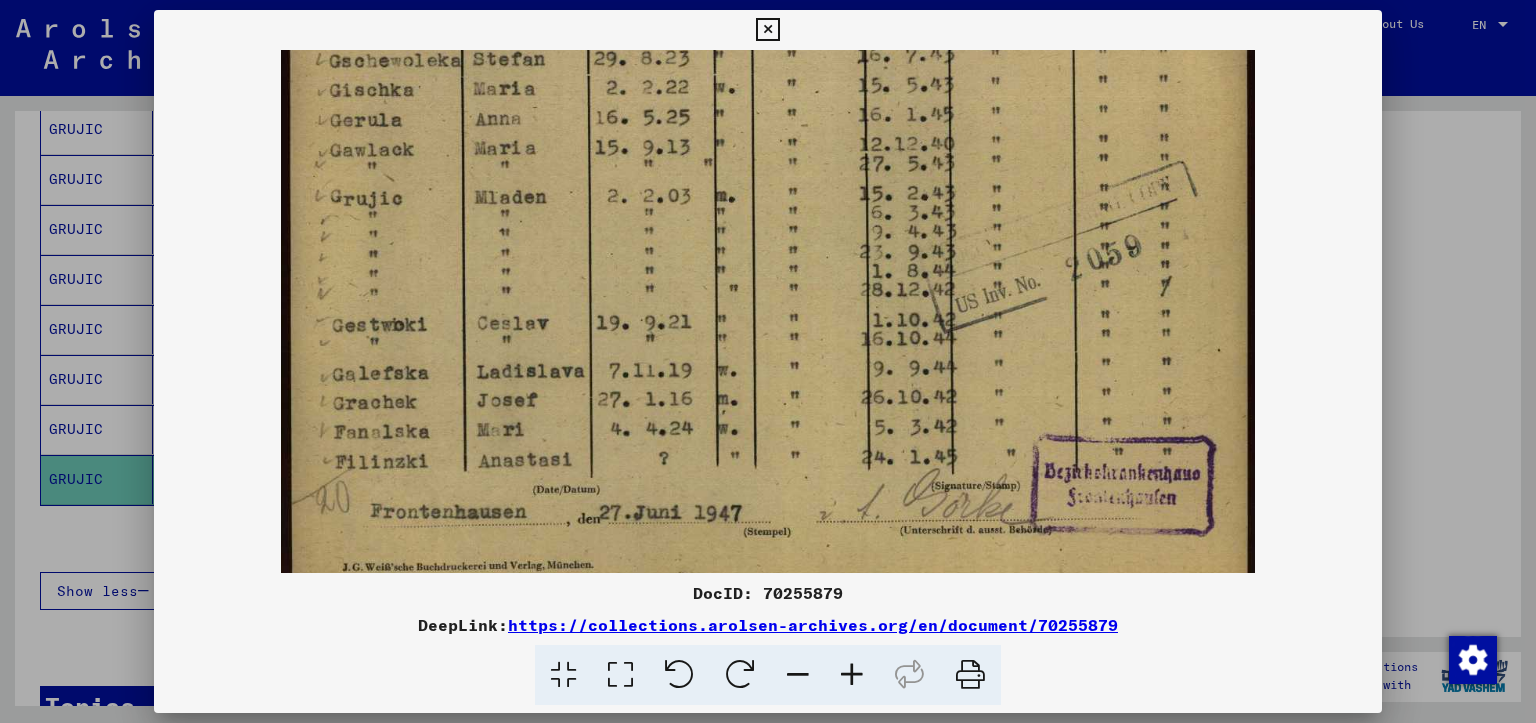 drag, startPoint x: 846, startPoint y: 362, endPoint x: 845, endPoint y: 348, distance: 14.035668 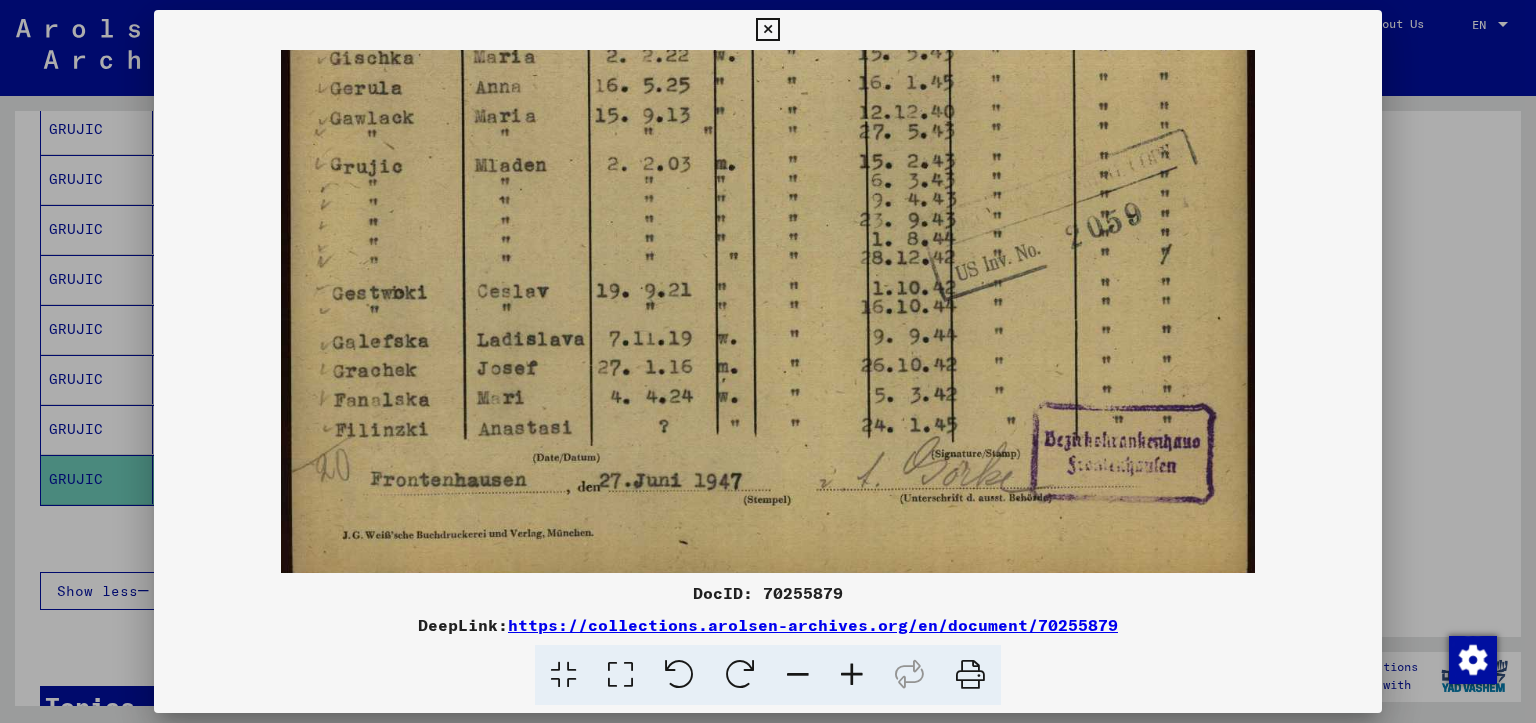 drag, startPoint x: 960, startPoint y: 342, endPoint x: 957, endPoint y: 318, distance: 24.186773 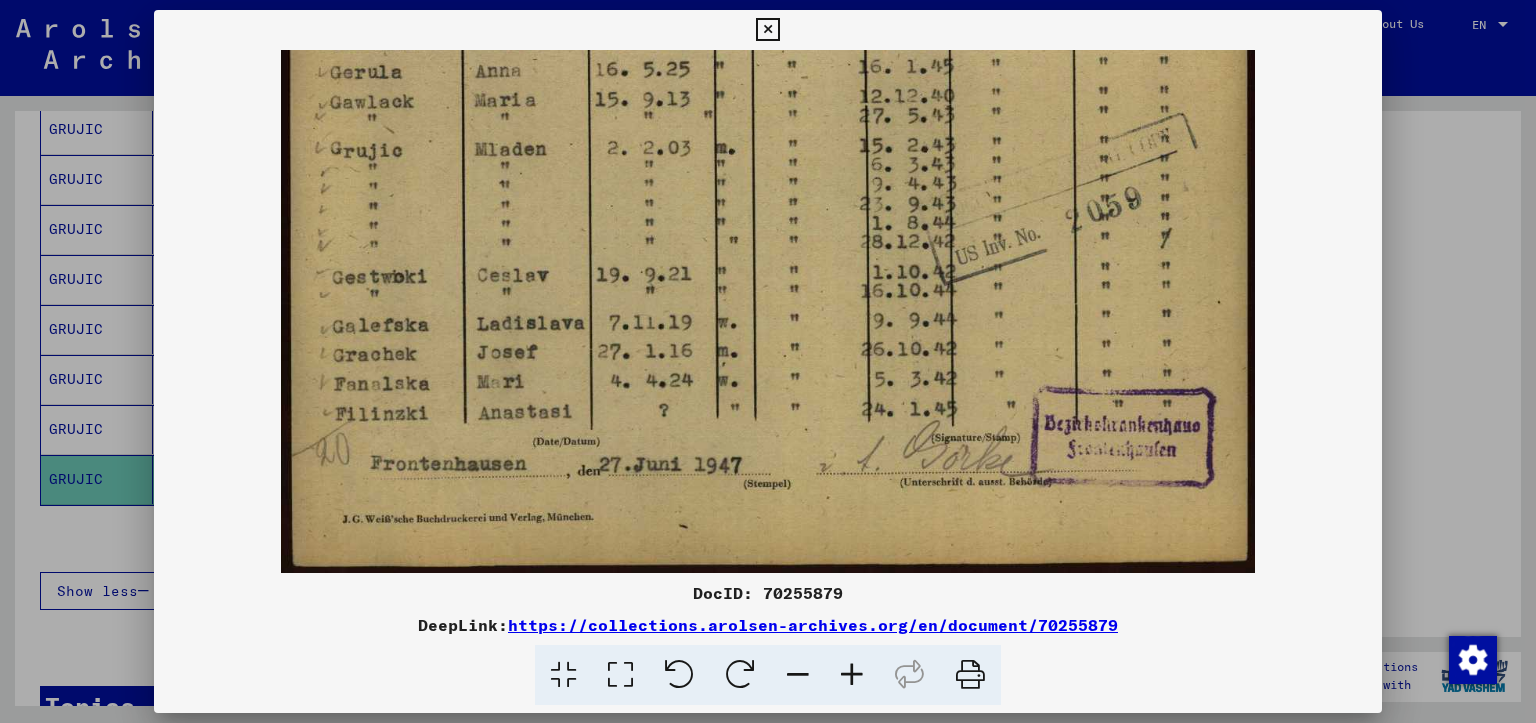drag, startPoint x: 972, startPoint y: 269, endPoint x: 964, endPoint y: 221, distance: 48.6621 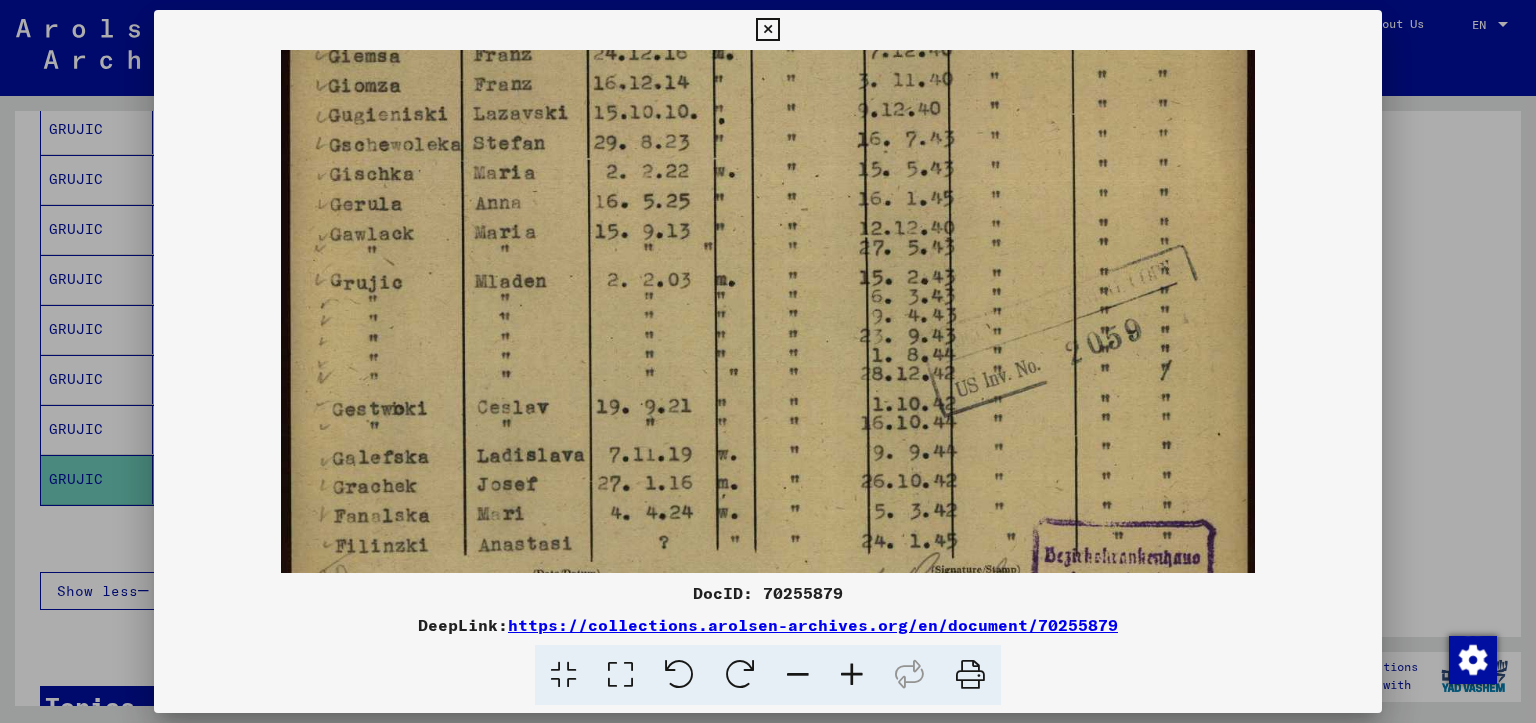 drag, startPoint x: 694, startPoint y: 327, endPoint x: 654, endPoint y: 332, distance: 40.311287 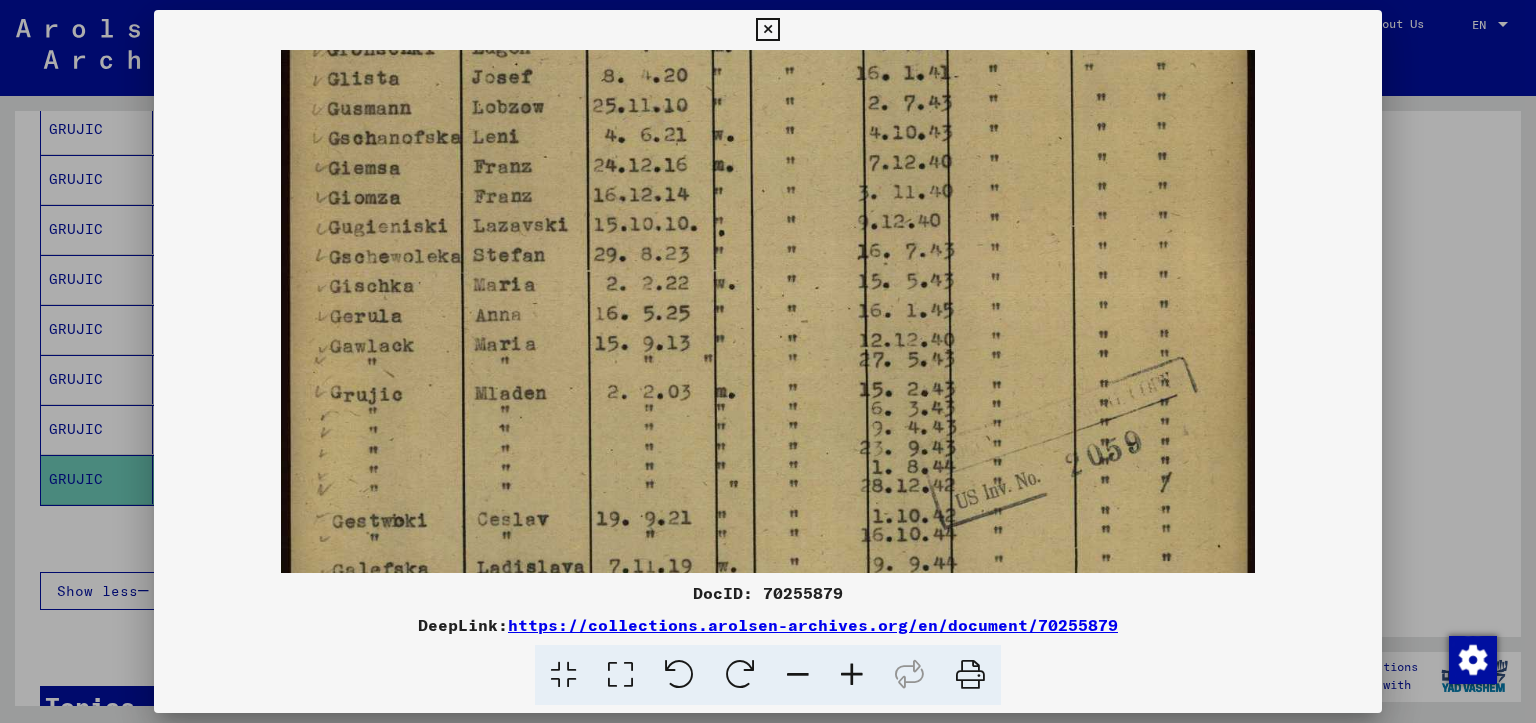 drag, startPoint x: 654, startPoint y: 274, endPoint x: 656, endPoint y: 385, distance: 111.01801 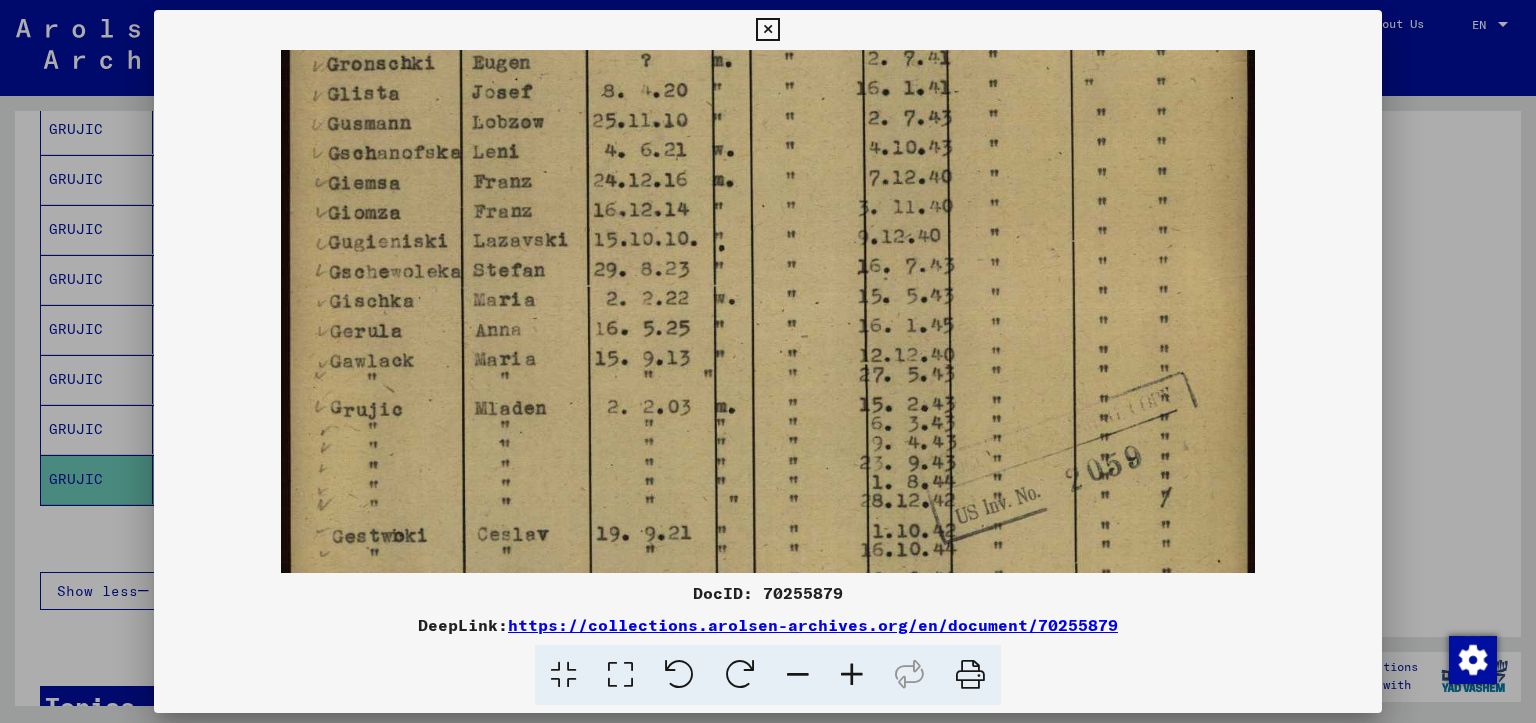 drag, startPoint x: 670, startPoint y: 326, endPoint x: 675, endPoint y: 307, distance: 19.646883 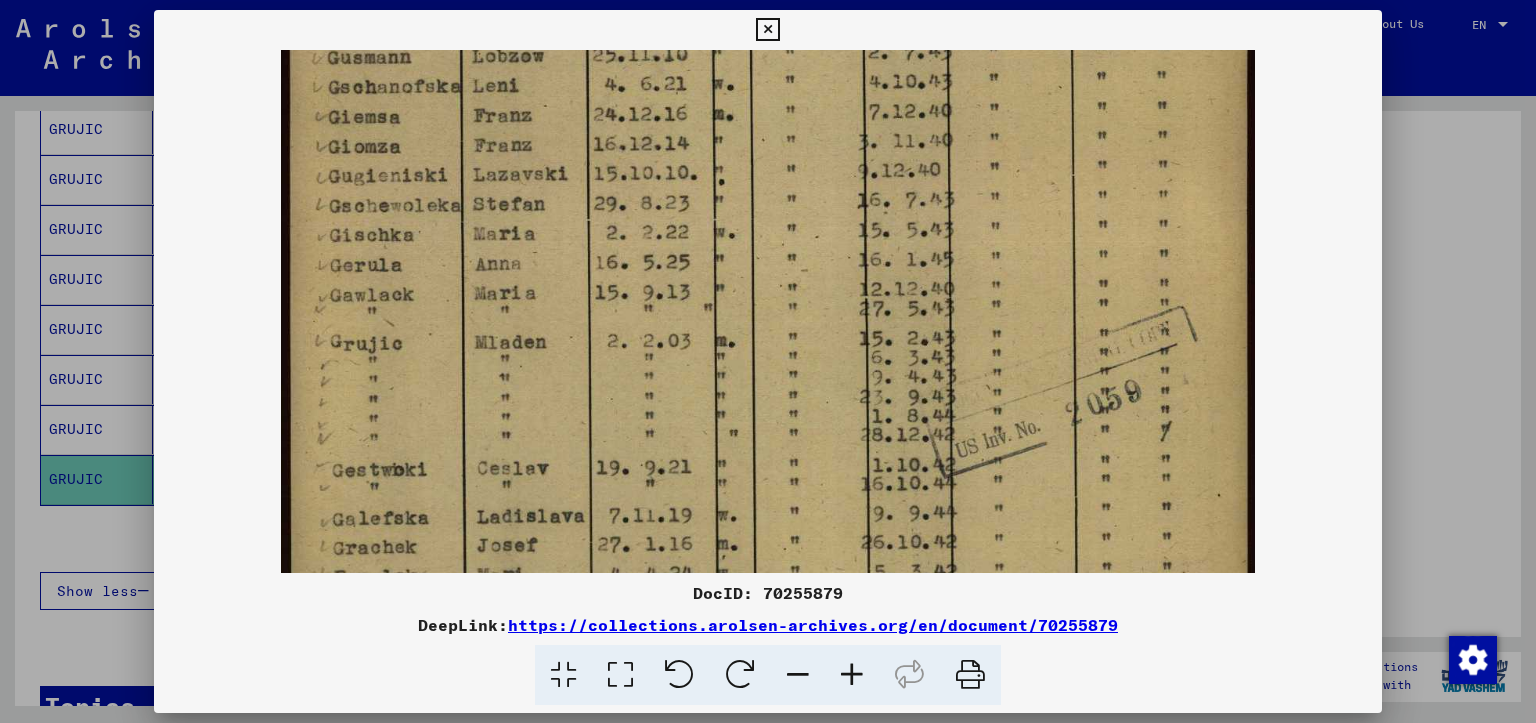 drag, startPoint x: 700, startPoint y: 356, endPoint x: 710, endPoint y: 206, distance: 150.33296 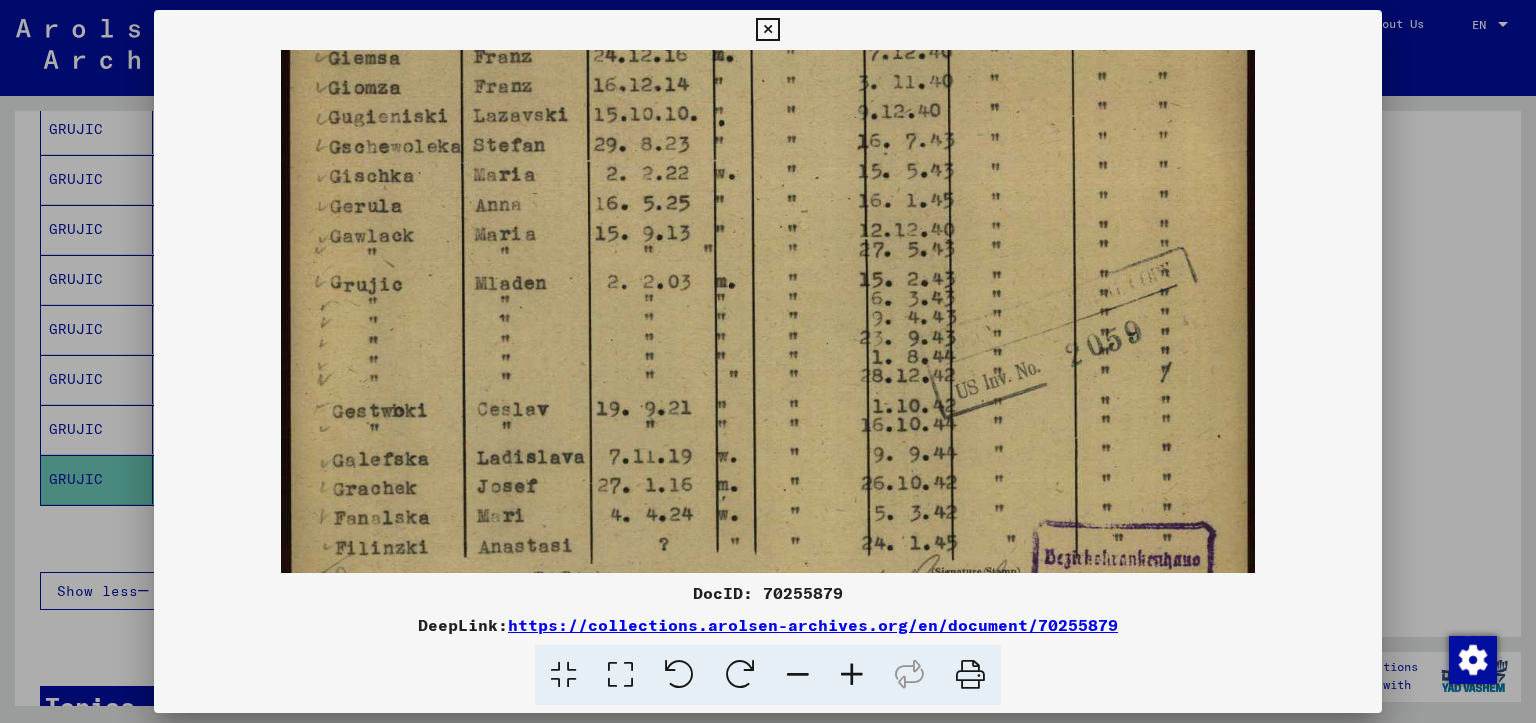 scroll, scrollTop: 736, scrollLeft: 0, axis: vertical 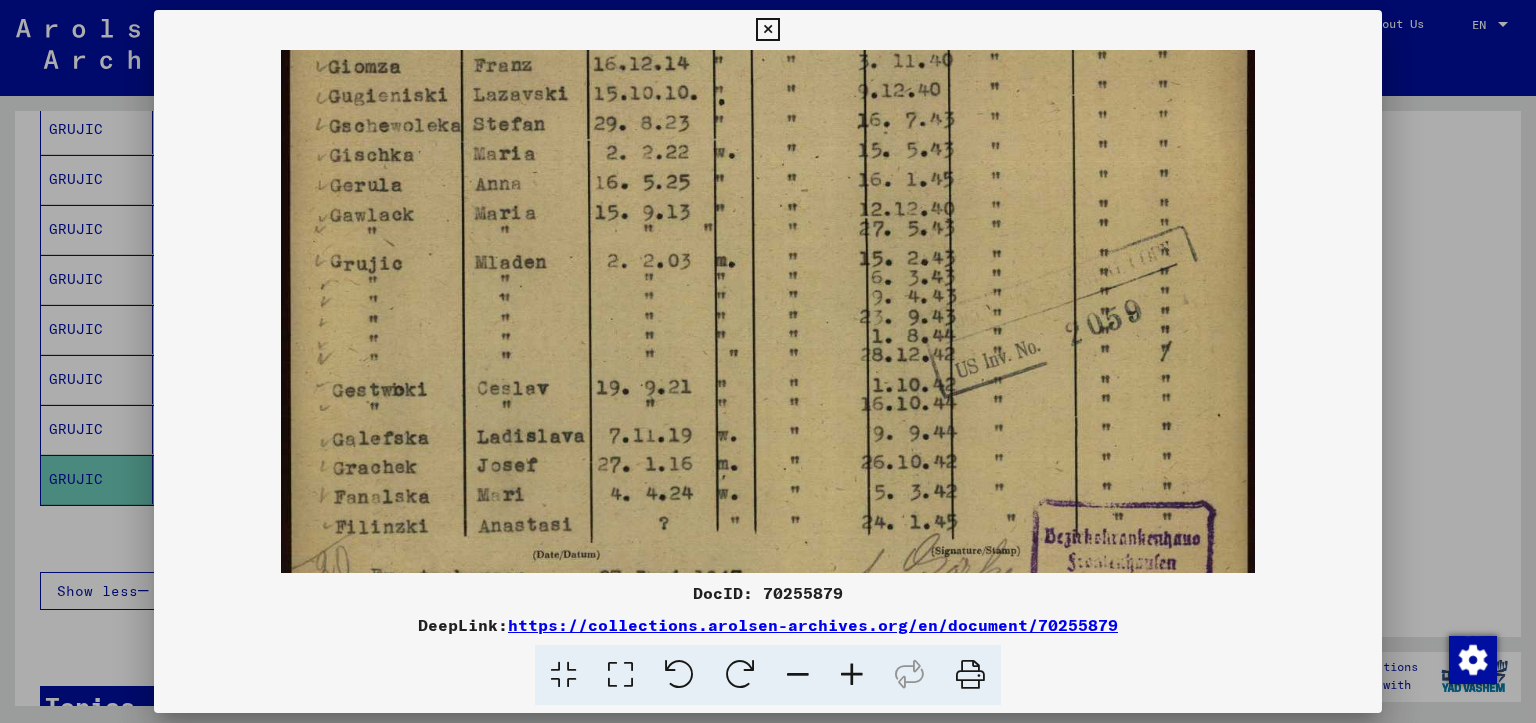 drag, startPoint x: 700, startPoint y: 304, endPoint x: 698, endPoint y: 286, distance: 18.110771 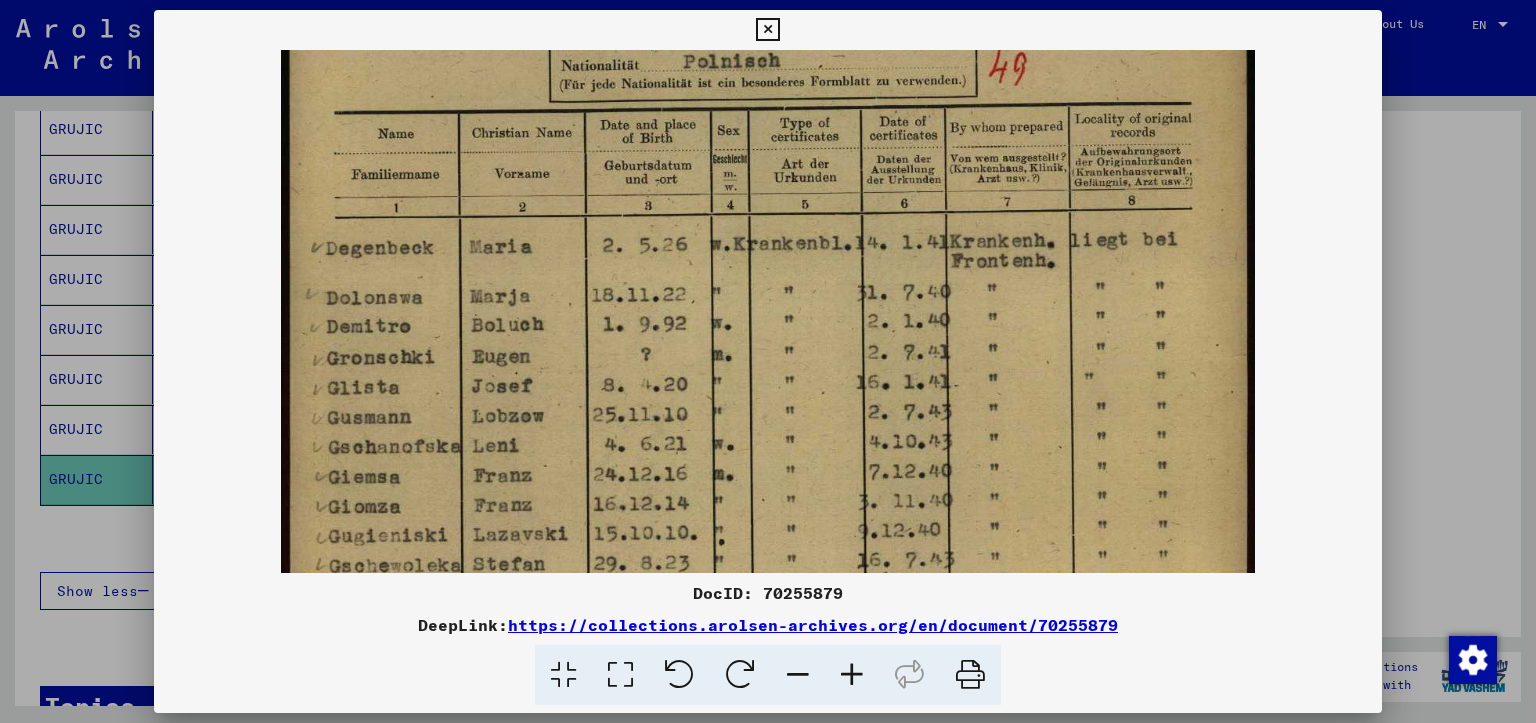 drag, startPoint x: 796, startPoint y: 230, endPoint x: 816, endPoint y: 375, distance: 146.37282 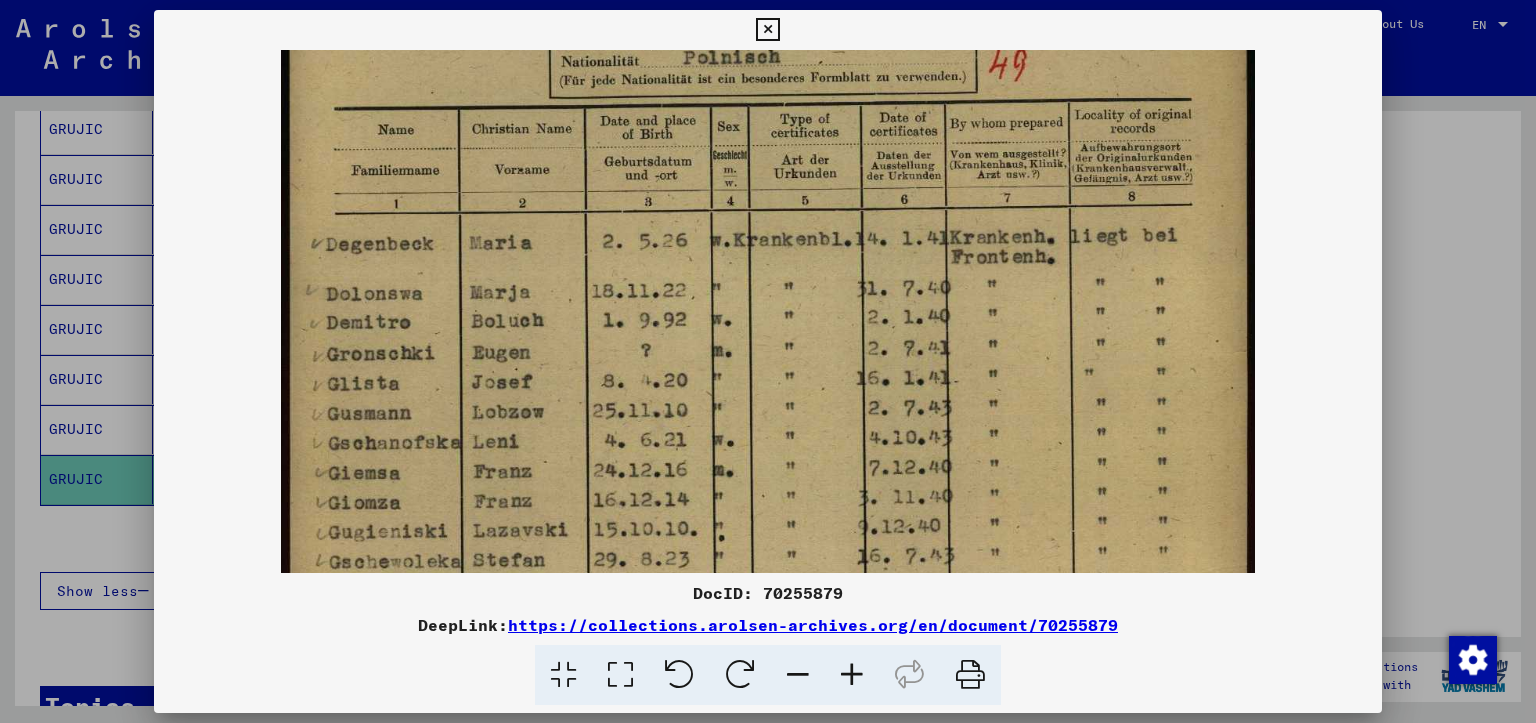 scroll, scrollTop: 281, scrollLeft: 0, axis: vertical 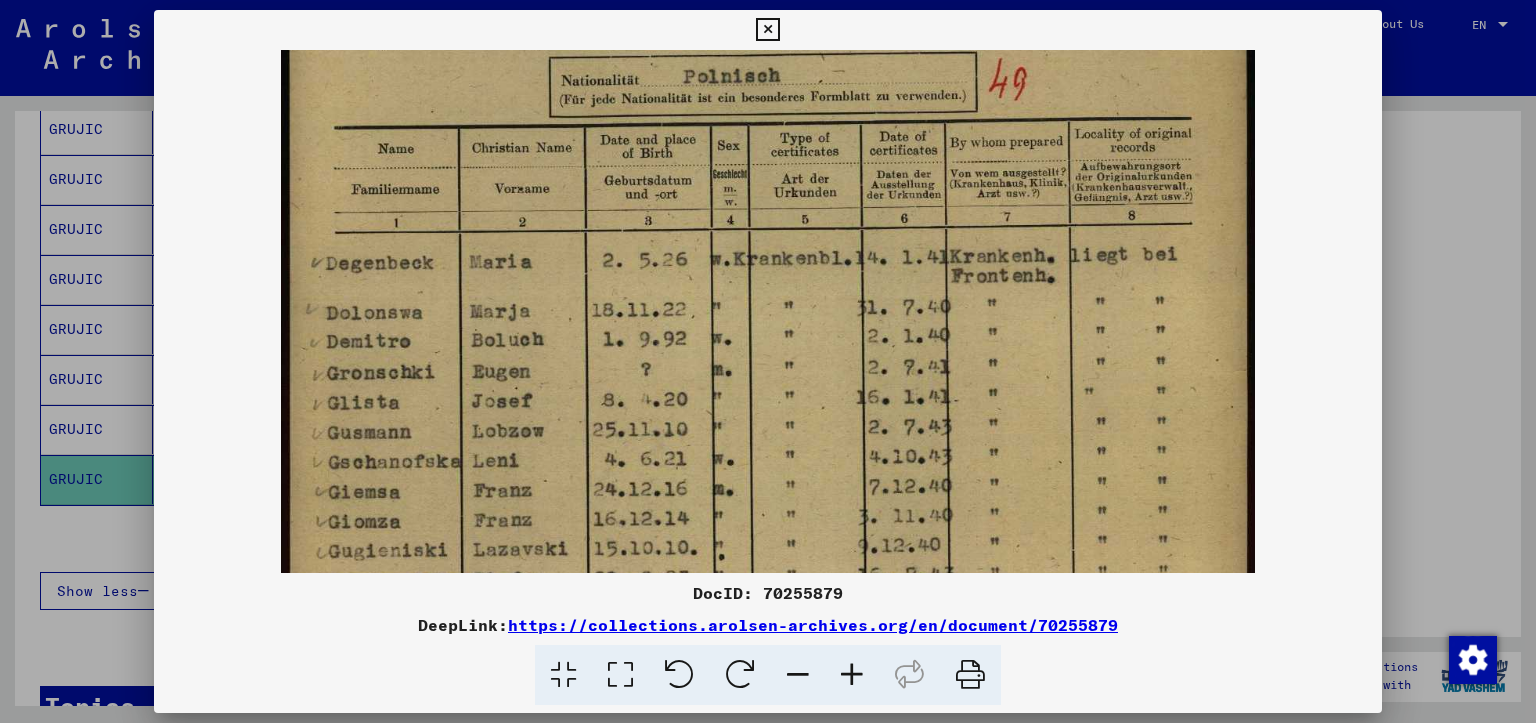 drag, startPoint x: 828, startPoint y: 292, endPoint x: 823, endPoint y: 308, distance: 16.763054 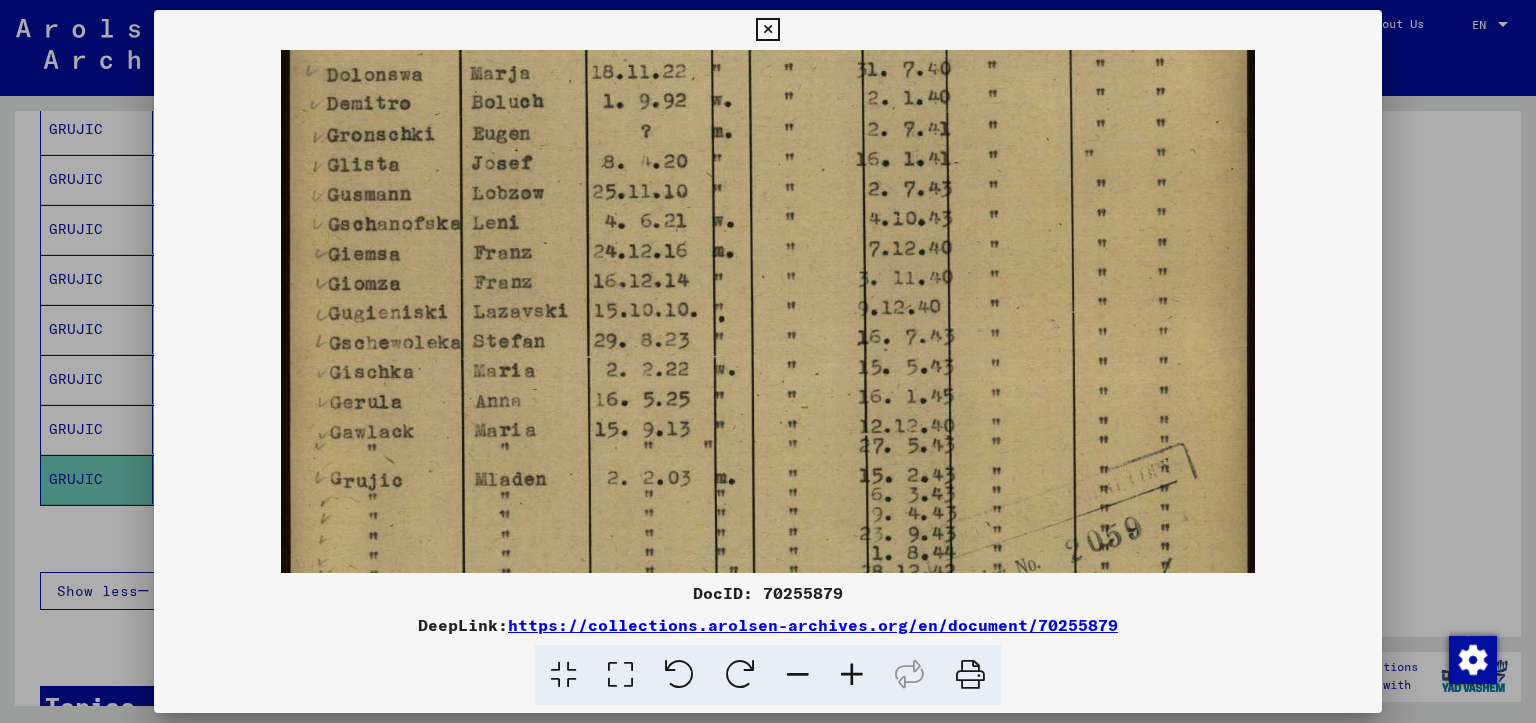 drag, startPoint x: 1044, startPoint y: 330, endPoint x: 1012, endPoint y: 56, distance: 275.86227 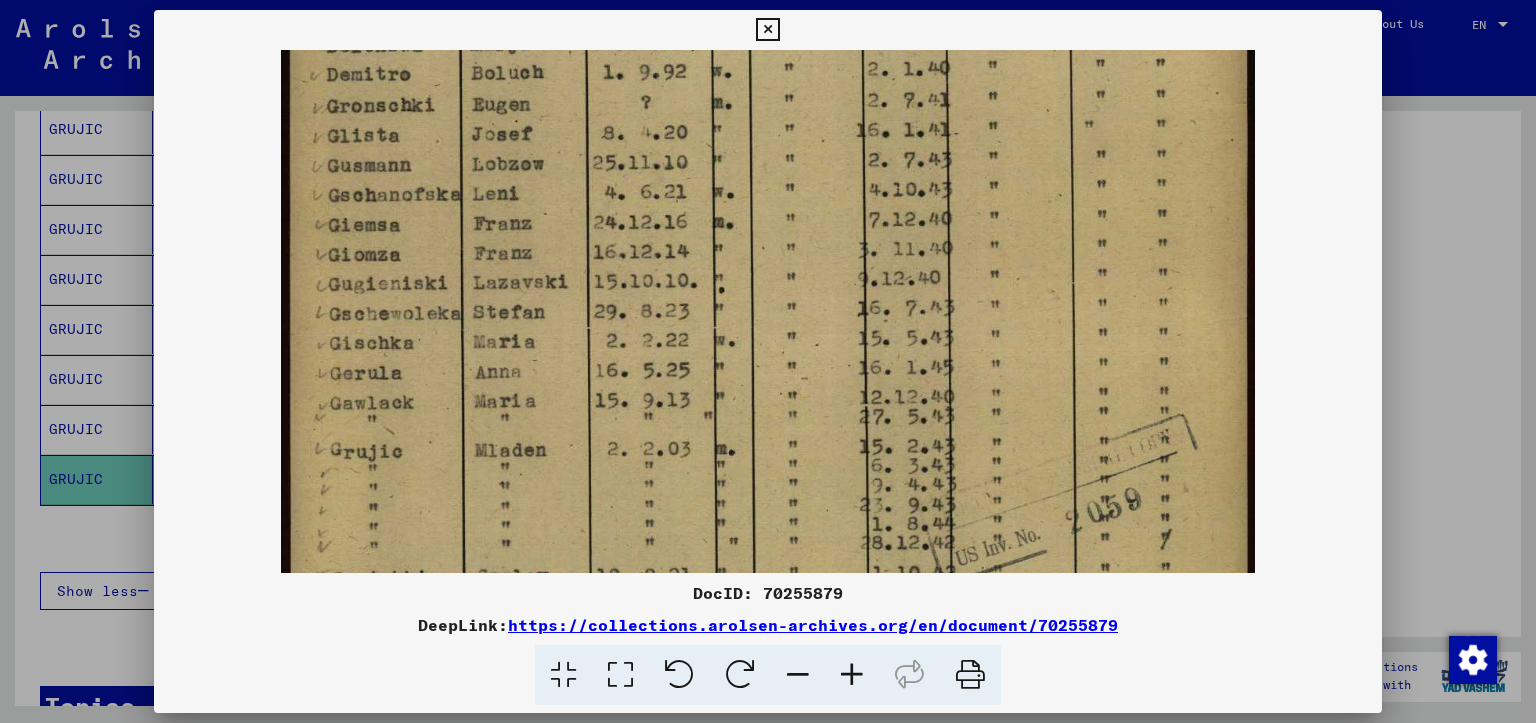 drag, startPoint x: 909, startPoint y: 278, endPoint x: 931, endPoint y: 300, distance: 31.112698 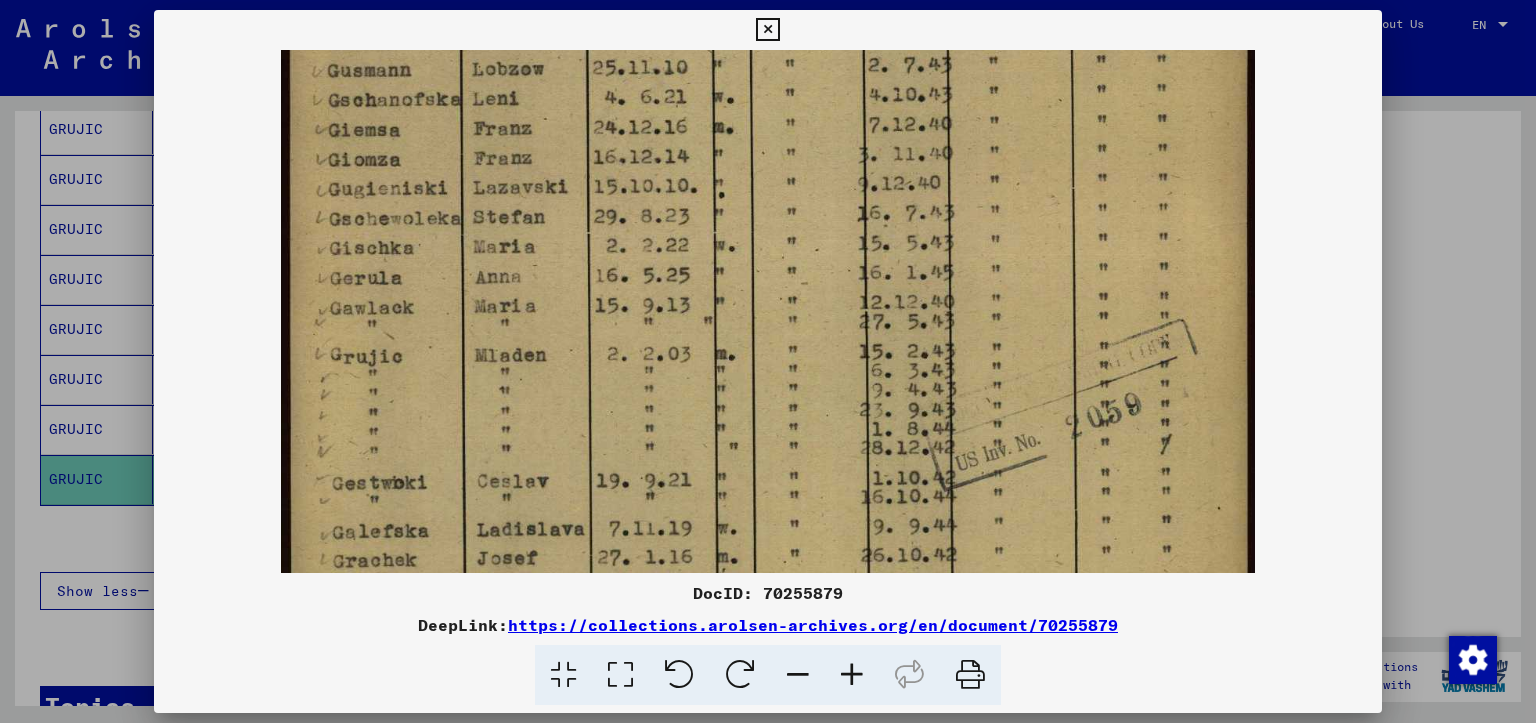 click at bounding box center [768, 93] 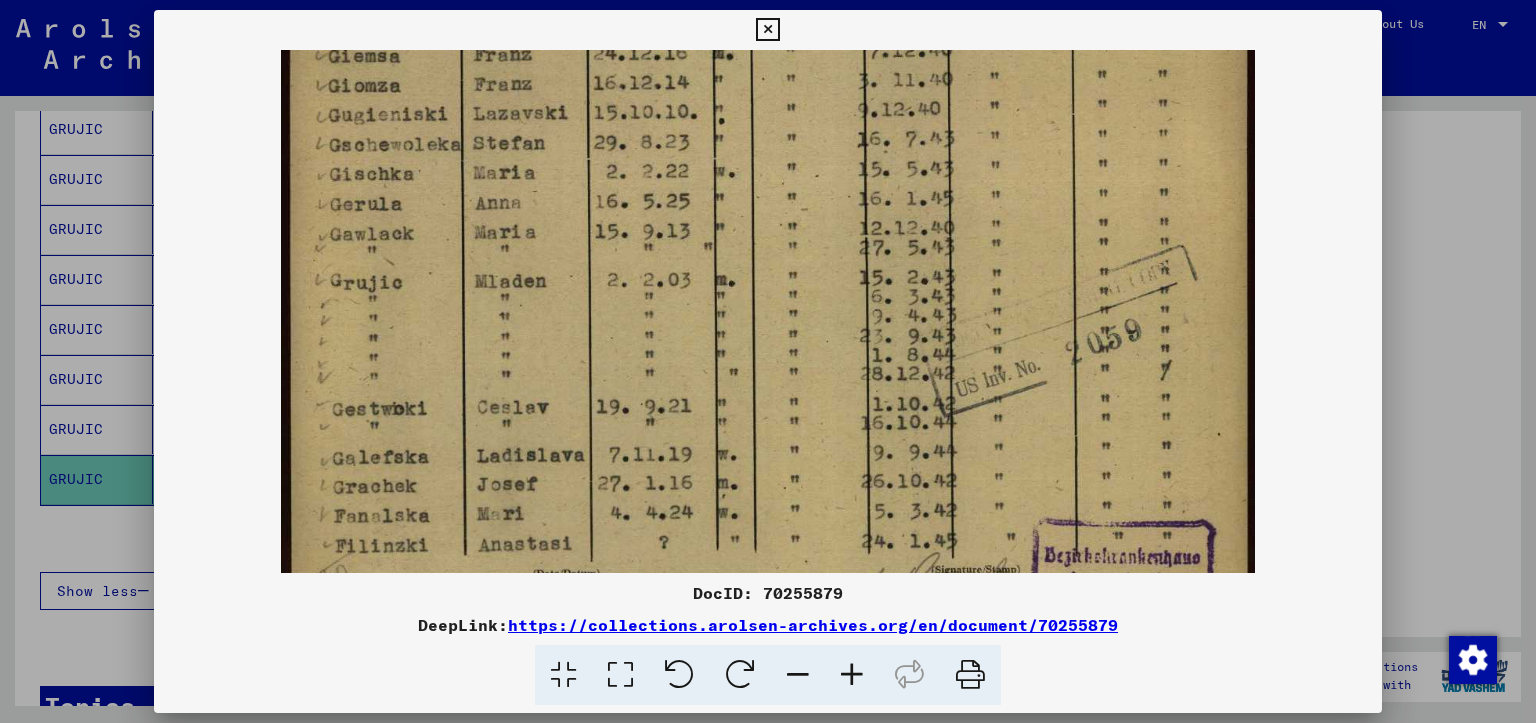 click at bounding box center (768, 19) 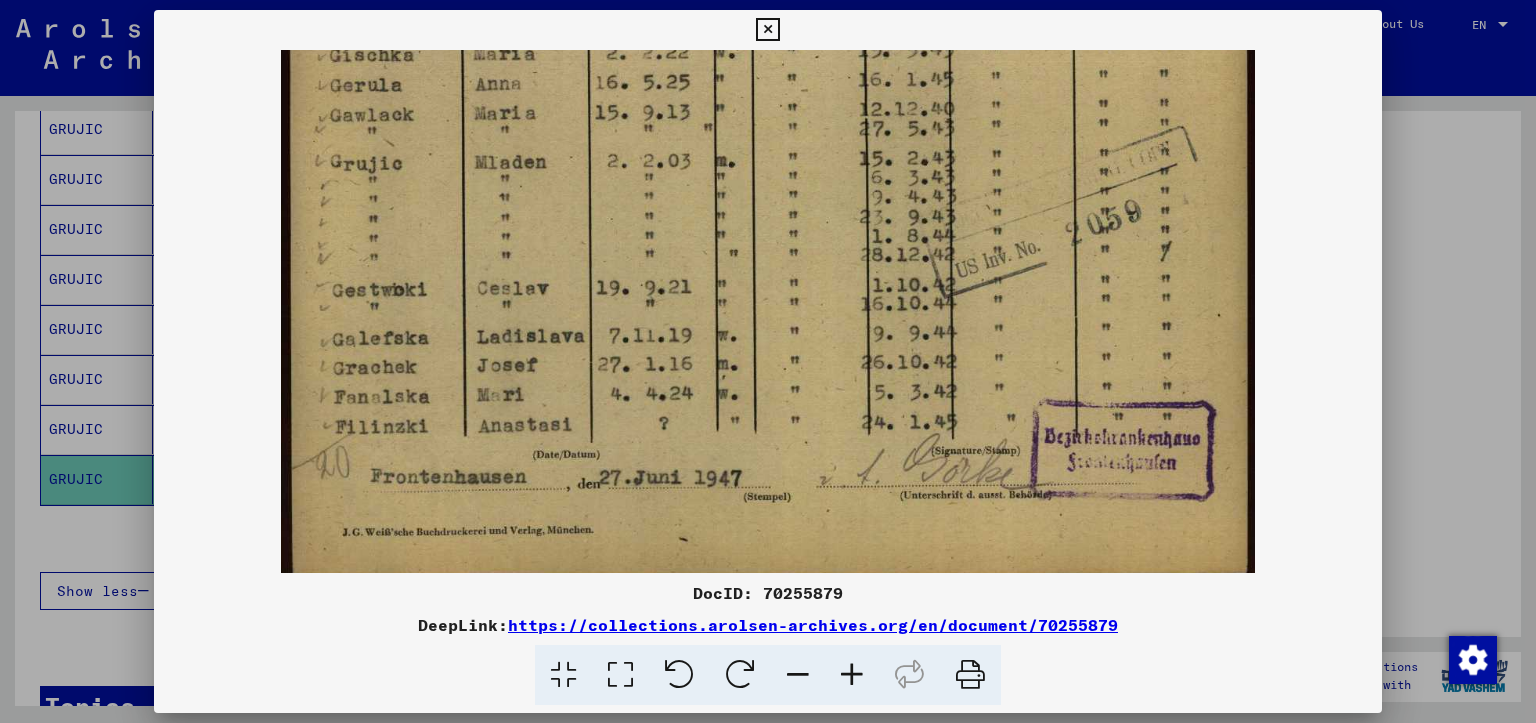 drag, startPoint x: 1007, startPoint y: 423, endPoint x: 1001, endPoint y: 365, distance: 58.30952 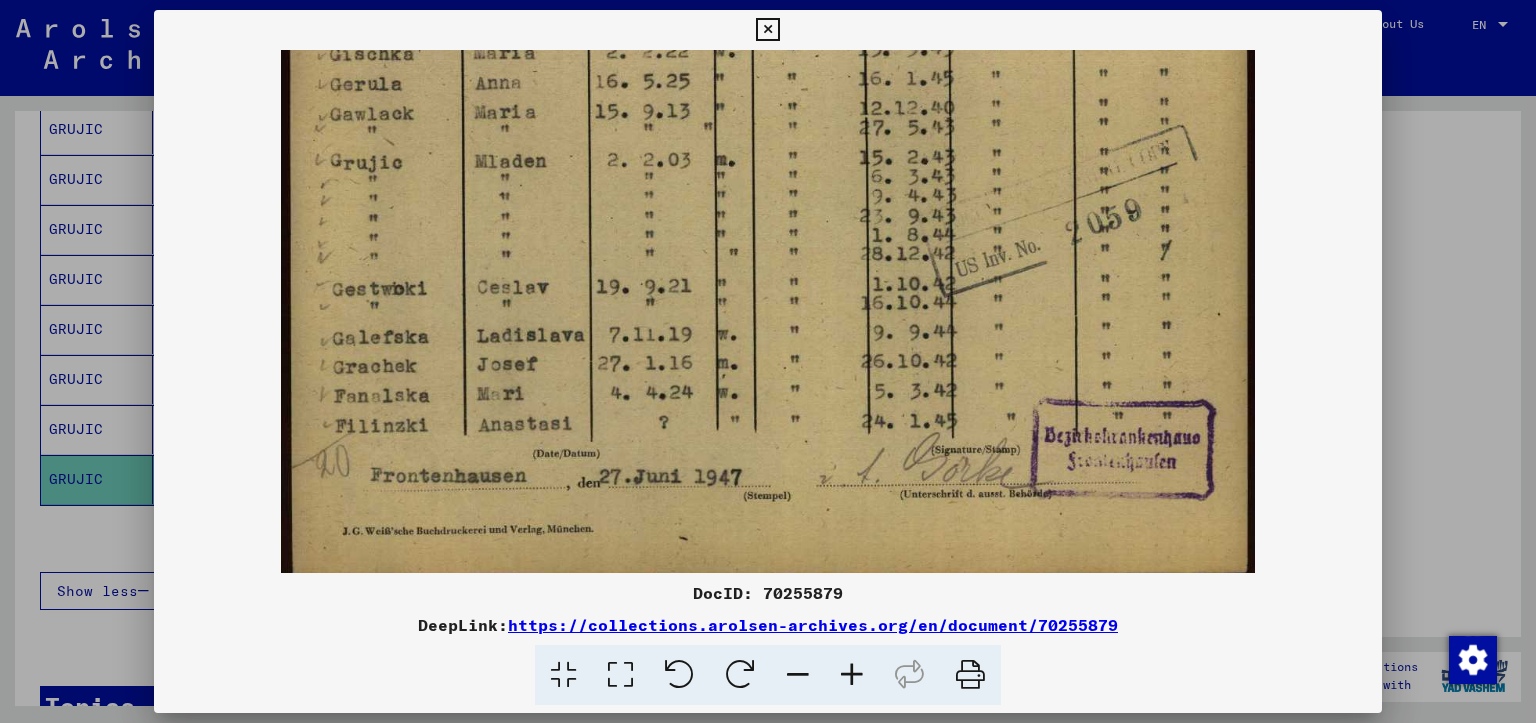 scroll, scrollTop: 849, scrollLeft: 0, axis: vertical 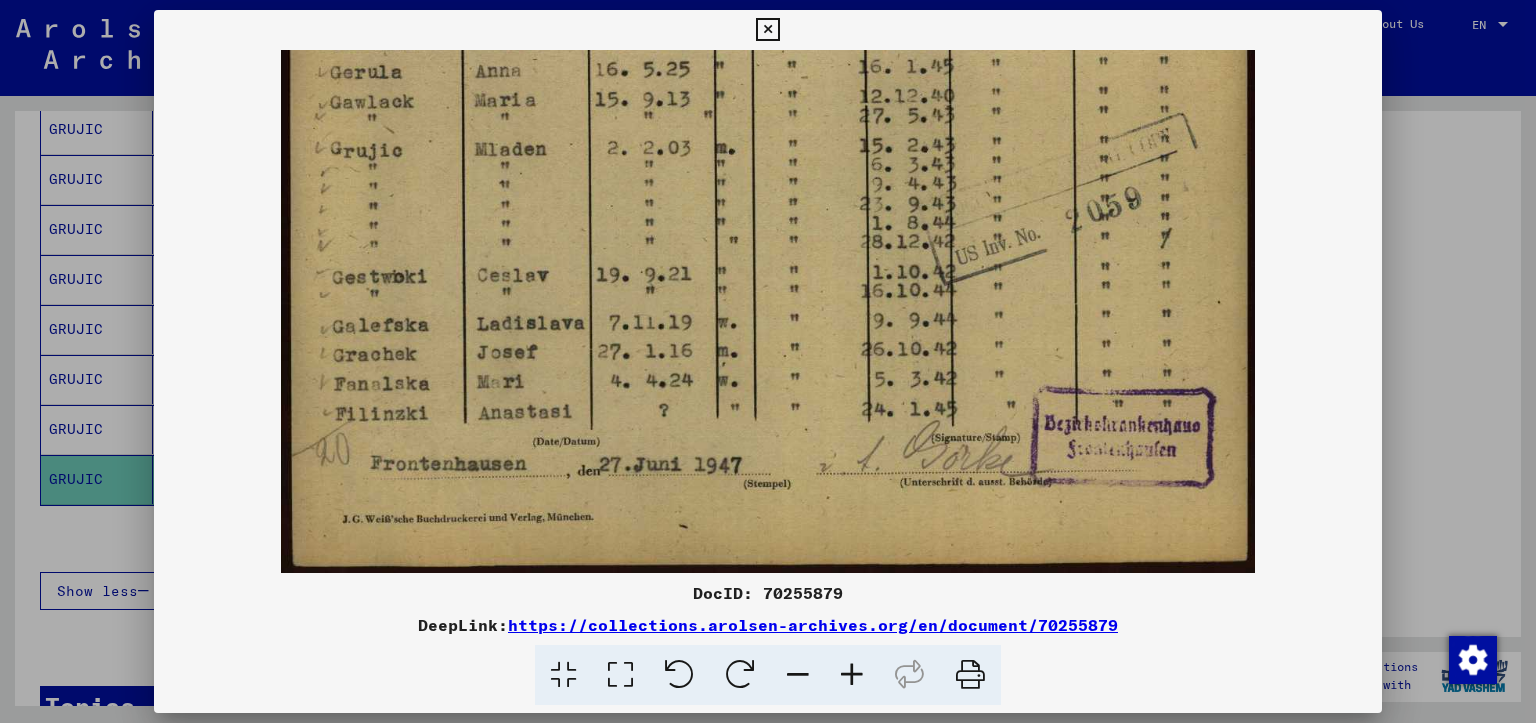 drag, startPoint x: 1000, startPoint y: 374, endPoint x: 993, endPoint y: 327, distance: 47.518417 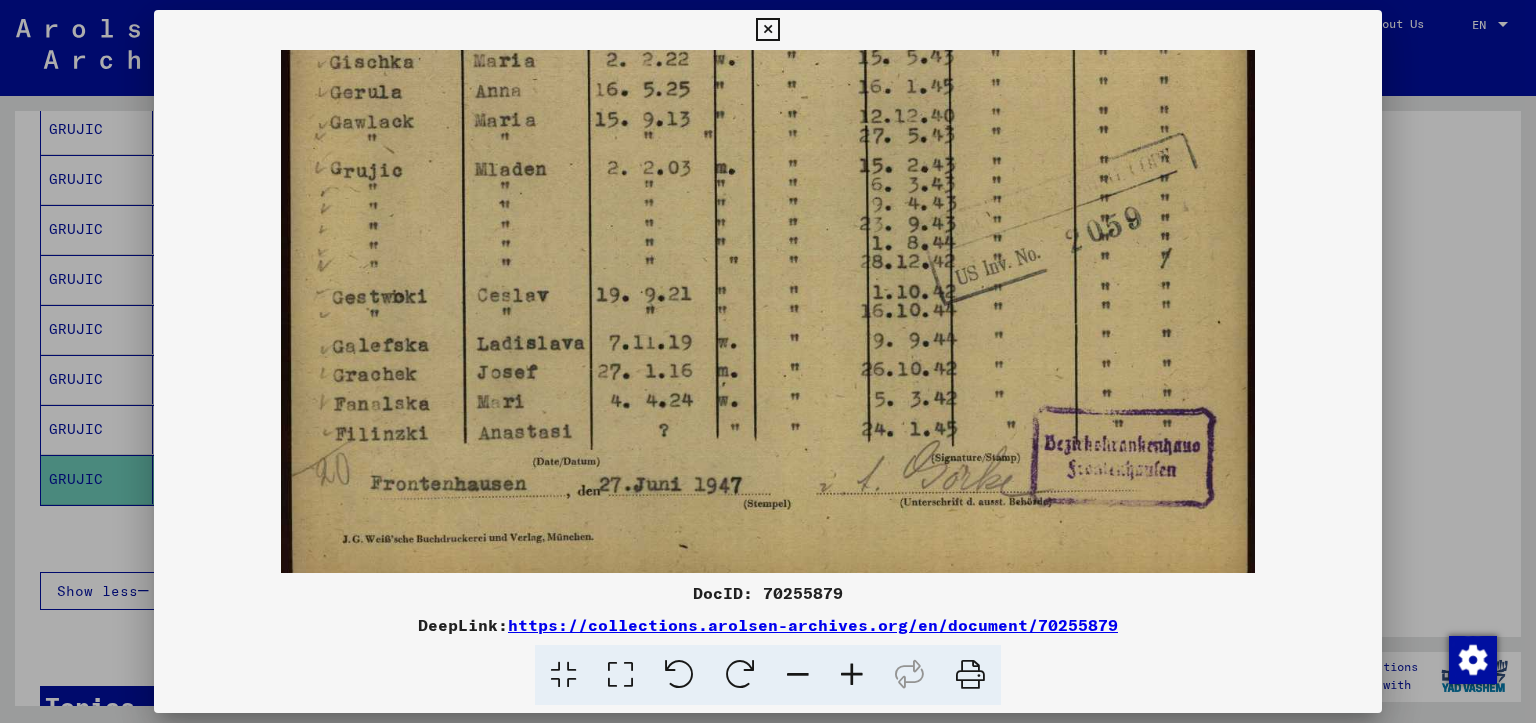 scroll, scrollTop: 824, scrollLeft: 0, axis: vertical 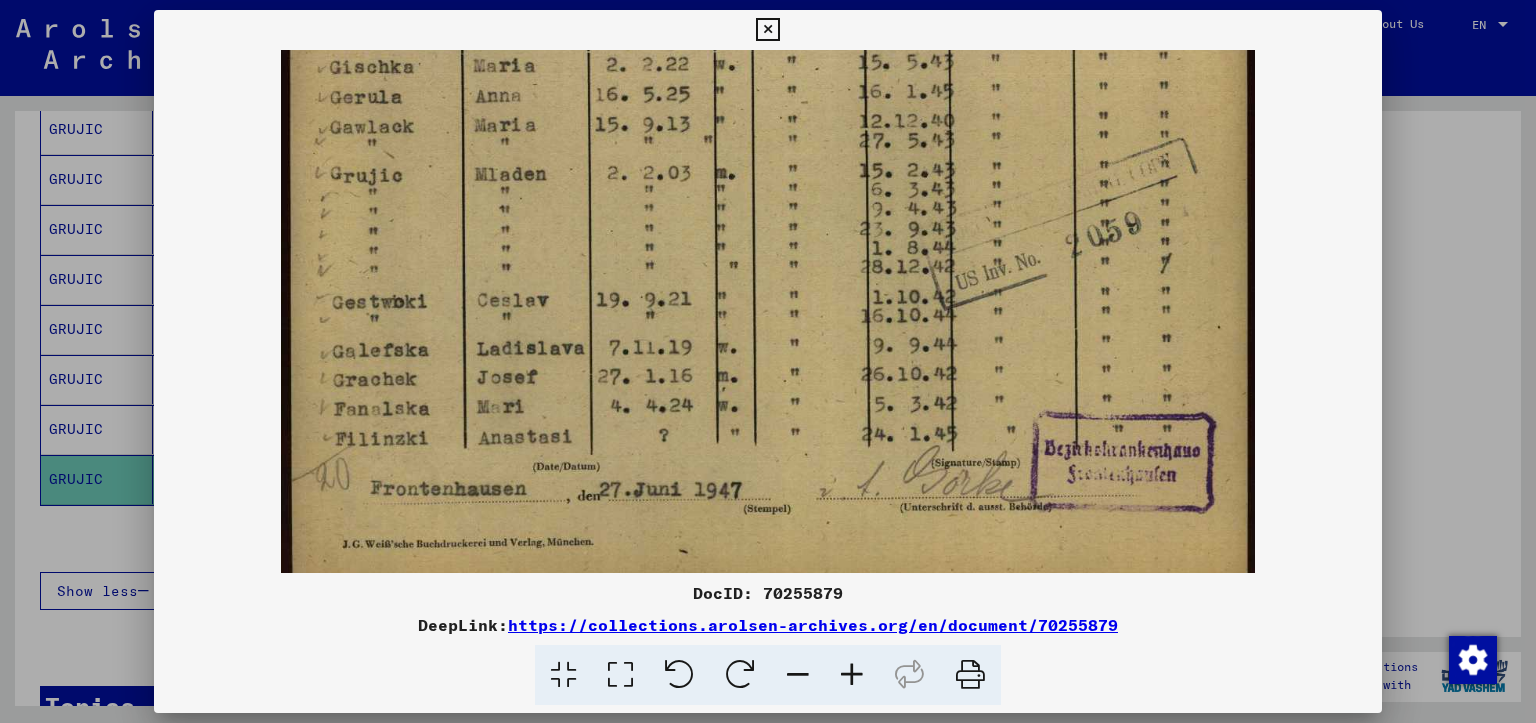 drag, startPoint x: 816, startPoint y: 361, endPoint x: 819, endPoint y: 378, distance: 17.262676 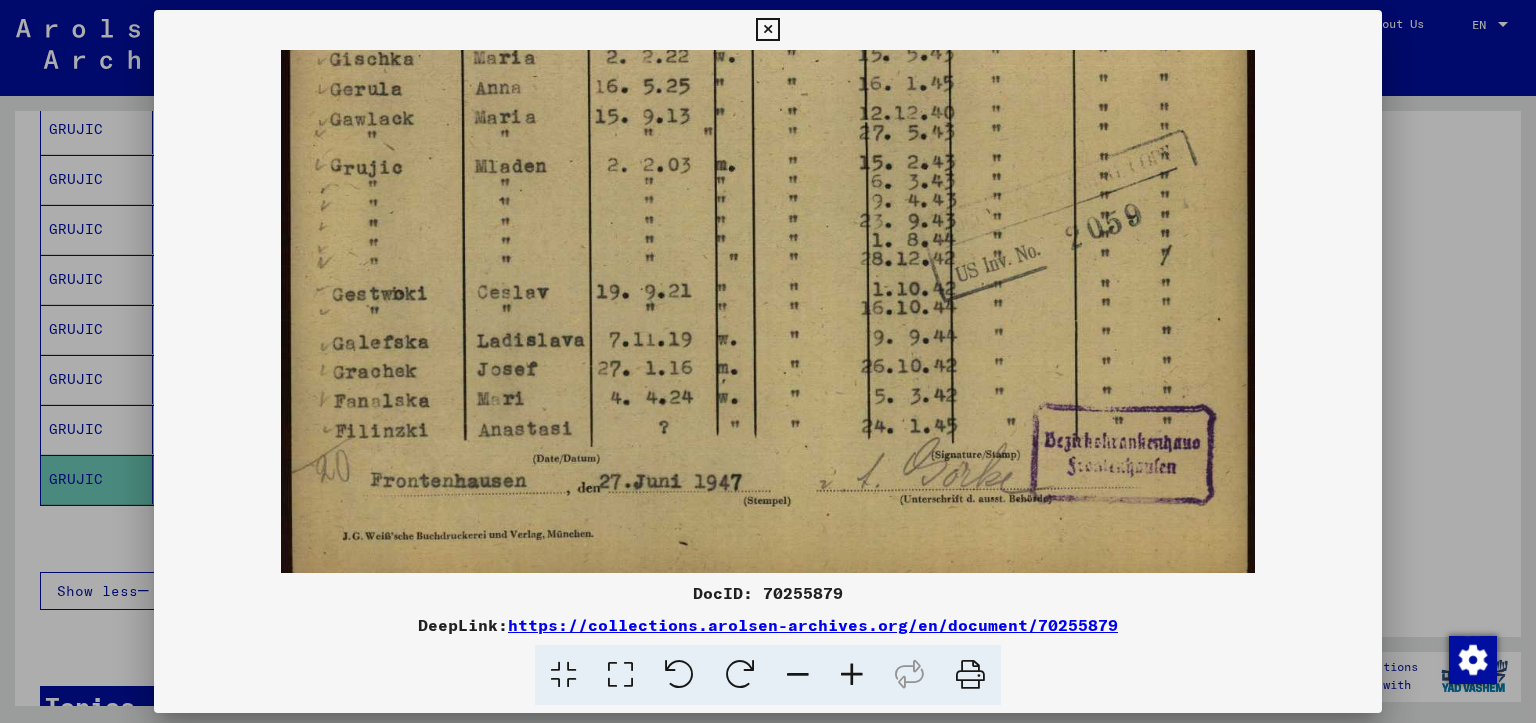 scroll, scrollTop: 833, scrollLeft: 0, axis: vertical 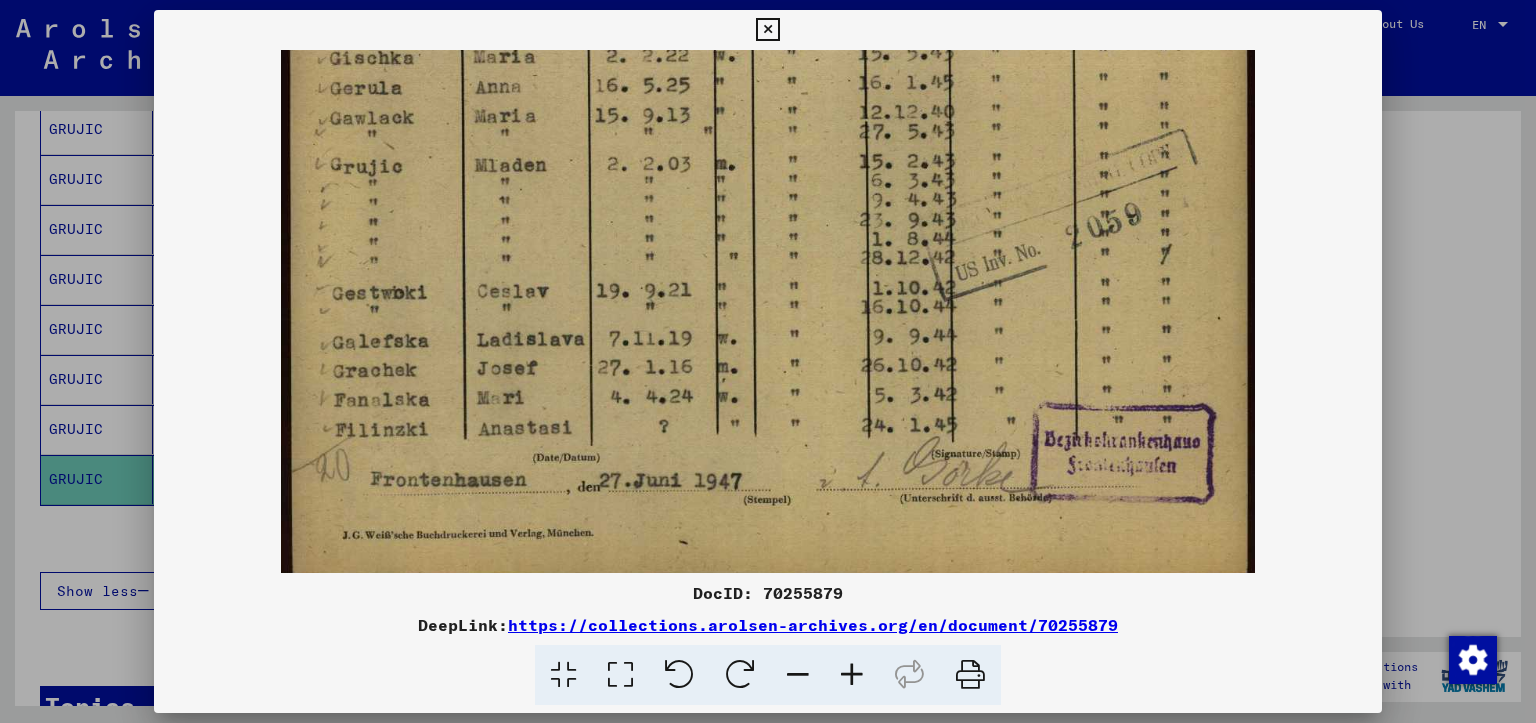 drag, startPoint x: 822, startPoint y: 375, endPoint x: 827, endPoint y: 364, distance: 12.083046 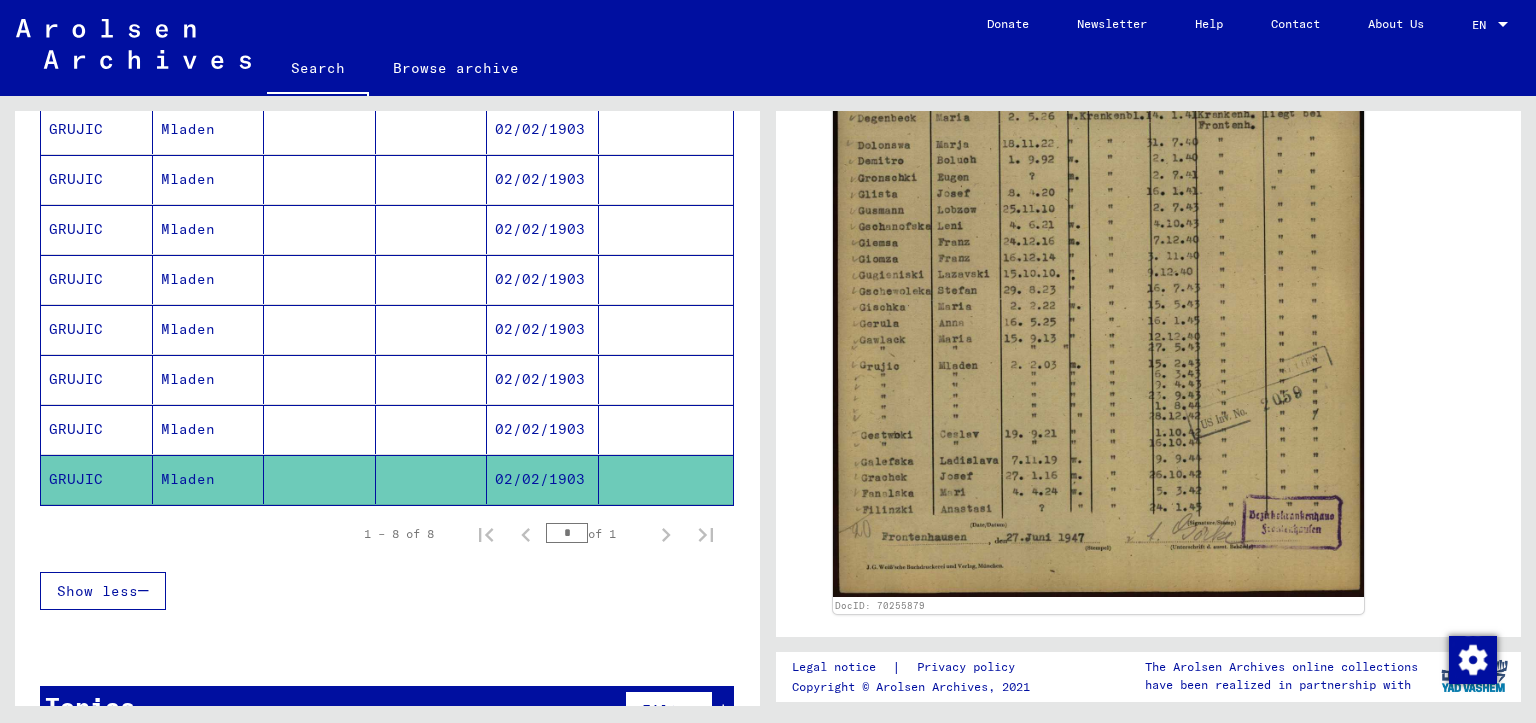 click on "Mladen" at bounding box center (209, 479) 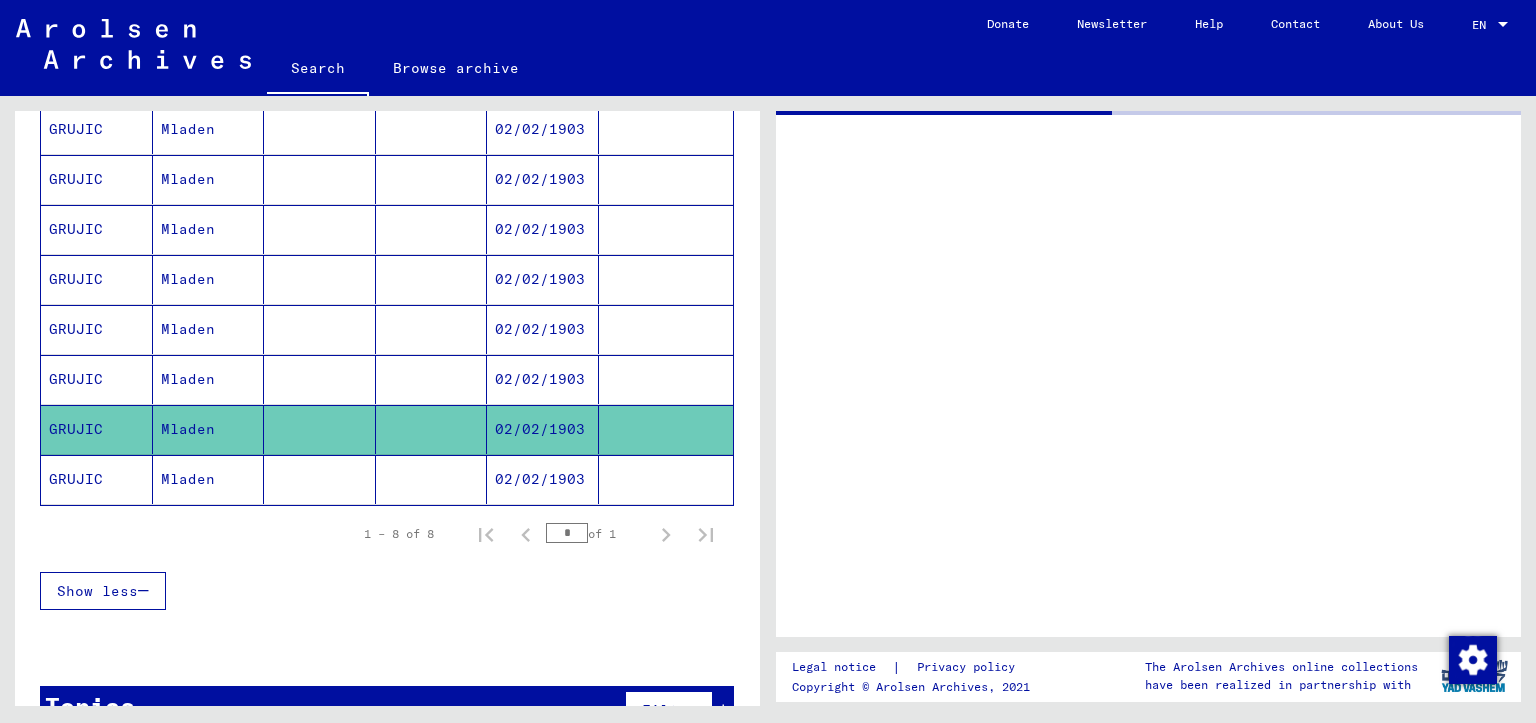 scroll, scrollTop: 0, scrollLeft: 0, axis: both 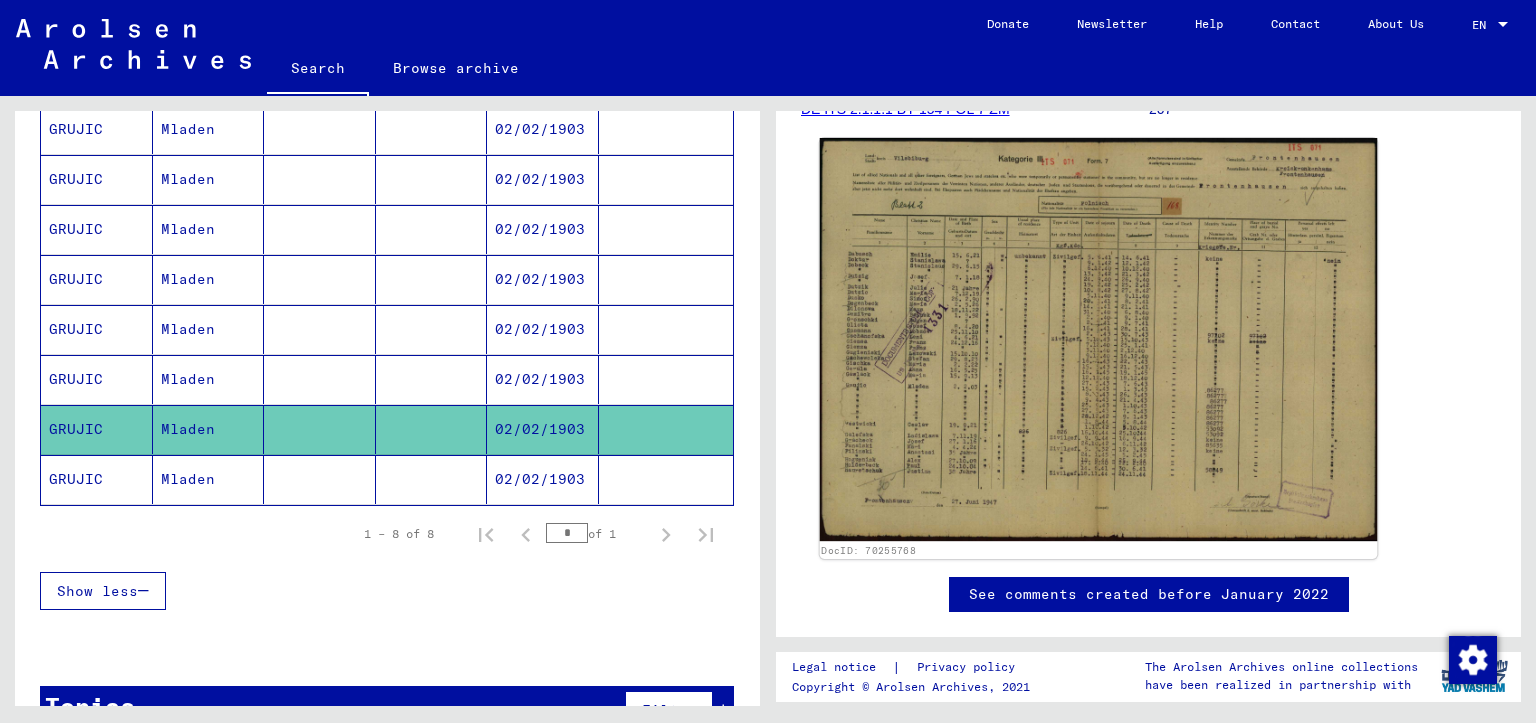 click 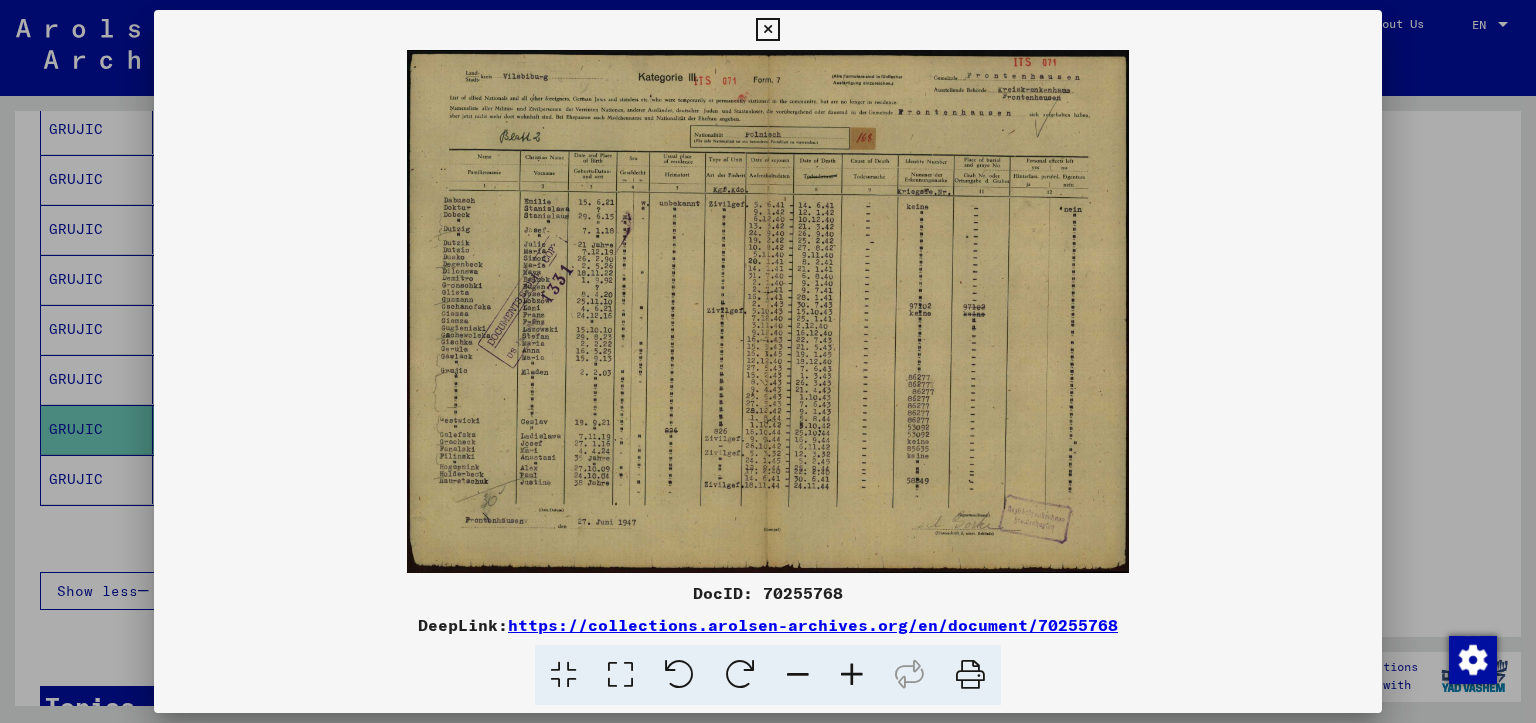 click at bounding box center [852, 675] 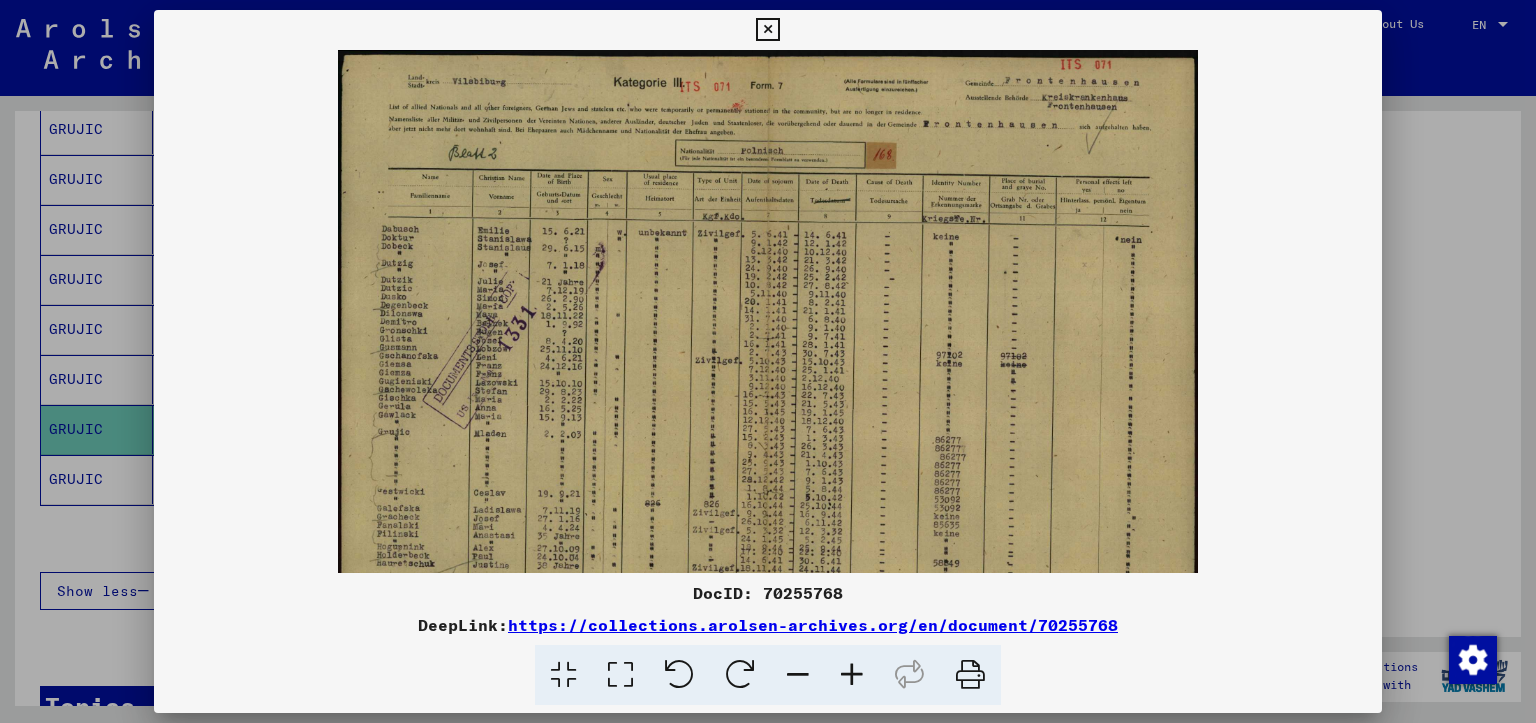 click at bounding box center [852, 675] 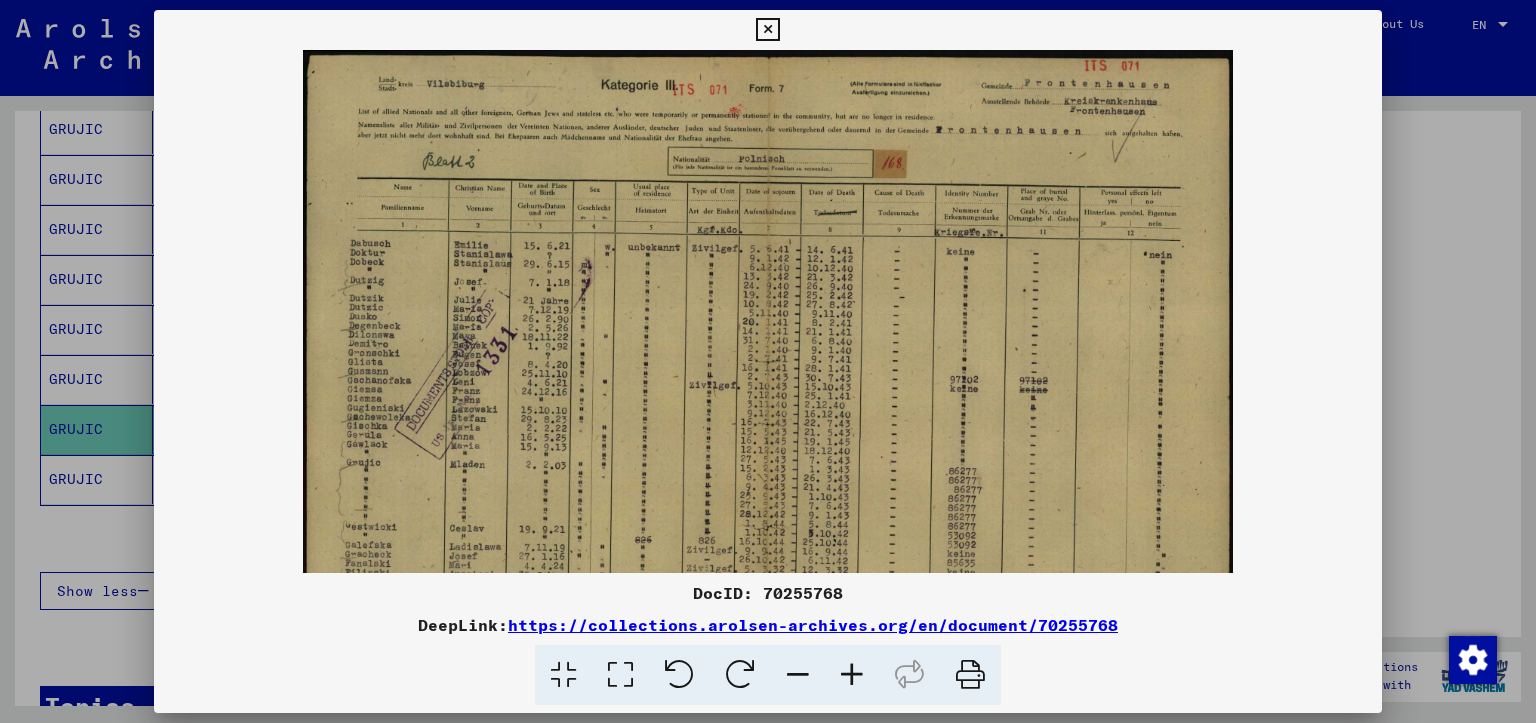 click at bounding box center (852, 675) 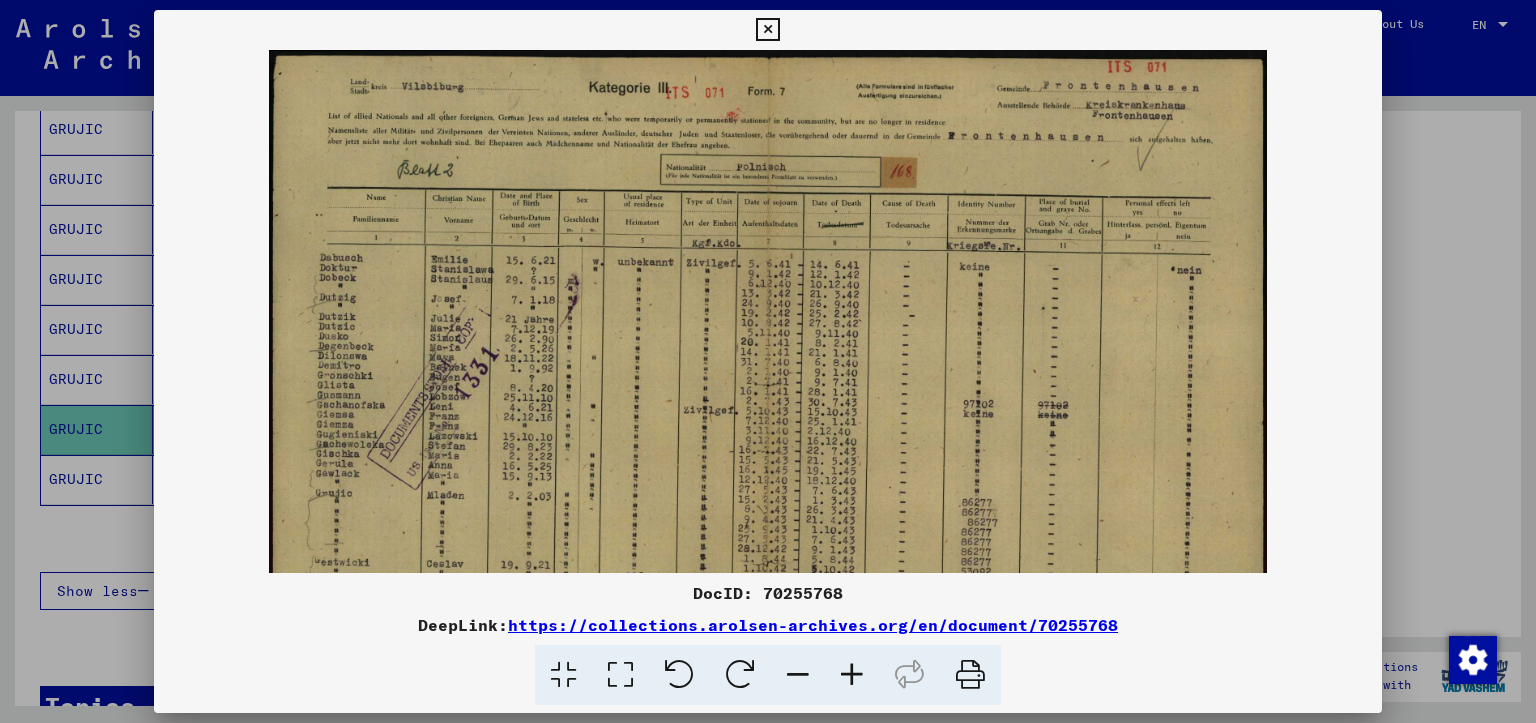 click at bounding box center (852, 675) 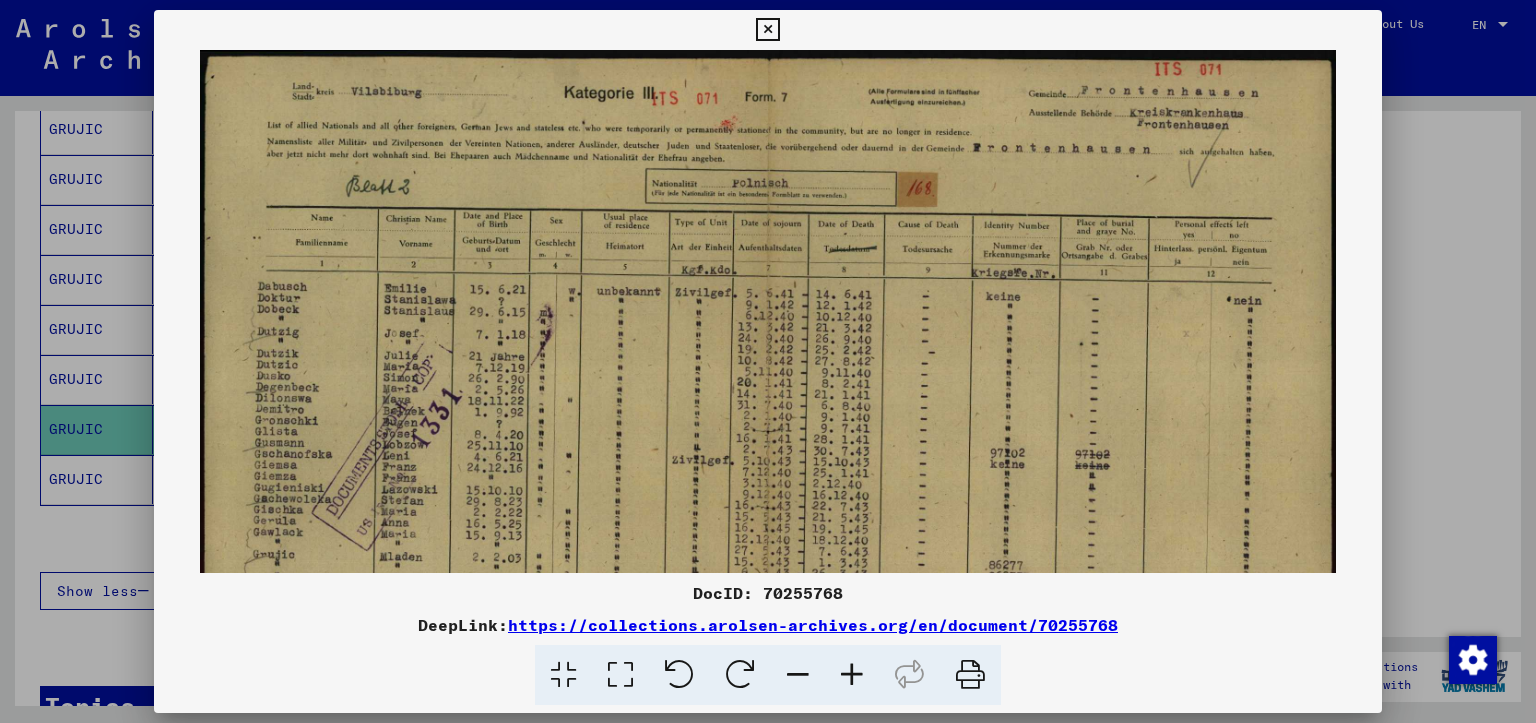 click at bounding box center [852, 675] 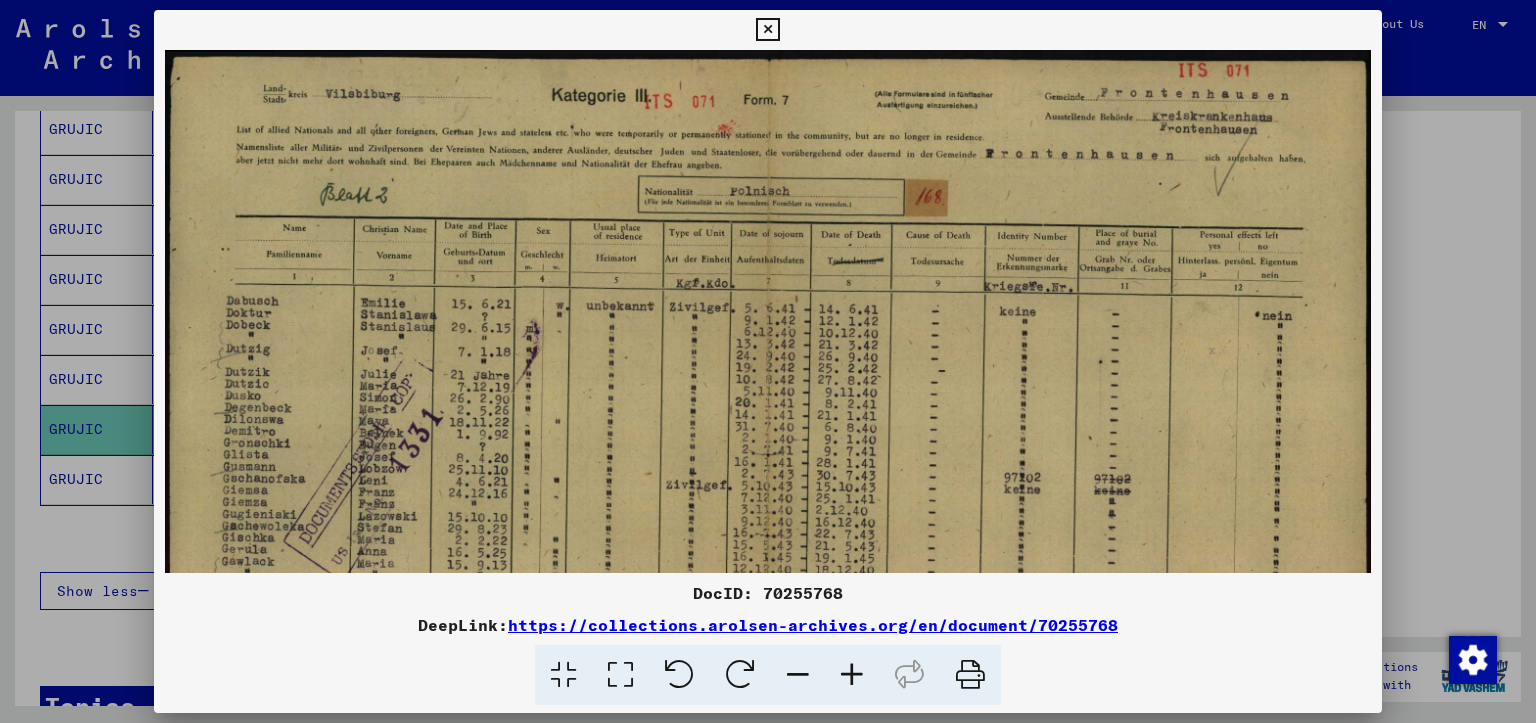 click at bounding box center (852, 675) 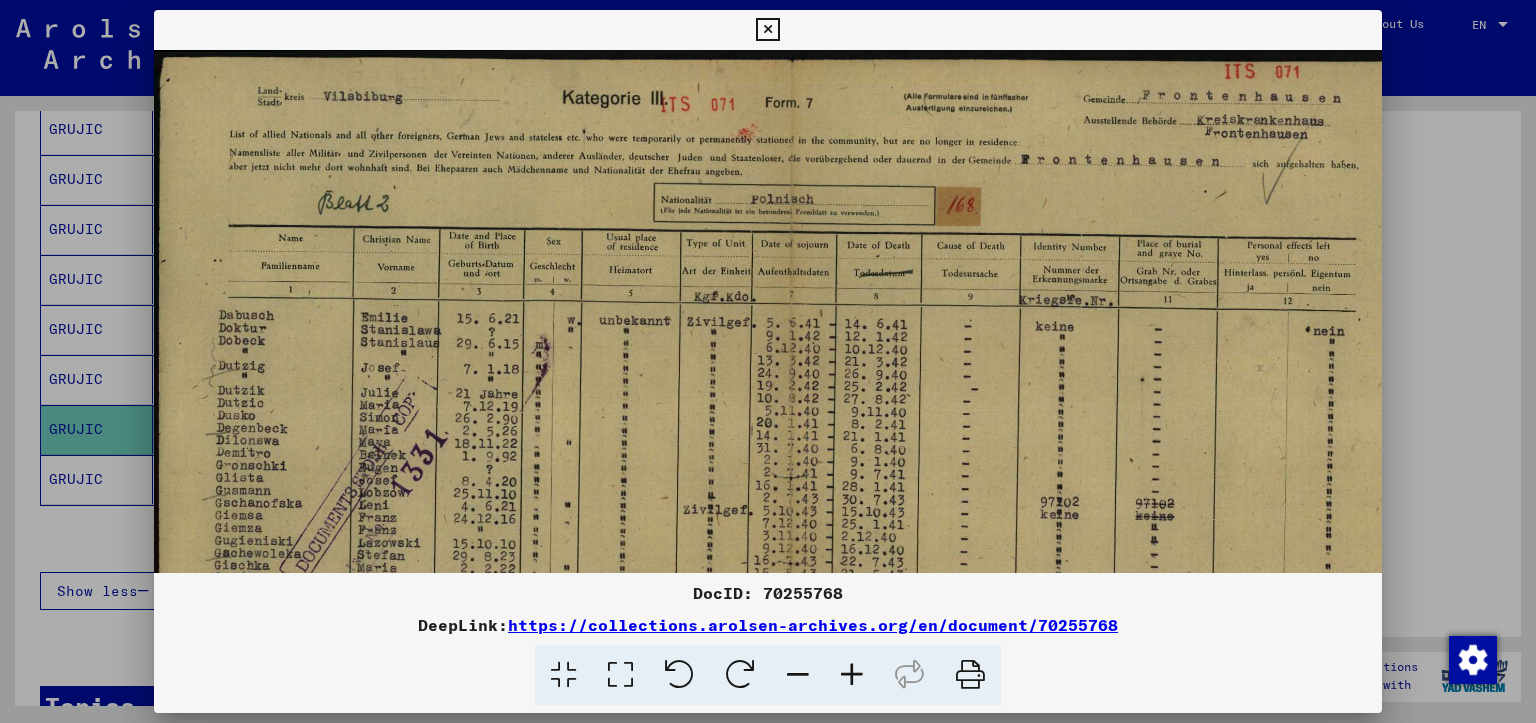 drag, startPoint x: 719, startPoint y: 434, endPoint x: 776, endPoint y: 160, distance: 279.86603 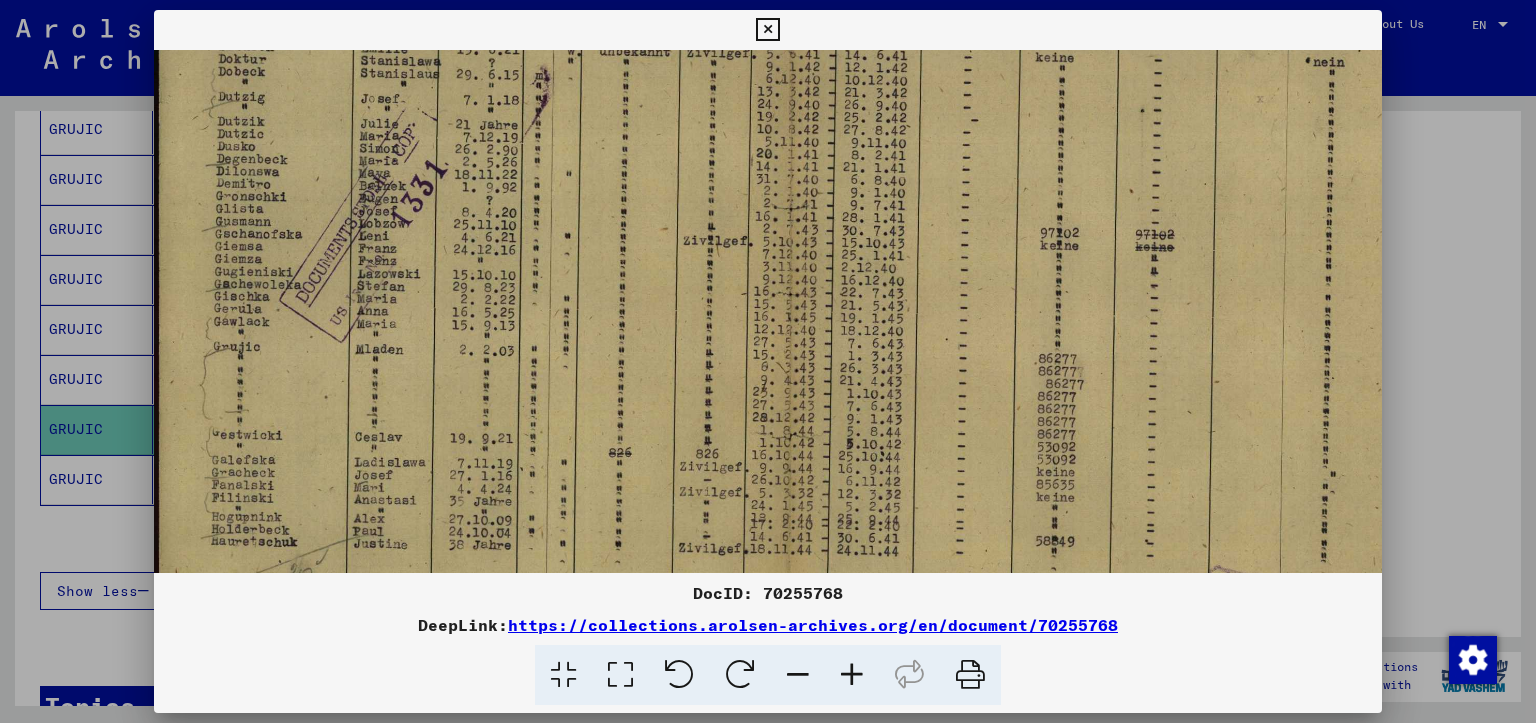drag, startPoint x: 660, startPoint y: 278, endPoint x: 598, endPoint y: 242, distance: 71.693794 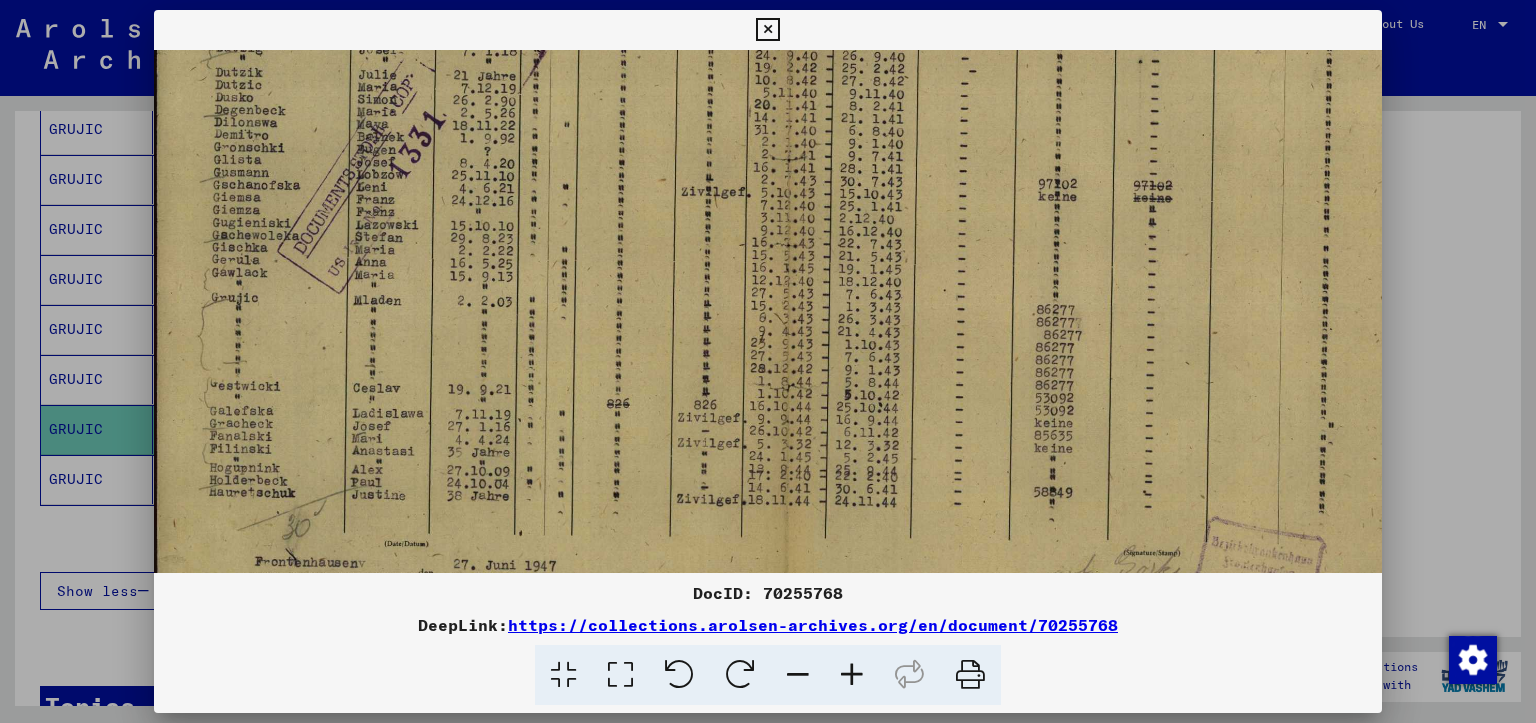scroll, scrollTop: 302, scrollLeft: 2, axis: both 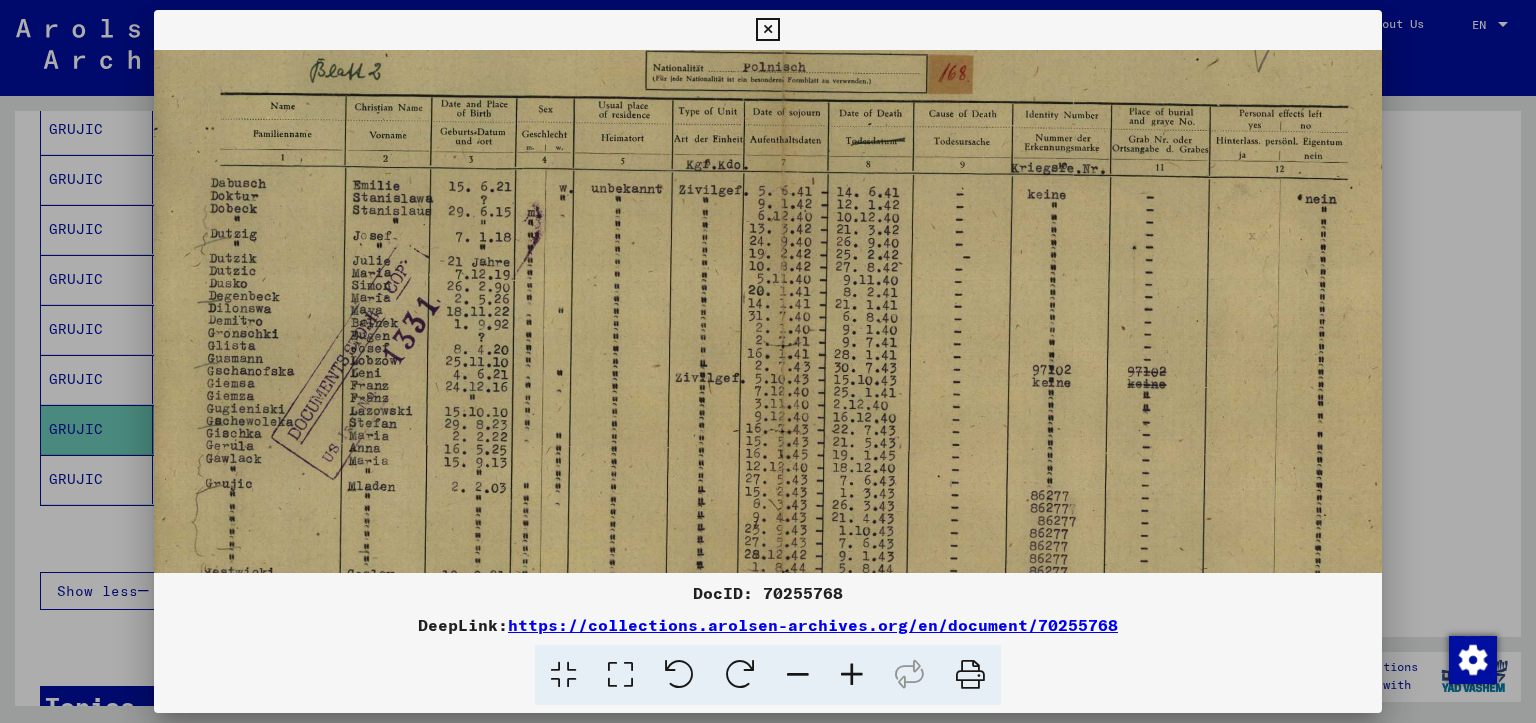 drag, startPoint x: 885, startPoint y: 316, endPoint x: 877, endPoint y: 456, distance: 140.22838 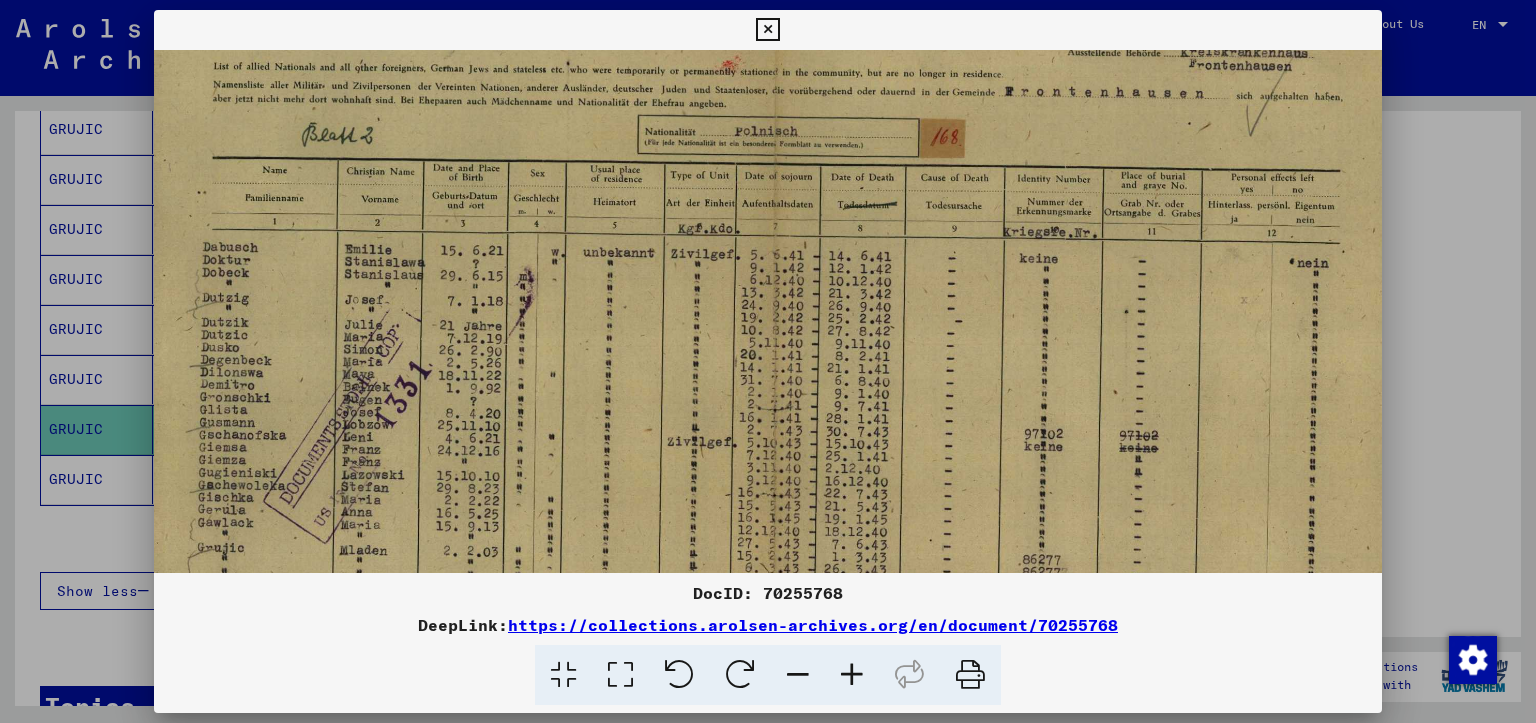 scroll, scrollTop: 64, scrollLeft: 16, axis: both 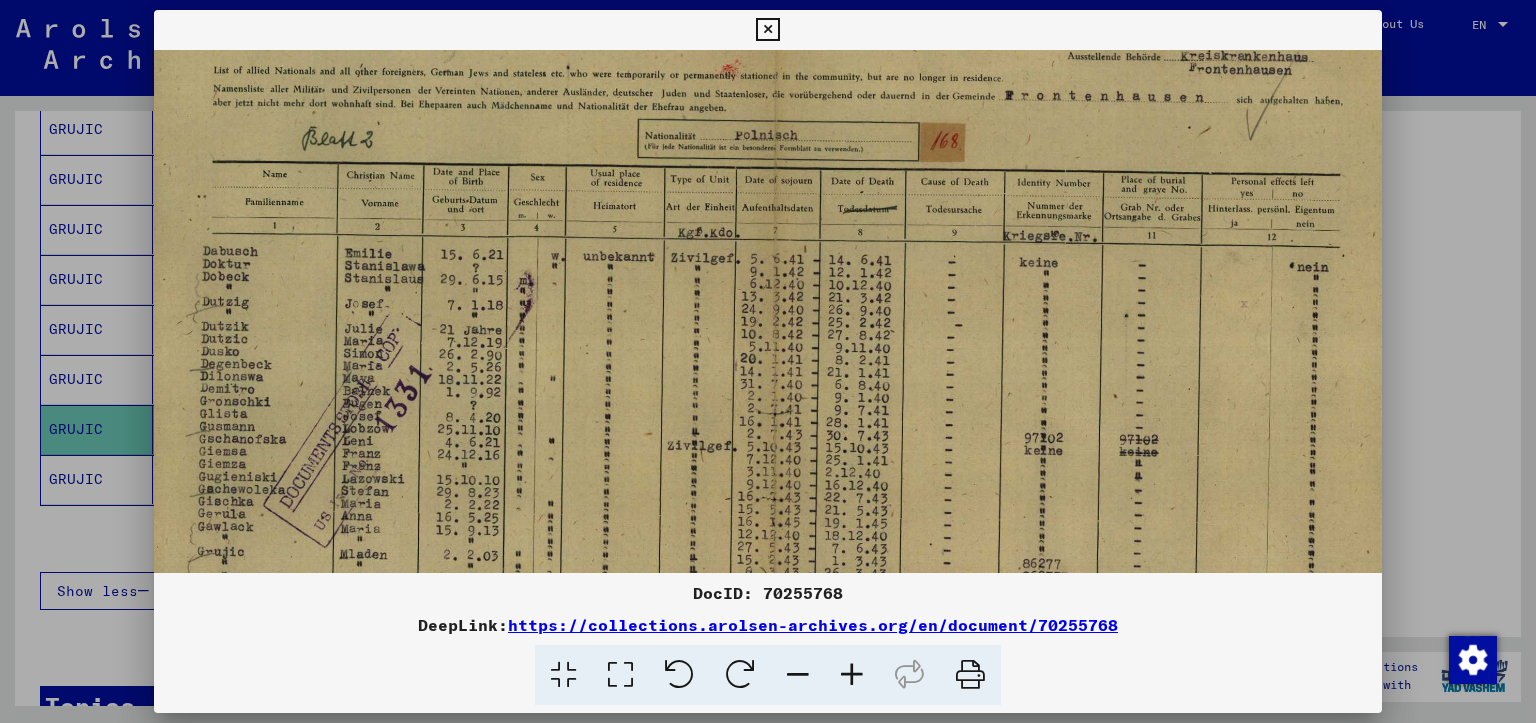 drag, startPoint x: 896, startPoint y: 284, endPoint x: 887, endPoint y: 346, distance: 62.649822 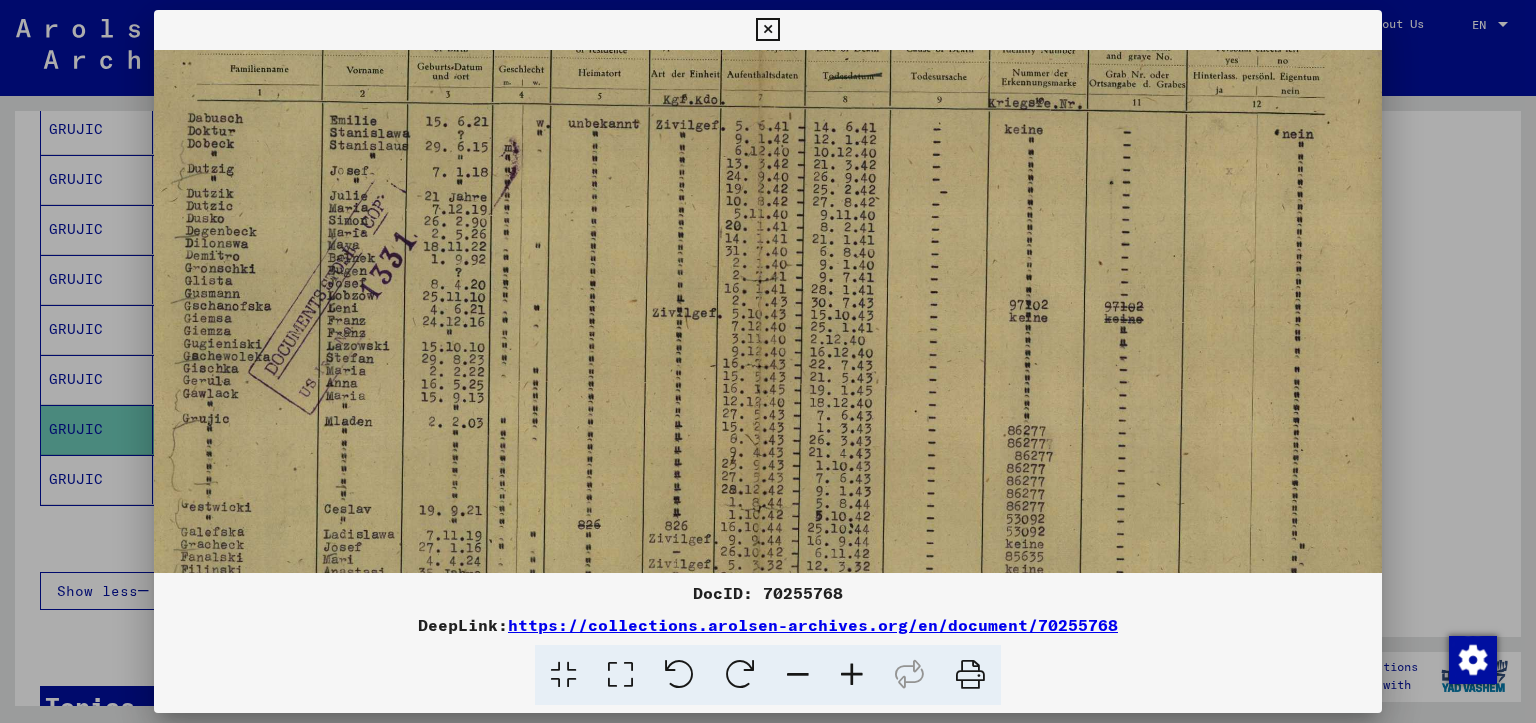 click at bounding box center [760, 314] 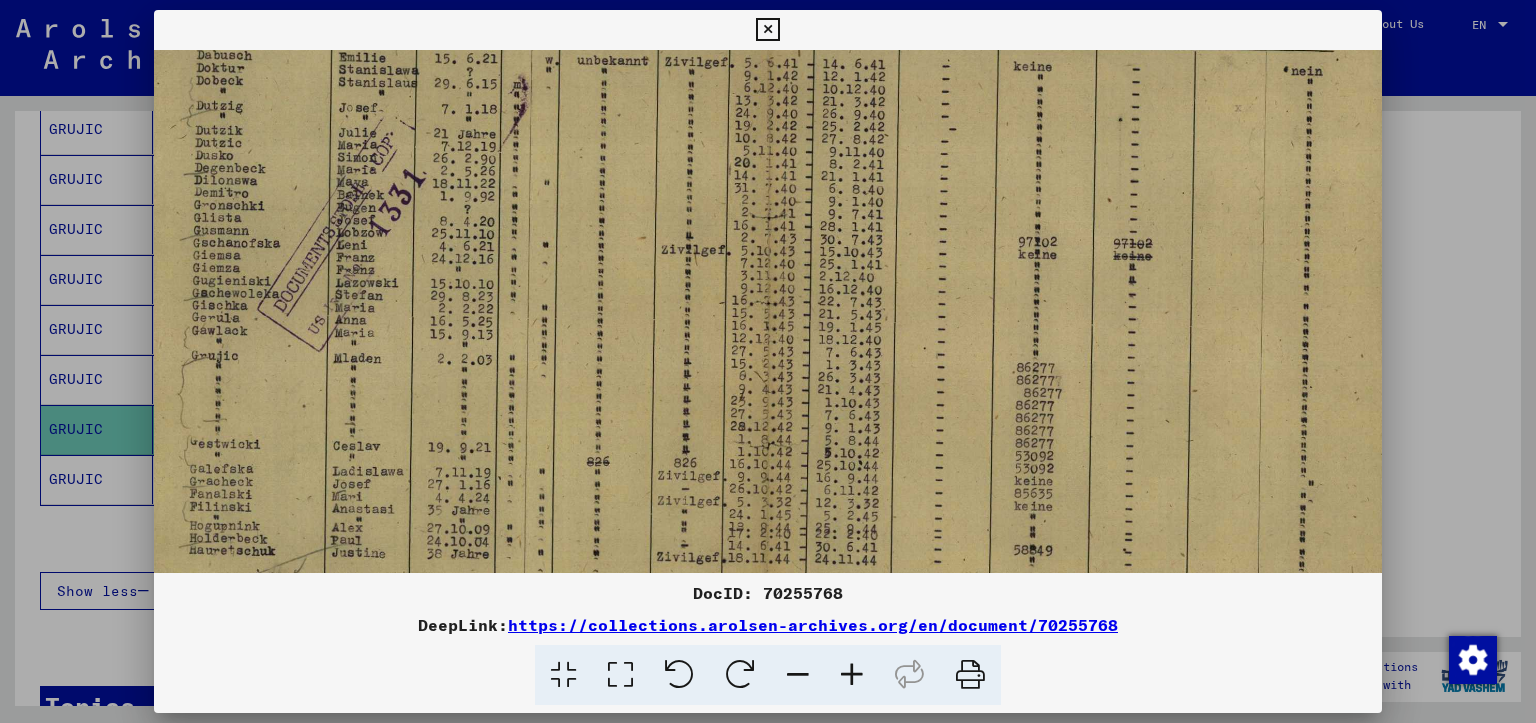 click at bounding box center (769, 251) 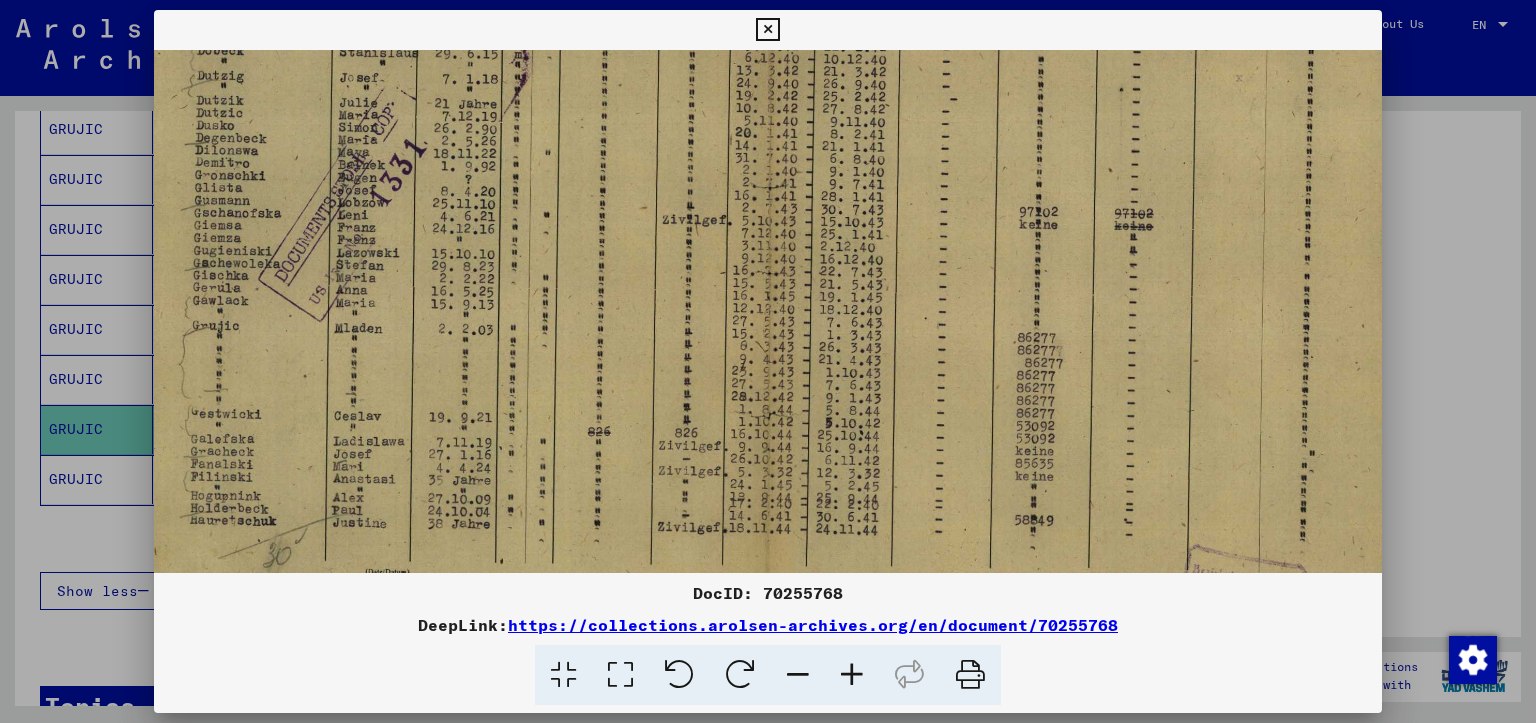 click at bounding box center (770, 221) 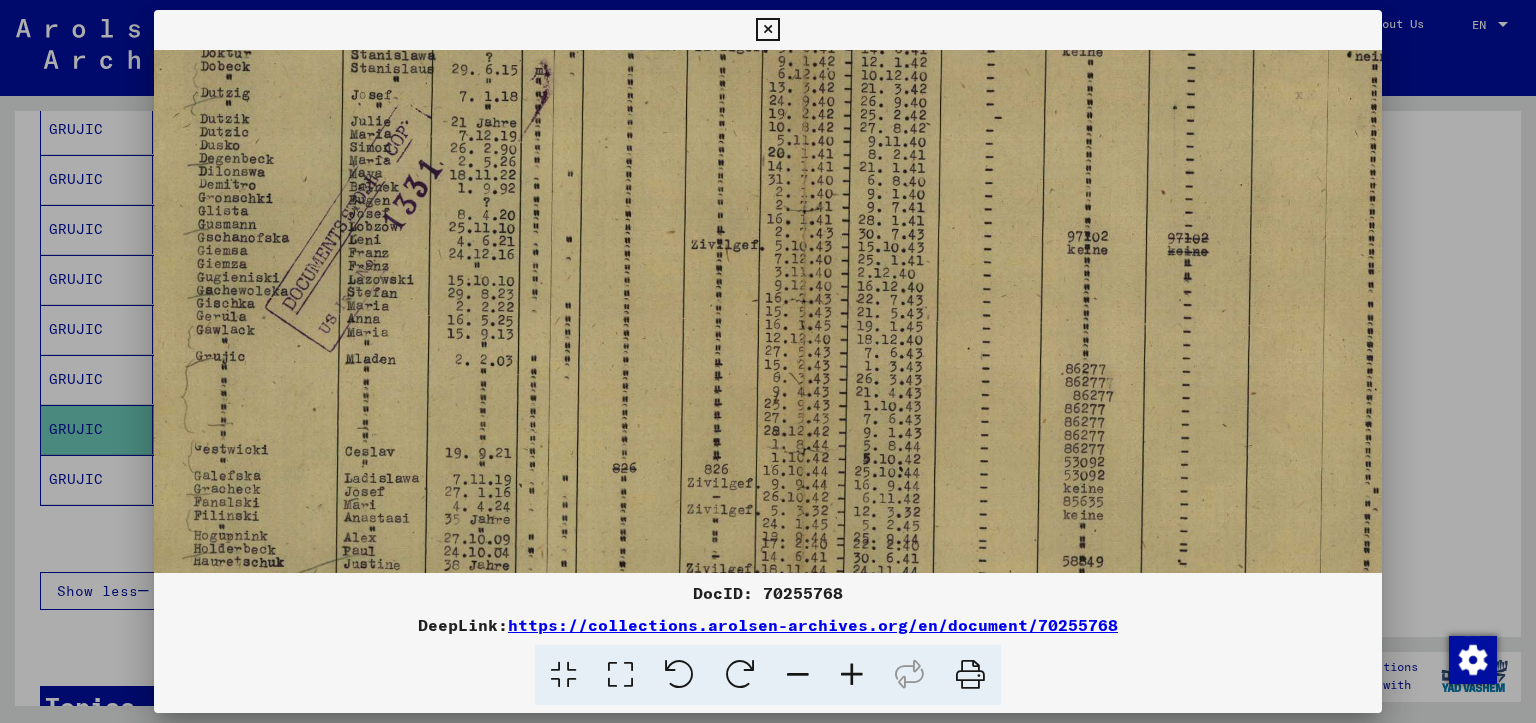click at bounding box center (852, 675) 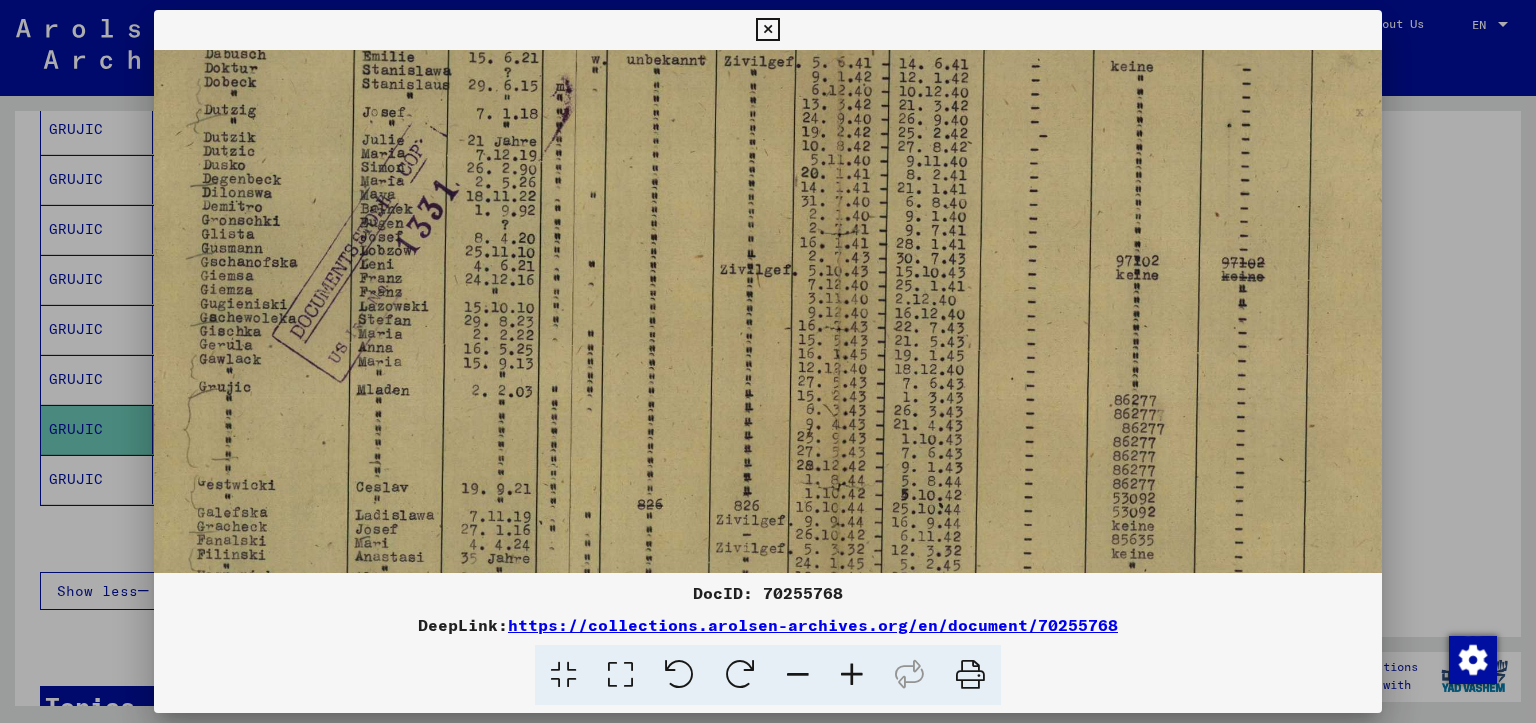 click at bounding box center (852, 675) 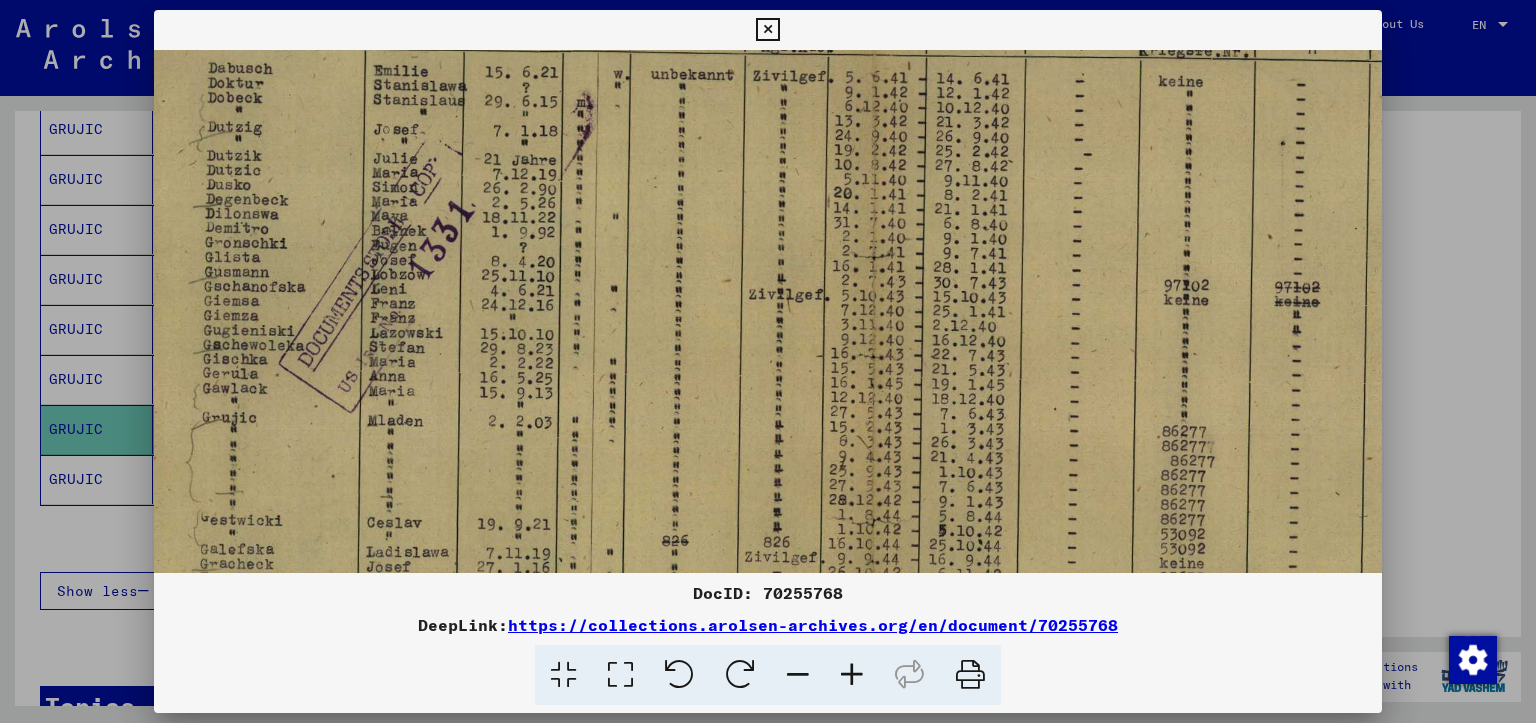 click at bounding box center (852, 675) 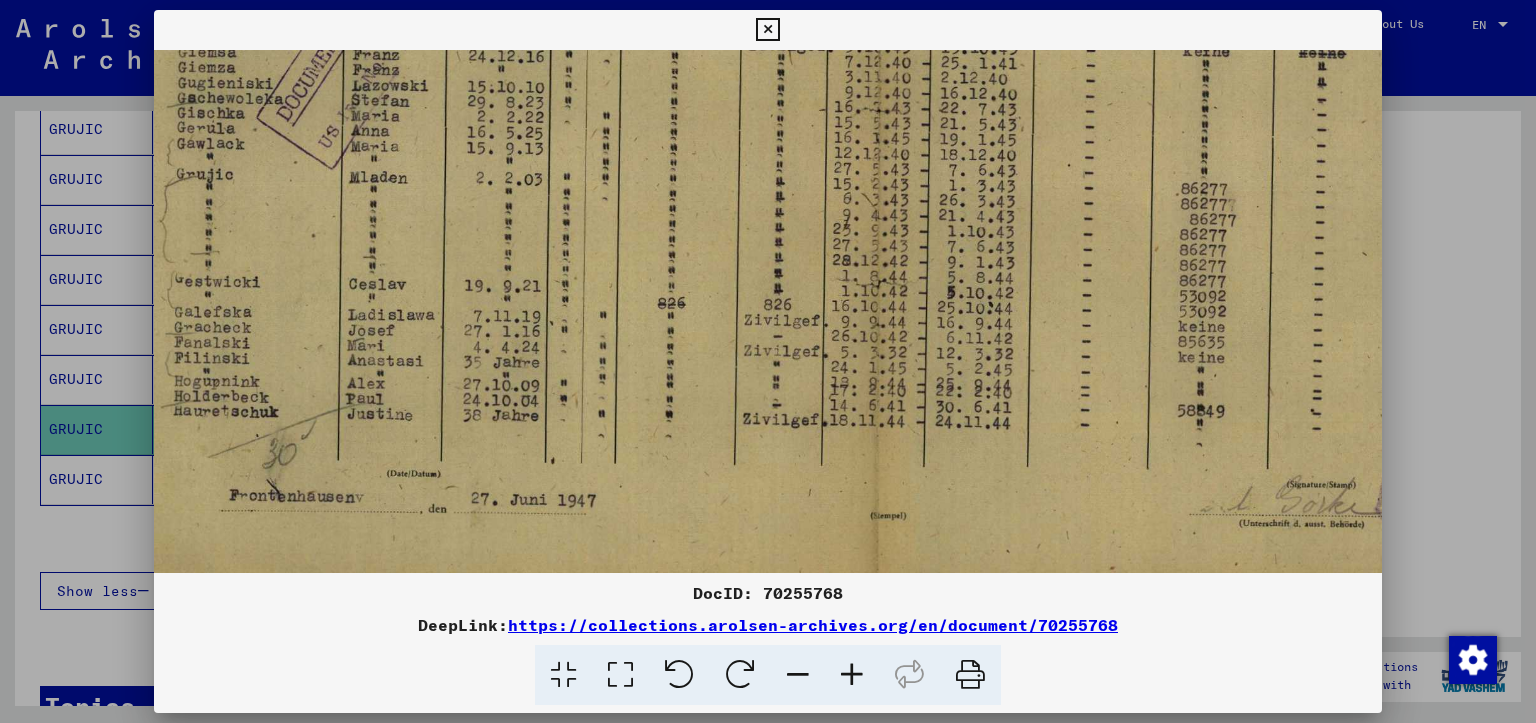 drag, startPoint x: 1128, startPoint y: 398, endPoint x: 1106, endPoint y: 147, distance: 251.9623 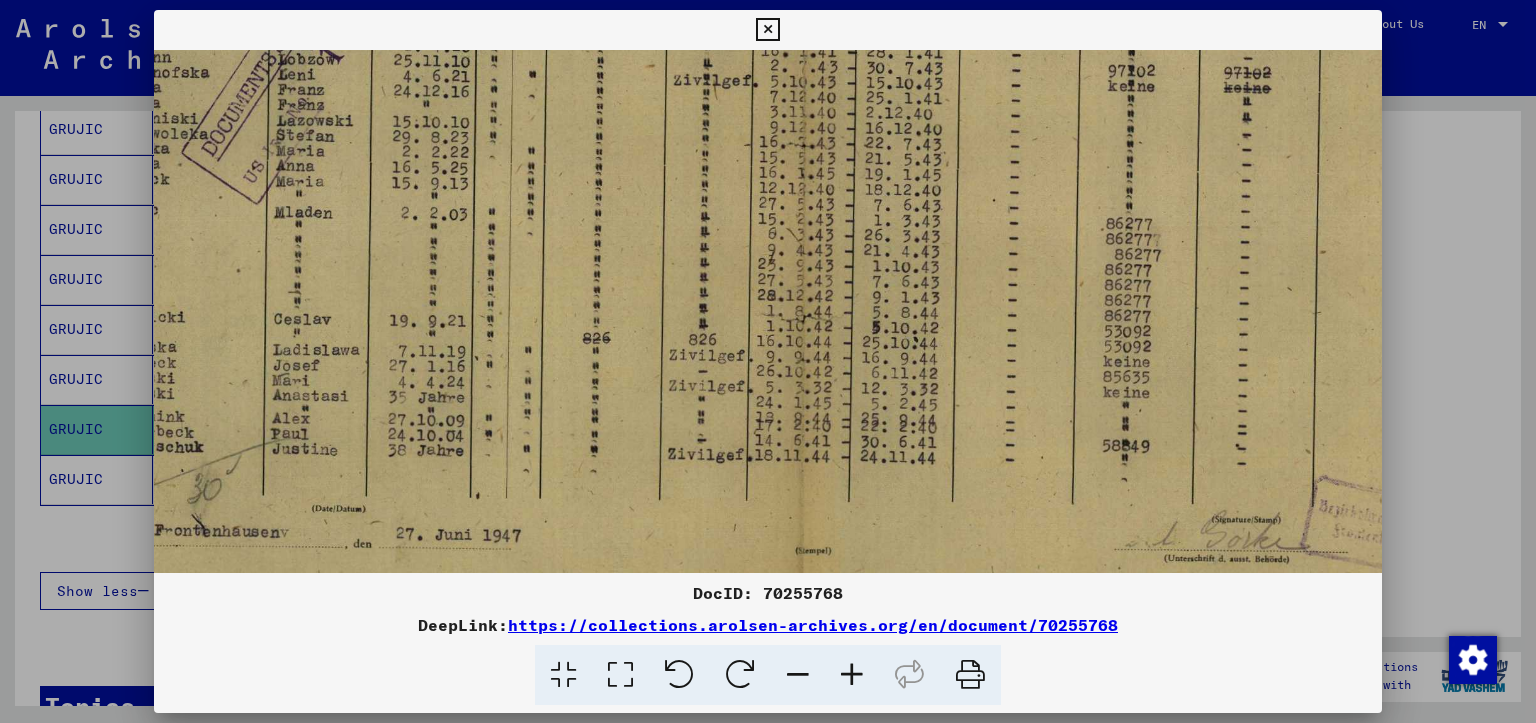 drag, startPoint x: 1034, startPoint y: 285, endPoint x: 737, endPoint y: 241, distance: 300.24158 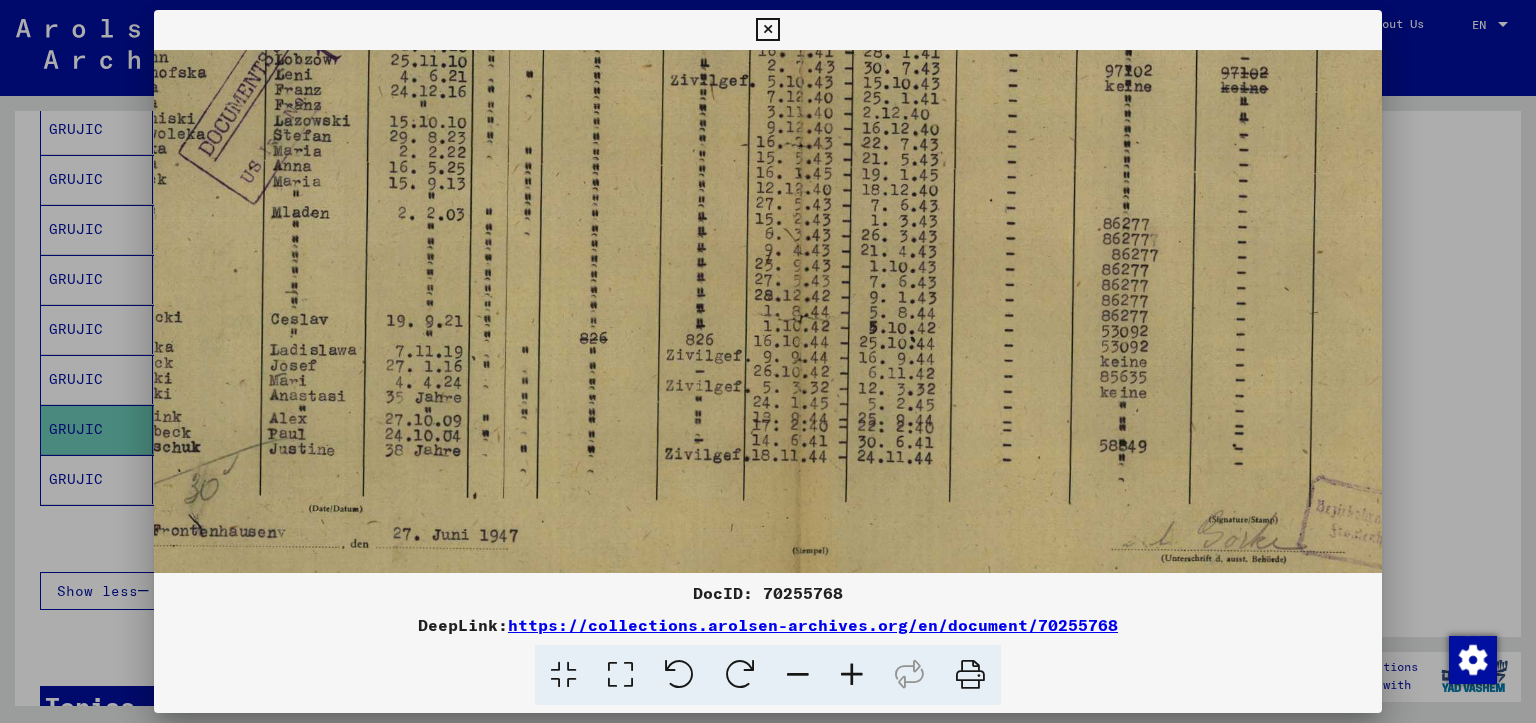 scroll, scrollTop: 524, scrollLeft: 104, axis: both 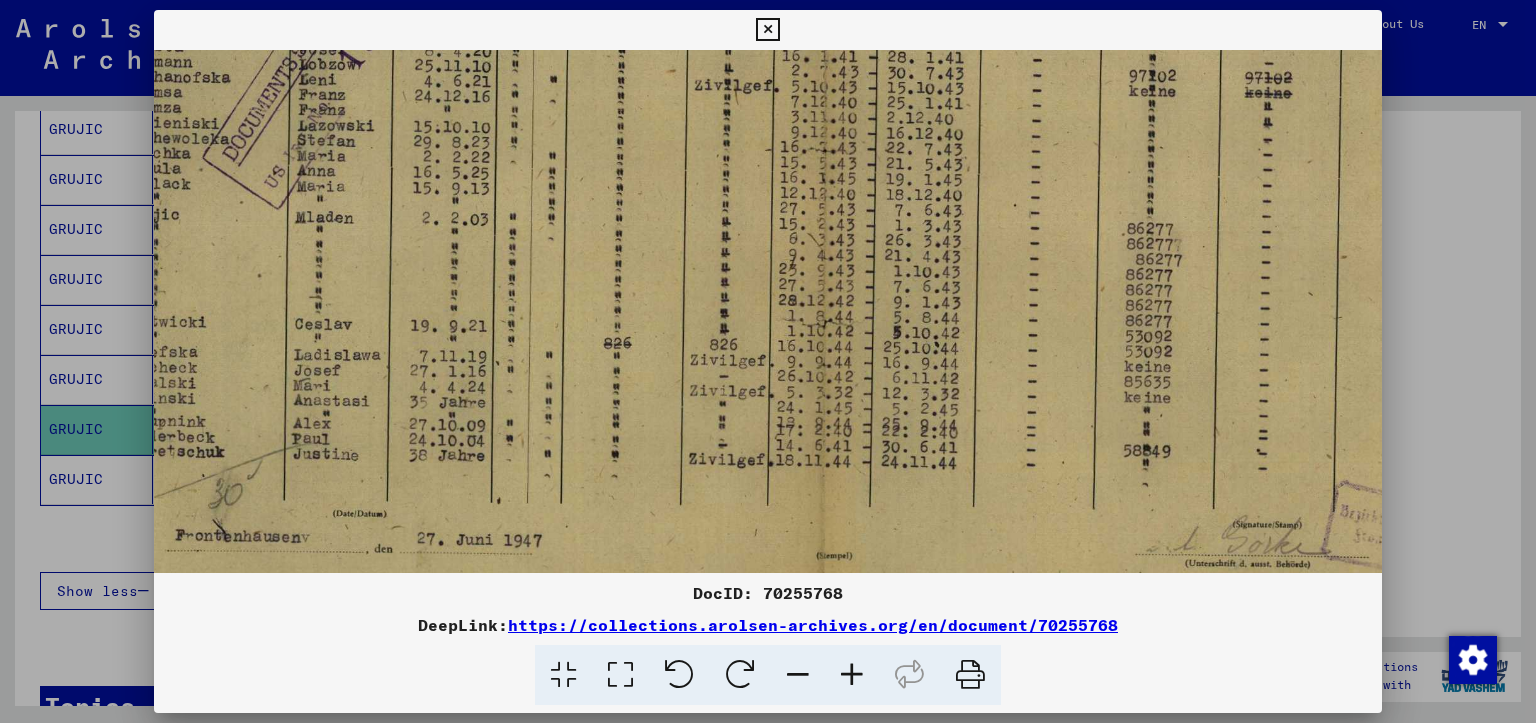 click at bounding box center (825, 87) 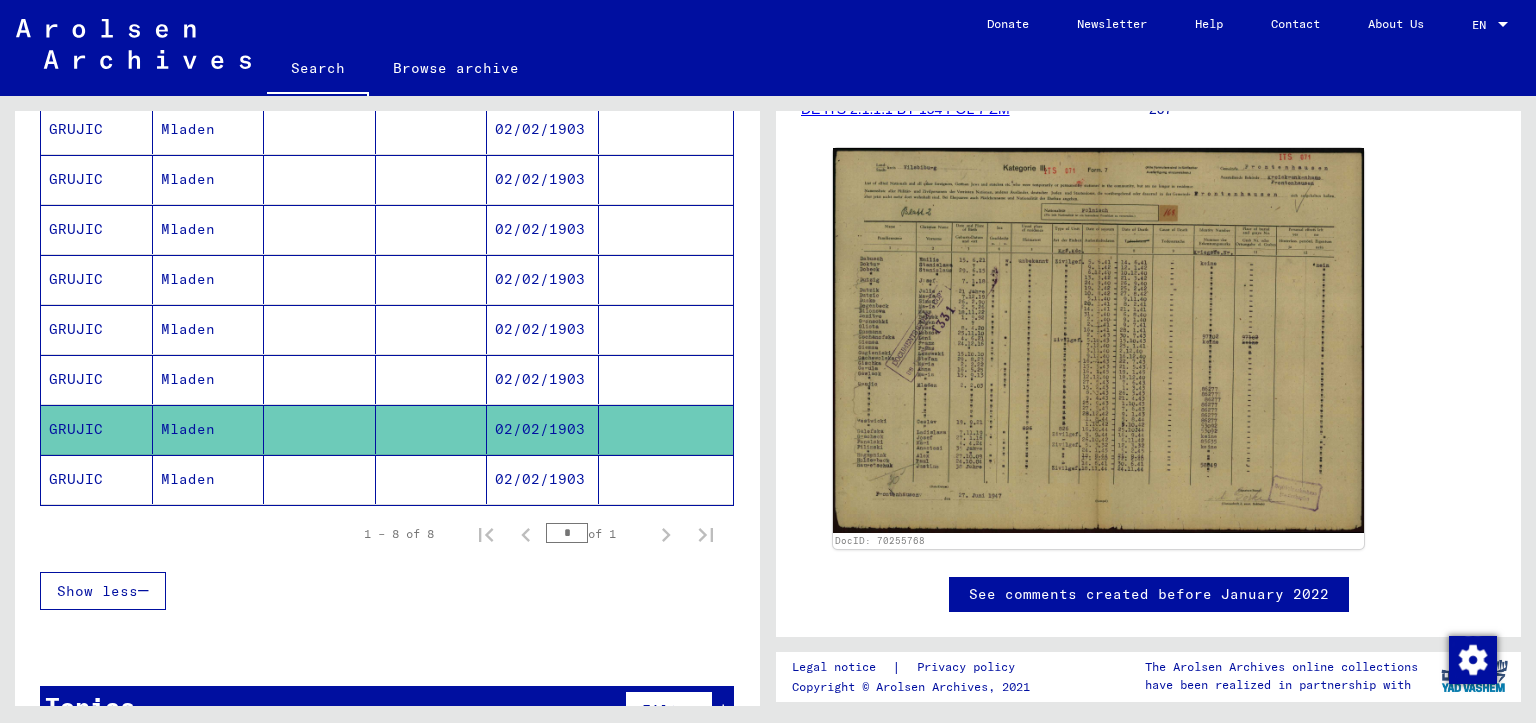 click on "Mladen" at bounding box center [209, 429] 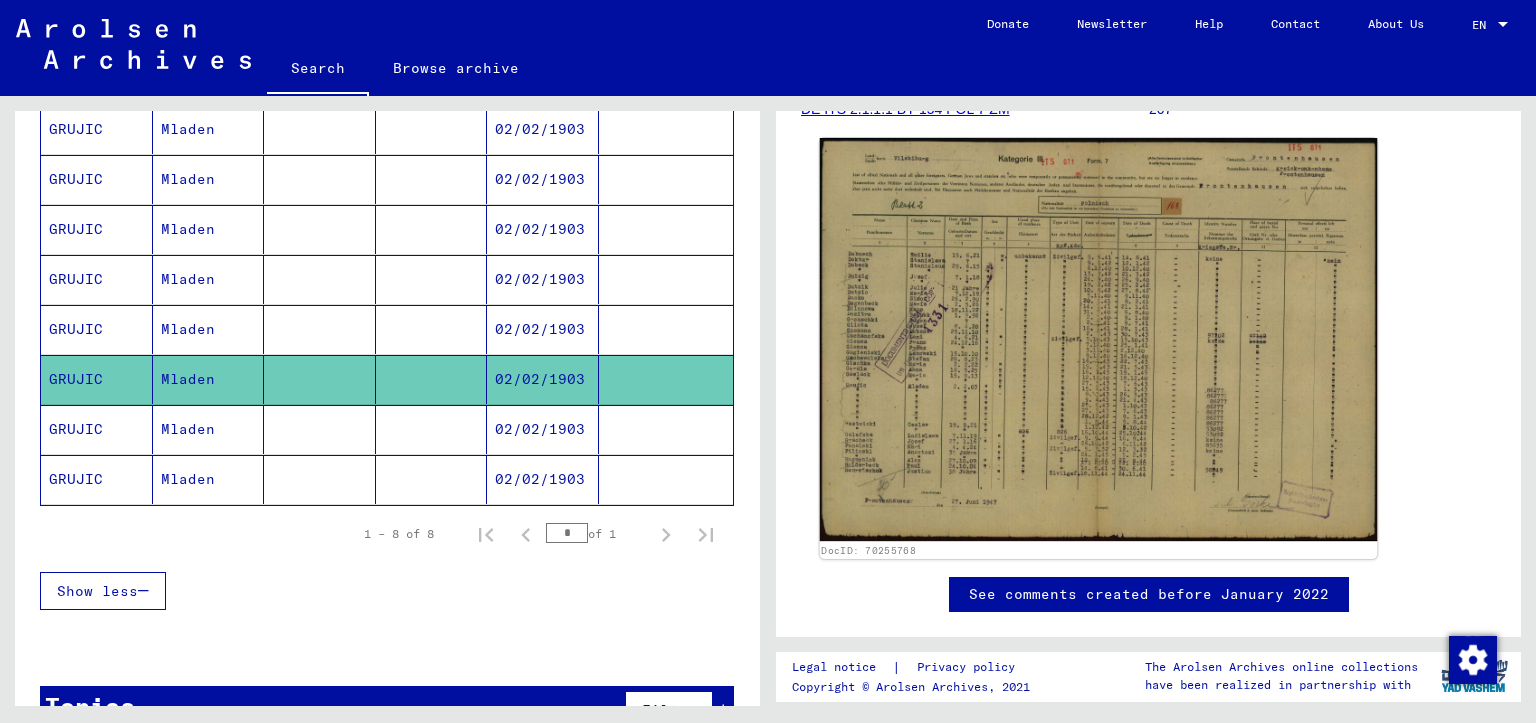 click 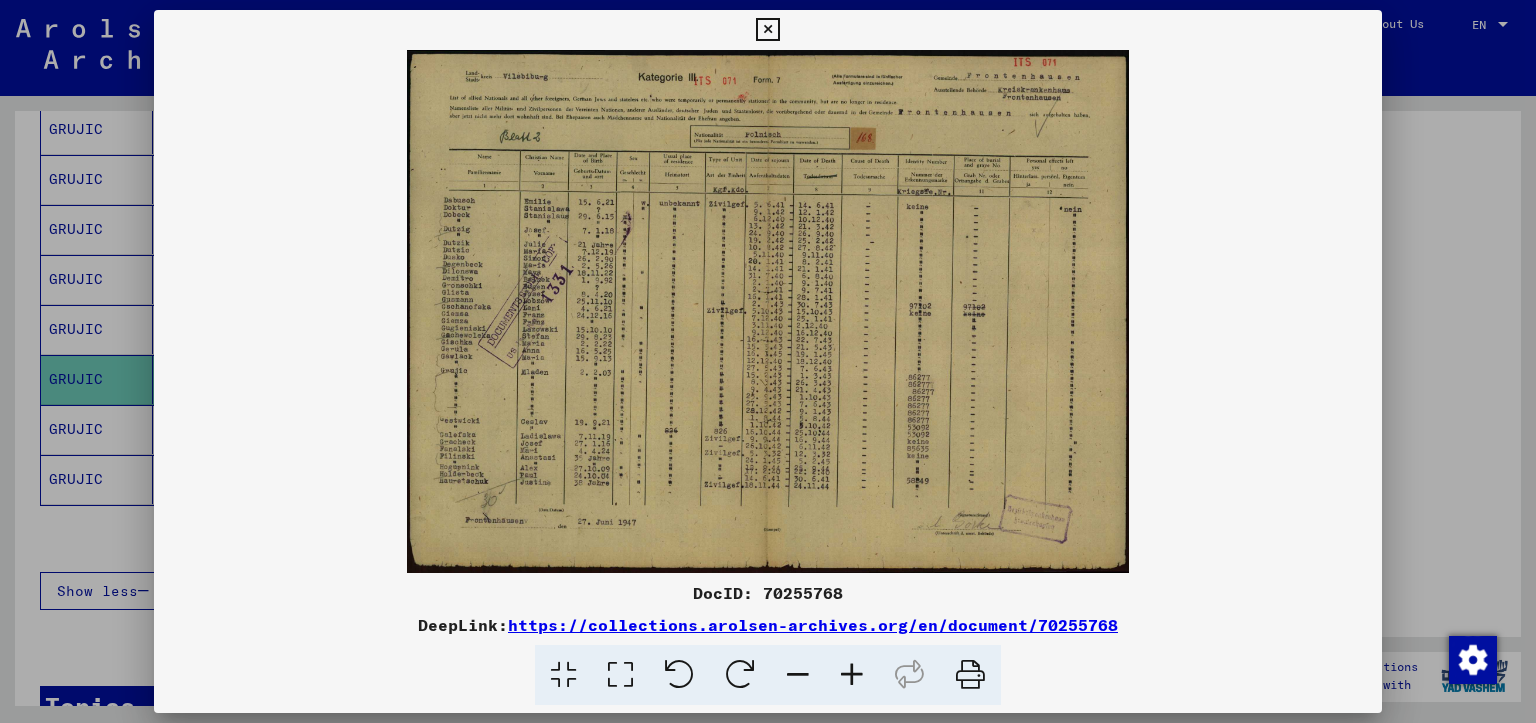 click at bounding box center [767, 30] 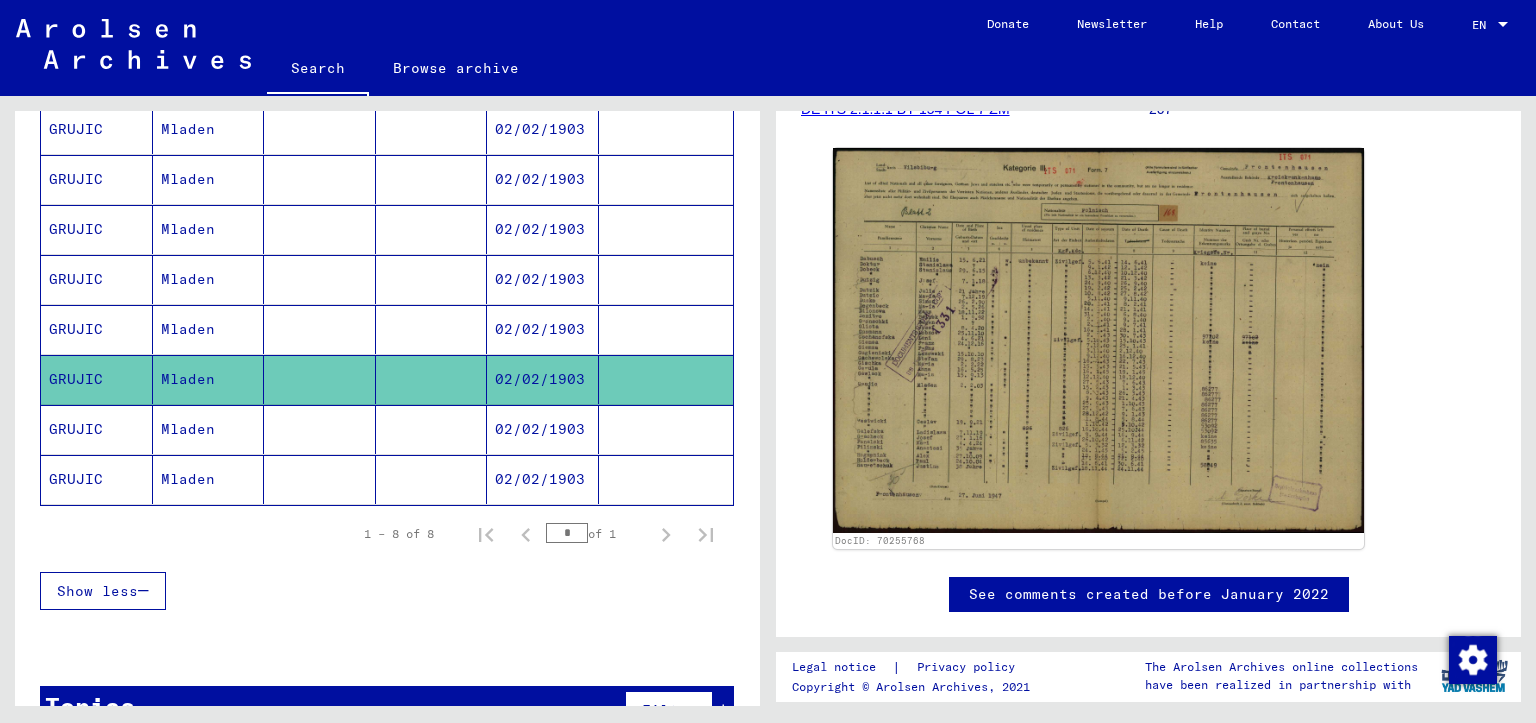 click on "Mladen" at bounding box center (209, 379) 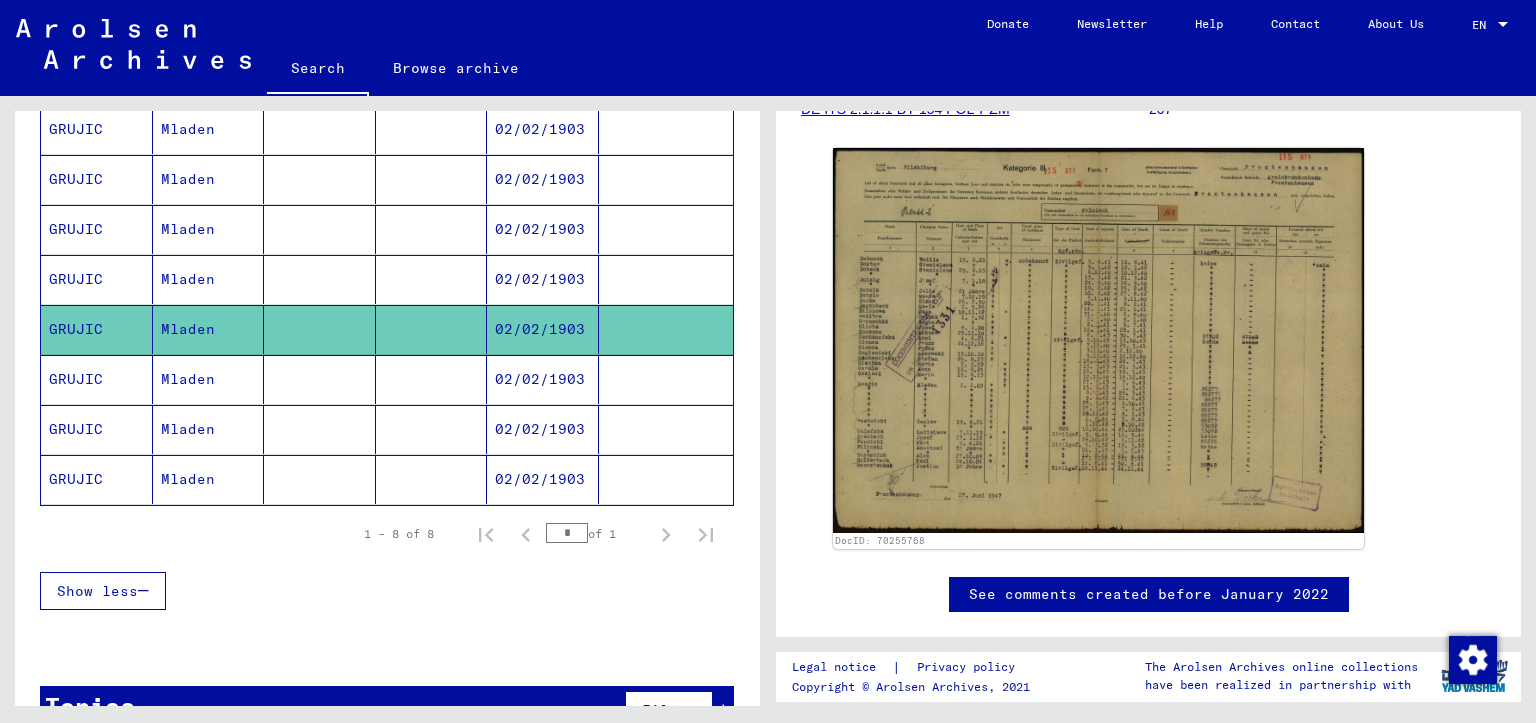 click on "GRUJIC" 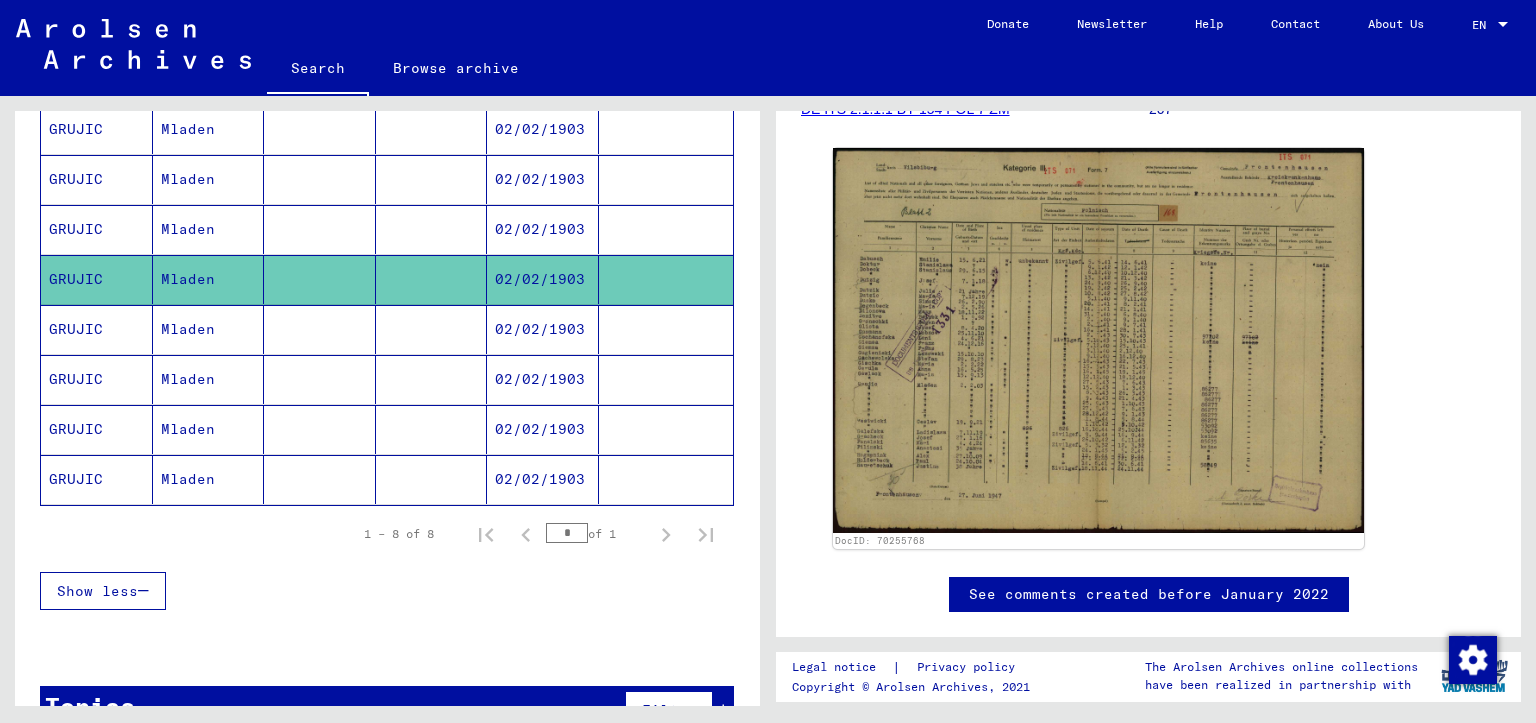 click on "Mladen" at bounding box center (209, 279) 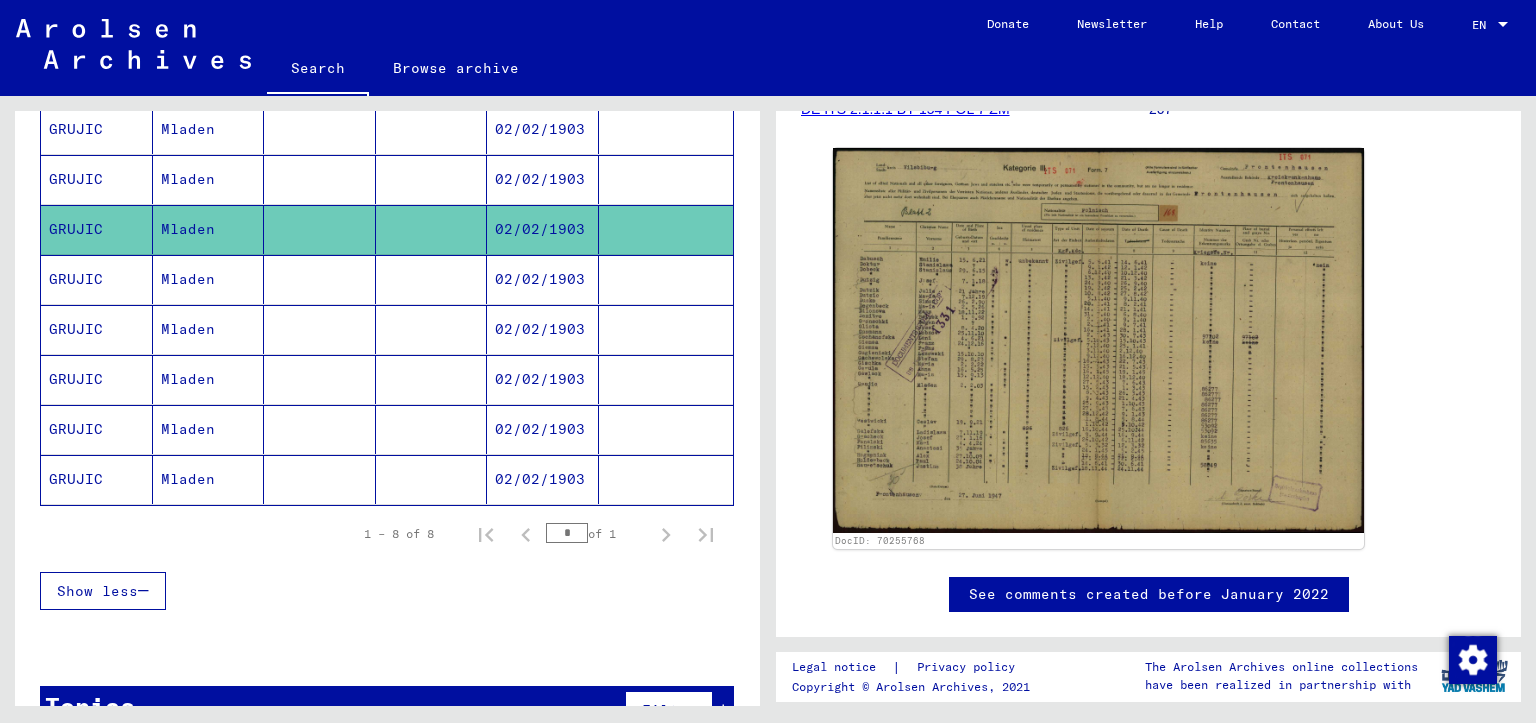 click on "Mladen" 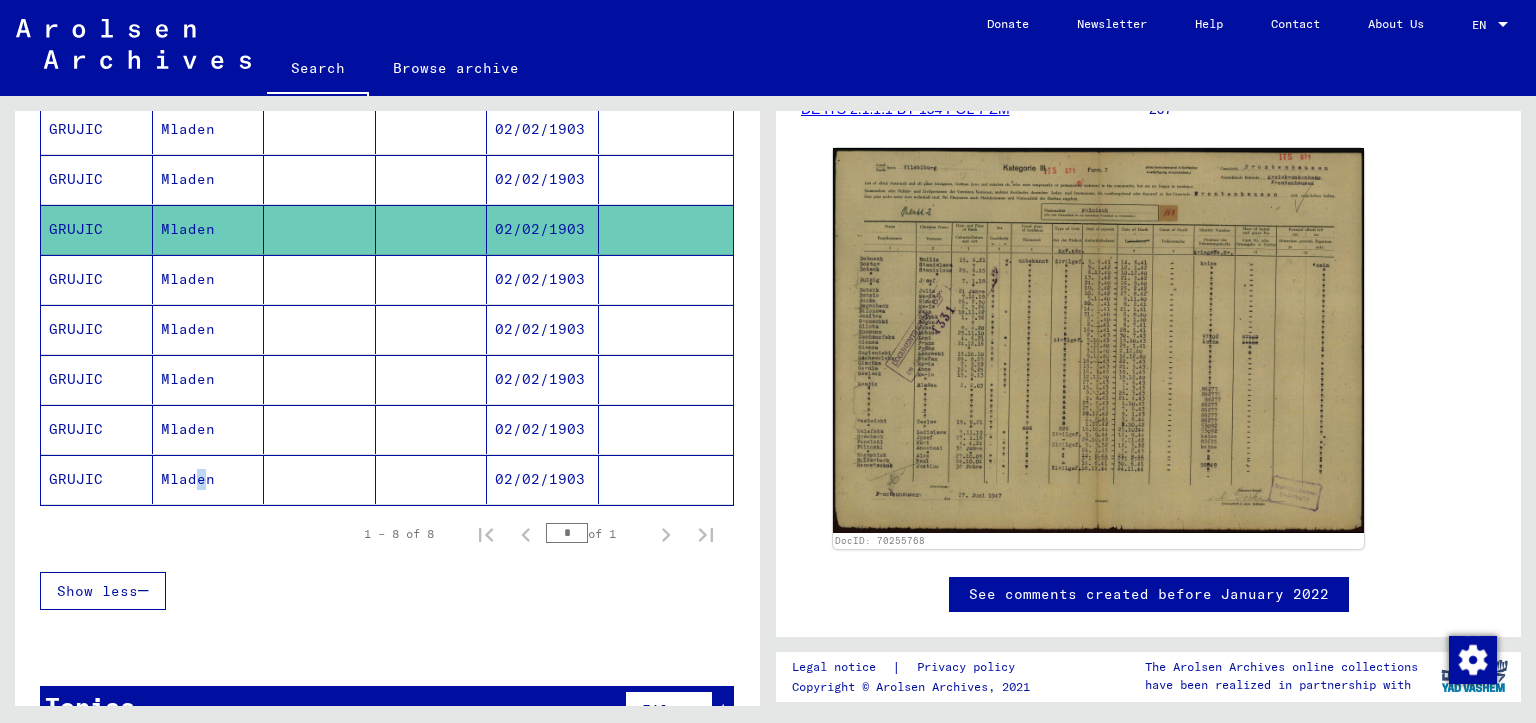 scroll, scrollTop: 0, scrollLeft: 0, axis: both 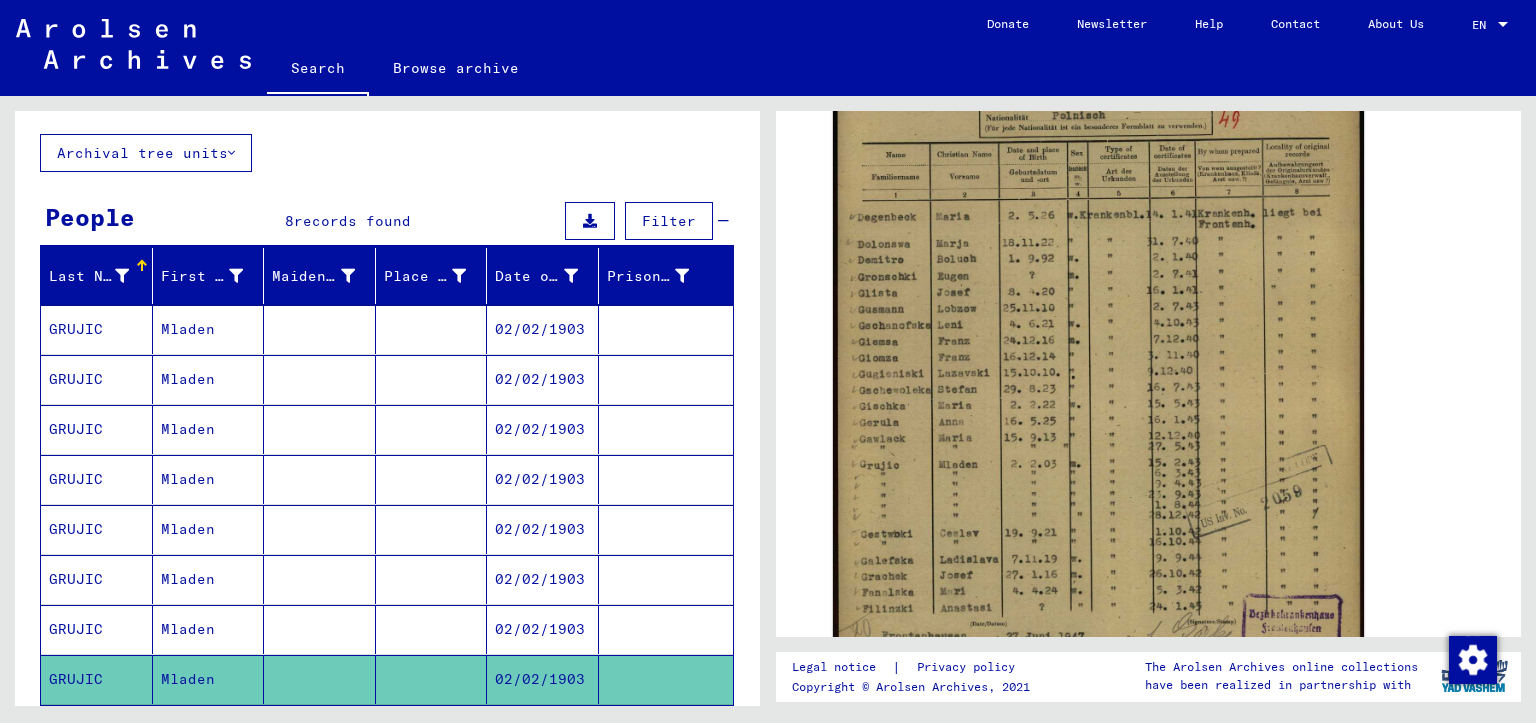 click on "Mladen" at bounding box center [209, 379] 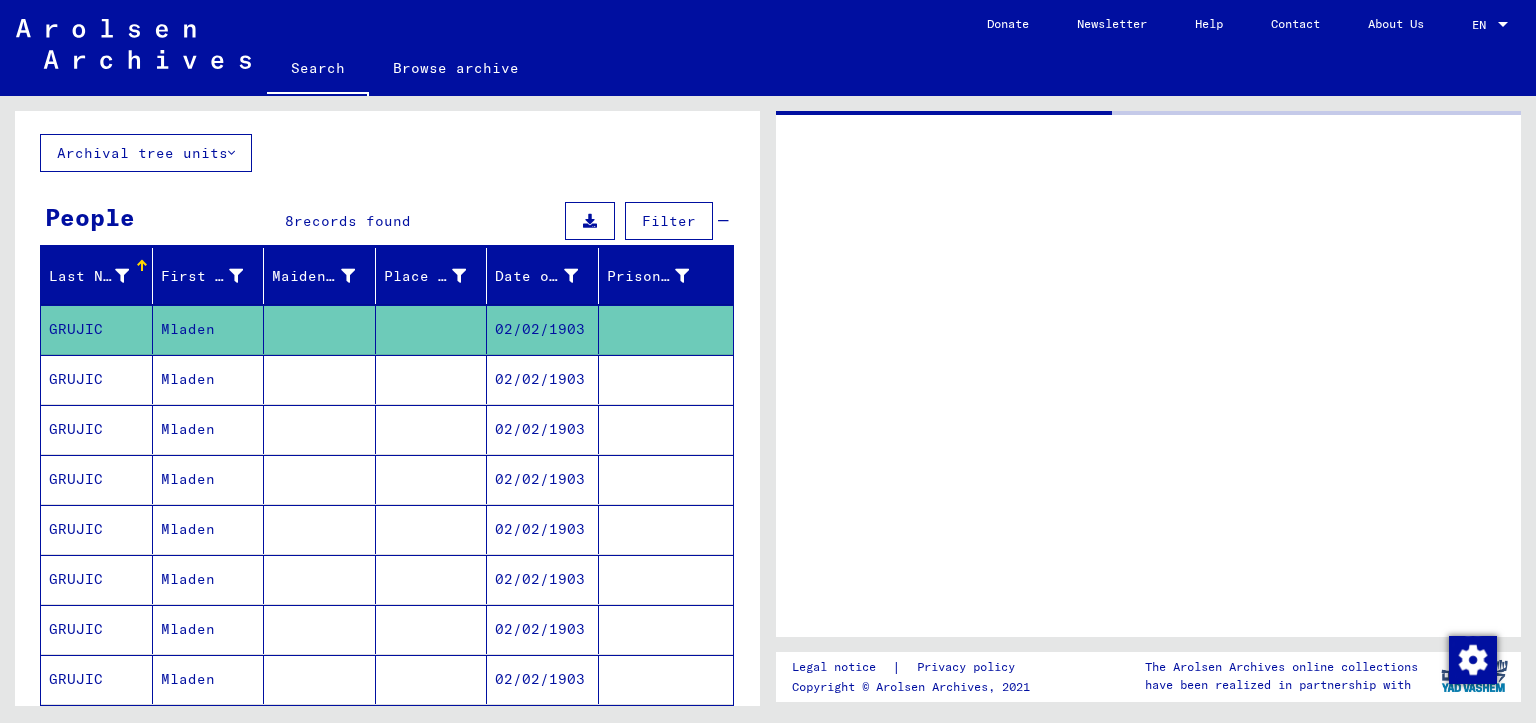 scroll, scrollTop: 0, scrollLeft: 0, axis: both 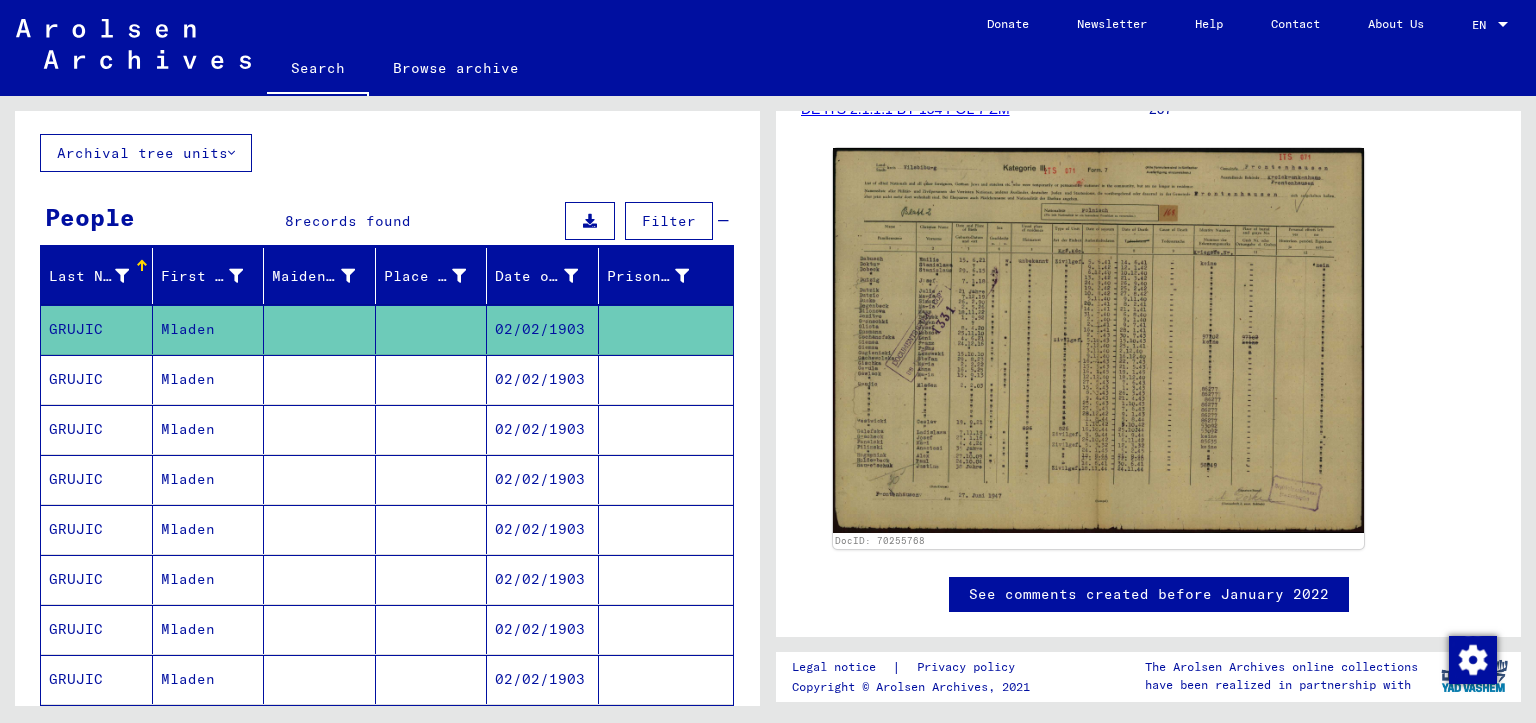 click on "GRUJIC" at bounding box center [97, 429] 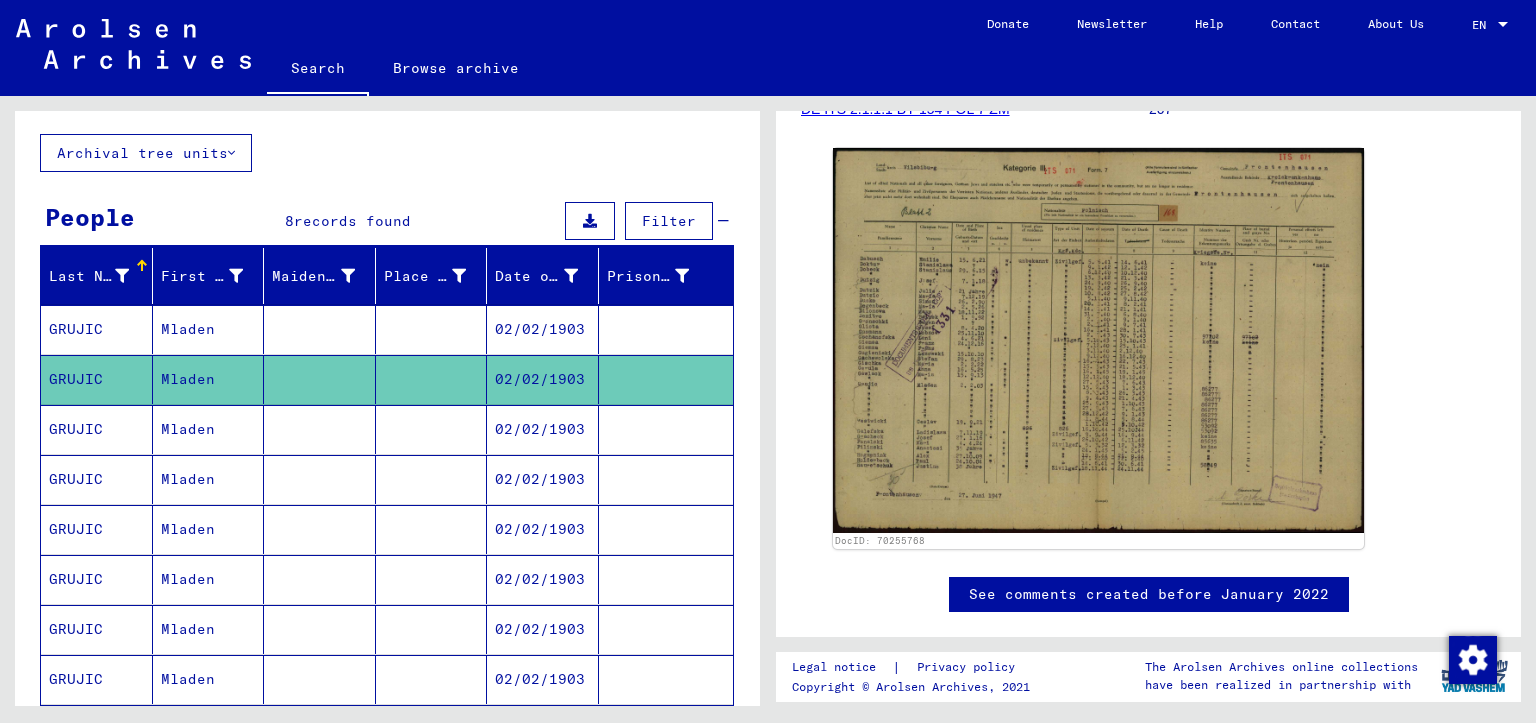 click on "GRUJIC" at bounding box center (97, 479) 